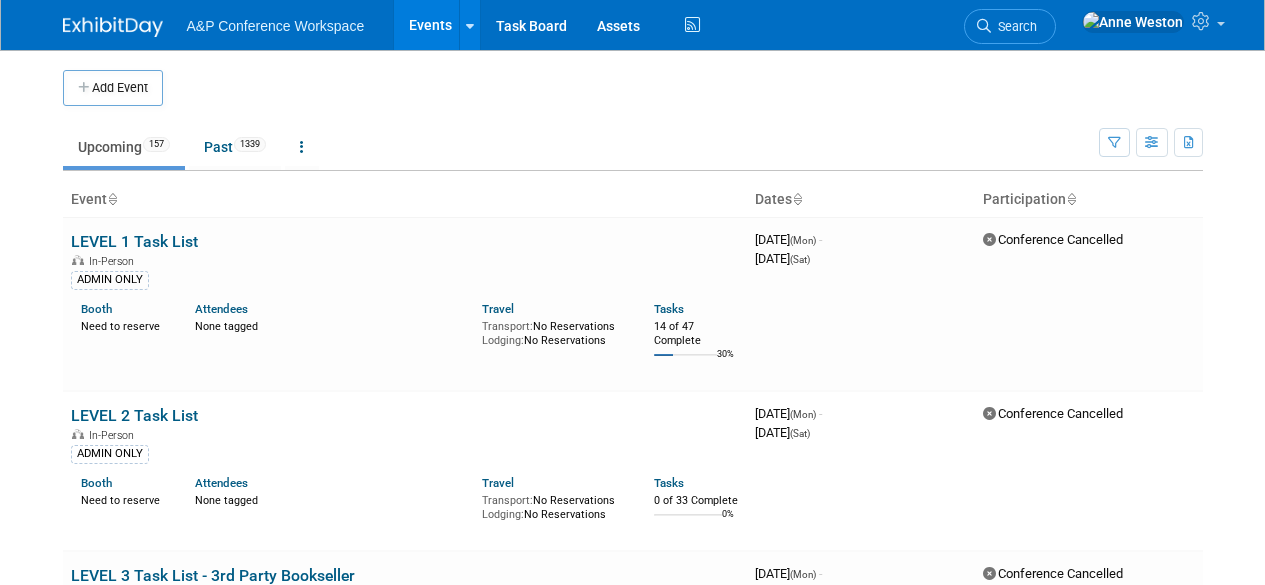 click on "Search" at bounding box center (1014, 26) 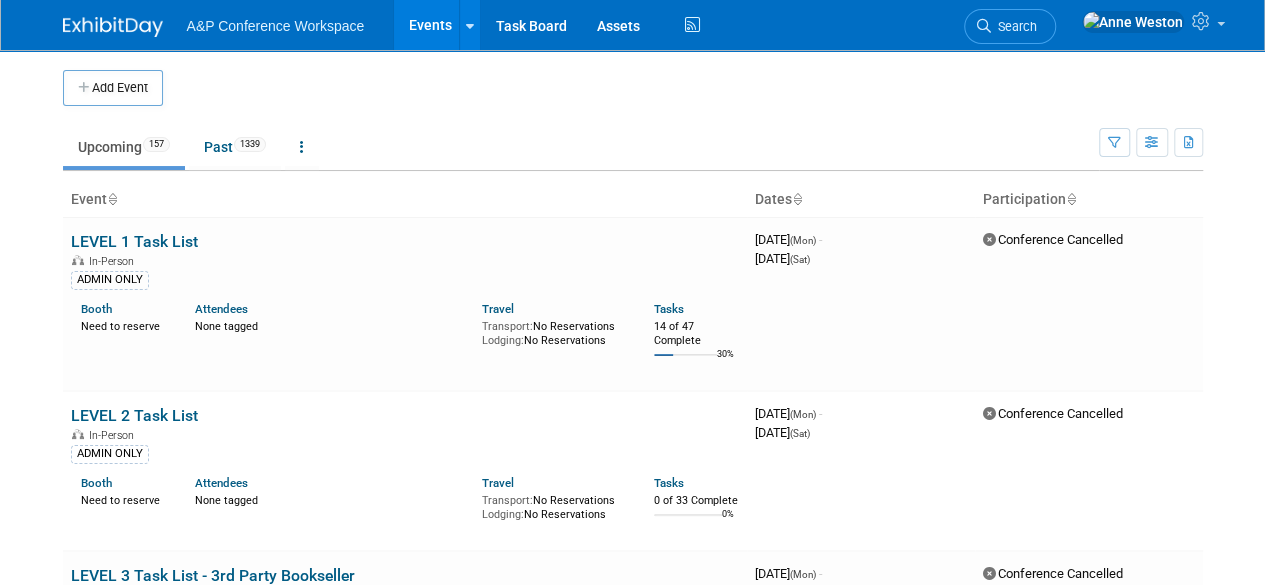 scroll, scrollTop: 0, scrollLeft: 0, axis: both 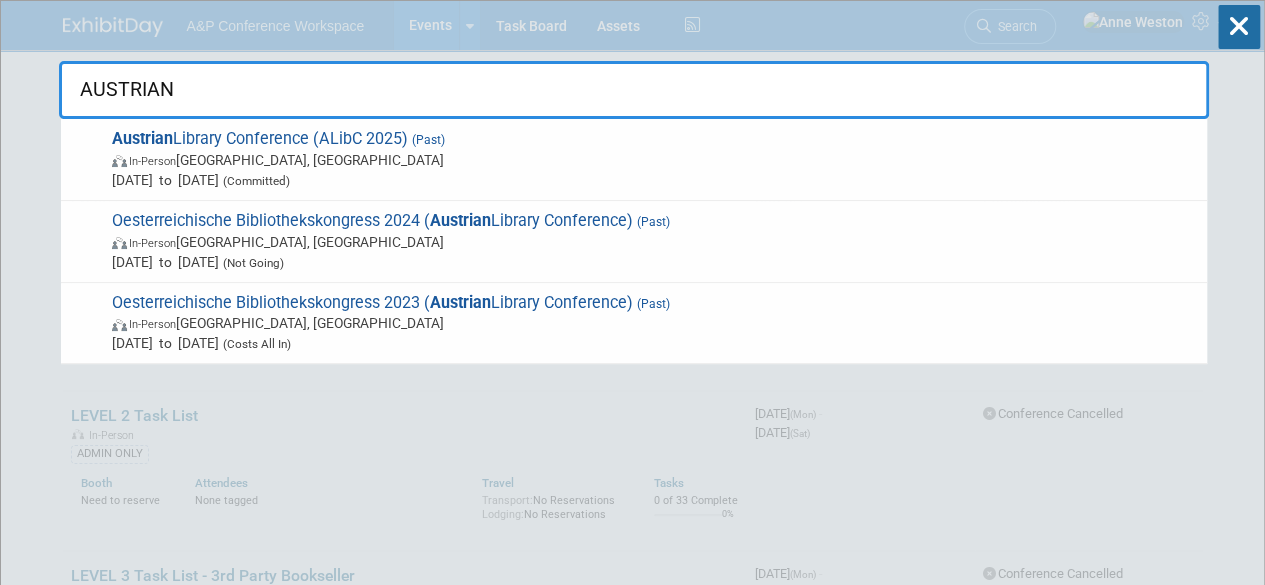 click on "AUSTRIAN
Austrian  Library Conference (ALibC 2025)  (Past)  In-Person     [GEOGRAPHIC_DATA], [GEOGRAPHIC_DATA] [DATE]  to  [DATE]  (Committed) Oesterreichische Bibliothekskongress 2024 ( Austrian  Library Conference)  (Past)  In-Person     [GEOGRAPHIC_DATA], [GEOGRAPHIC_DATA] [DATE]  to  [DATE]  (Not Going) Oesterreichische Bibliothekskongress 2023 ( Austrian  Library Conference)  (Past)  In-Person     [GEOGRAPHIC_DATA], [GEOGRAPHIC_DATA] [DATE]  to  [DATE]  (Costs All In)
Recently Viewed Events:
Tenn-Share Showcase 2022
In-Person
[GEOGRAPHIC_DATA], [GEOGRAPHIC_DATA]
[DATE]  to  [DATE]
(Committed)
Royal Economics Society Annual Conference (RES 2025)
In-Person
[GEOGRAPHIC_DATA], [GEOGRAPHIC_DATA]
[DATE]  to  [DATE]
(Committed)
International Medieval Congress (IMC 2025)
In-Person
[GEOGRAPHIC_DATA], [GEOGRAPHIC_DATA]
[DATE]  to  [DATE]
(Committed)
European Congress of Psychology (ECP 2025)" at bounding box center (632, 4000) 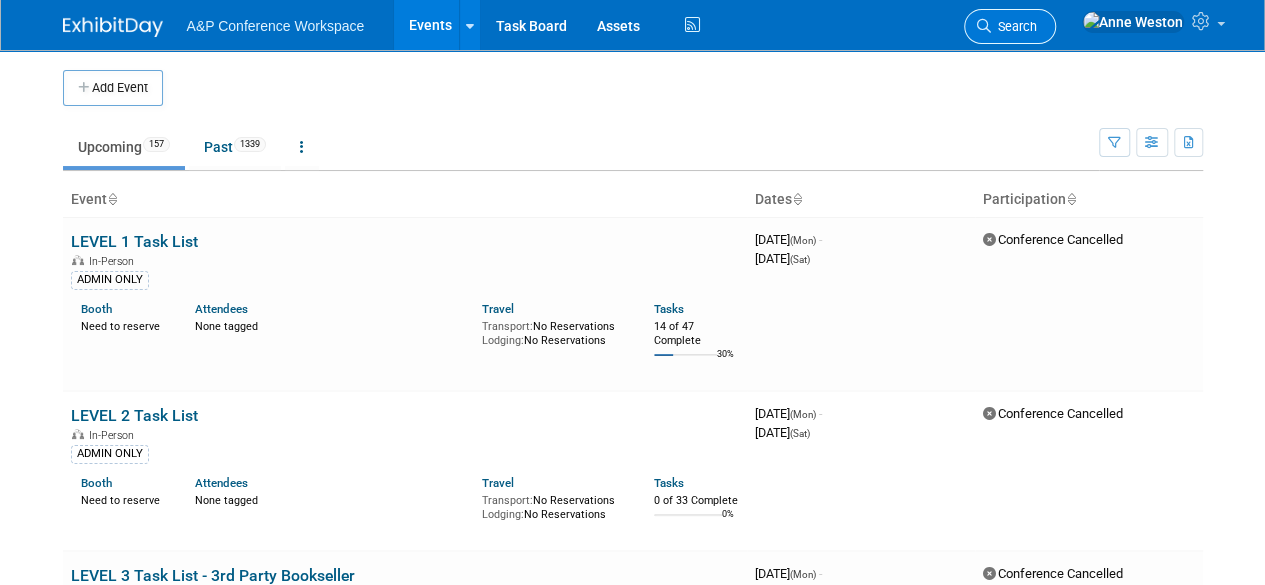 click on "Search" at bounding box center [1014, 26] 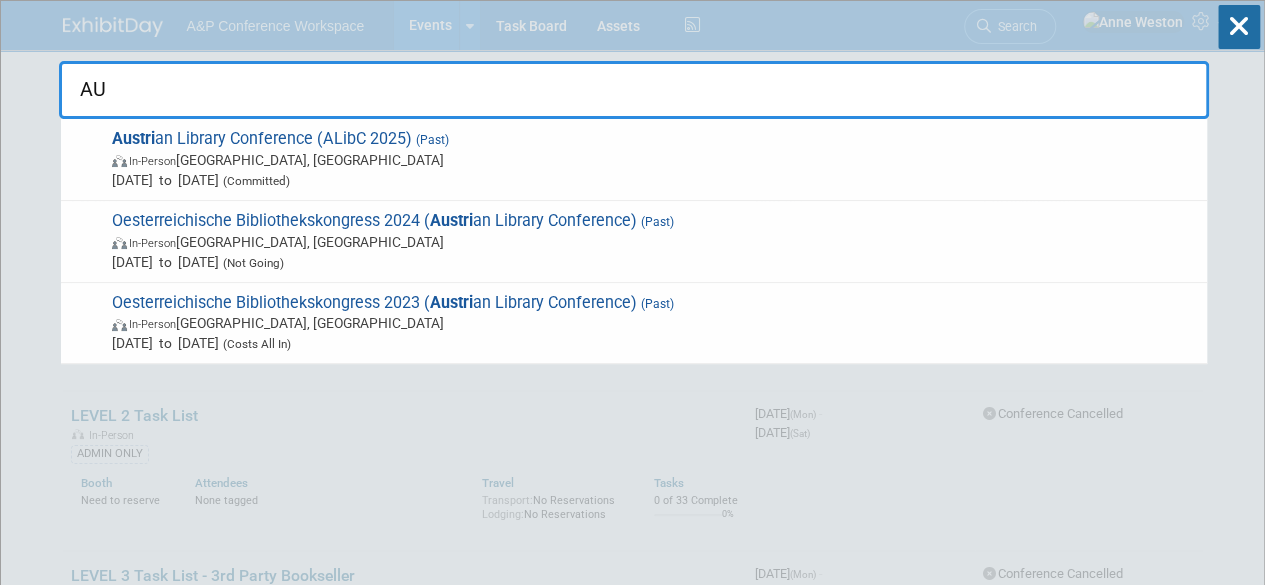 type on "A" 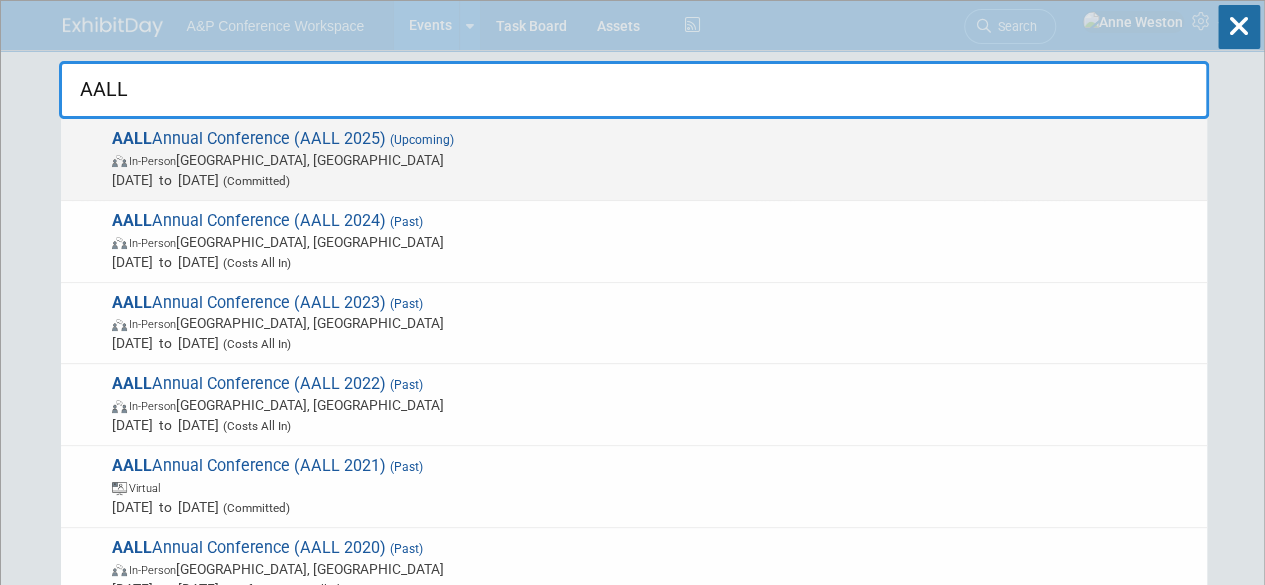 type on "AALL" 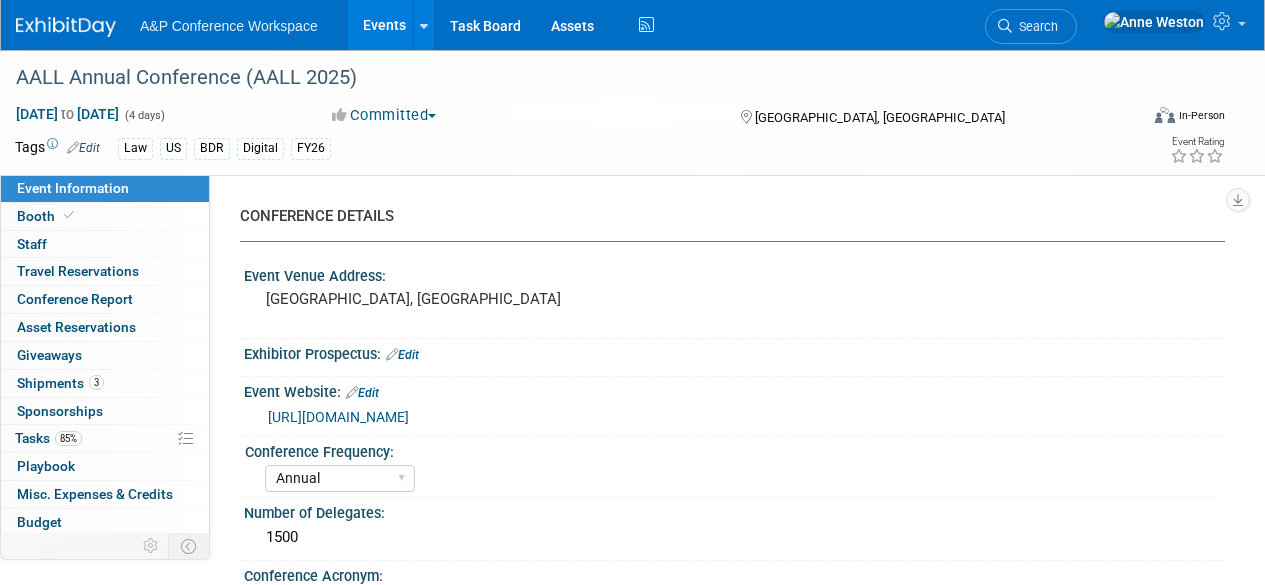 select on "Annual" 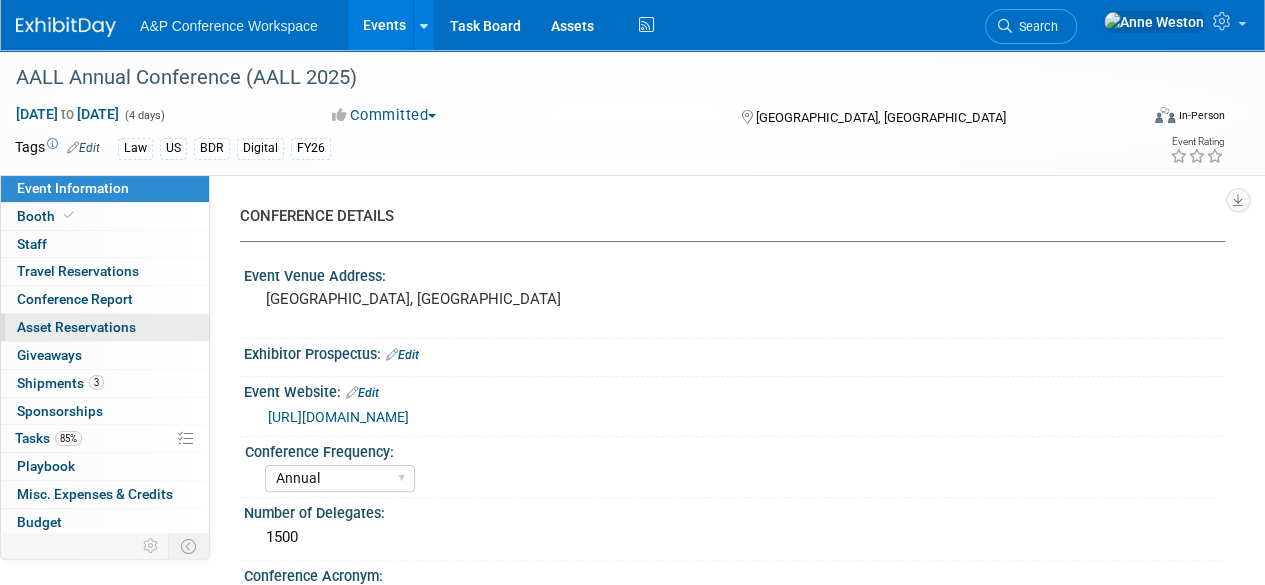 scroll, scrollTop: 0, scrollLeft: 0, axis: both 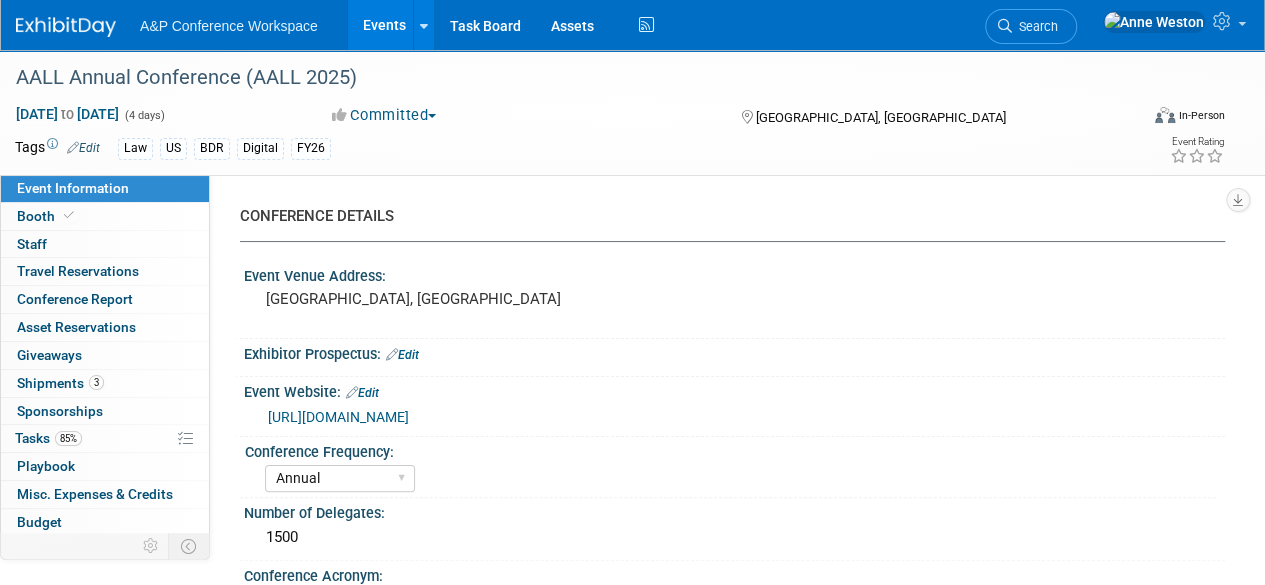 click on "https://www.aallnet.org/conference/sponsors-exhibitors/" at bounding box center (338, 417) 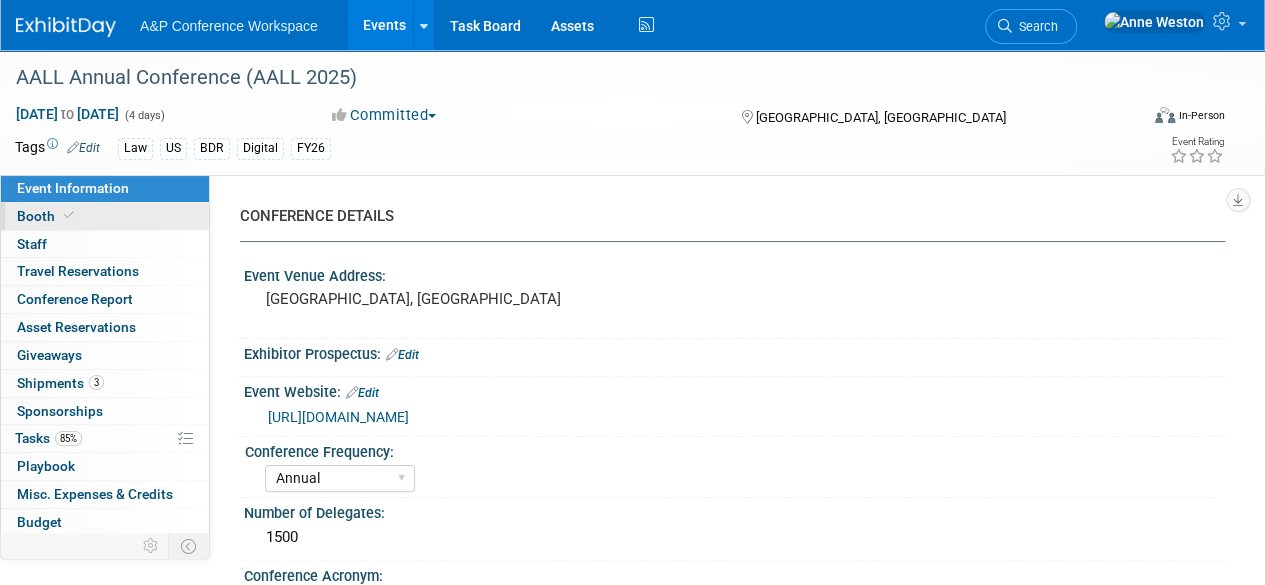 click on "Booth" at bounding box center (47, 216) 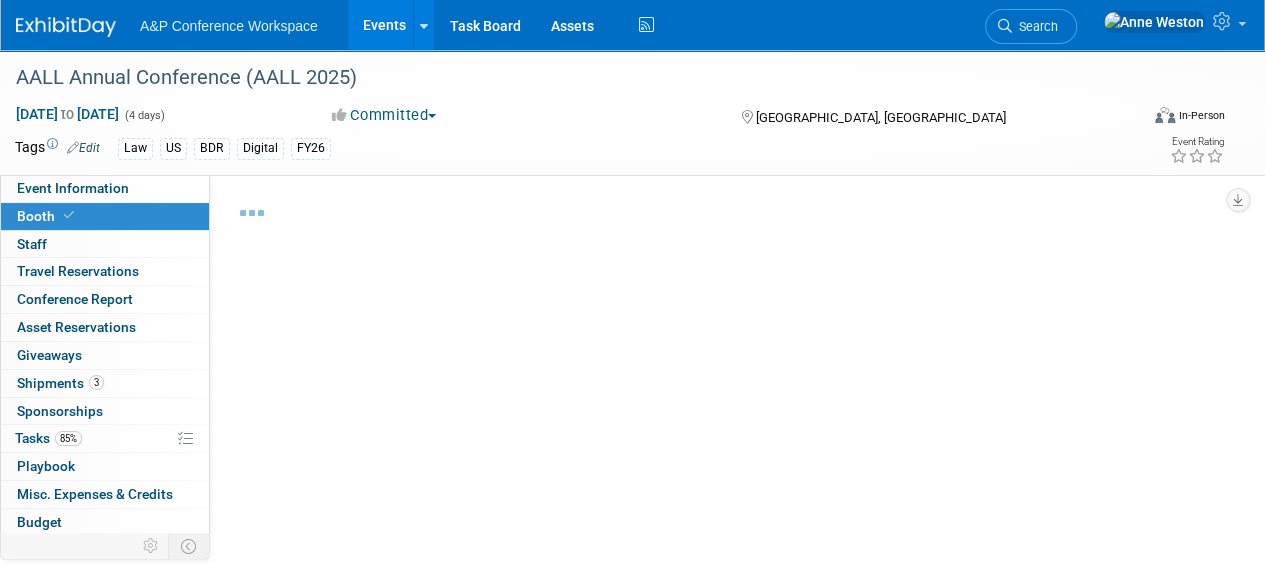select on "DIGI" 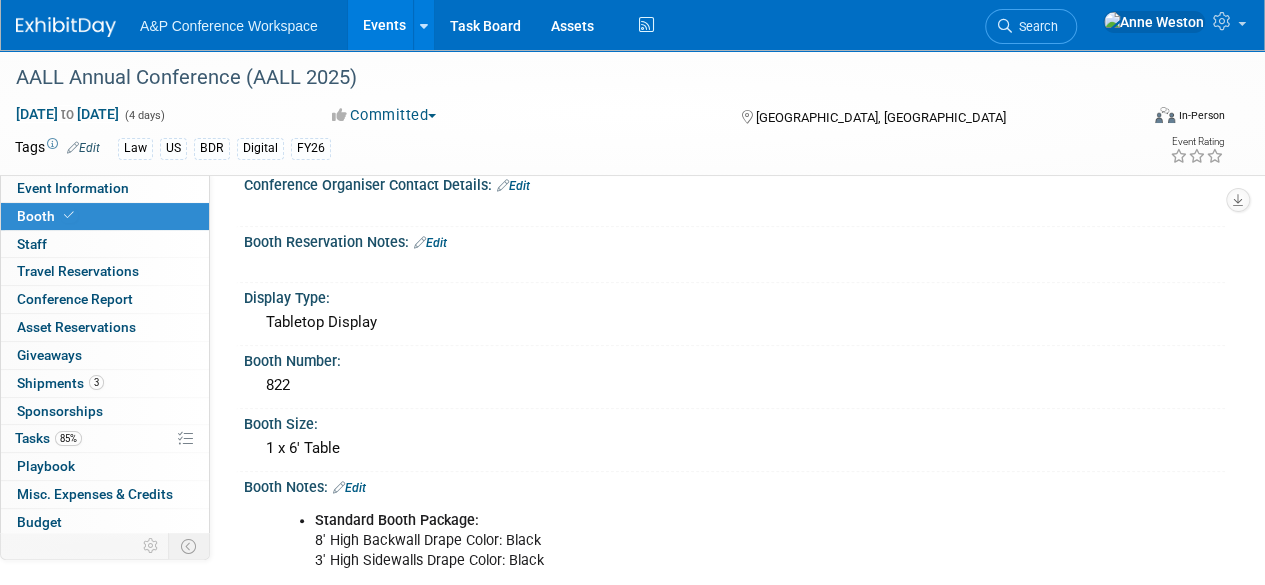 scroll, scrollTop: 400, scrollLeft: 0, axis: vertical 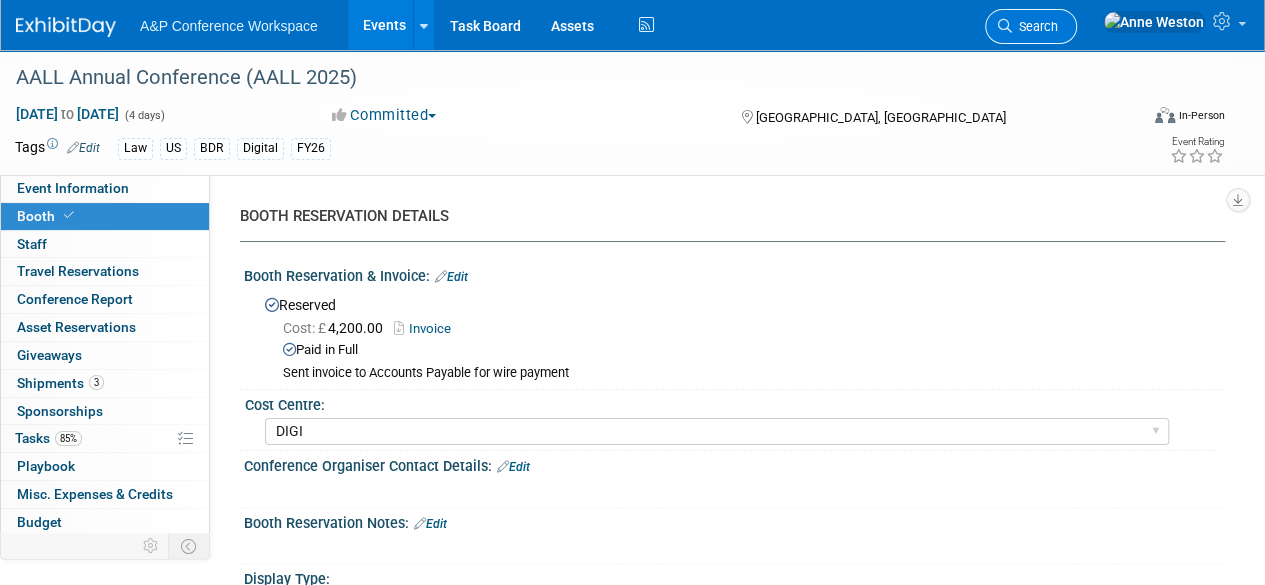 click at bounding box center (1005, 26) 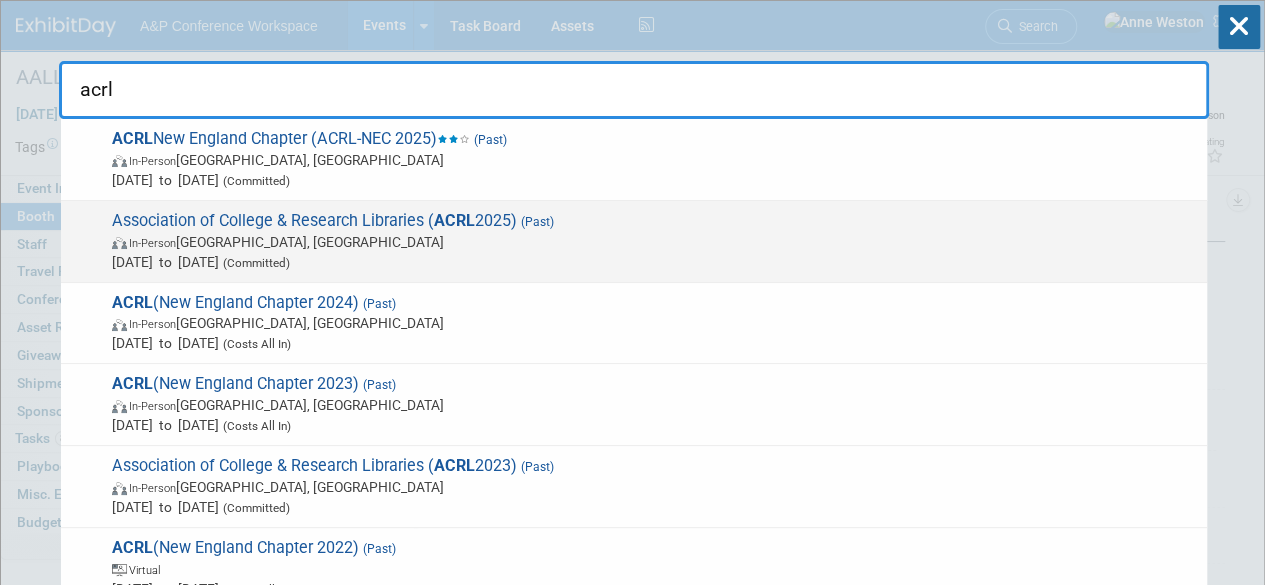 type on "acrl" 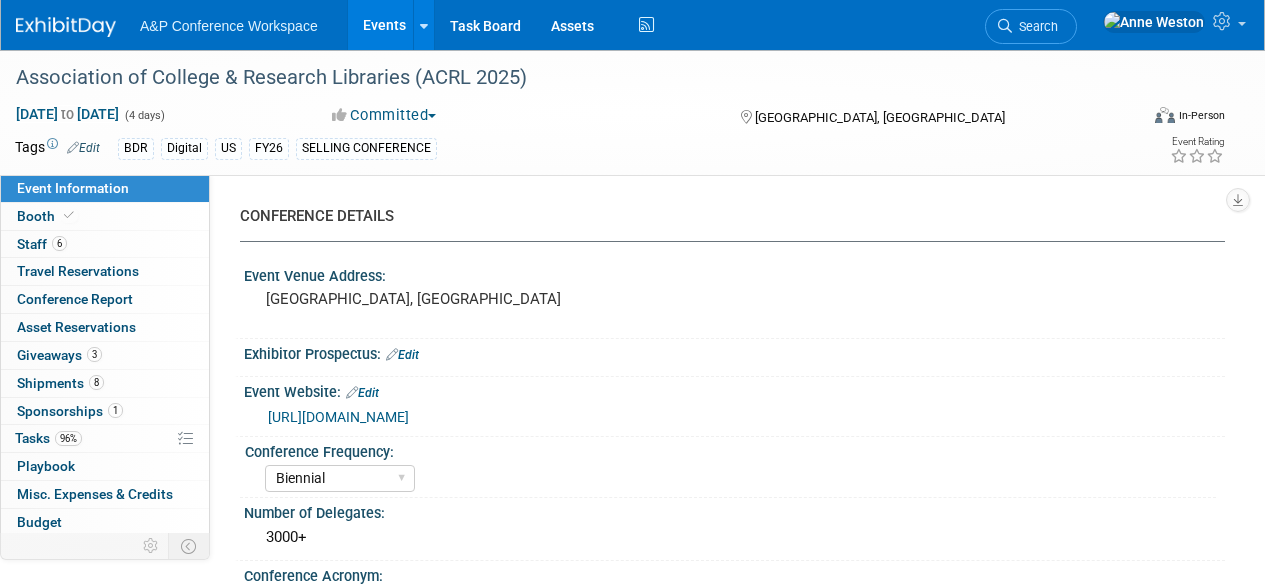 select on "Biennial" 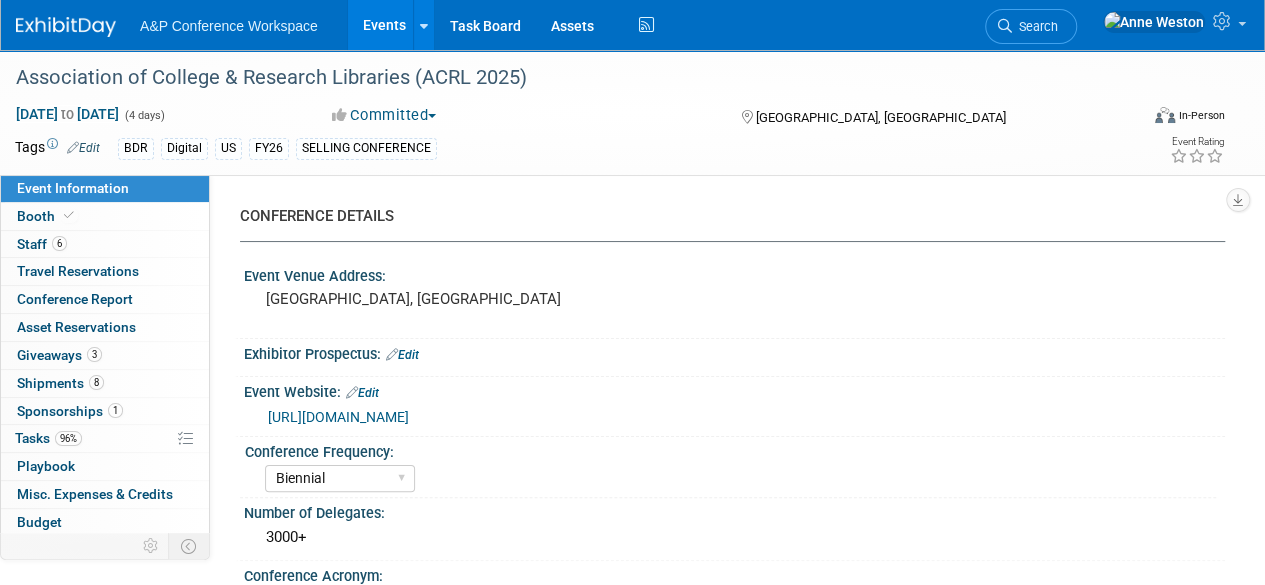 scroll, scrollTop: 0, scrollLeft: 0, axis: both 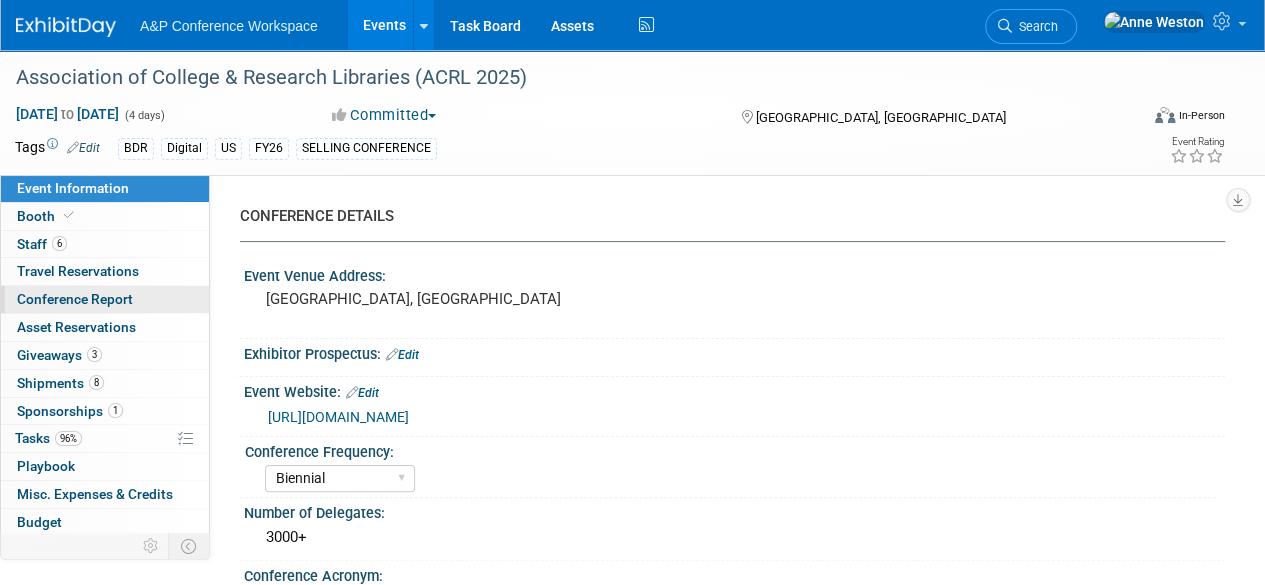 click on "Conference Report" at bounding box center [105, 299] 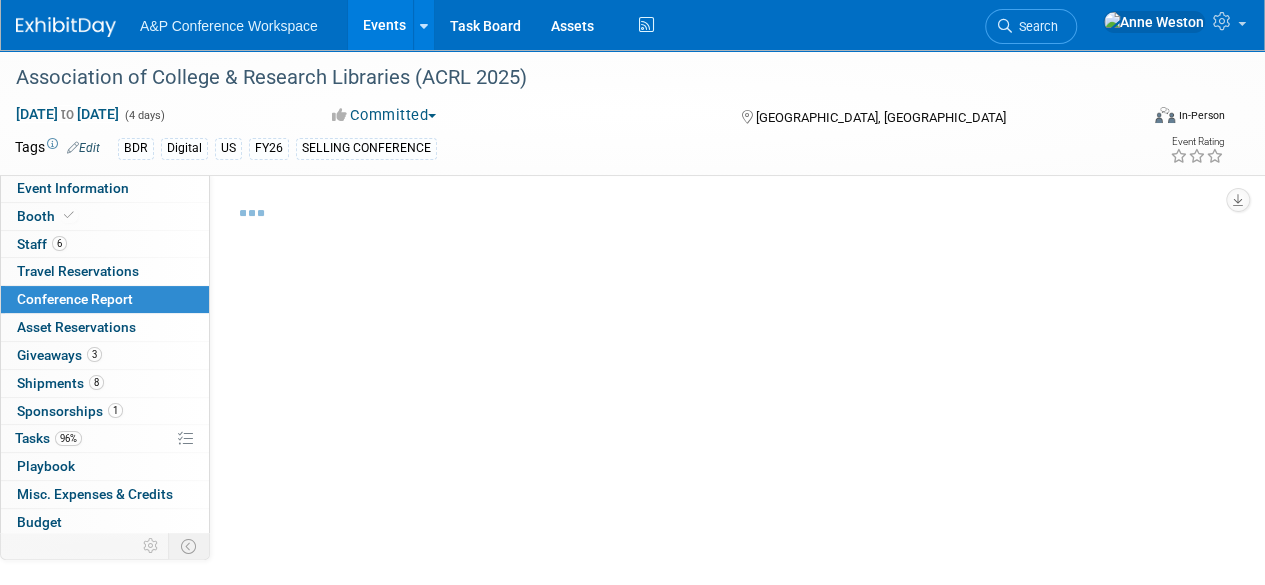 select on "YES" 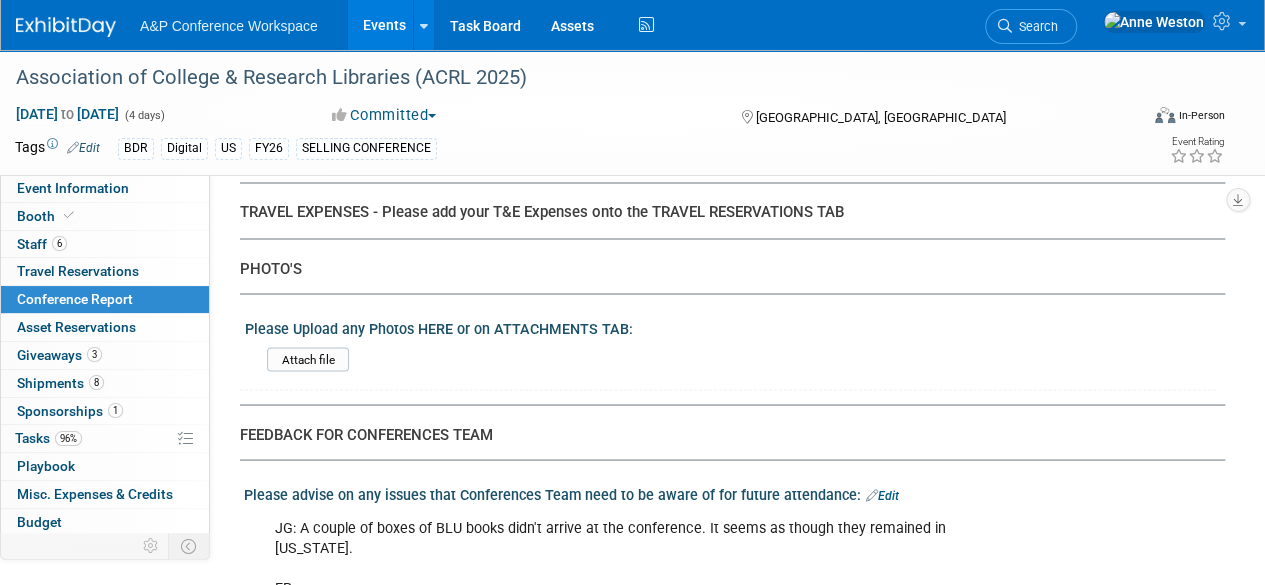 scroll, scrollTop: 5436, scrollLeft: 0, axis: vertical 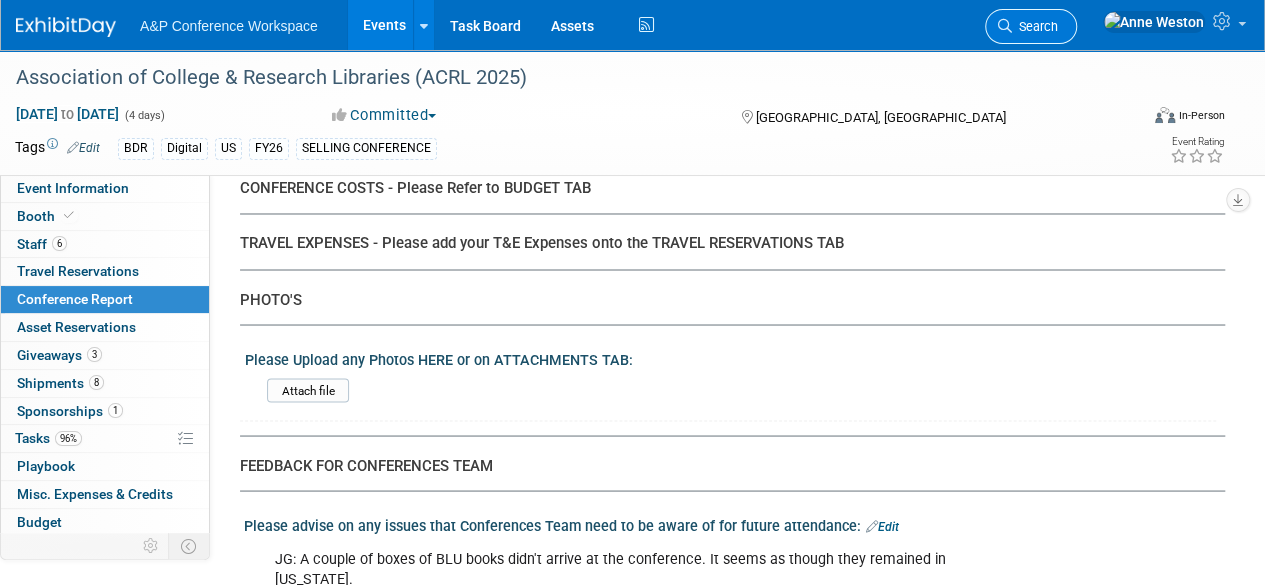 click on "Search" at bounding box center (1035, 26) 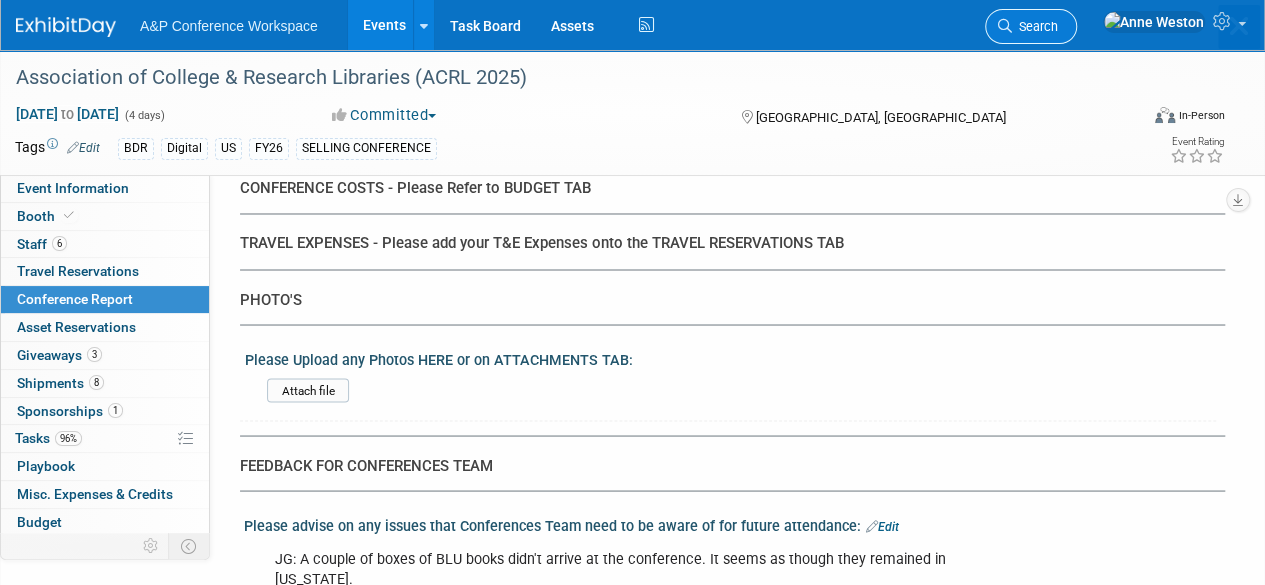 scroll, scrollTop: 0, scrollLeft: 0, axis: both 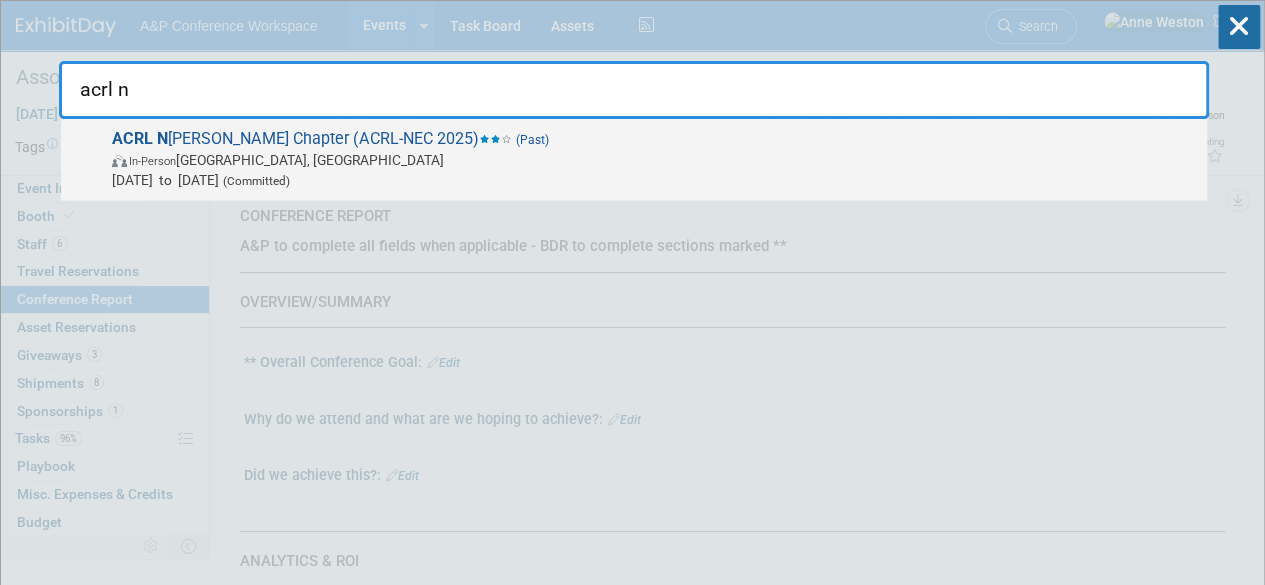 type on "acrl n" 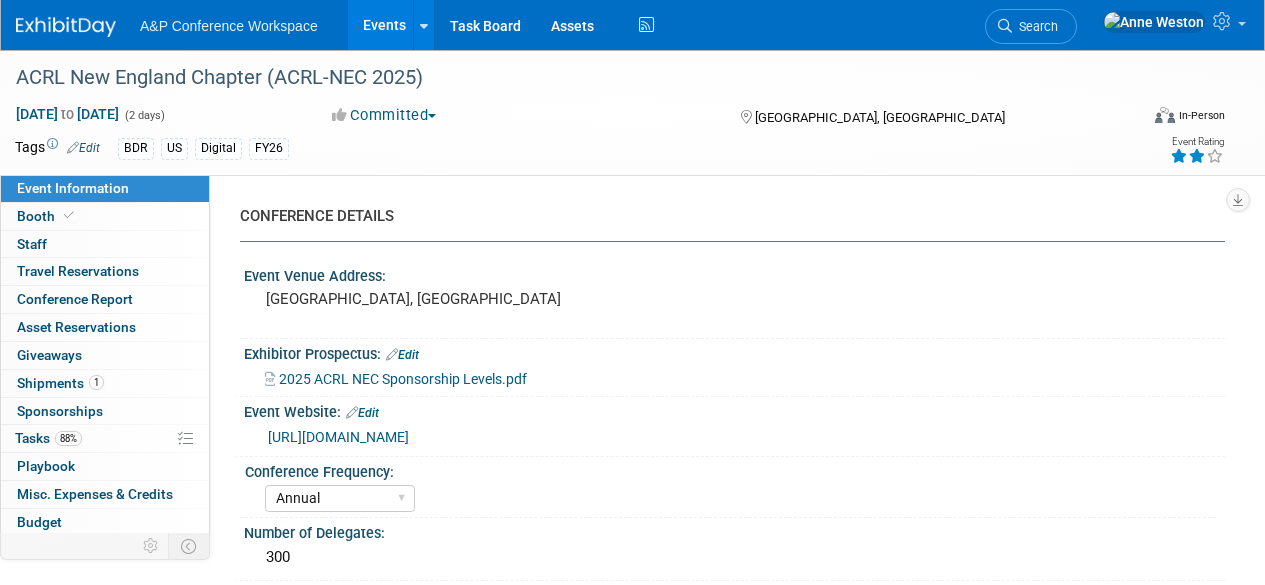 select on "Annual" 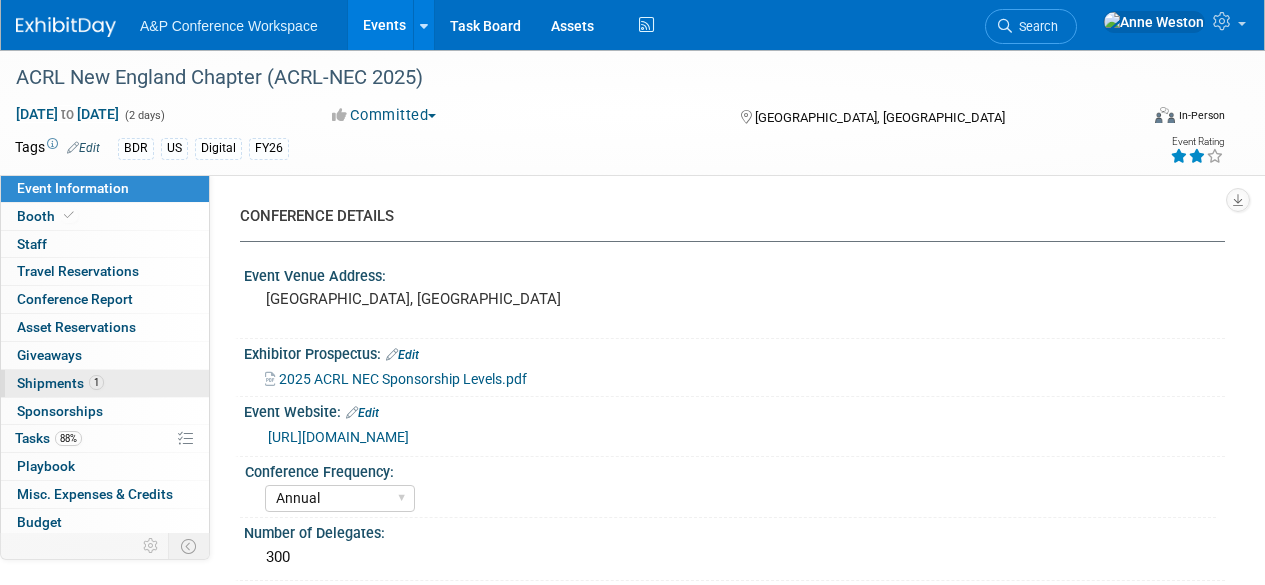 scroll, scrollTop: 0, scrollLeft: 0, axis: both 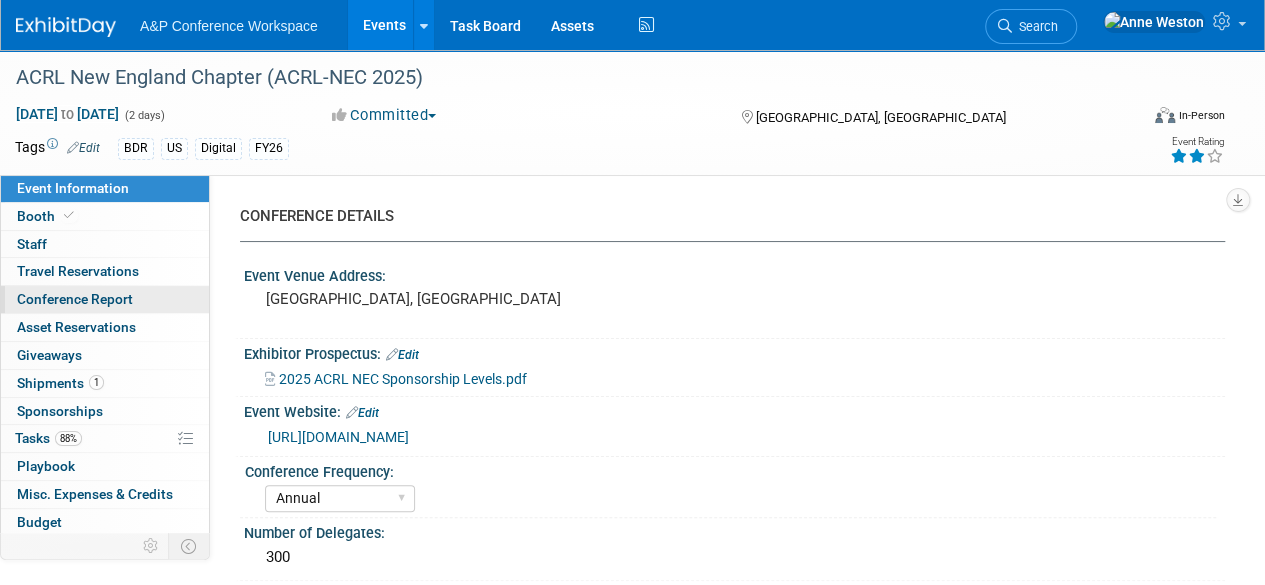 click on "Conference Report" at bounding box center [75, 299] 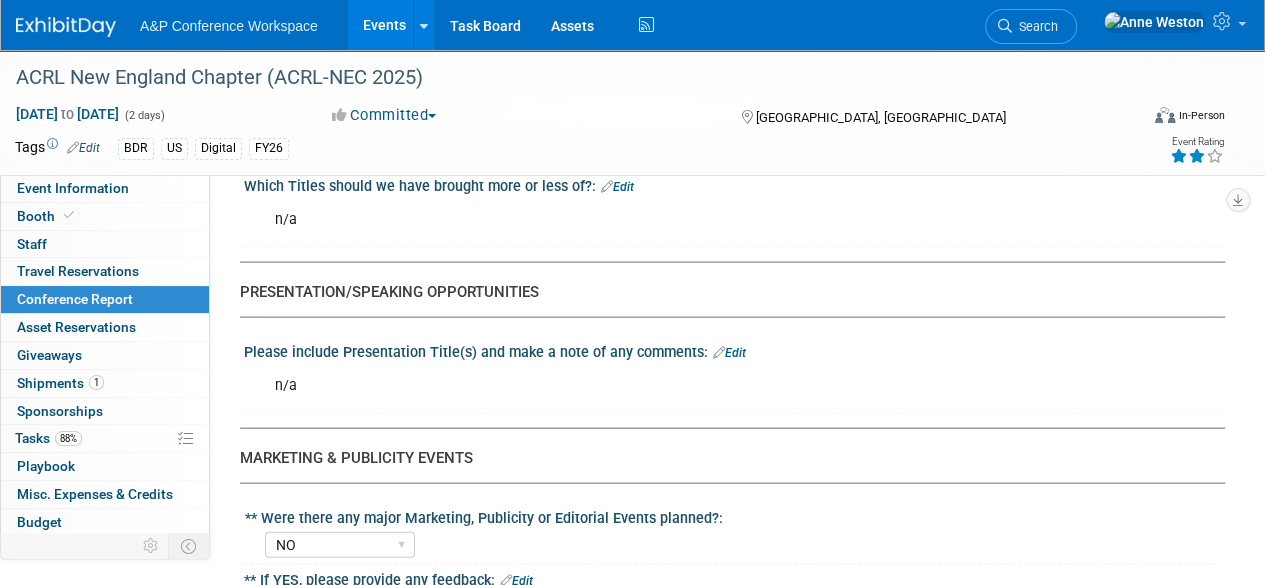 scroll, scrollTop: 2100, scrollLeft: 0, axis: vertical 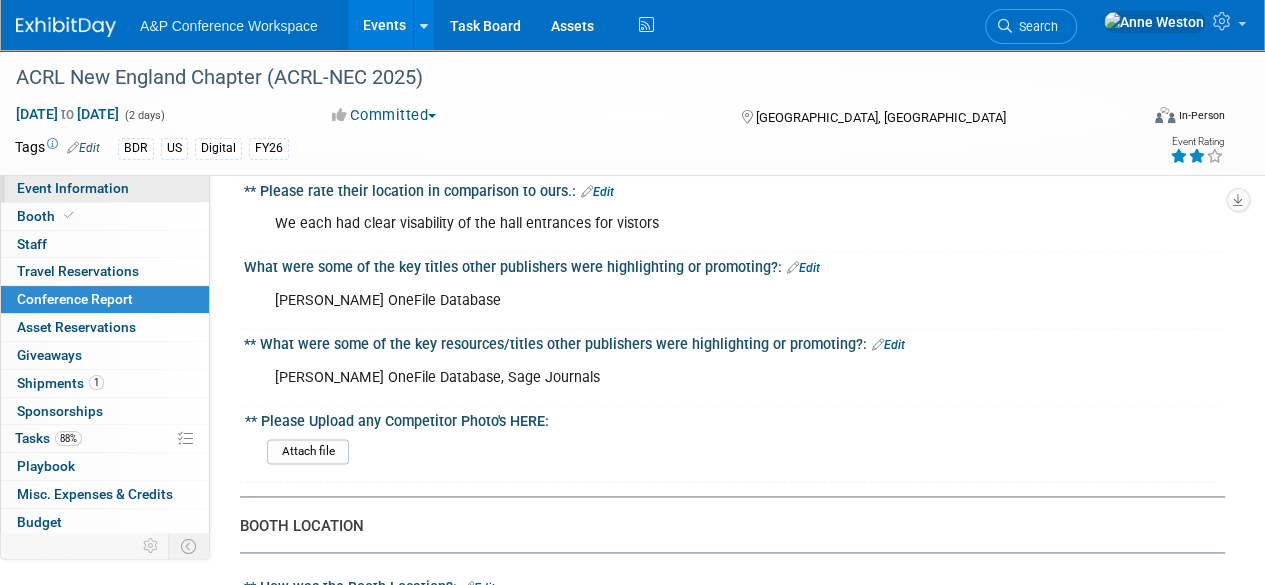 click on "Event Information" at bounding box center [73, 188] 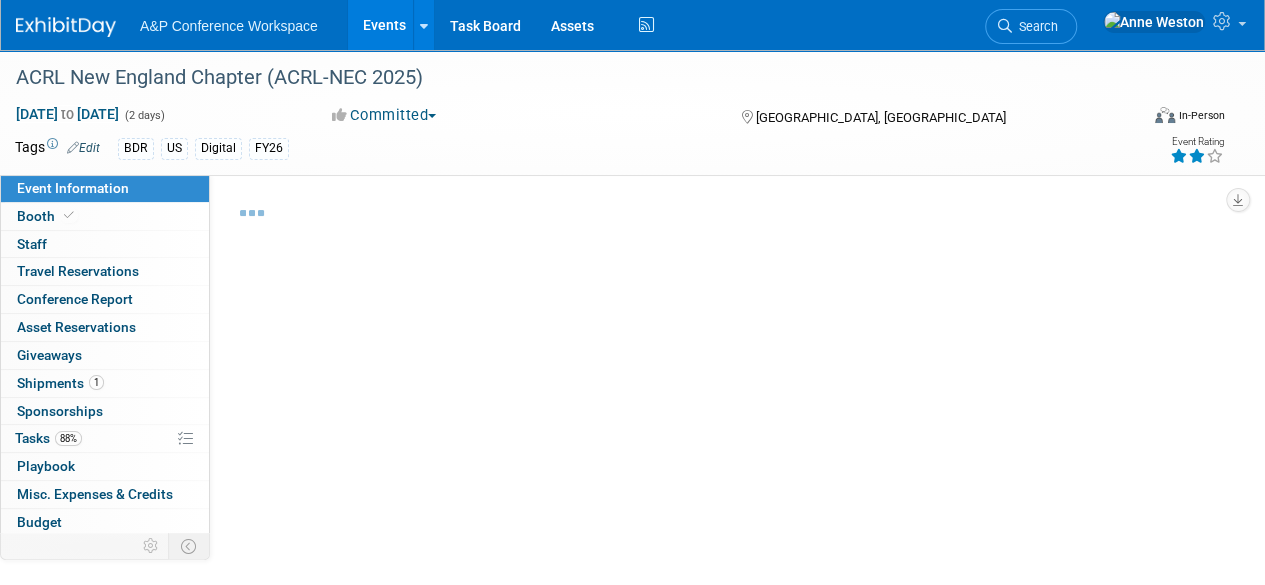 select on "Annual" 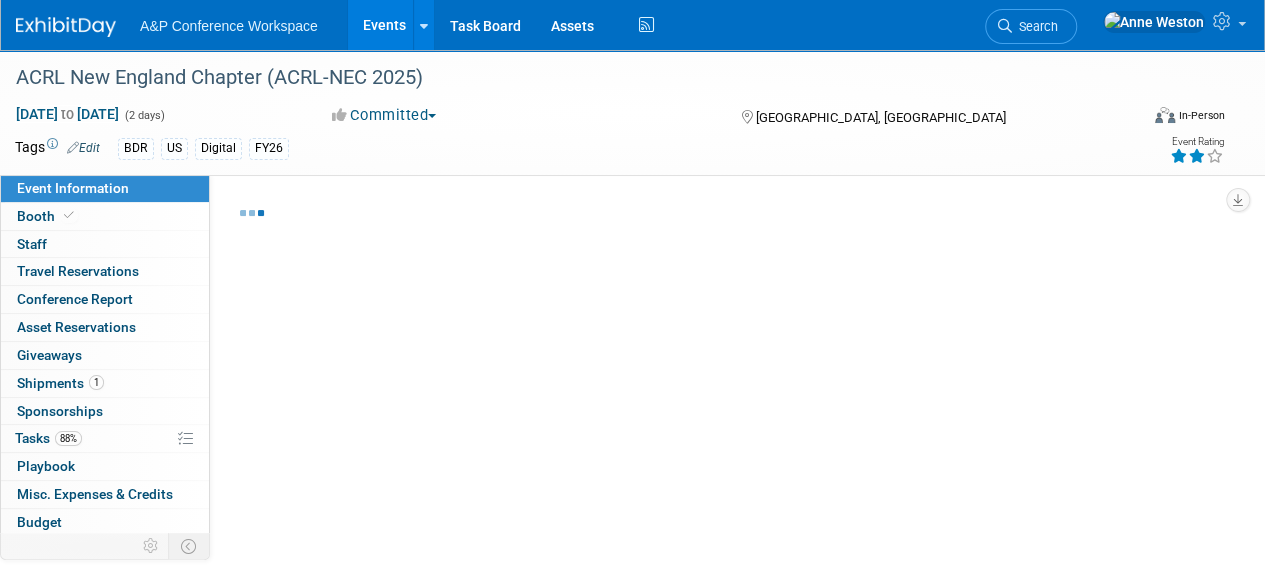 select on "Level 2" 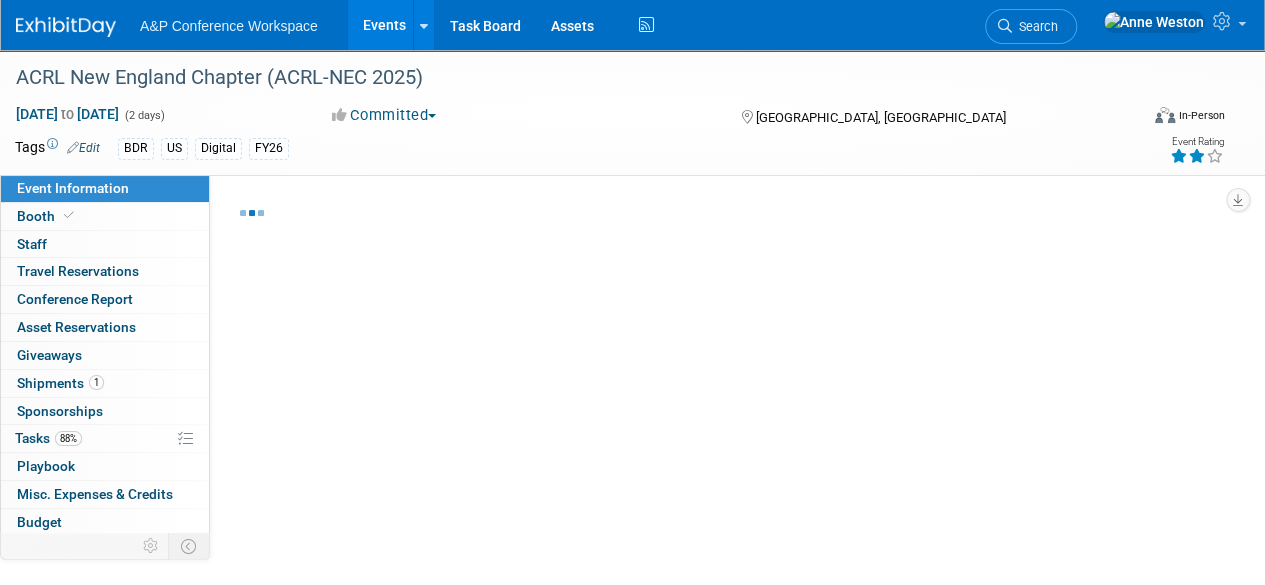 select on "Bloomsbury Digital Resources" 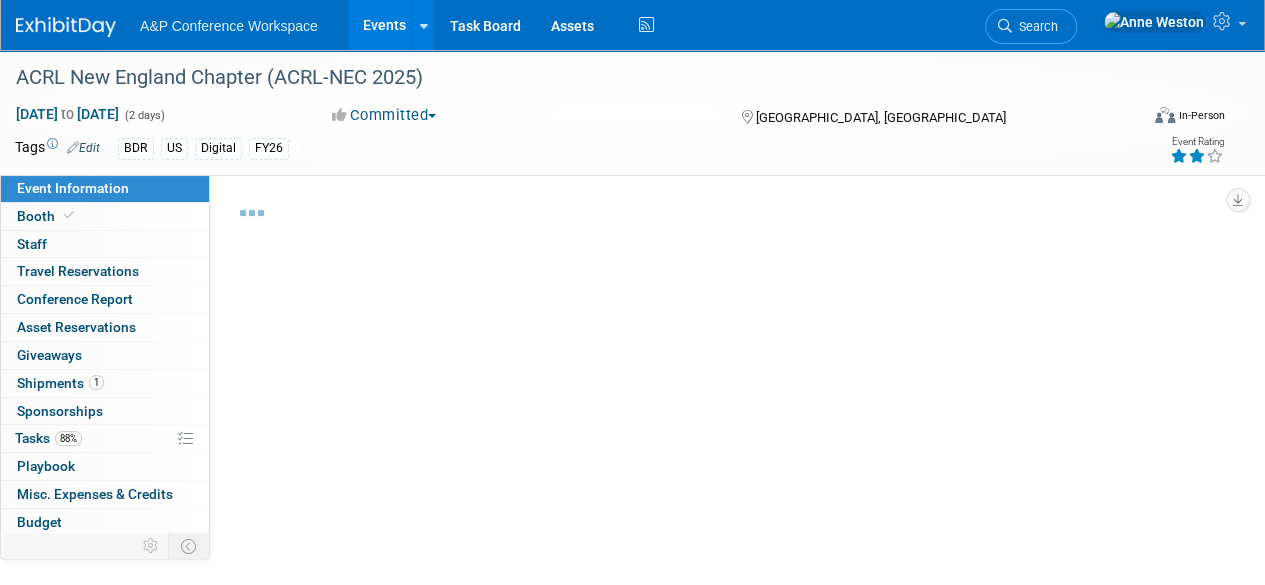 select on "Michelle Kelly" 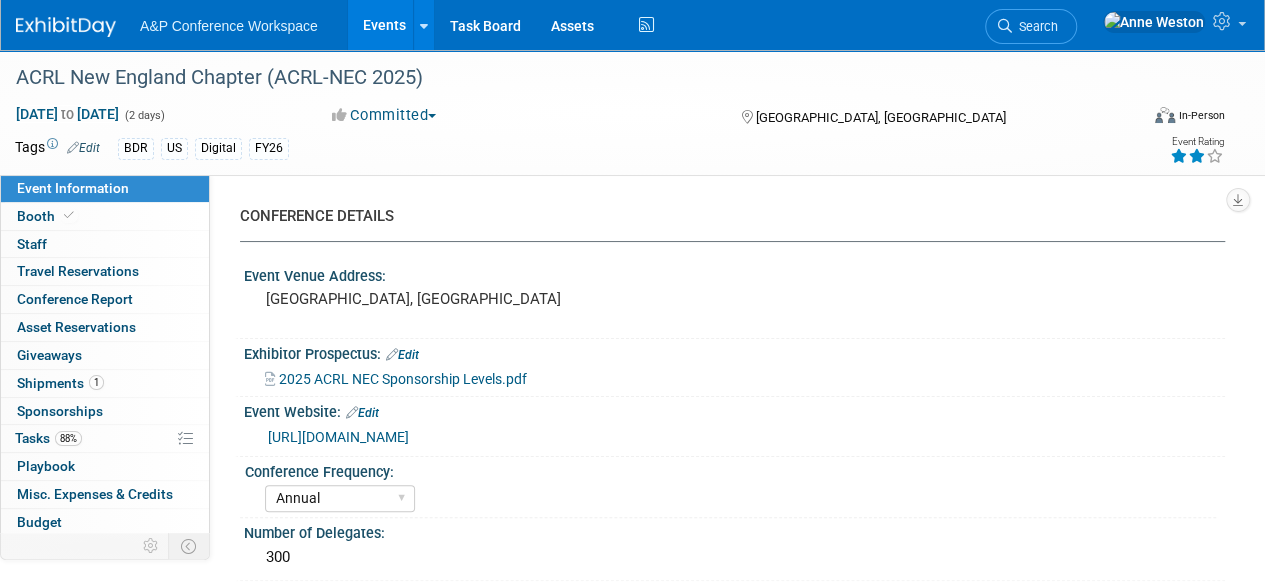 click on "https://acrlnec.org/annual-conference/" at bounding box center [338, 437] 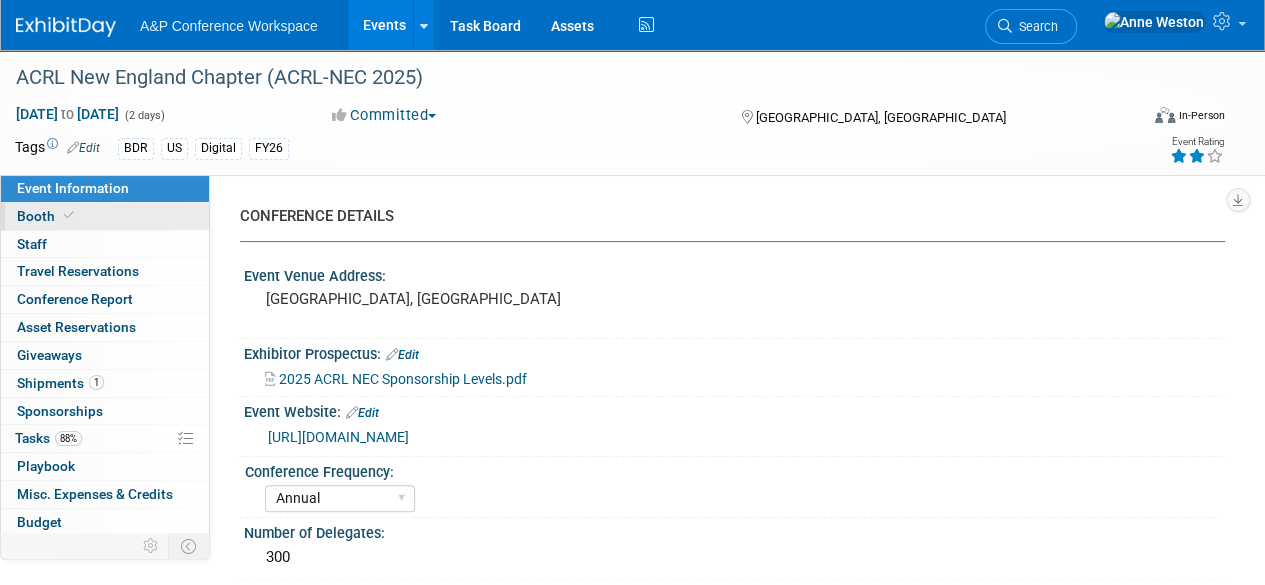 click on "Booth" at bounding box center [105, 216] 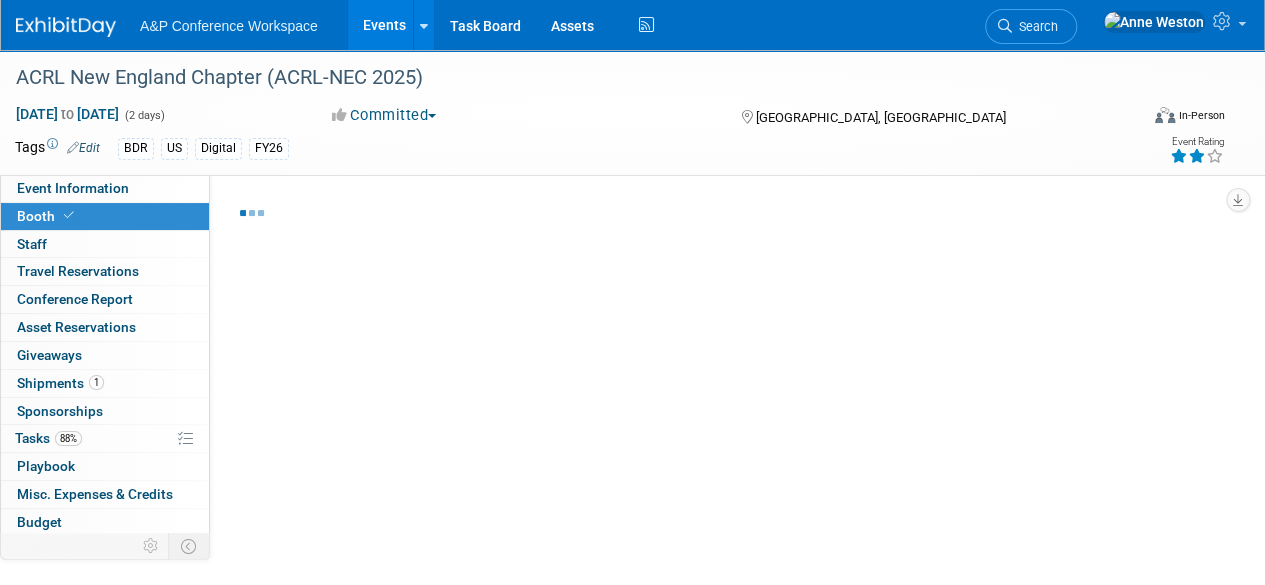 select on "DIGI" 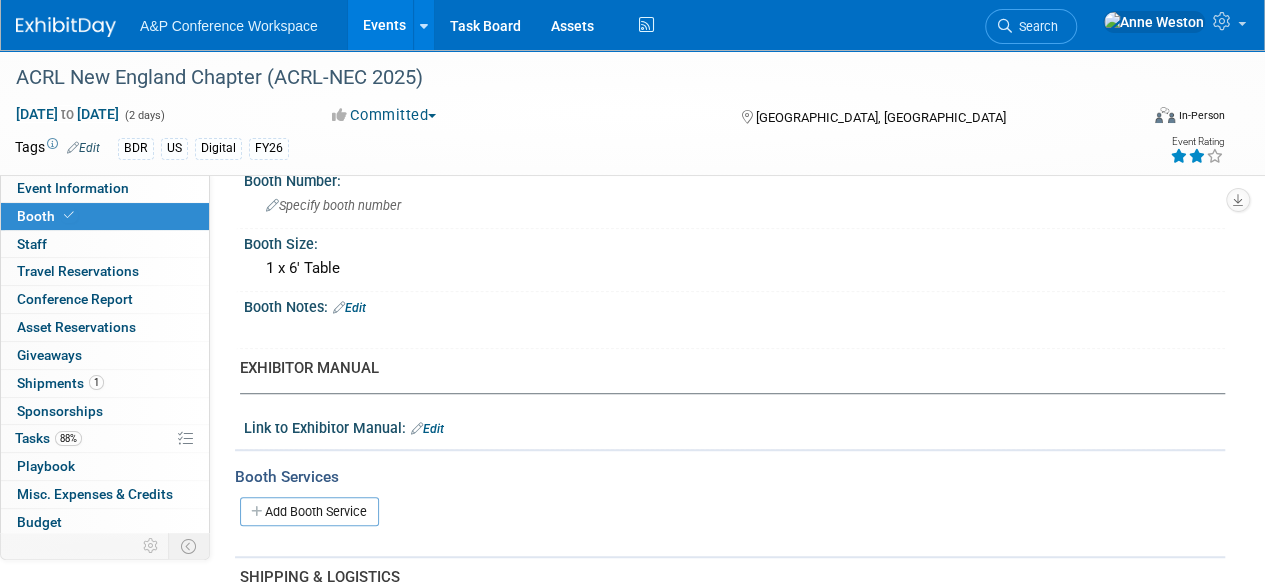 scroll, scrollTop: 0, scrollLeft: 0, axis: both 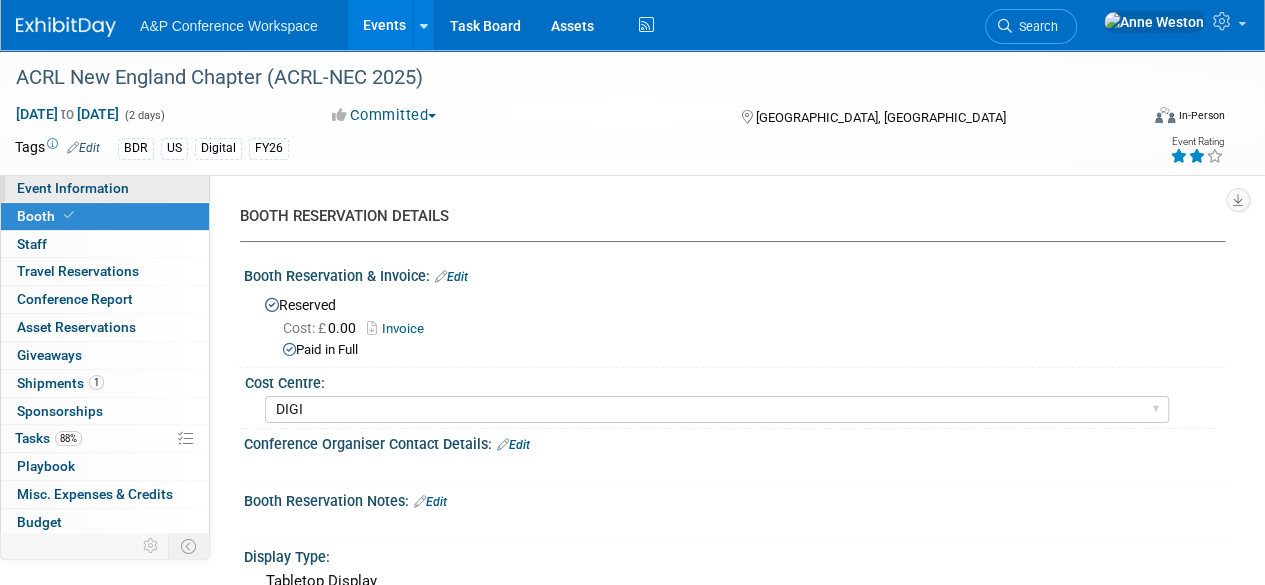 click on "Event Information" at bounding box center (73, 188) 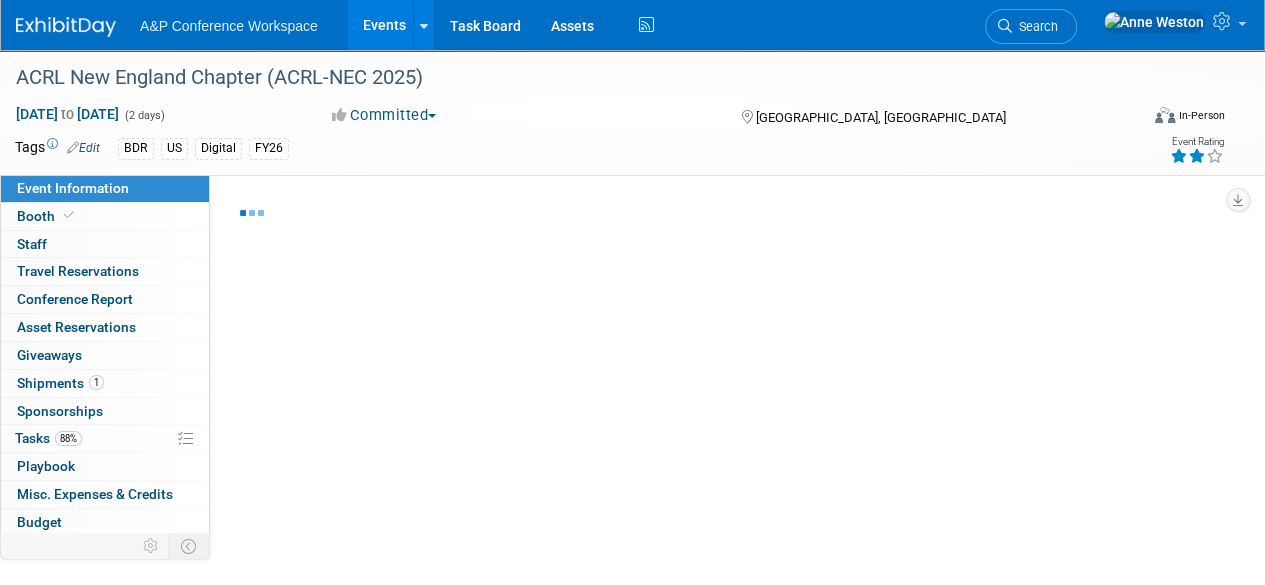 select on "Annual" 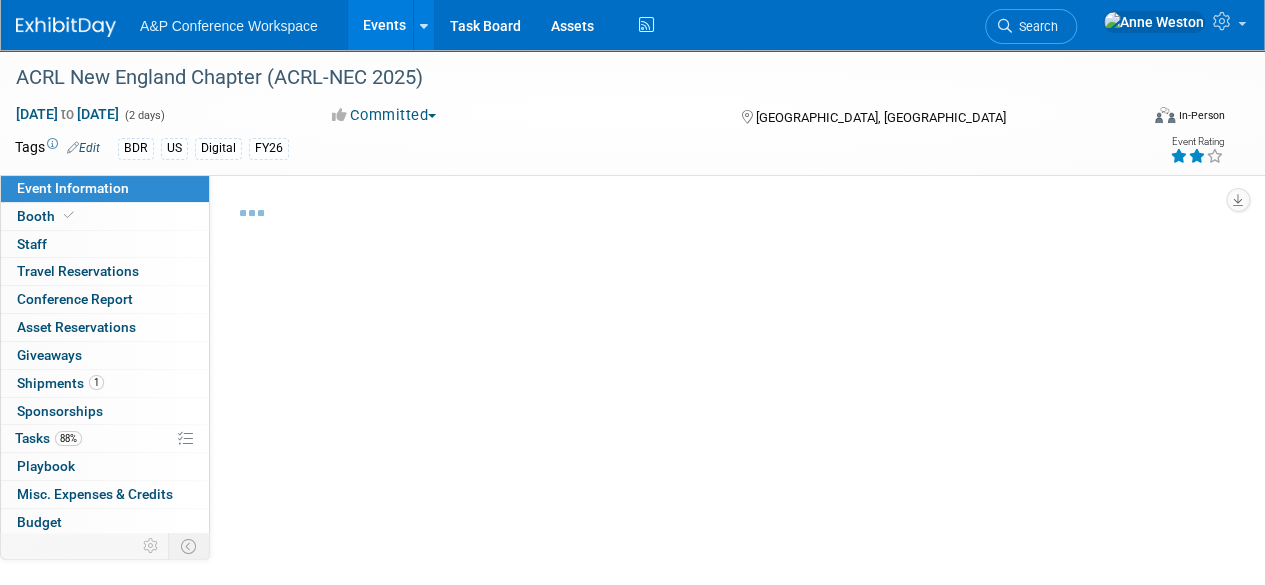 select on "[PERSON_NAME]" 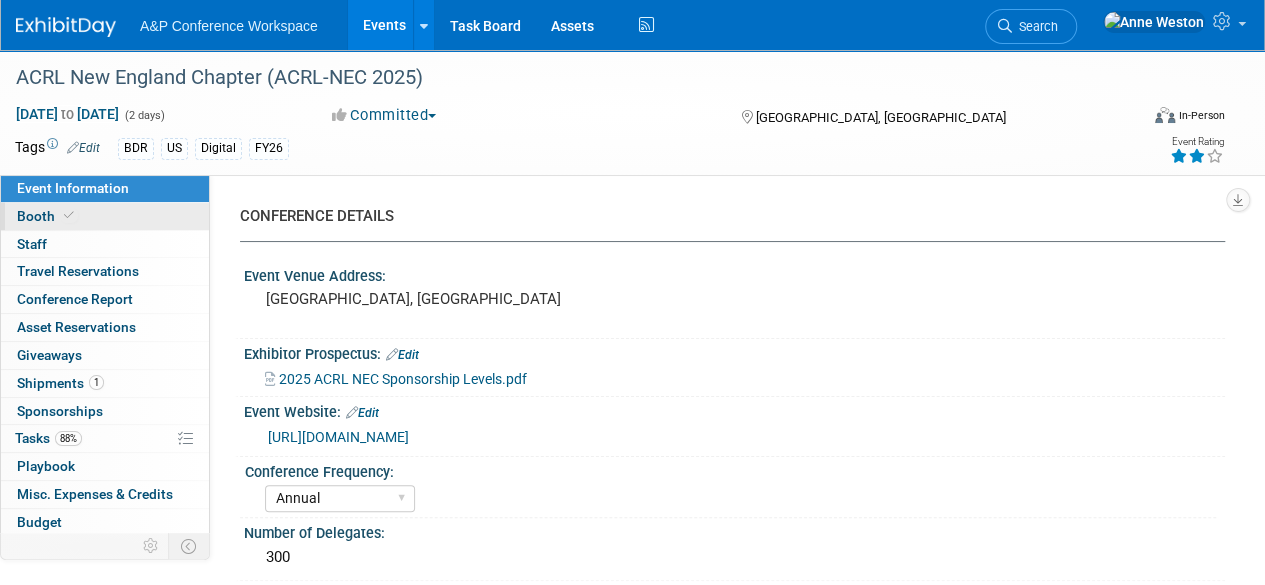 click on "Booth" at bounding box center [105, 216] 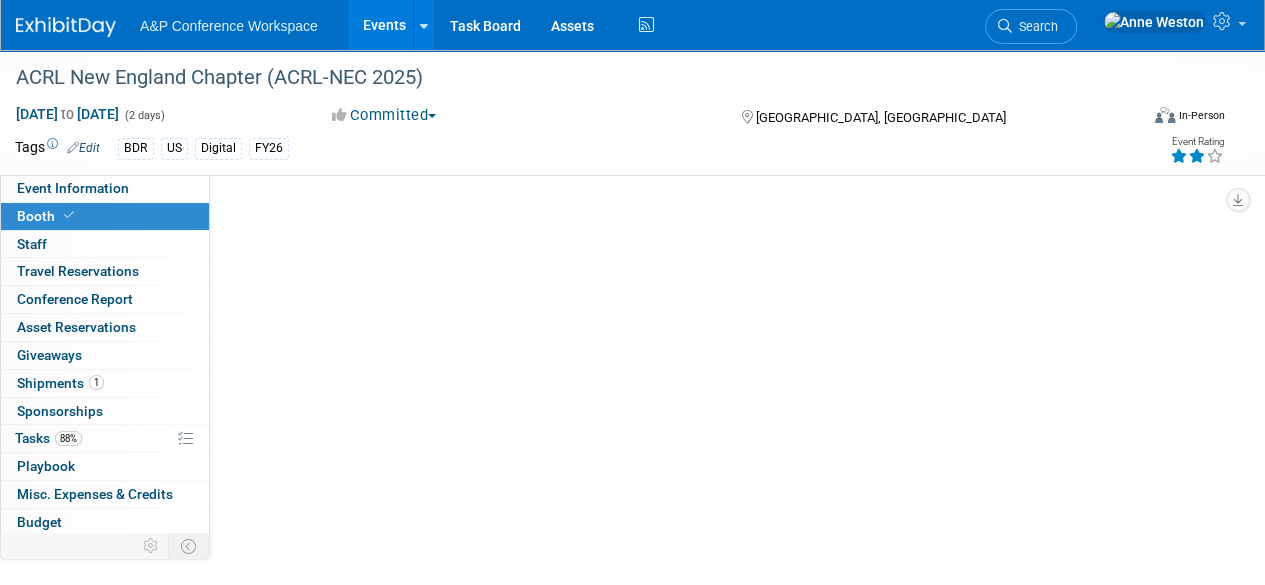 select on "DIGI" 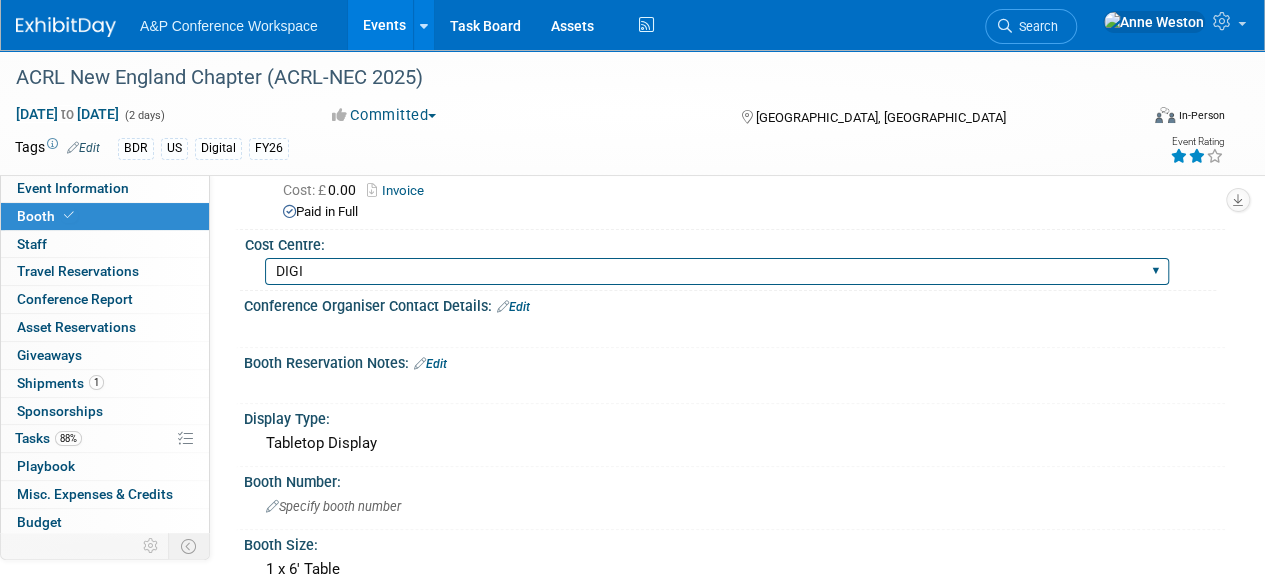 scroll, scrollTop: 0, scrollLeft: 0, axis: both 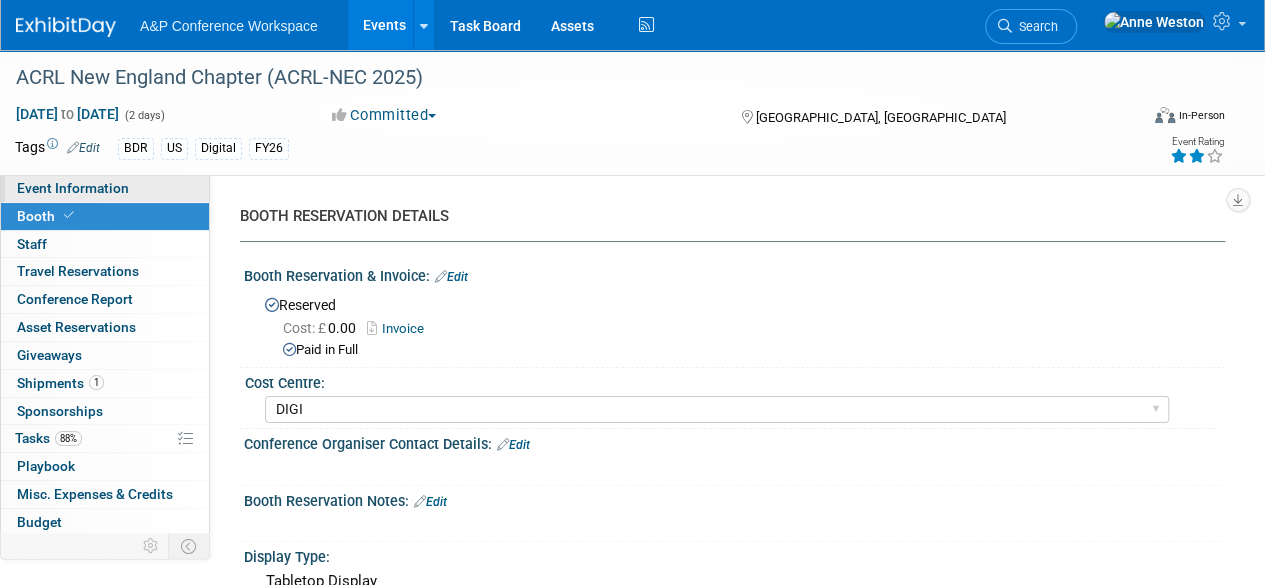 click on "Event Information" at bounding box center (73, 188) 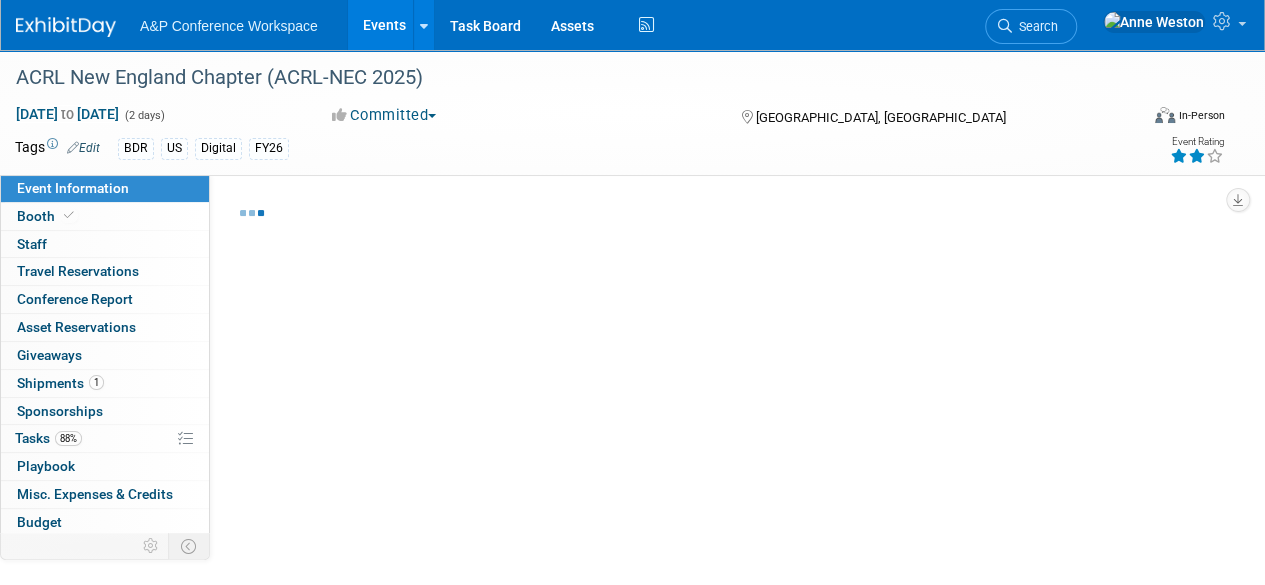 select on "Annual" 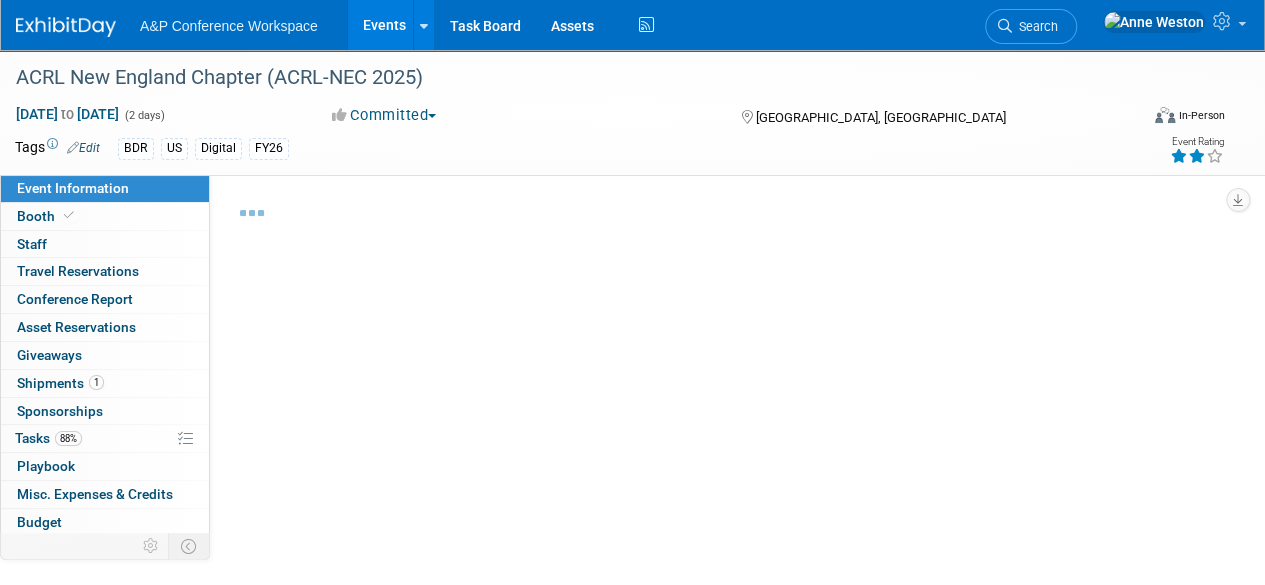 select on "Bloomsbury Digital Resources" 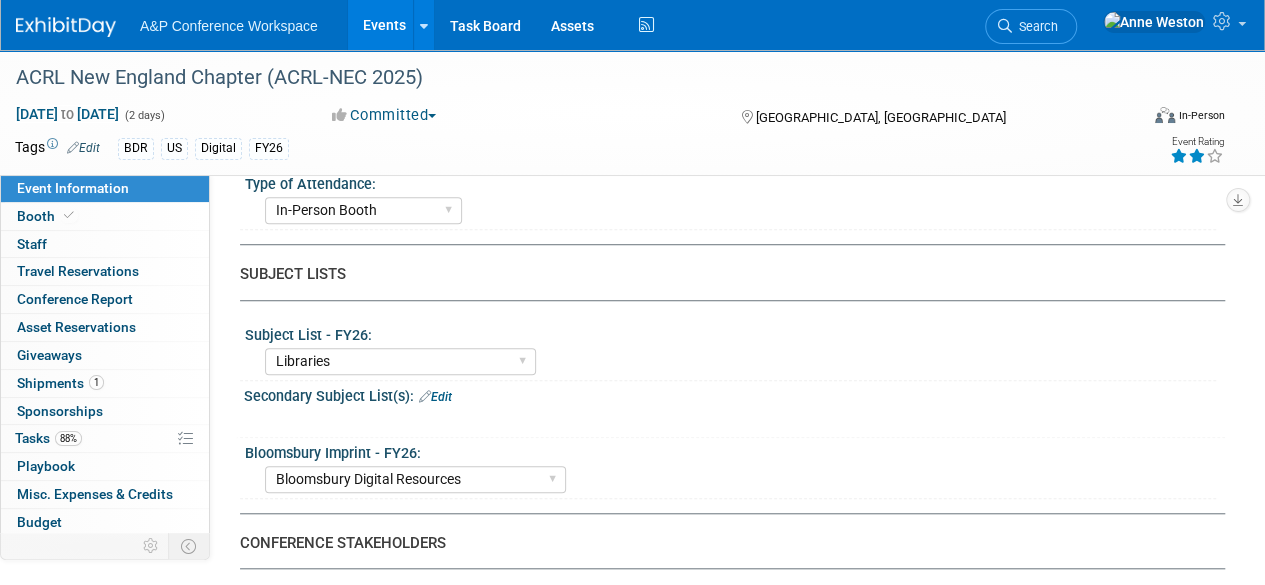 scroll, scrollTop: 100, scrollLeft: 0, axis: vertical 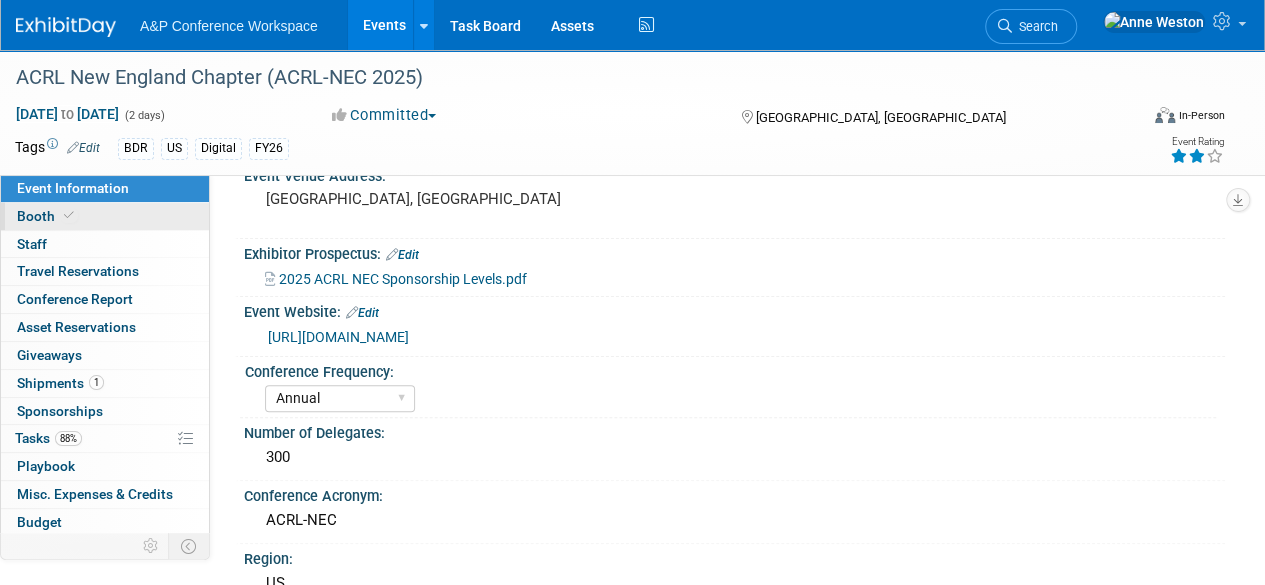 click on "Booth" at bounding box center (105, 216) 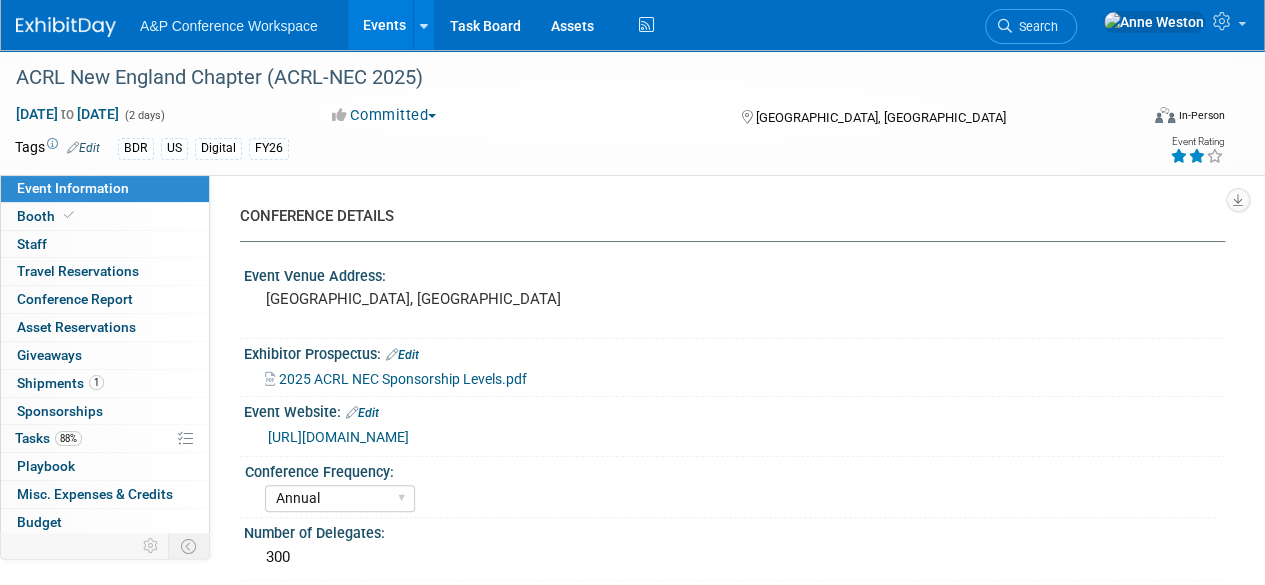 select on "DIGI" 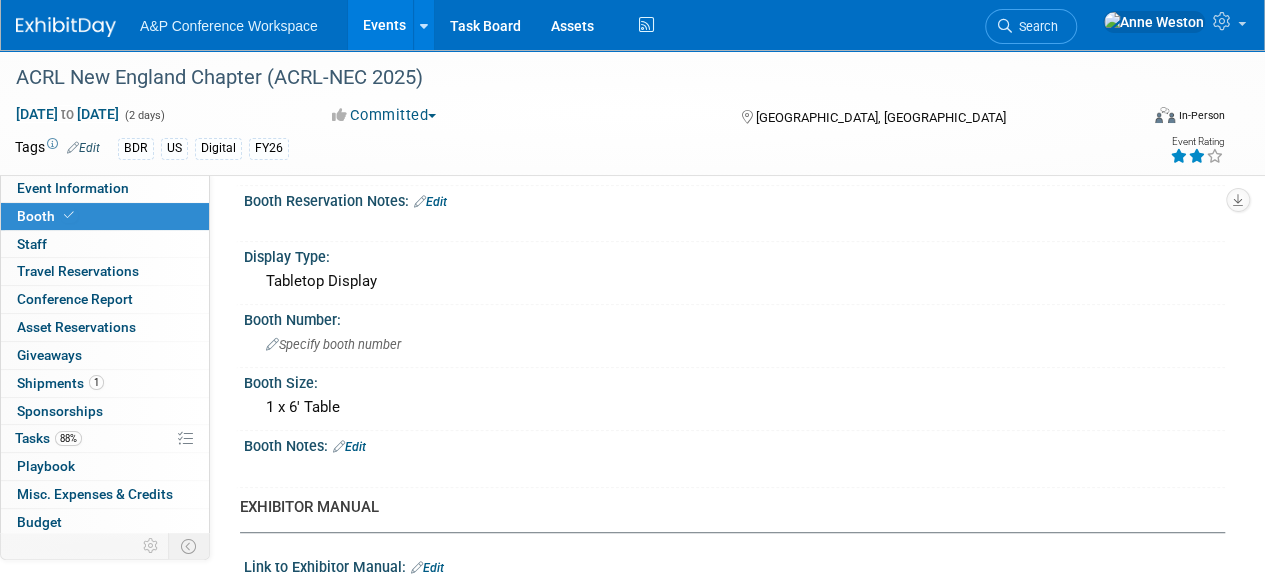scroll, scrollTop: 0, scrollLeft: 0, axis: both 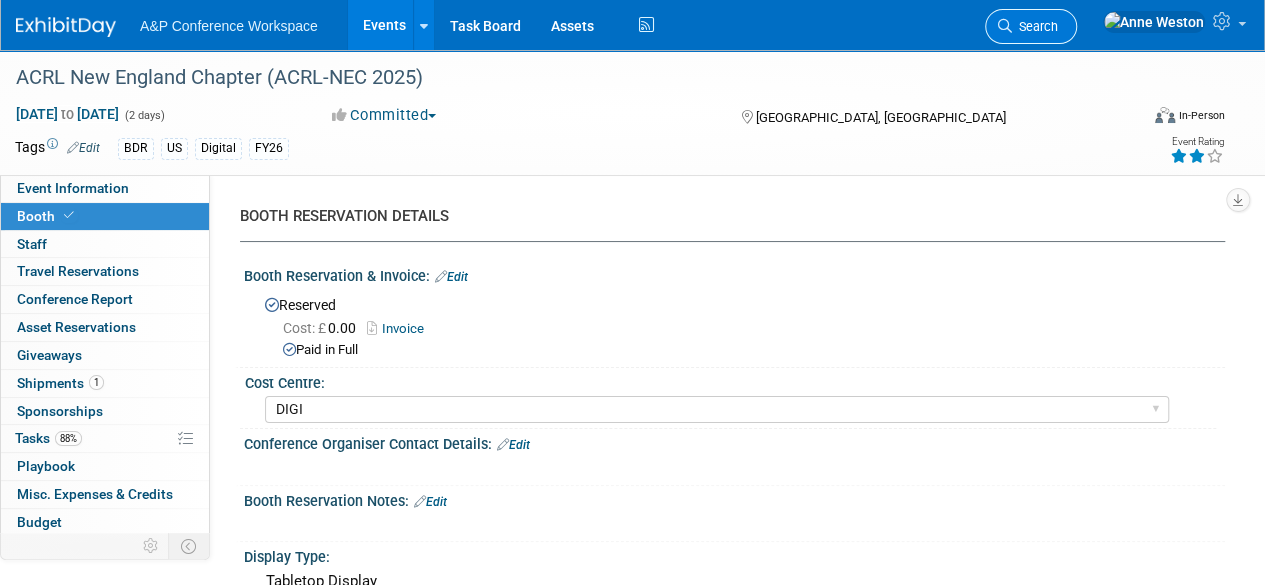 click on "Search" at bounding box center [1035, 26] 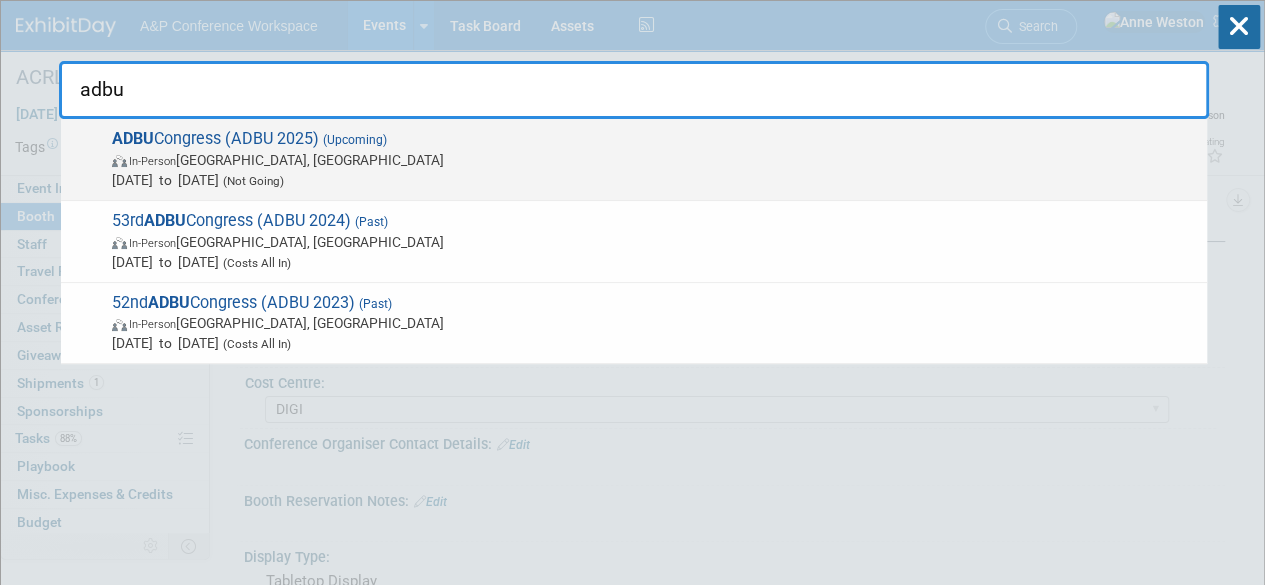 type on "adbu" 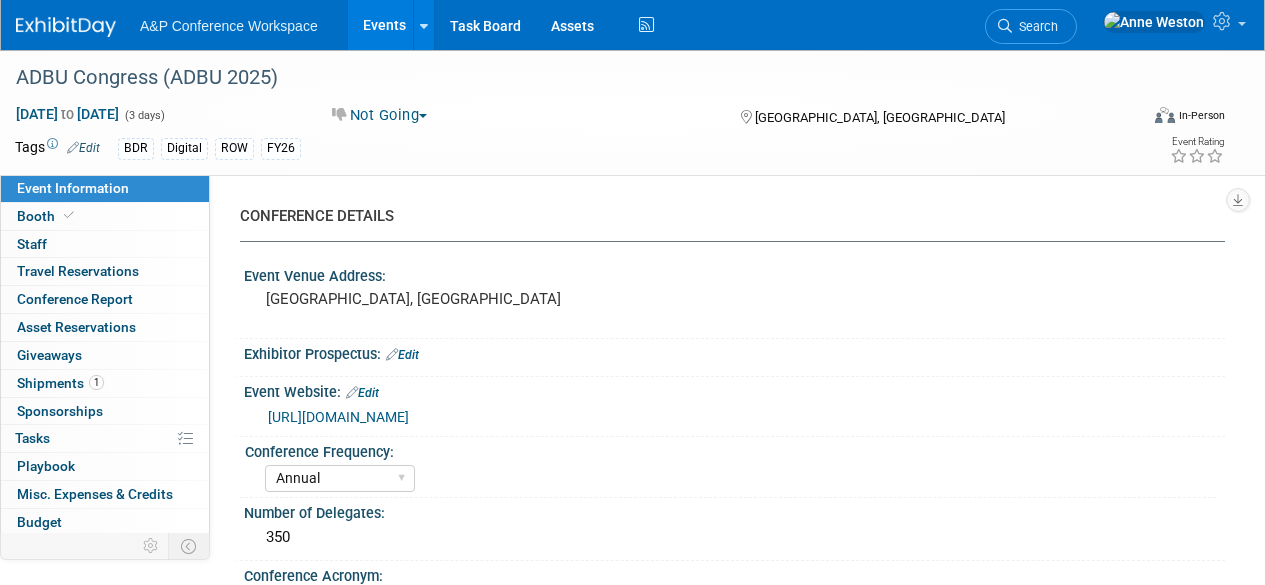 select on "Annual" 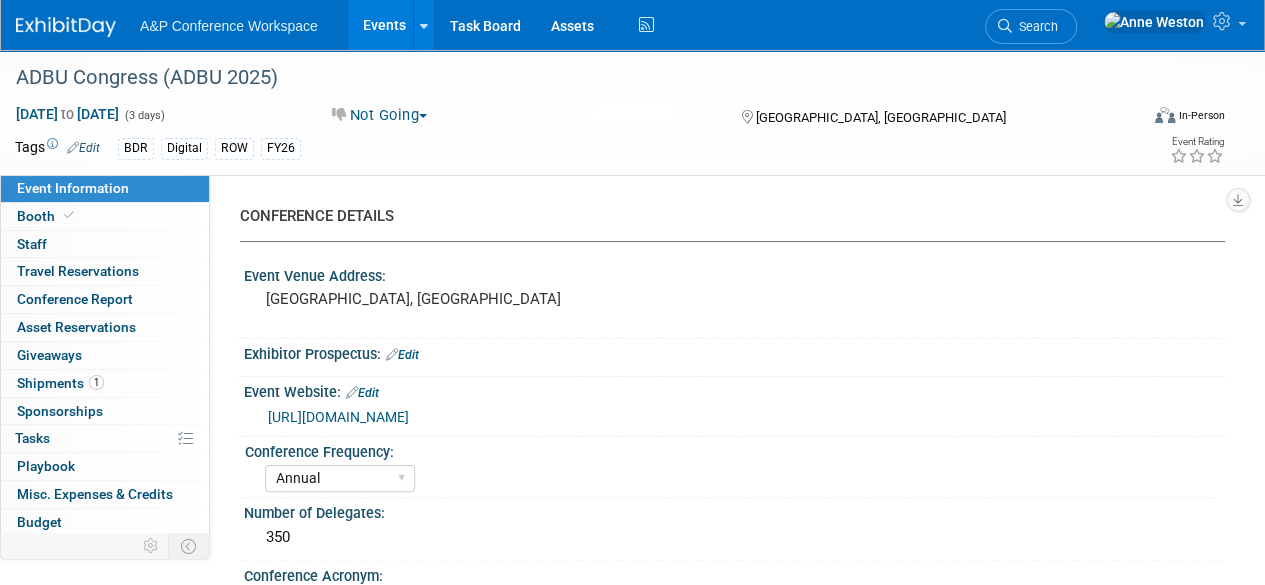 scroll, scrollTop: 0, scrollLeft: 0, axis: both 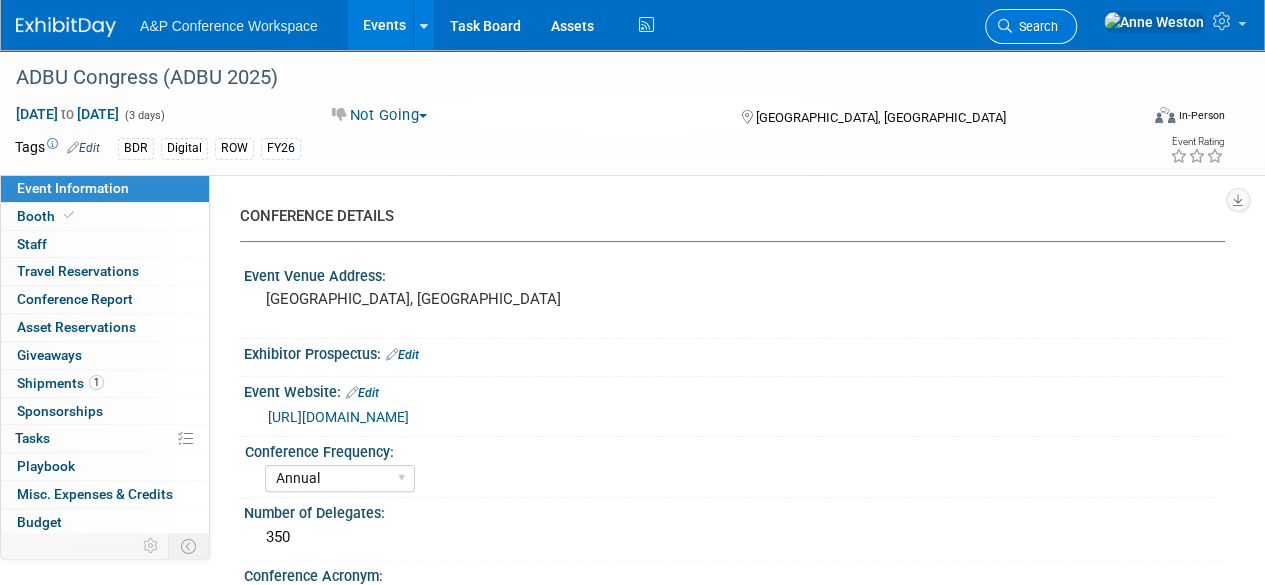 click at bounding box center [1005, 26] 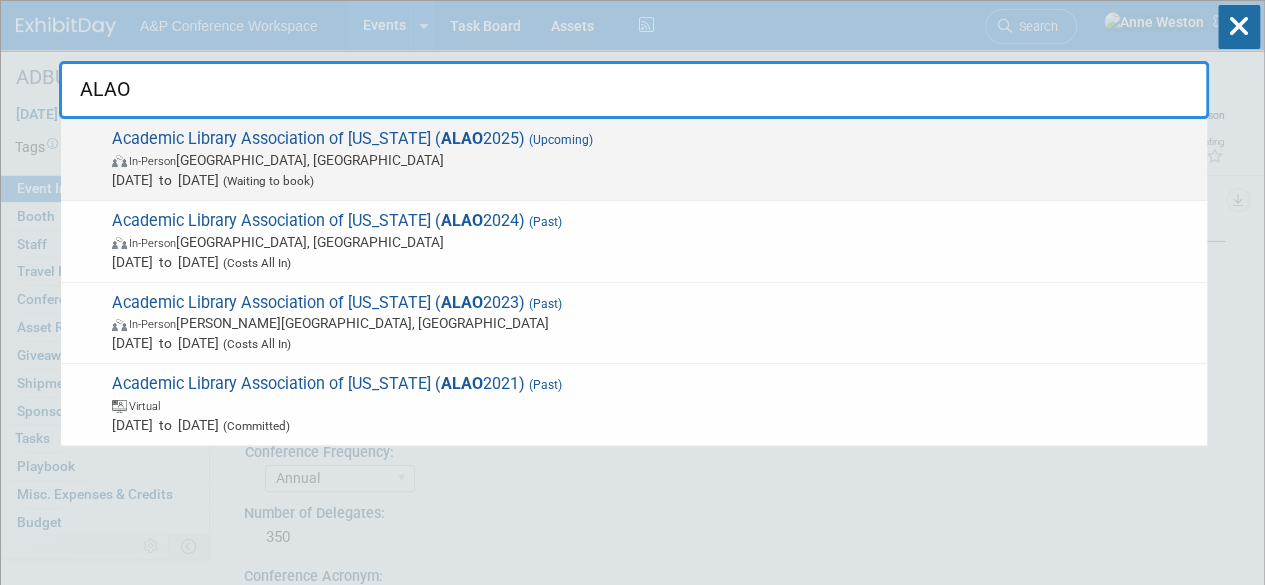 type on "ALAO" 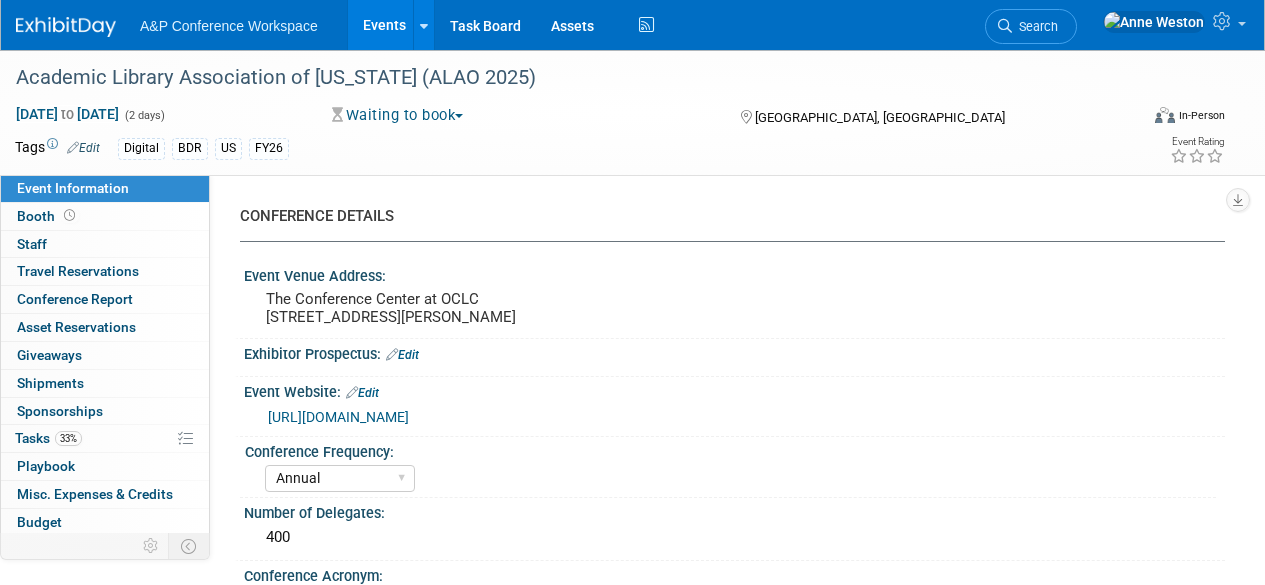 select on "Annual" 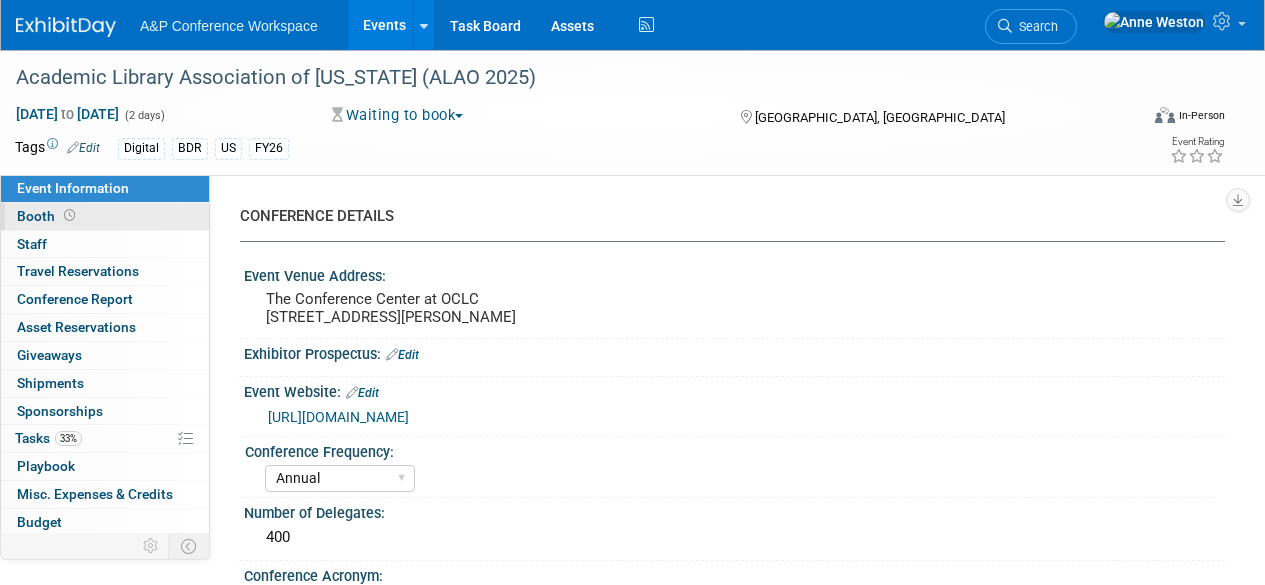 scroll, scrollTop: 0, scrollLeft: 0, axis: both 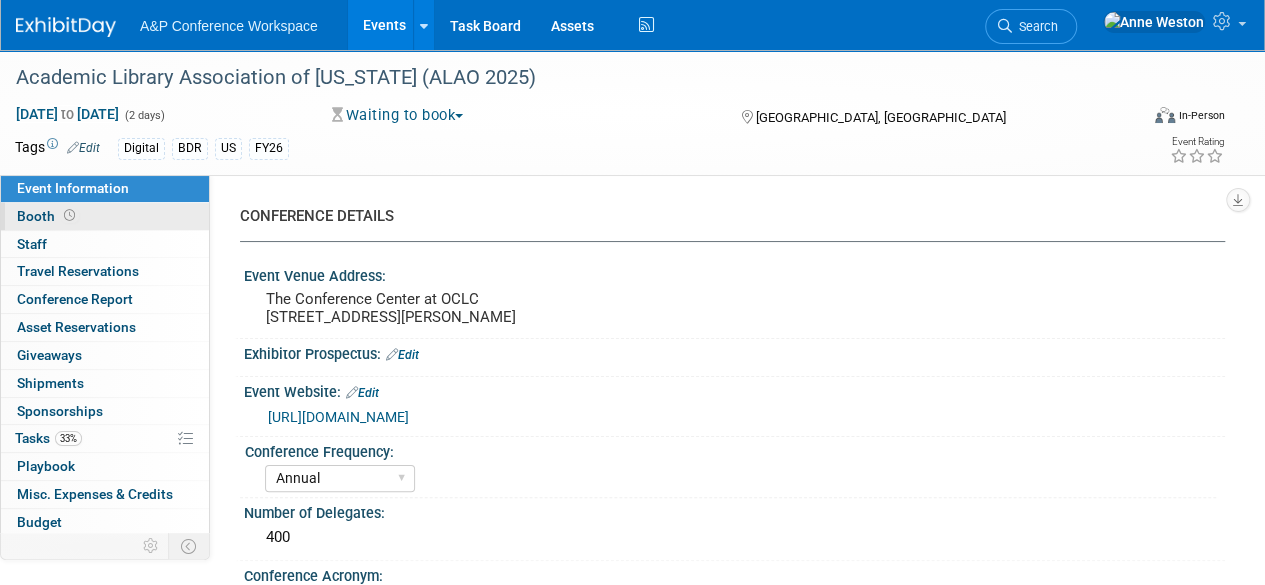 click on "Booth" at bounding box center [105, 216] 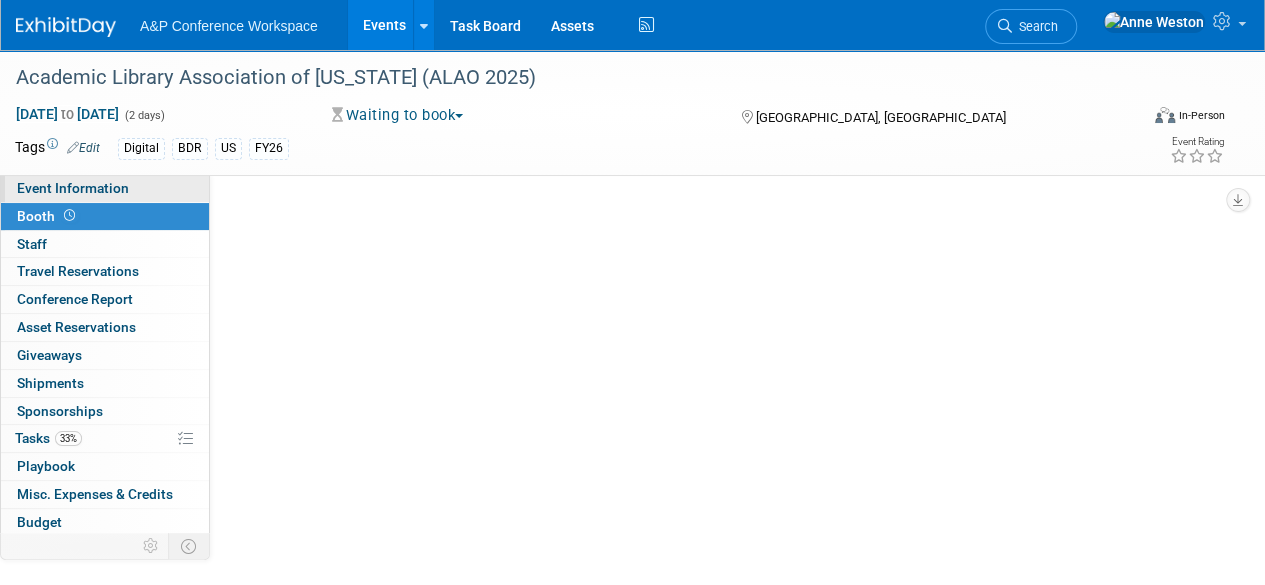 select on "DIGI" 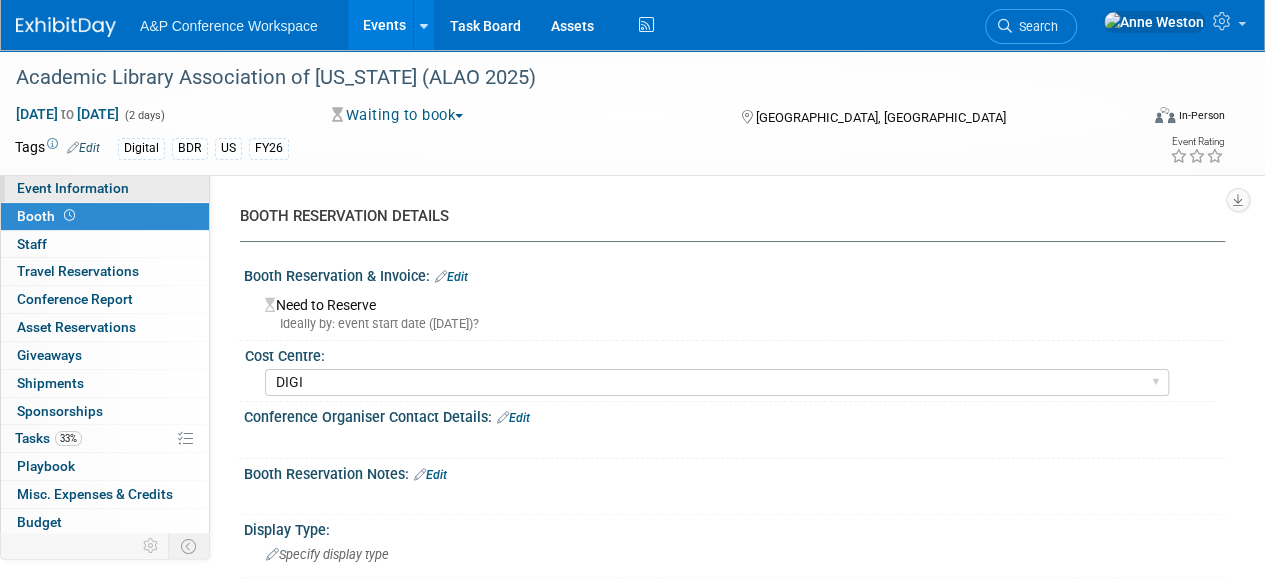 click on "Event Information" at bounding box center [73, 188] 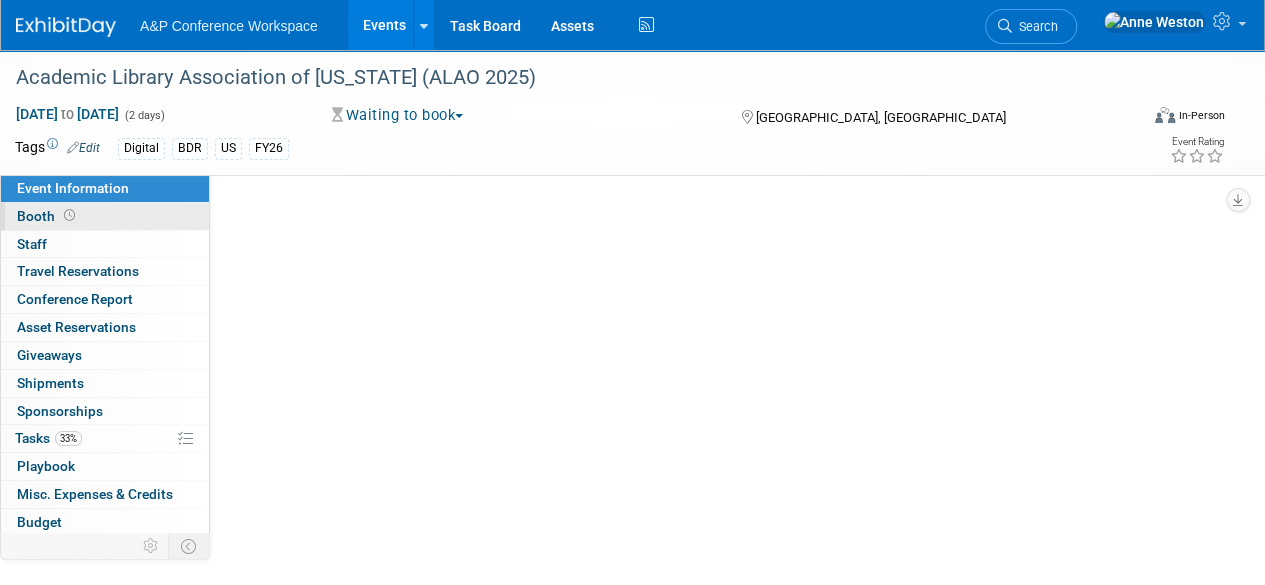 select on "Annual" 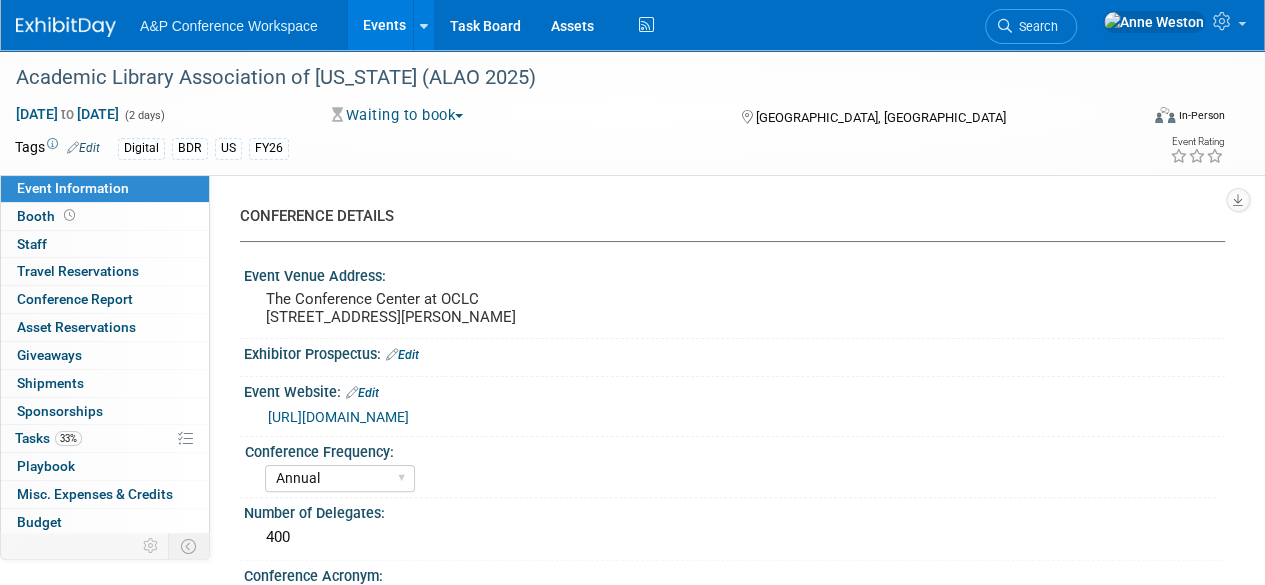 click on "https://www.alaoweb.org/page-1861219" at bounding box center (338, 417) 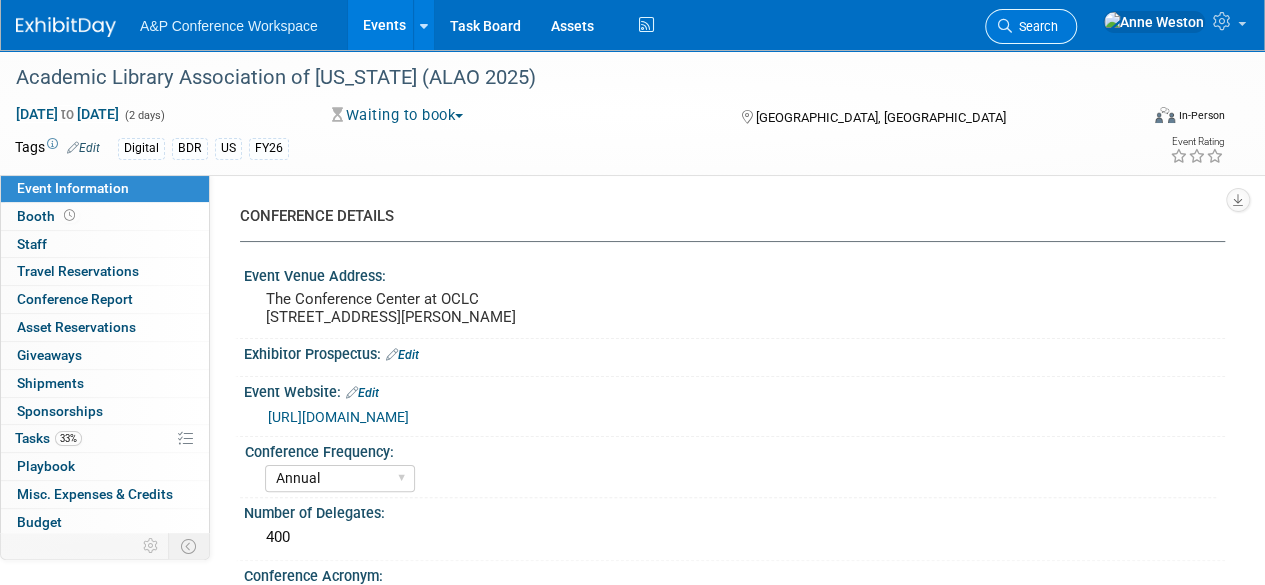 click on "Search" at bounding box center (1031, 26) 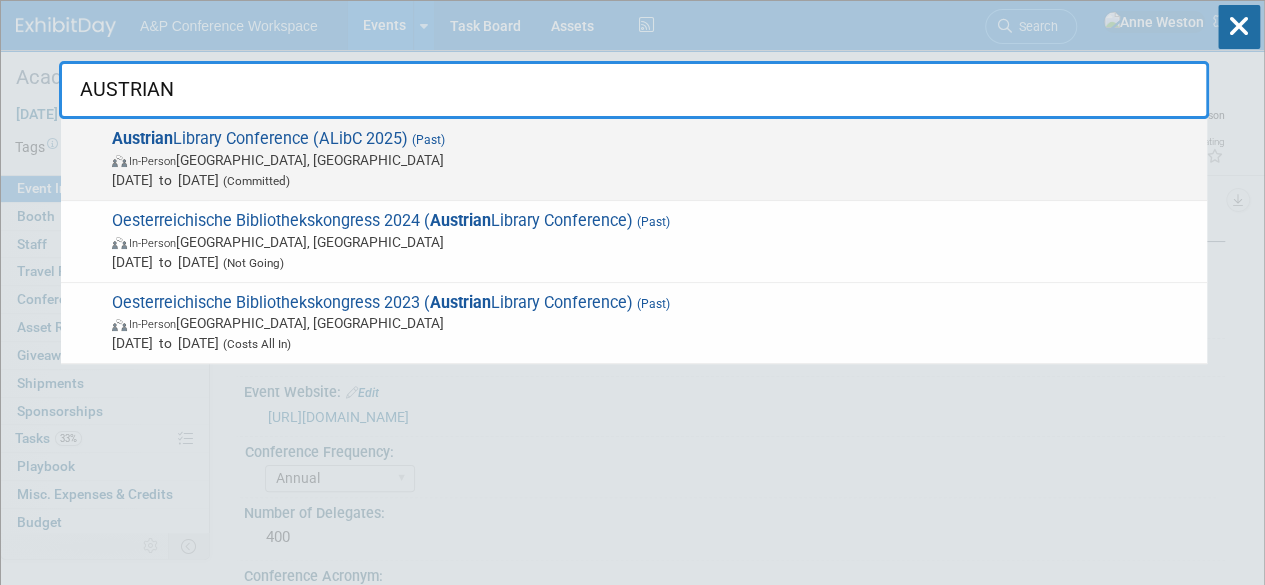 type on "AUSTRIAN" 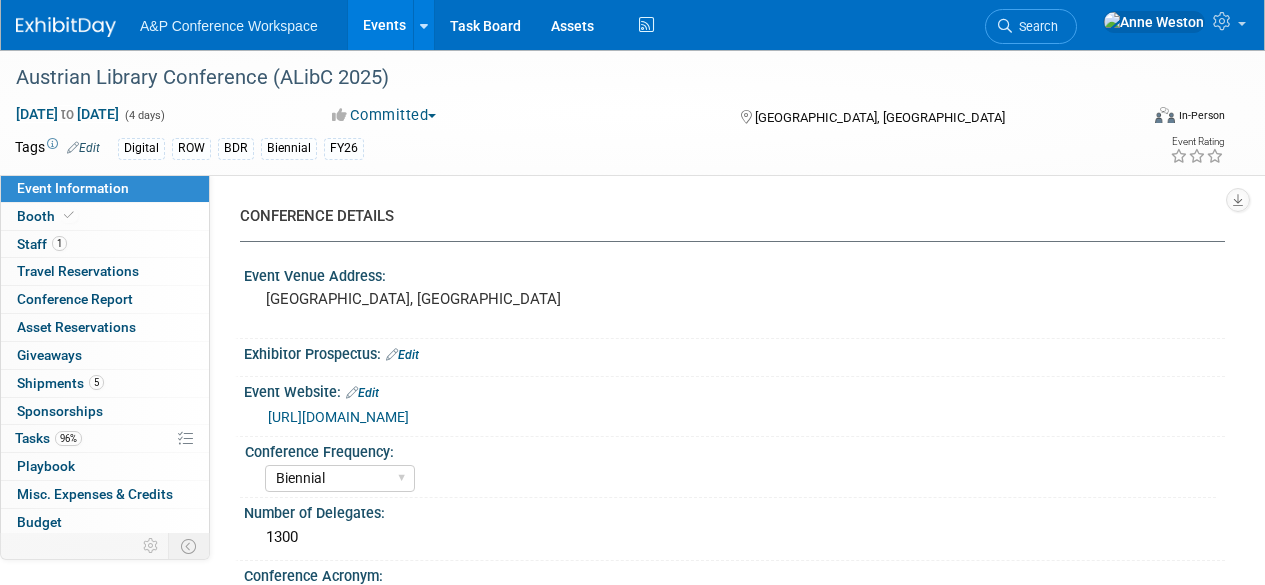 select on "Biennial" 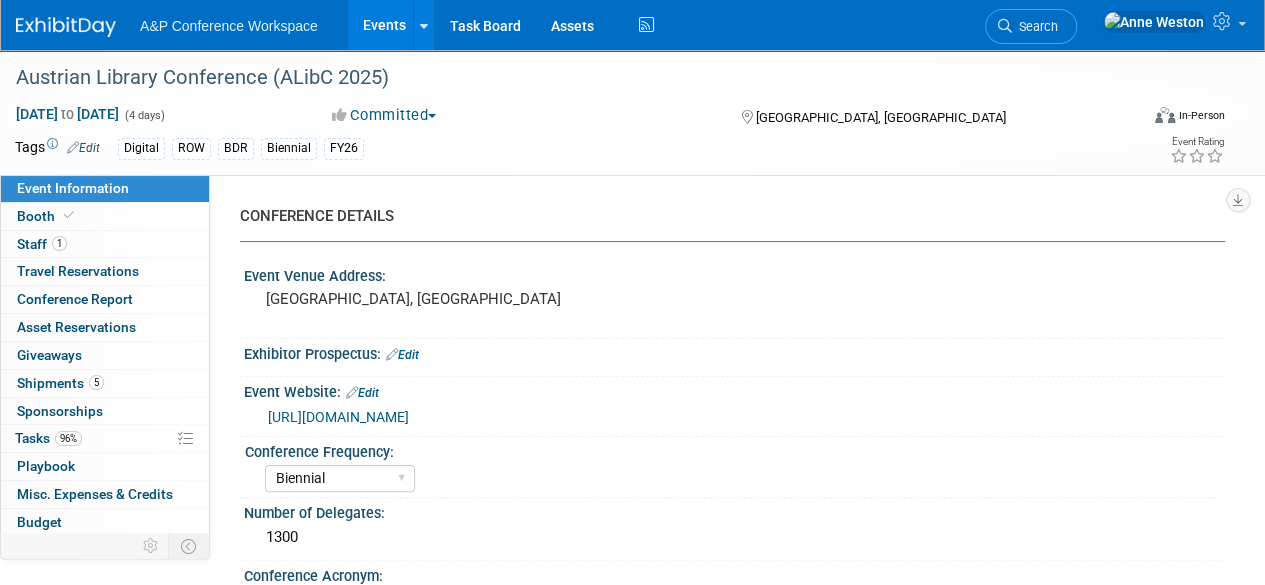 scroll, scrollTop: 0, scrollLeft: 0, axis: both 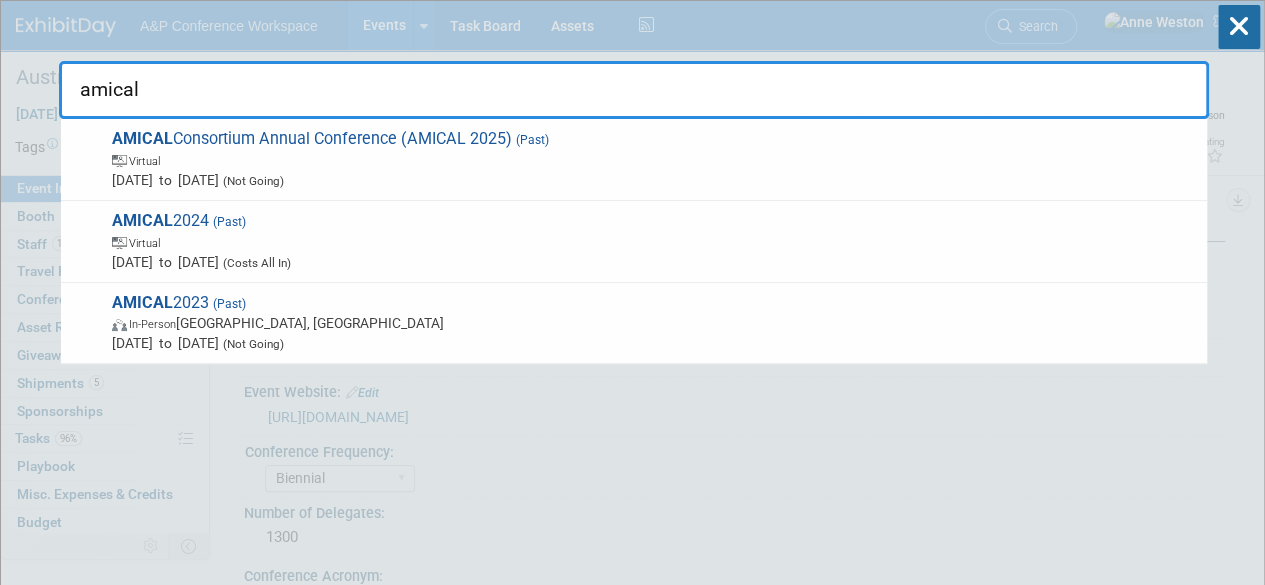 type on "amical" 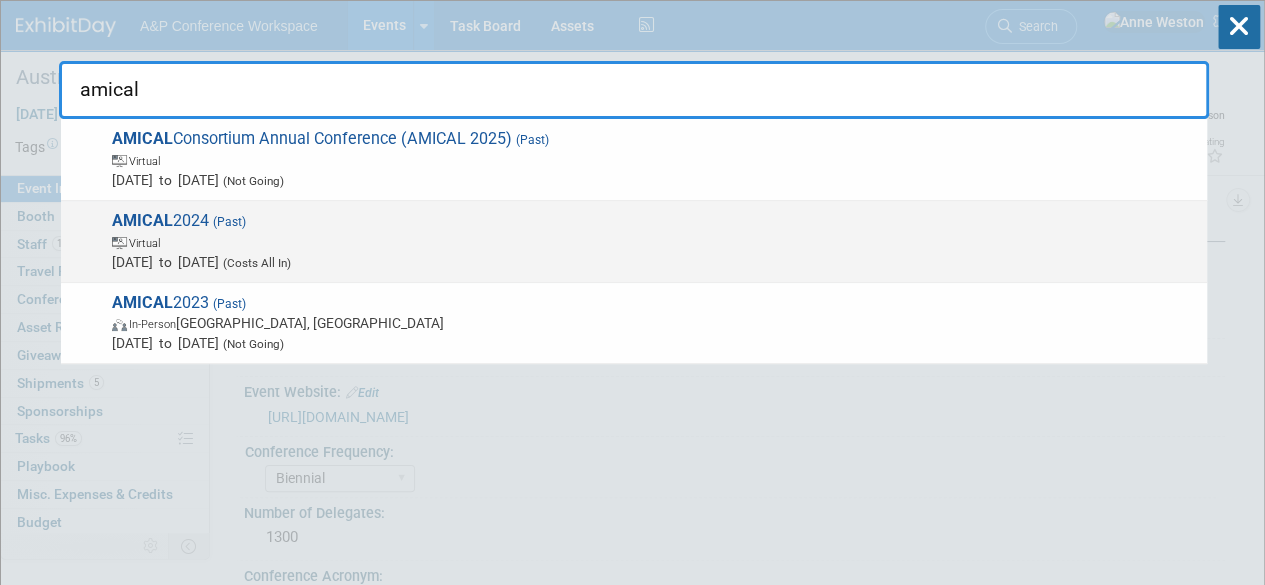 click on "Virtual" at bounding box center (654, 242) 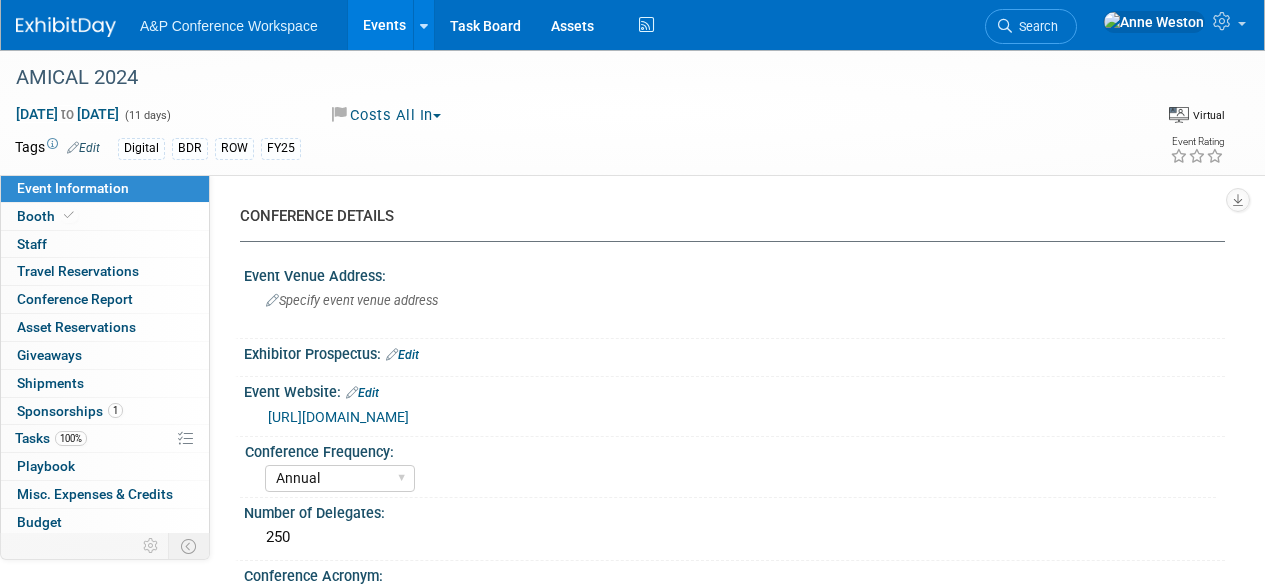 select on "Annual" 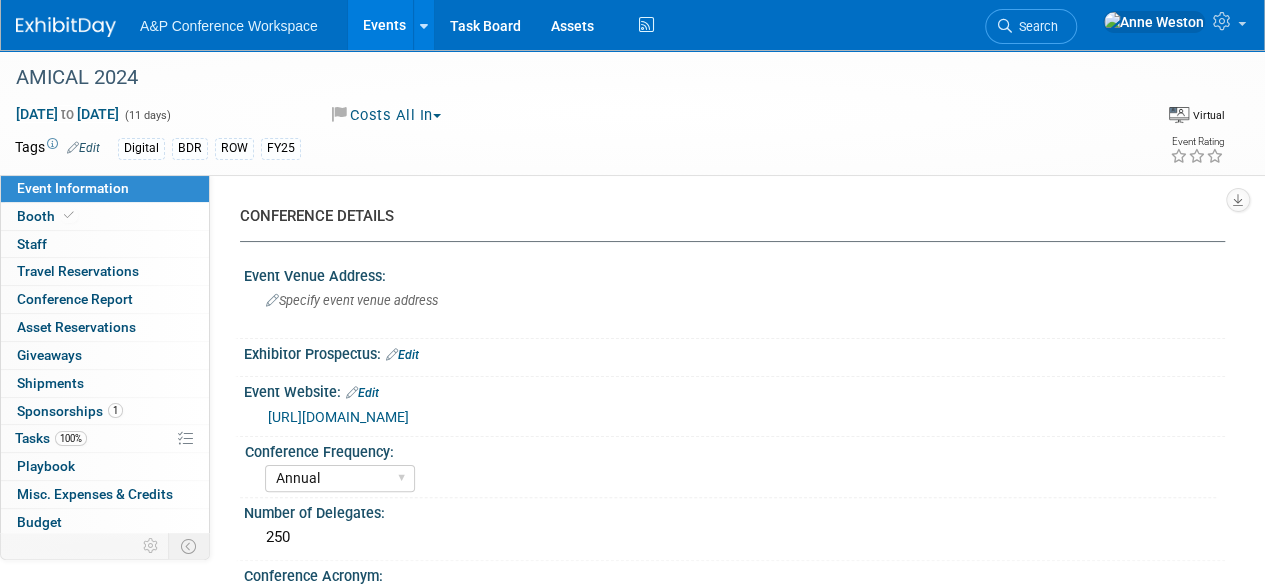 scroll, scrollTop: 0, scrollLeft: 0, axis: both 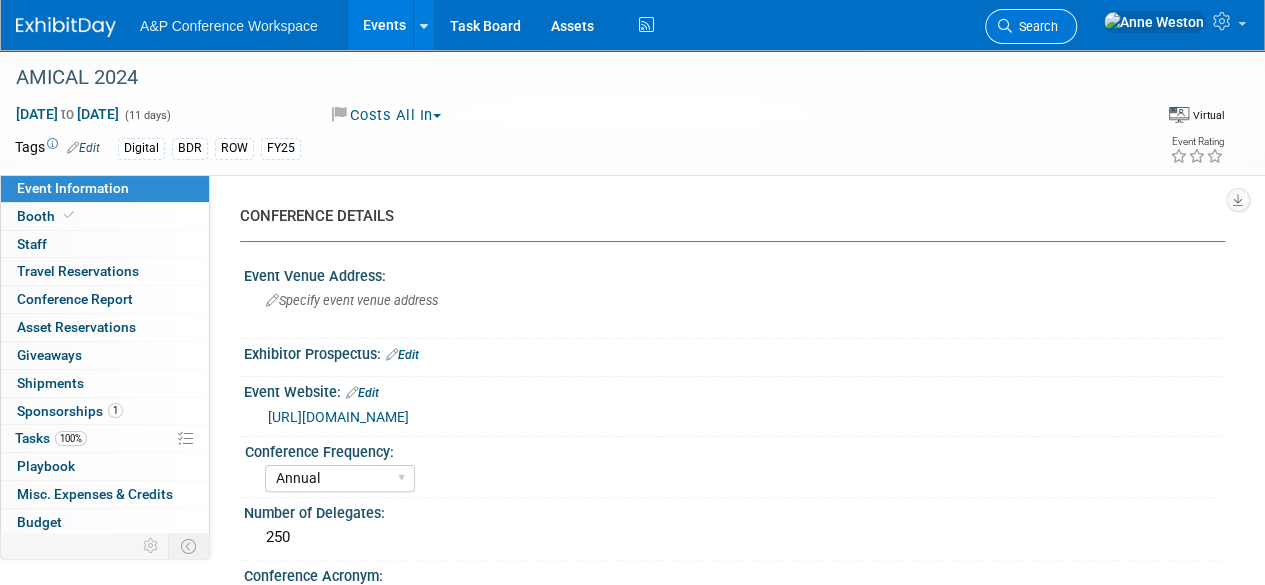 click on "Search" at bounding box center (1035, 26) 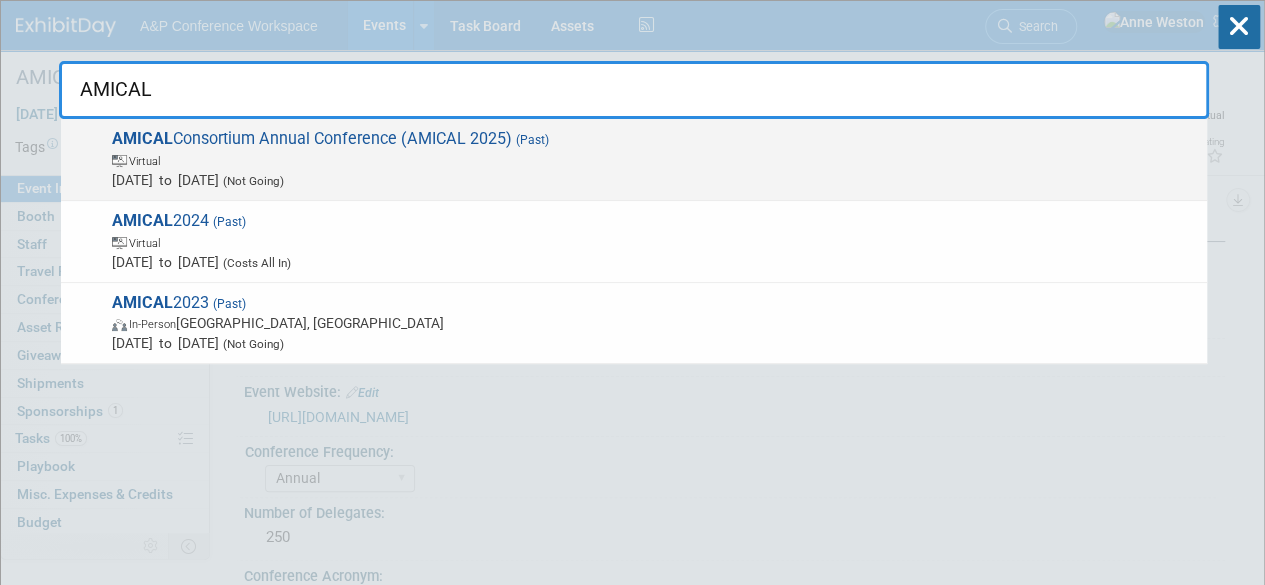 type on "AMICAL" 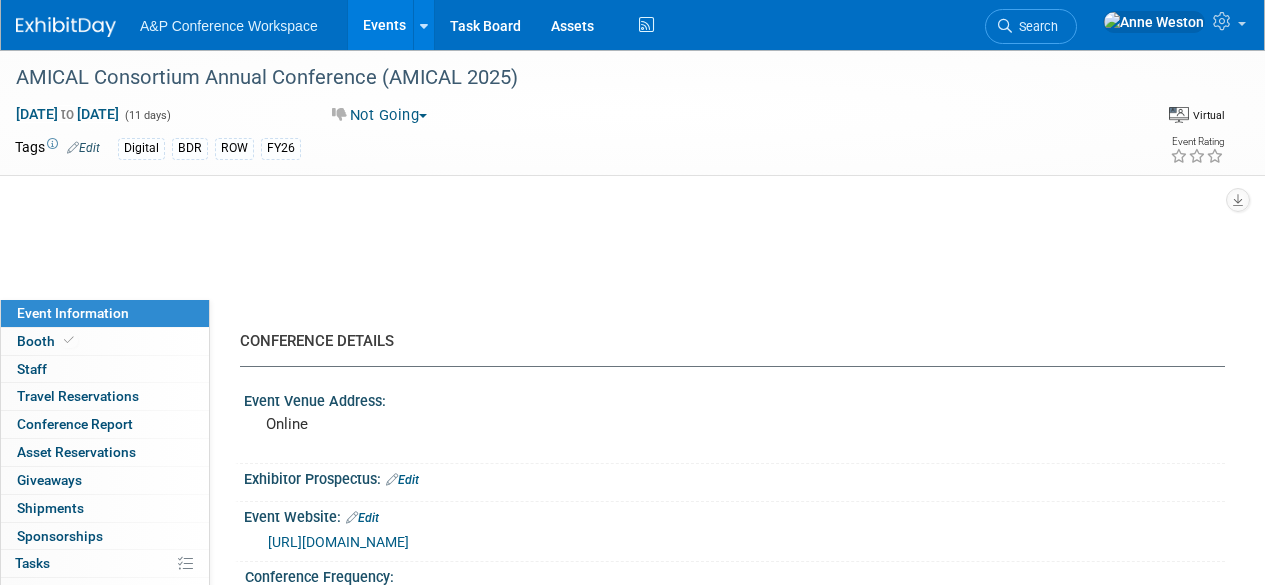select on "Annual" 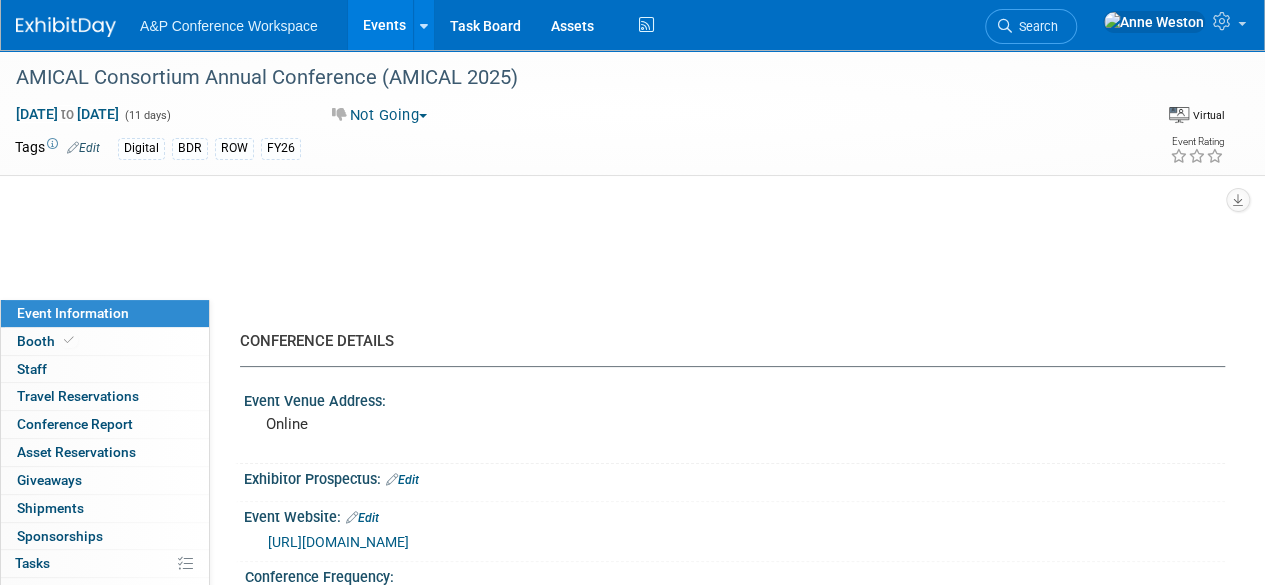 scroll, scrollTop: 0, scrollLeft: 0, axis: both 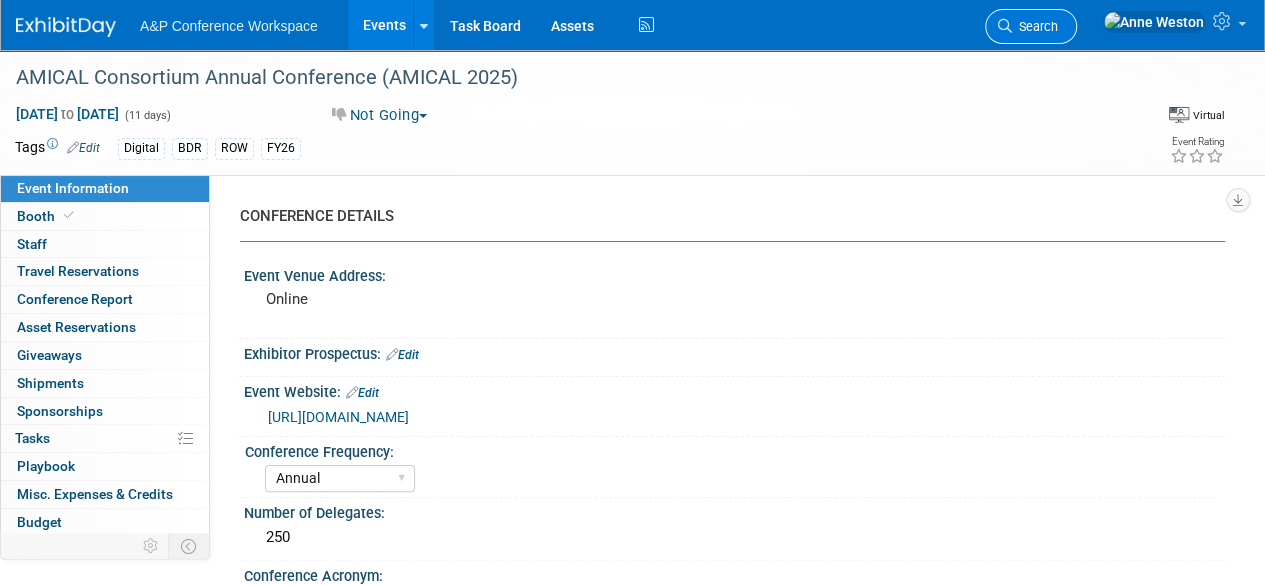click on "Search" at bounding box center [1031, 26] 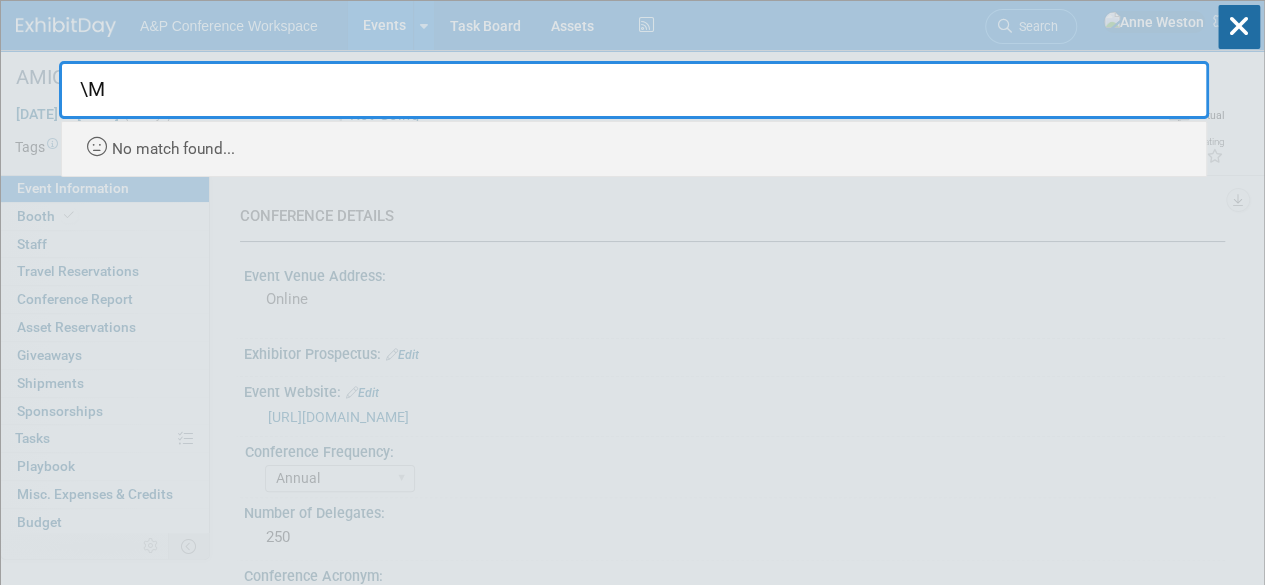 type on "\" 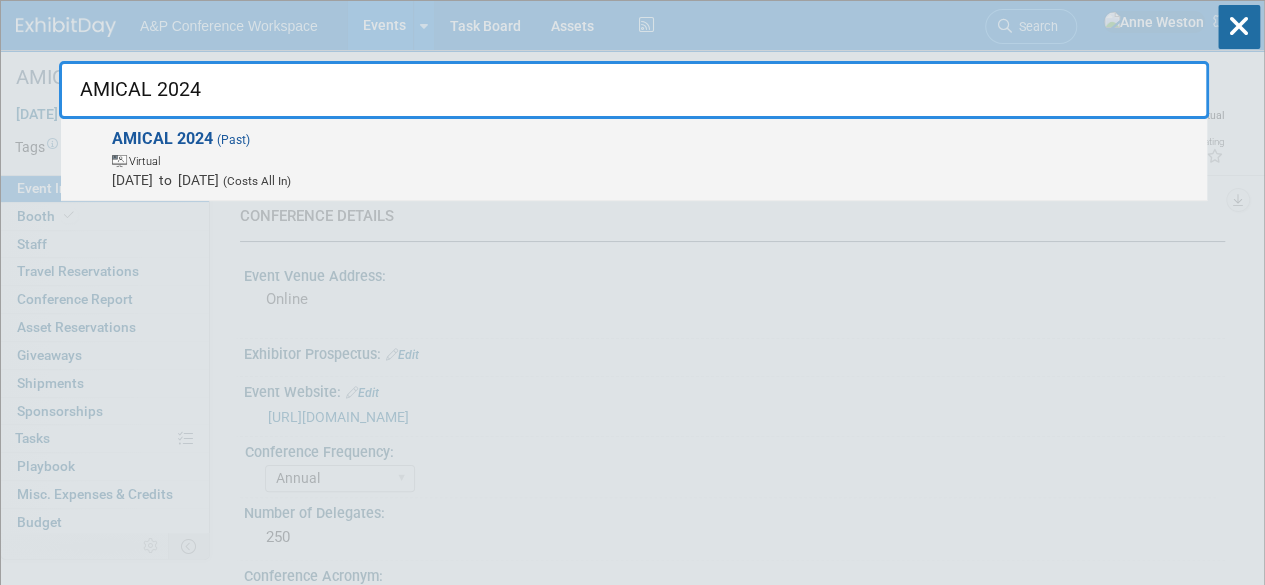 type on "AMICAL 2024" 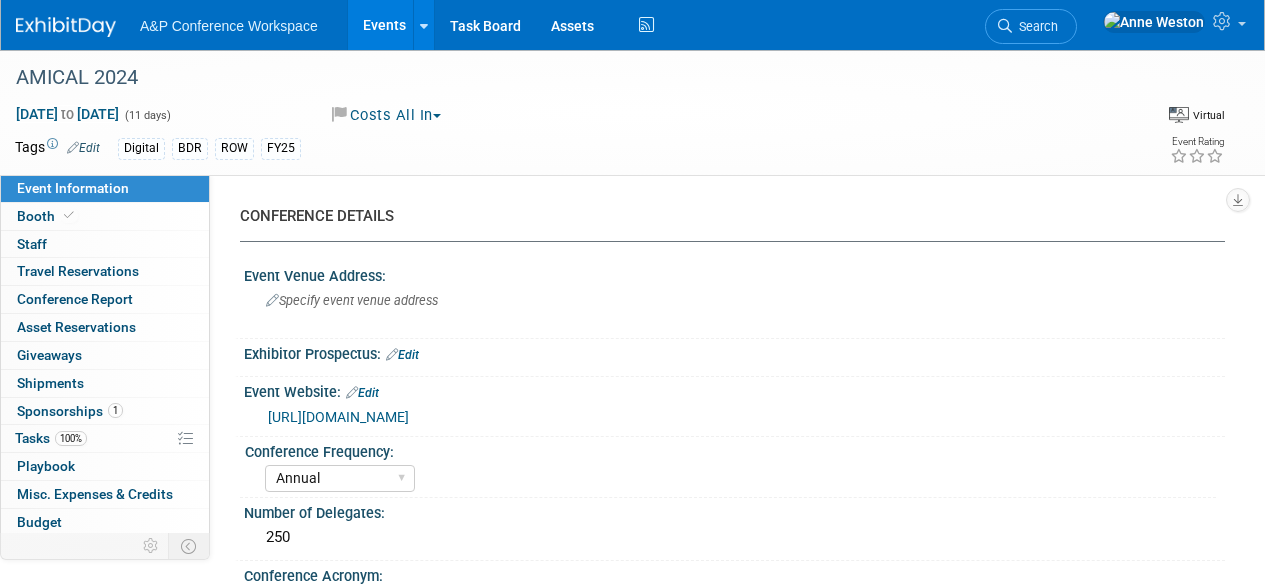 select on "Annual" 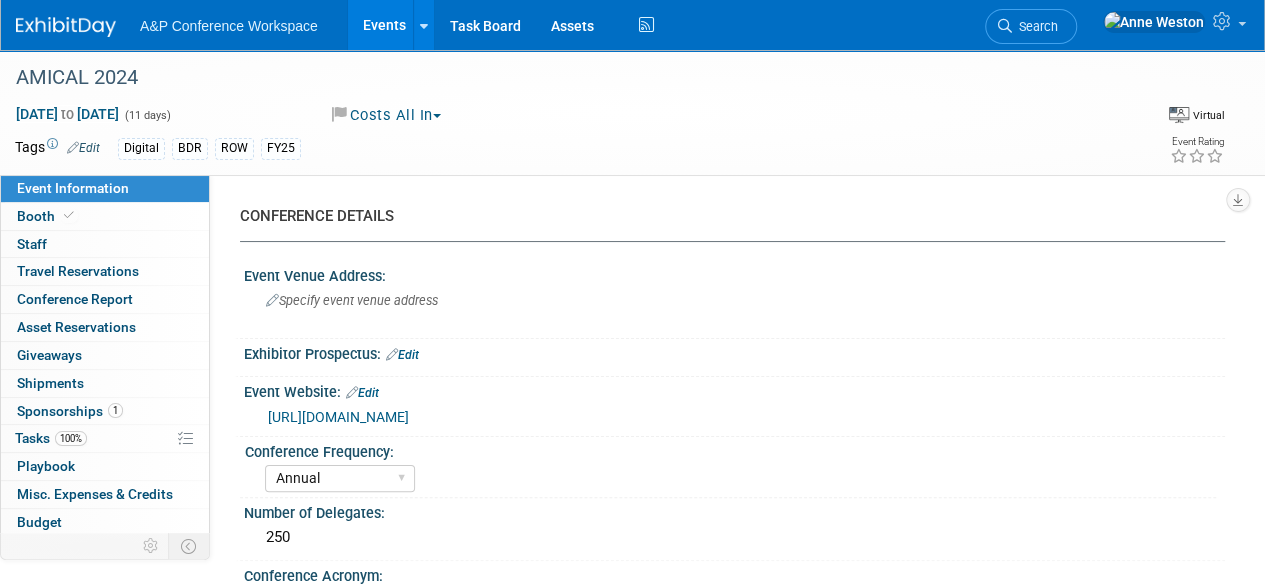 scroll, scrollTop: 0, scrollLeft: 0, axis: both 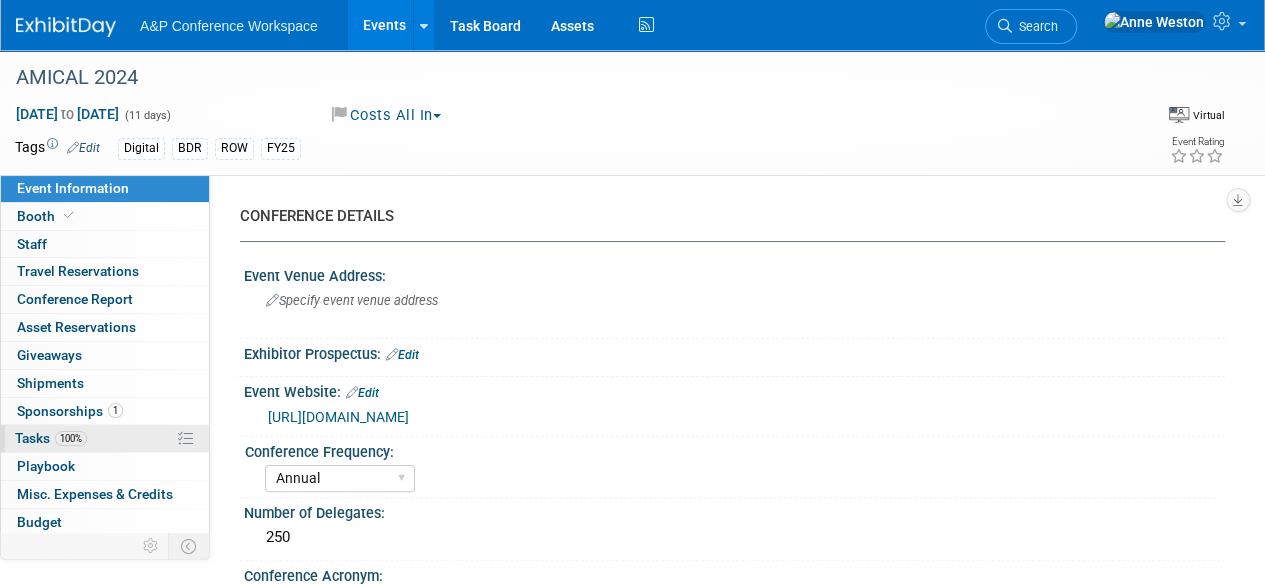 click on "100%" at bounding box center [71, 438] 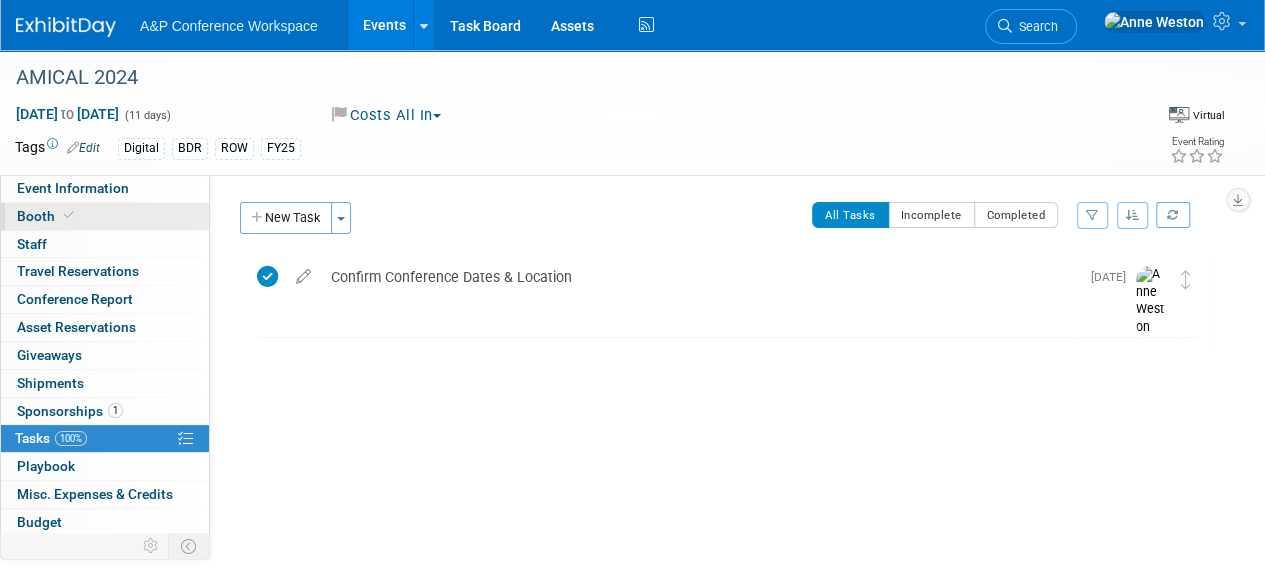 click on "Booth" at bounding box center [105, 216] 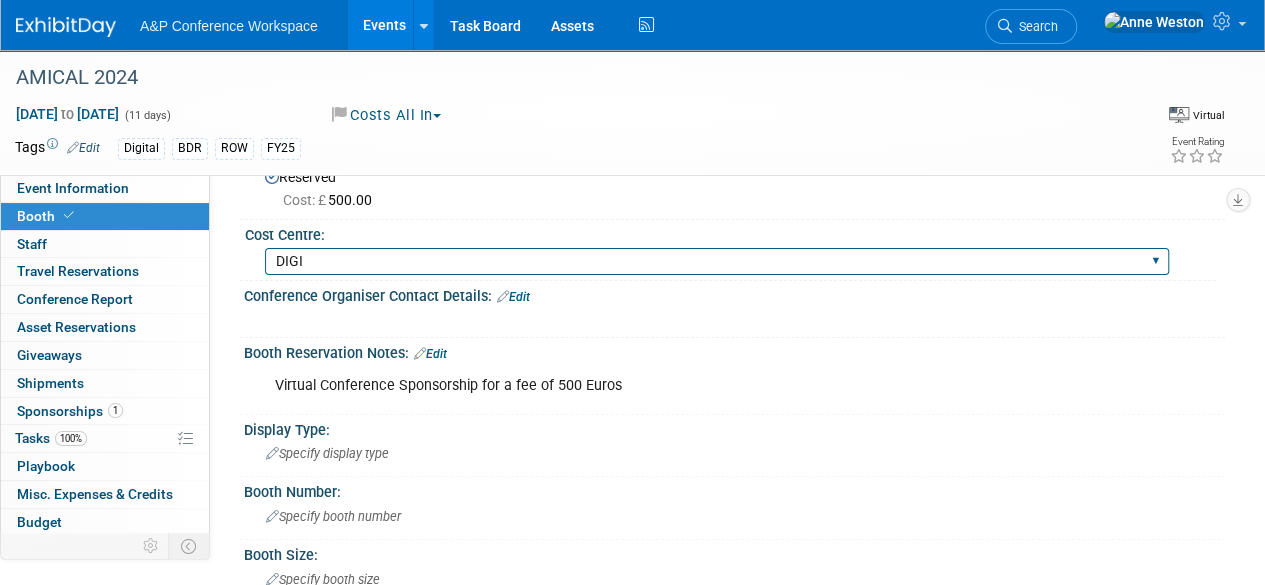 scroll, scrollTop: 0, scrollLeft: 0, axis: both 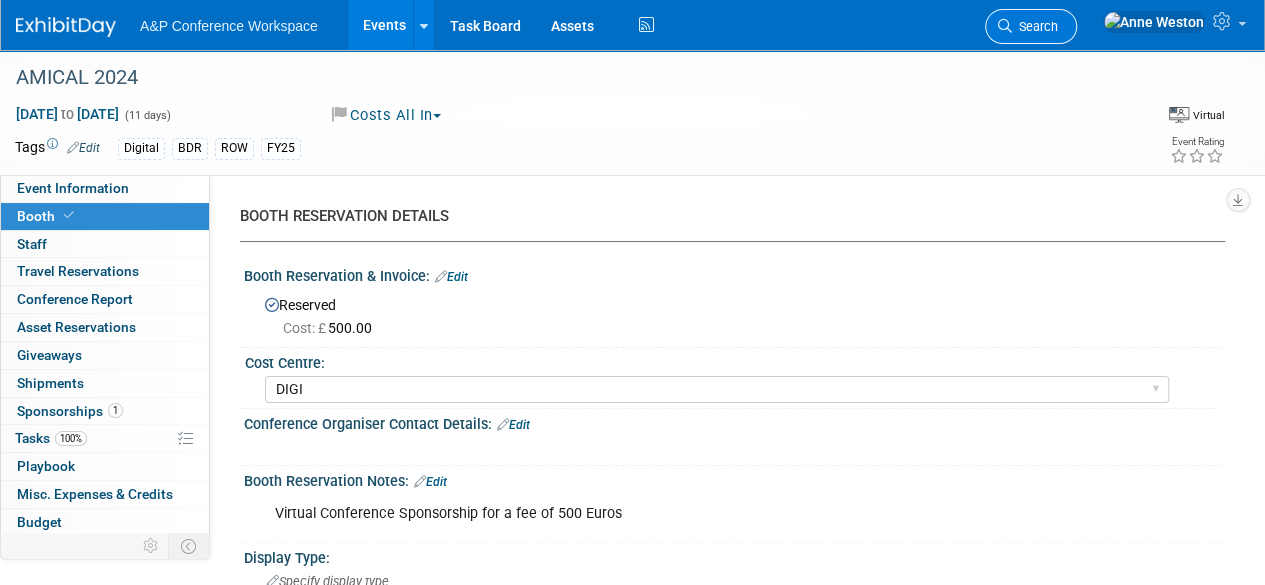 click on "Search" at bounding box center [1035, 26] 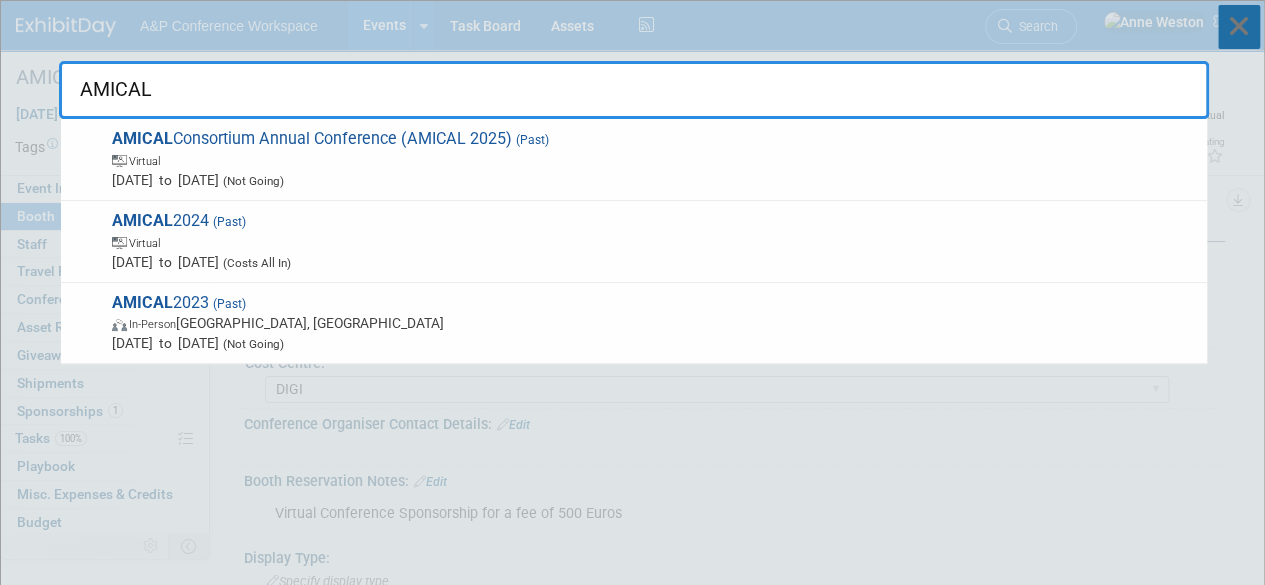 type on "AMICAL" 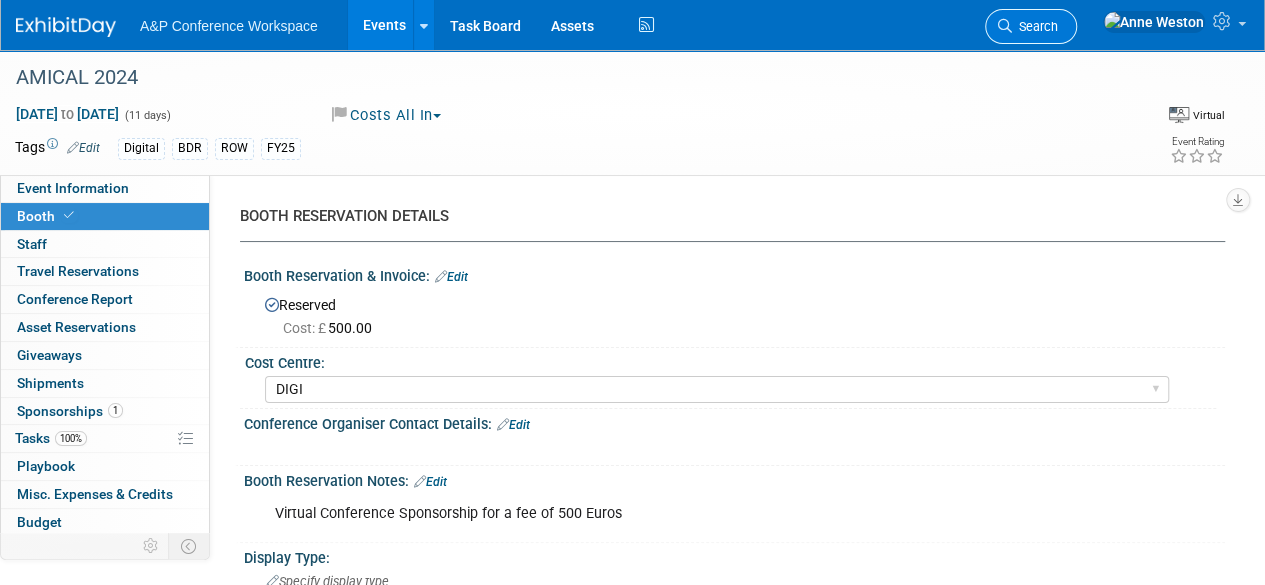 click on "Search" at bounding box center (1035, 26) 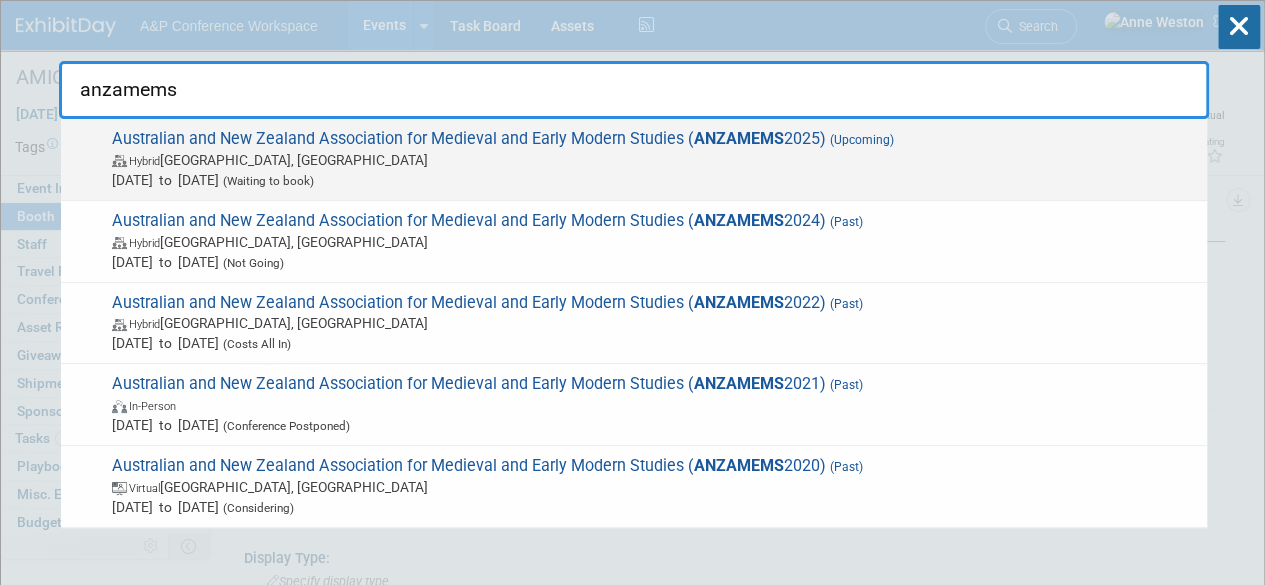 type on "anzamems" 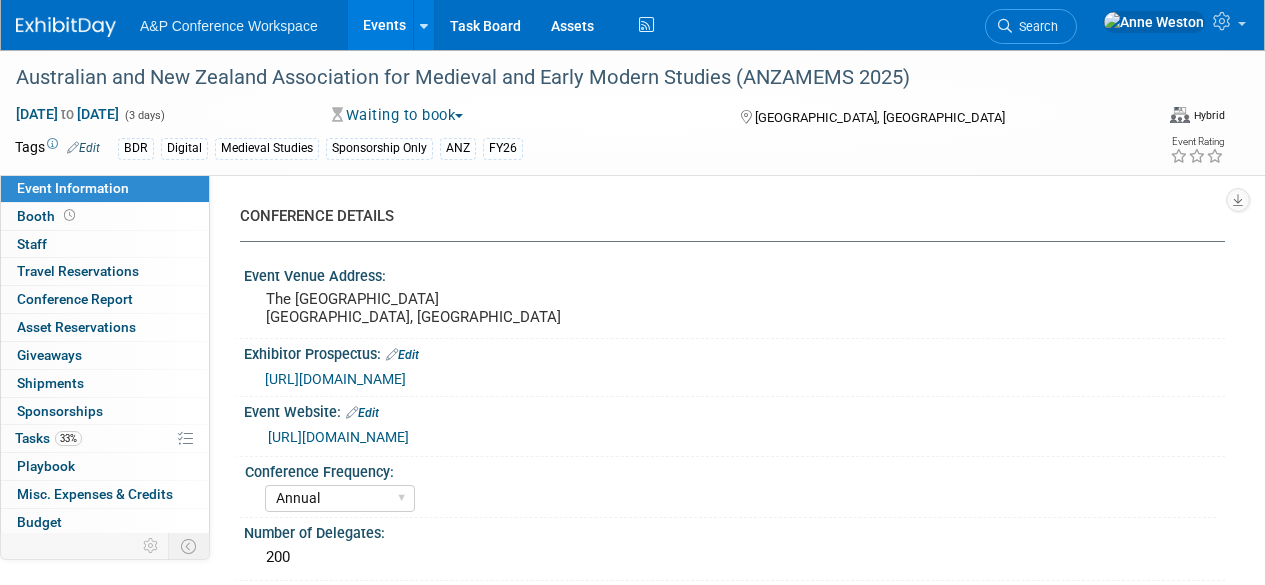 select on "Annual" 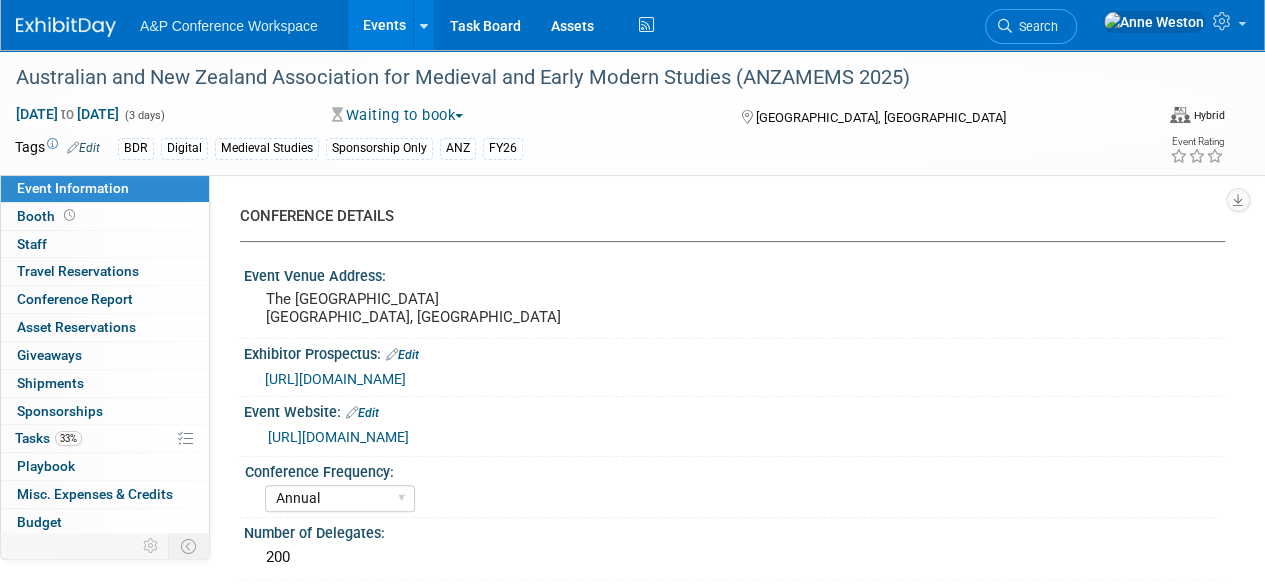 scroll, scrollTop: 0, scrollLeft: 0, axis: both 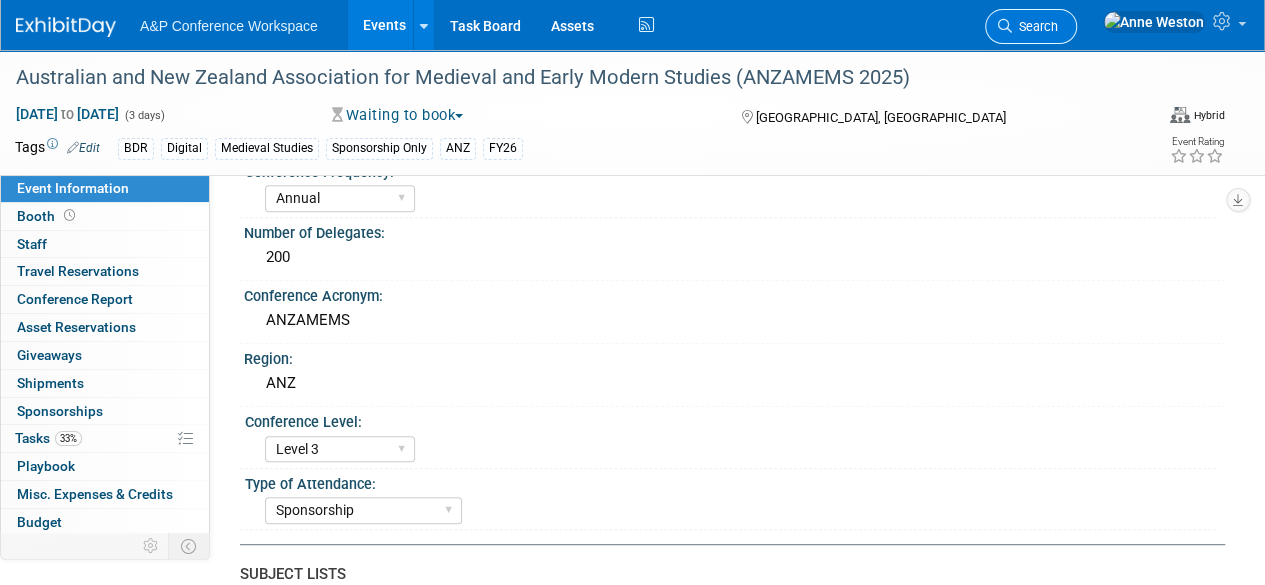 click on "Search" at bounding box center (1035, 26) 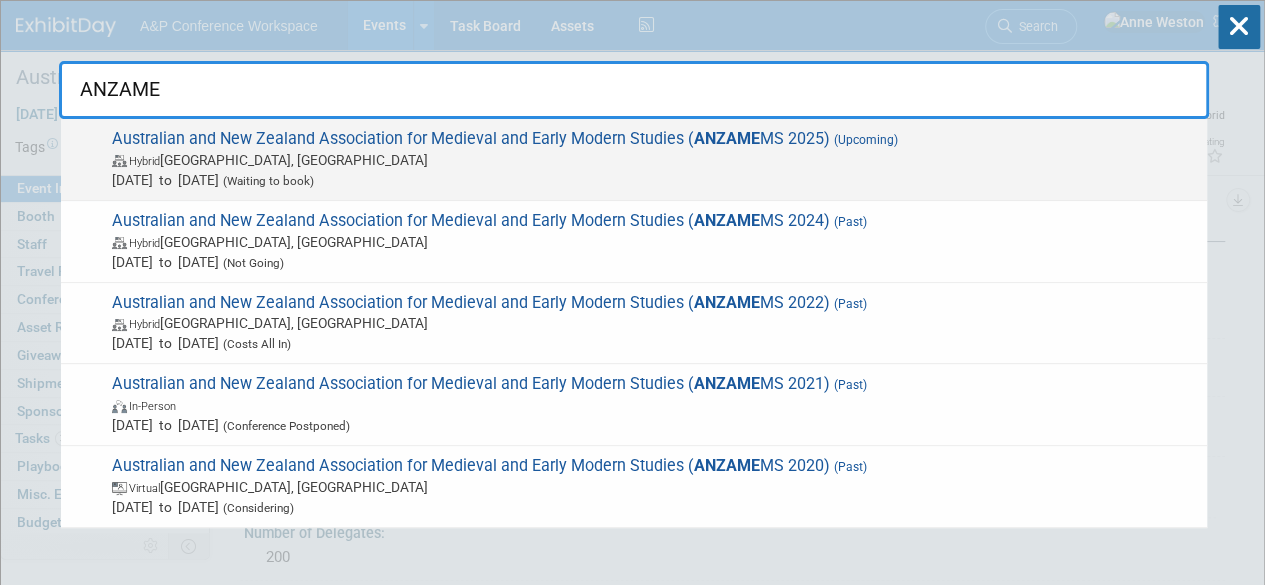 type on "ANZAME" 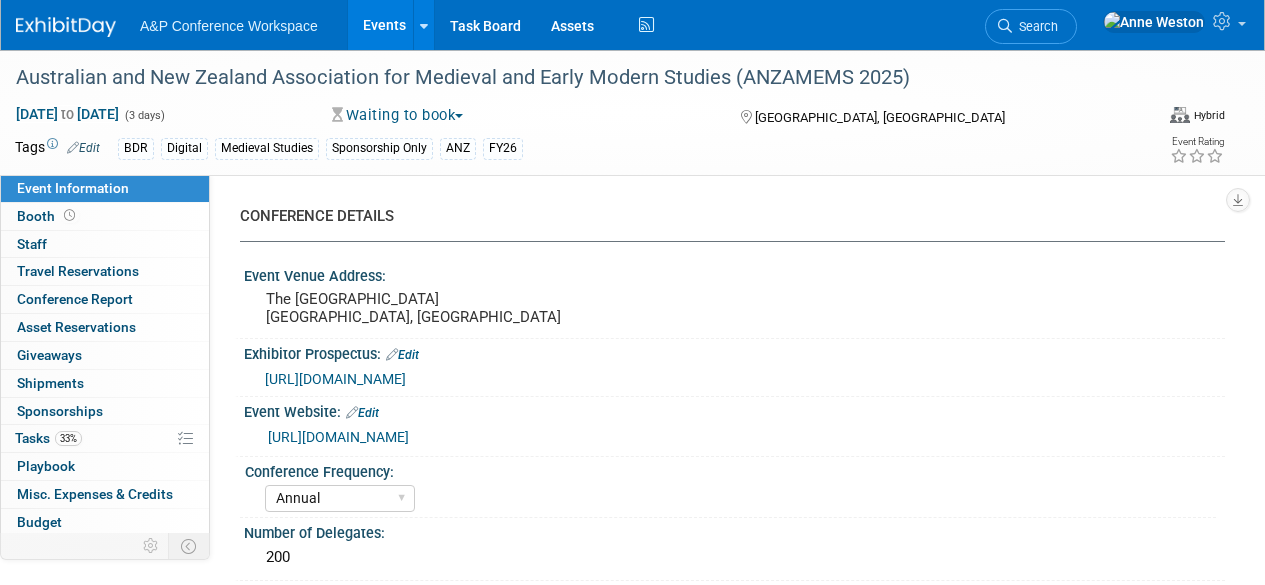 select on "Annual" 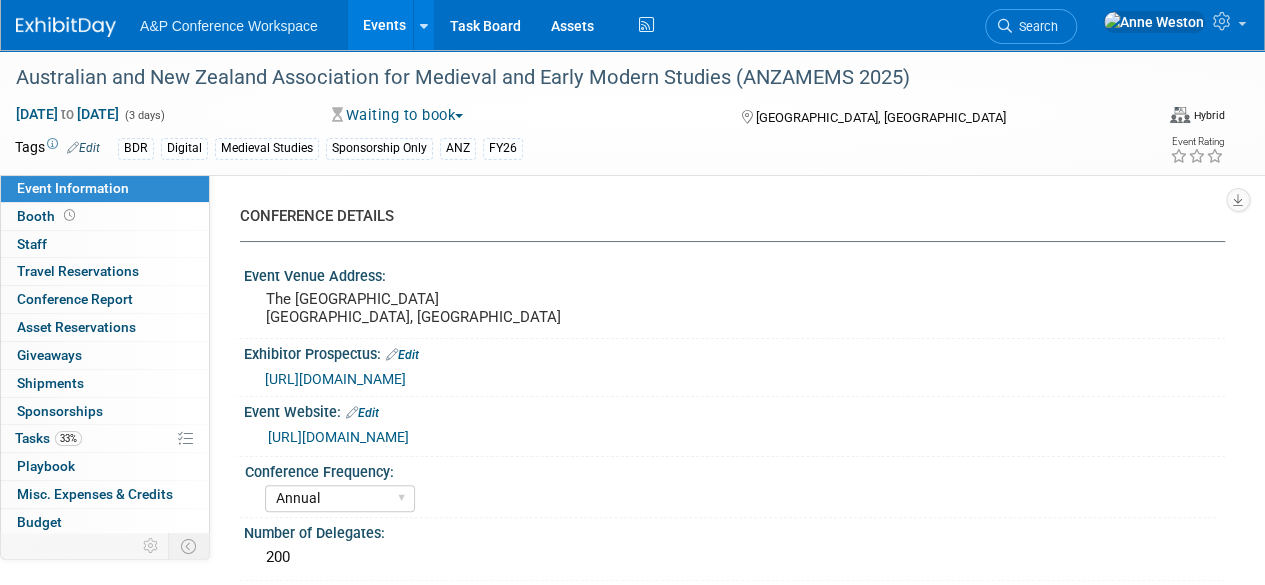 scroll, scrollTop: 0, scrollLeft: 0, axis: both 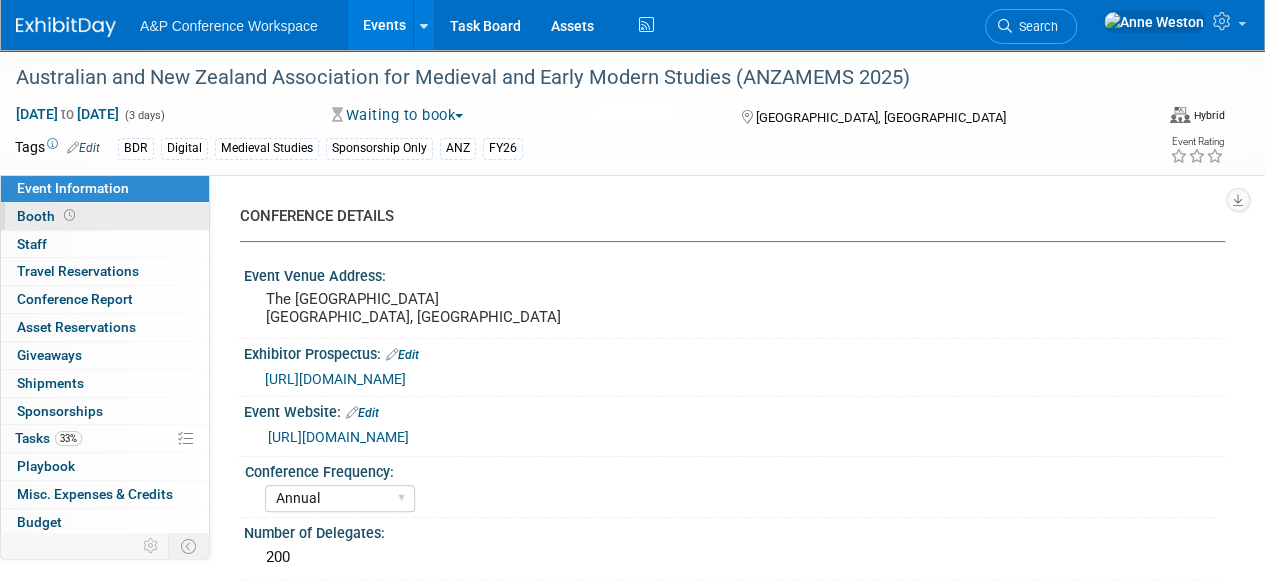 click on "Booth" at bounding box center (105, 216) 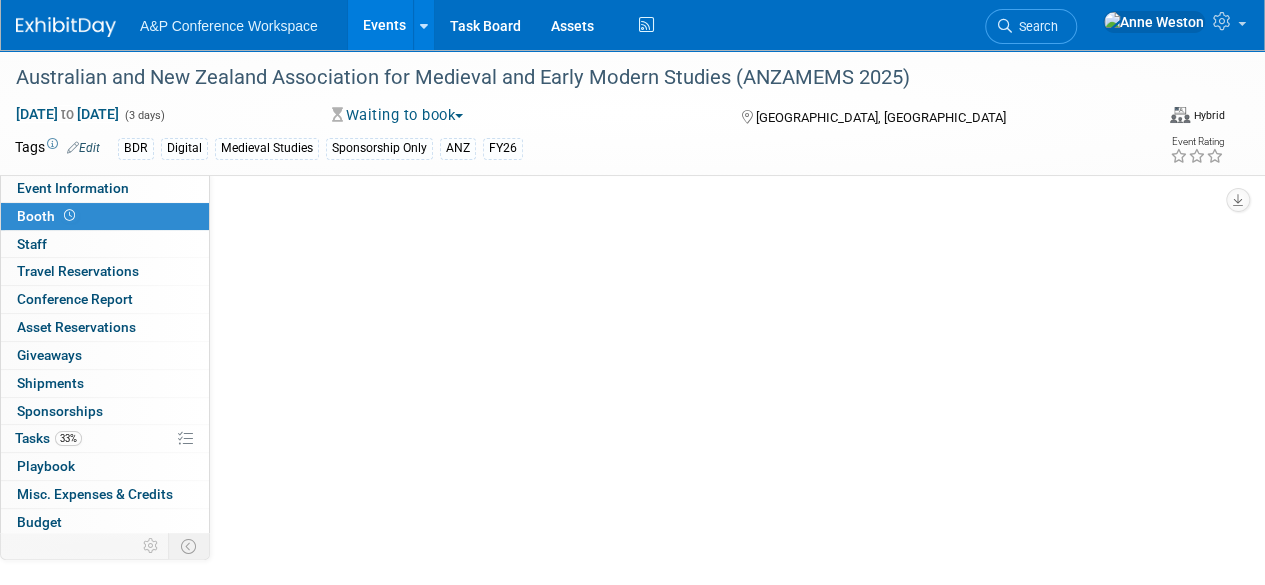 select on "DIGI" 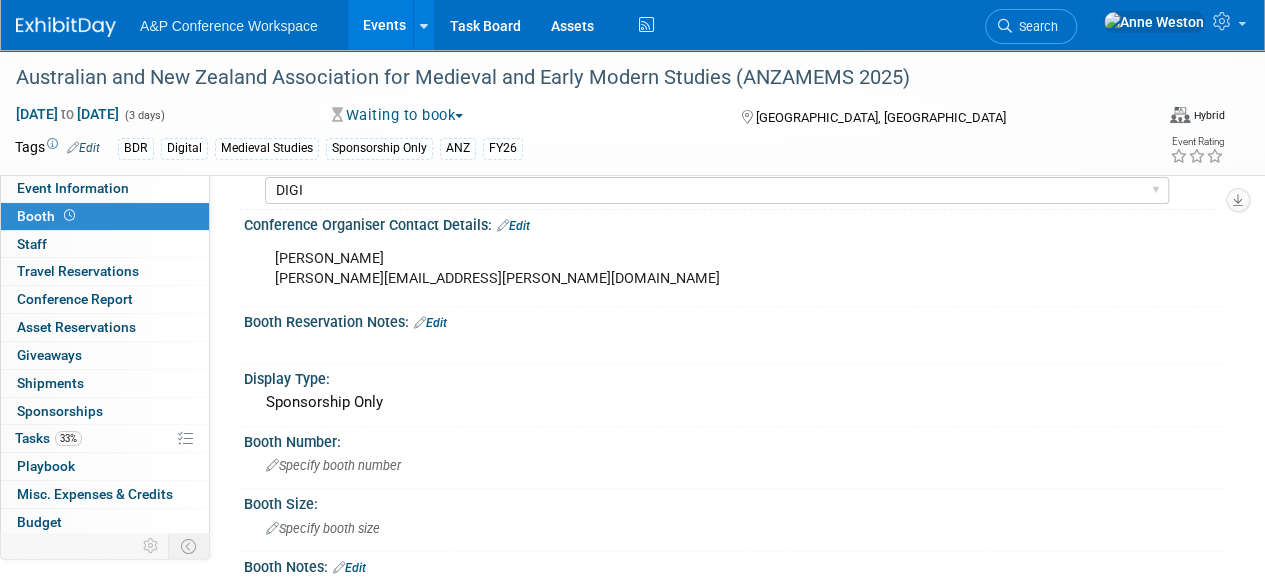 scroll, scrollTop: 0, scrollLeft: 0, axis: both 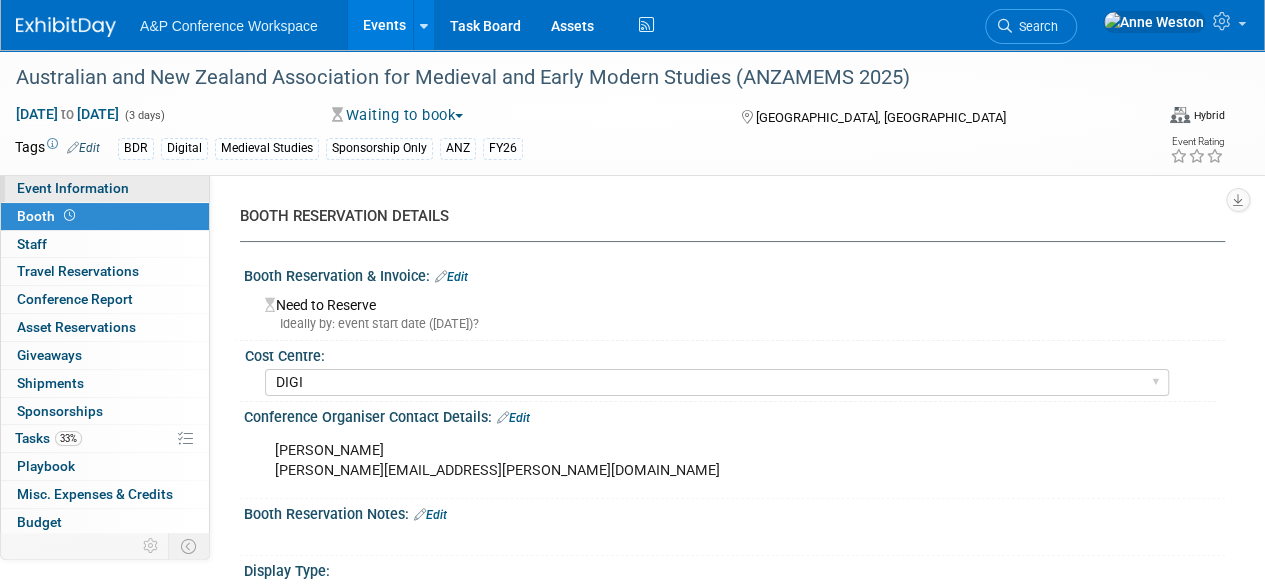 click on "Event Information" at bounding box center (73, 188) 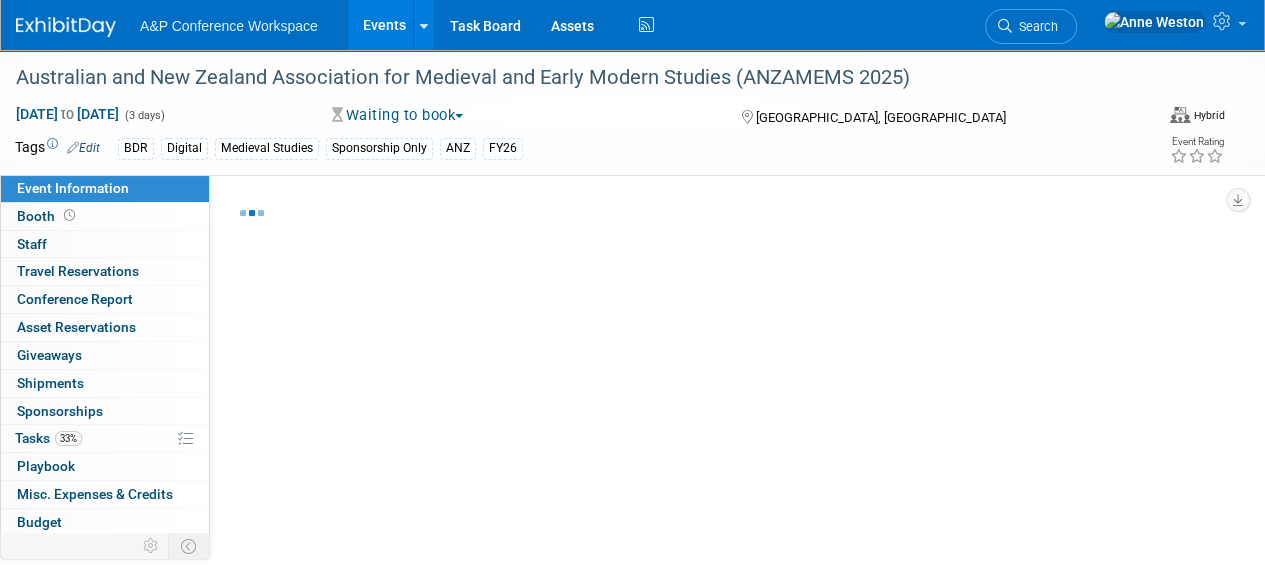 select on "Annual" 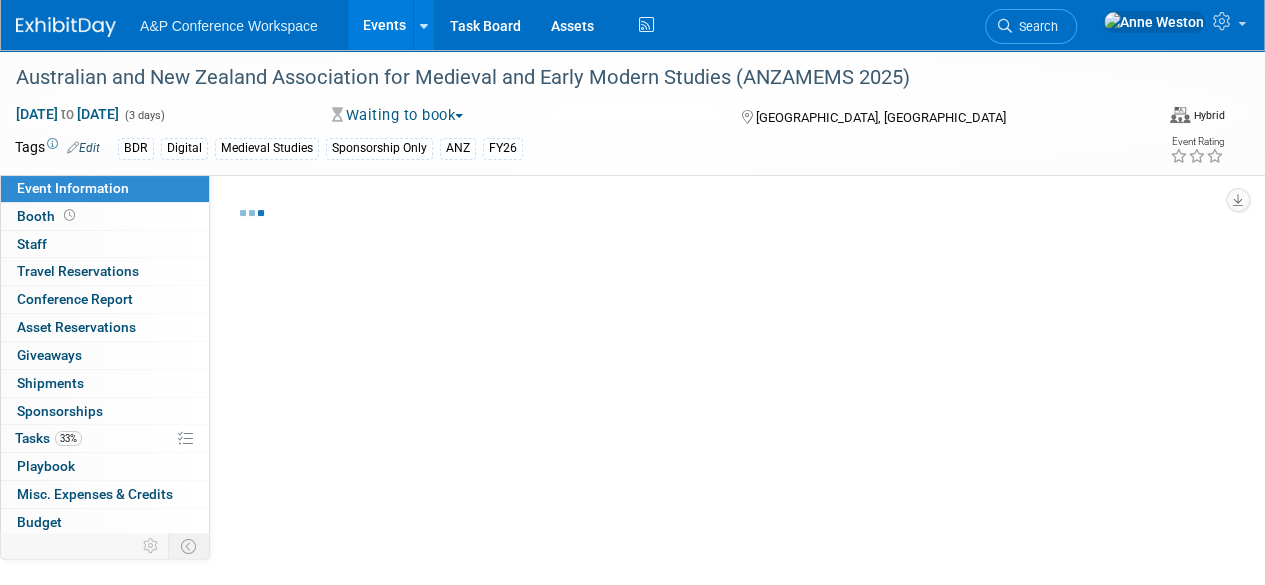 select on "Level 3" 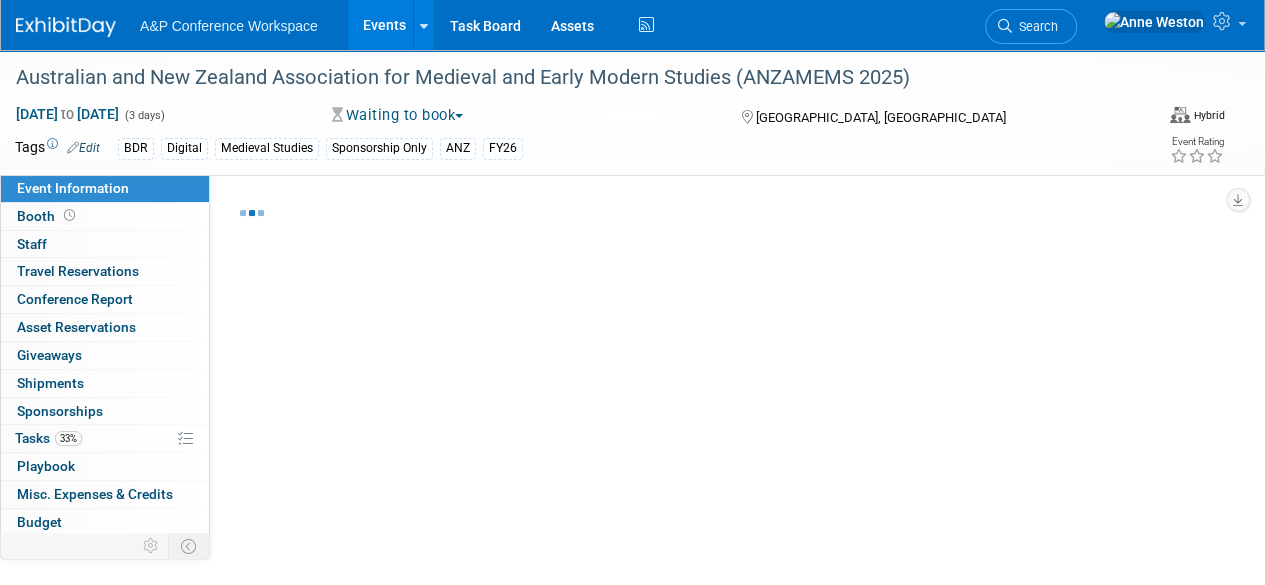 select on "Sponsorship" 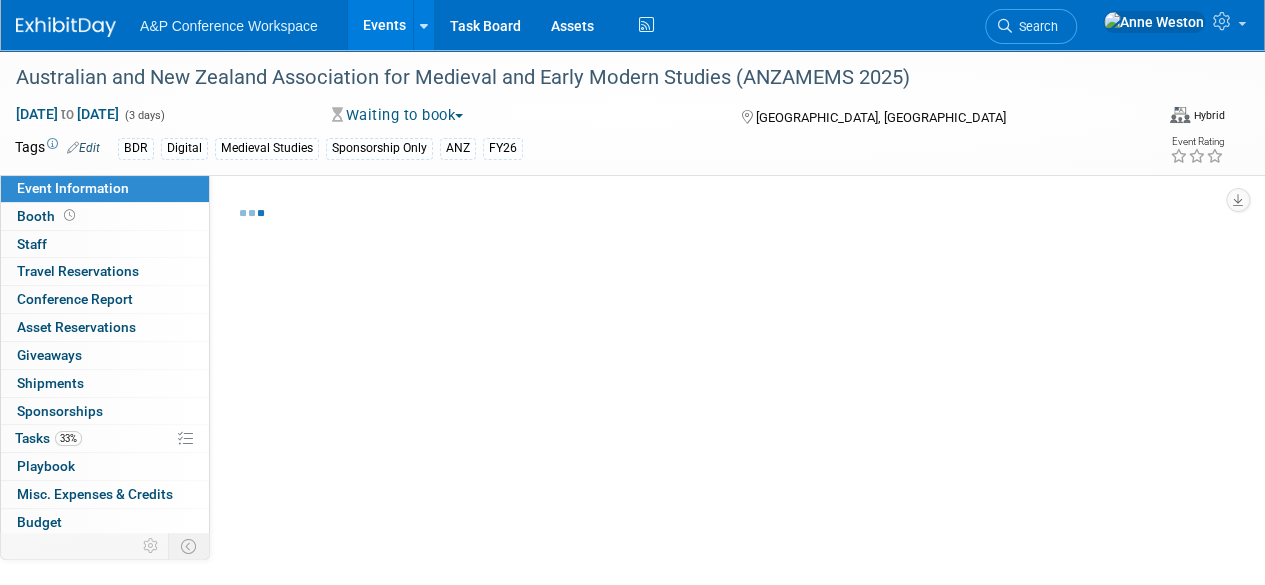 select on "Libraries" 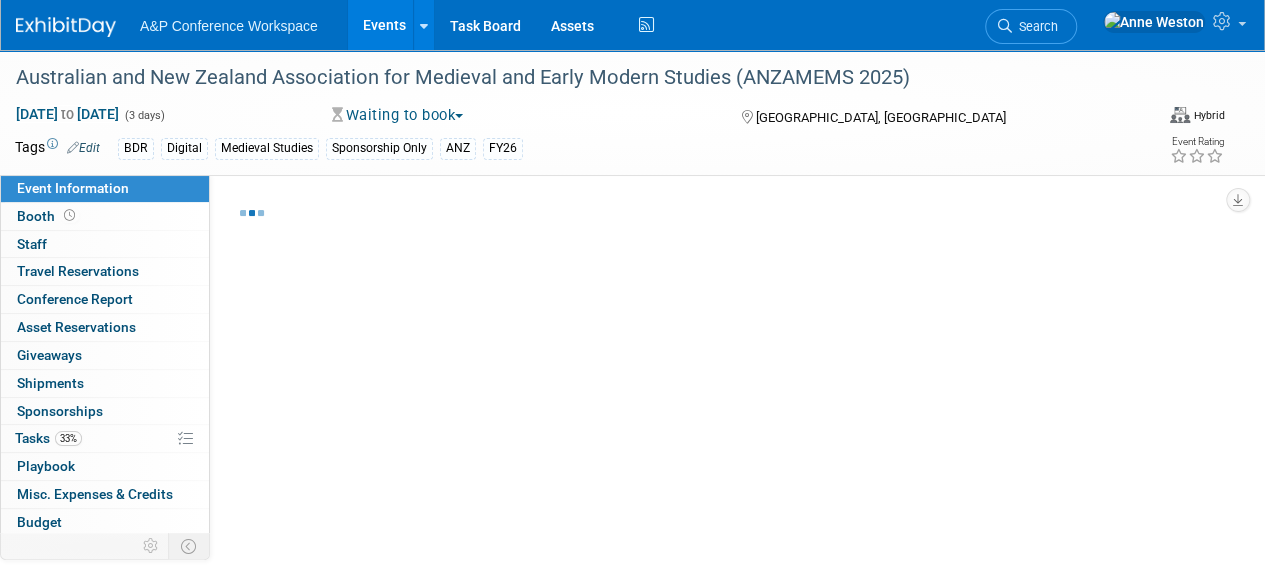 select on "Bloomsbury Digital Resources" 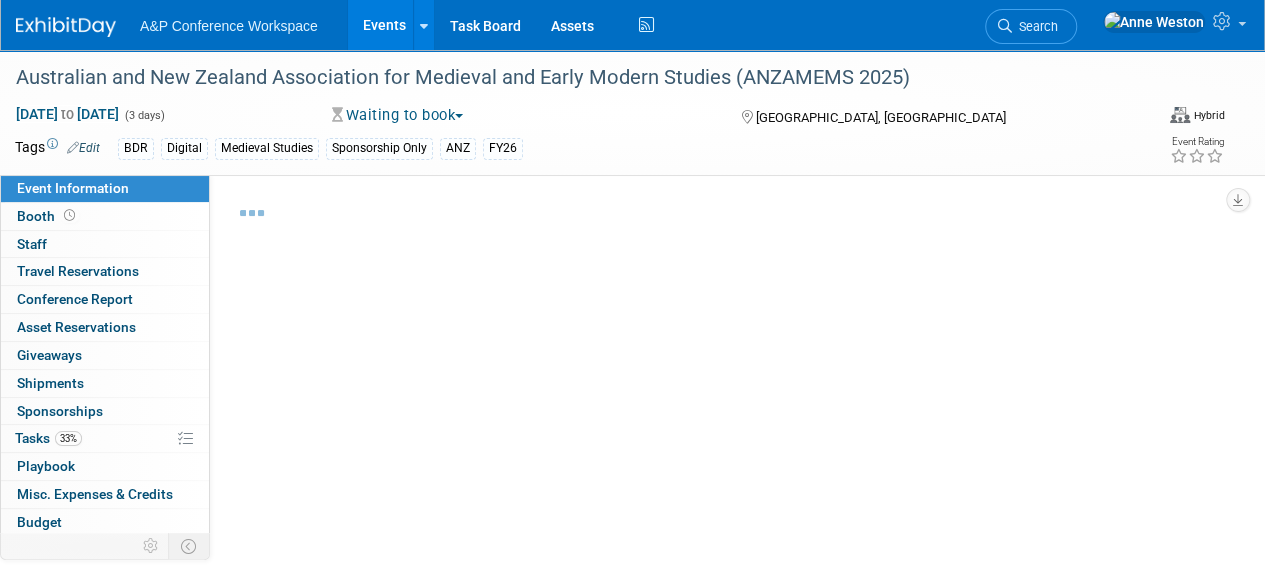 select on "[PERSON_NAME]" 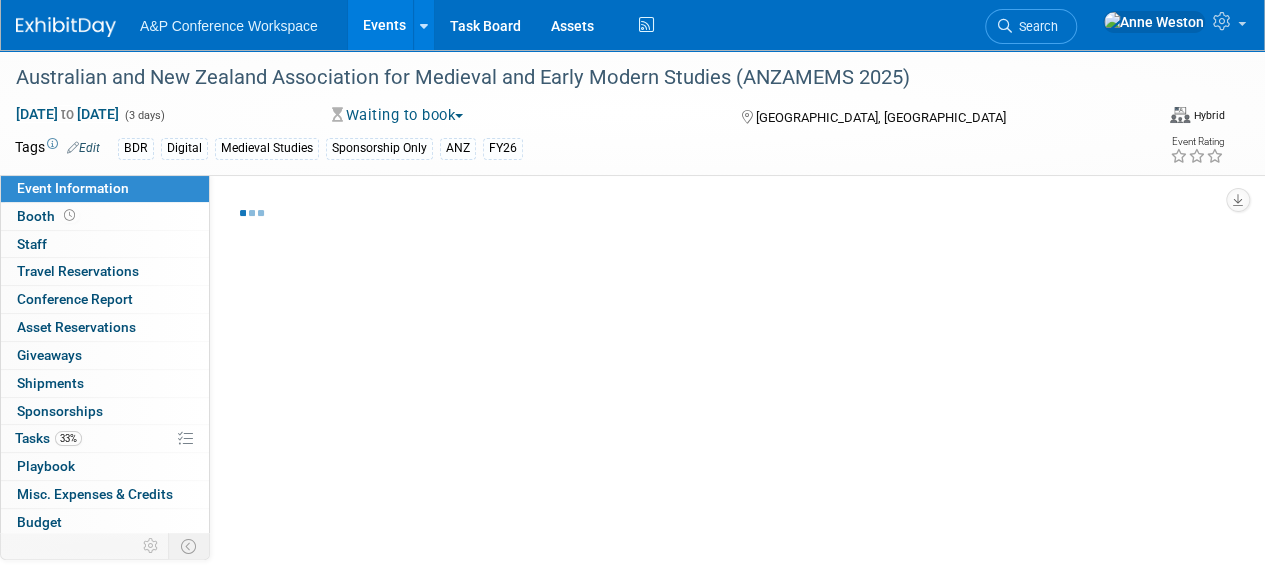 select on "[PERSON_NAME]" 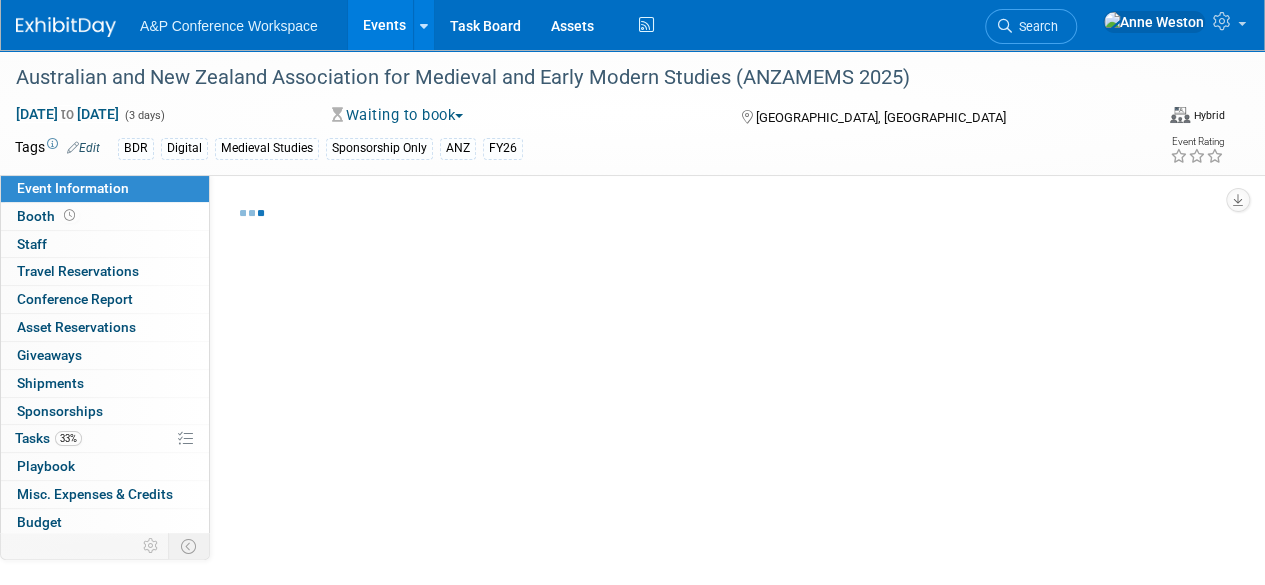 select on "BDR Product Awareness and Trial Generation​" 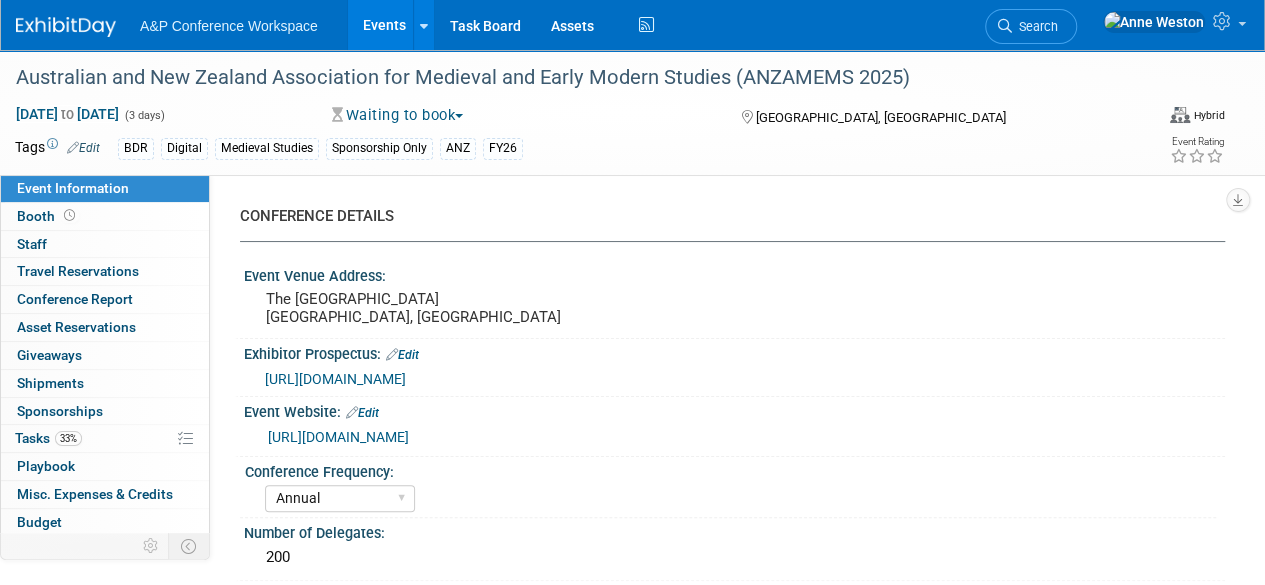 click on "https://conference.anzamems.org/contact/" at bounding box center [335, 379] 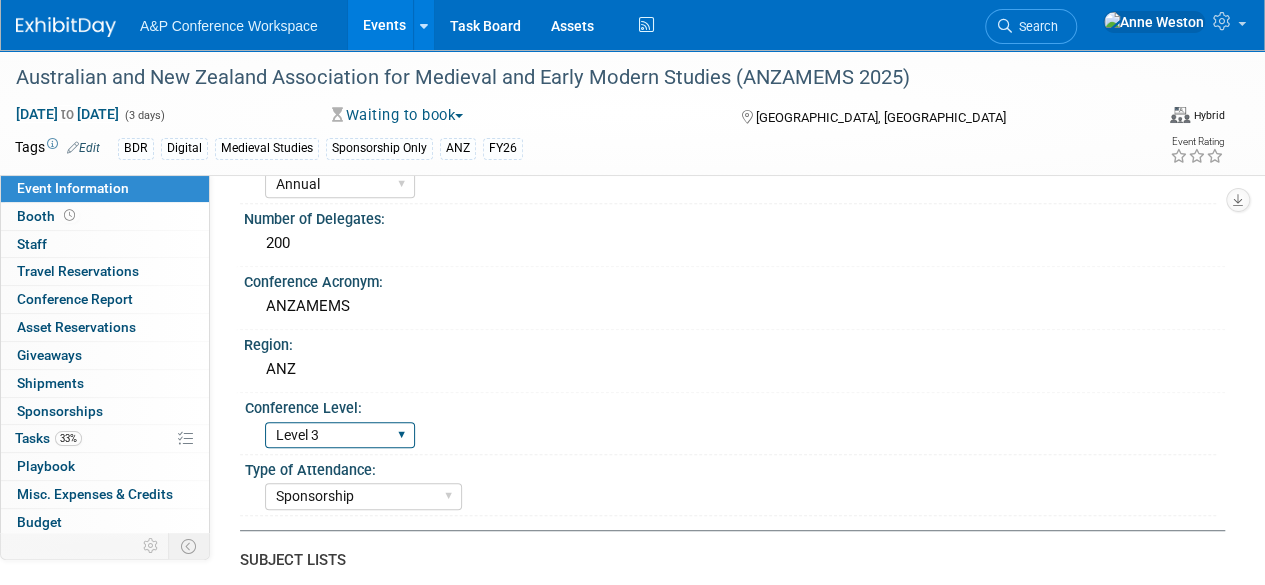 scroll, scrollTop: 200, scrollLeft: 0, axis: vertical 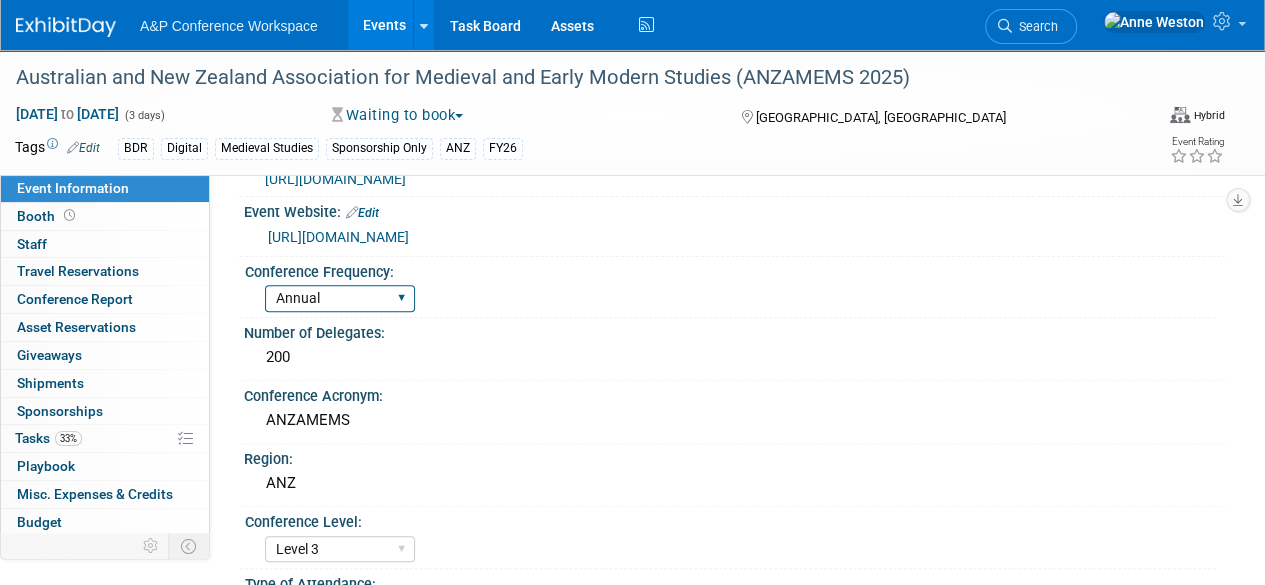 click on "Annual
Biennial
Bi-Annual
Triennial
Quadrennial" at bounding box center [340, 298] 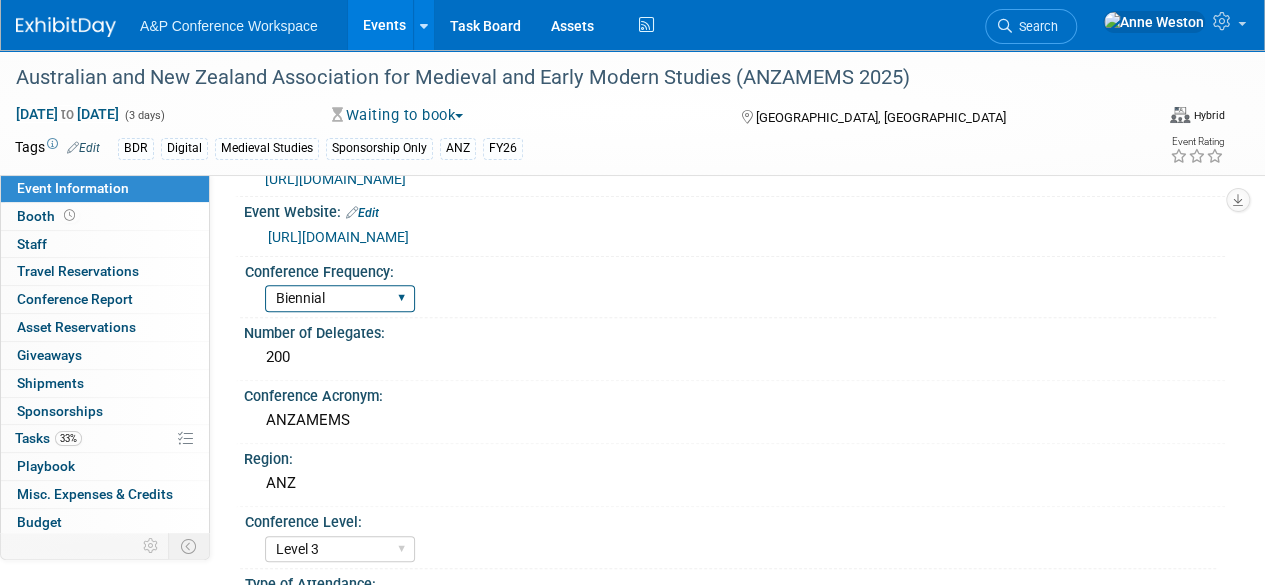 click on "Annual
Biennial
Bi-Annual
Triennial
Quadrennial" at bounding box center (340, 298) 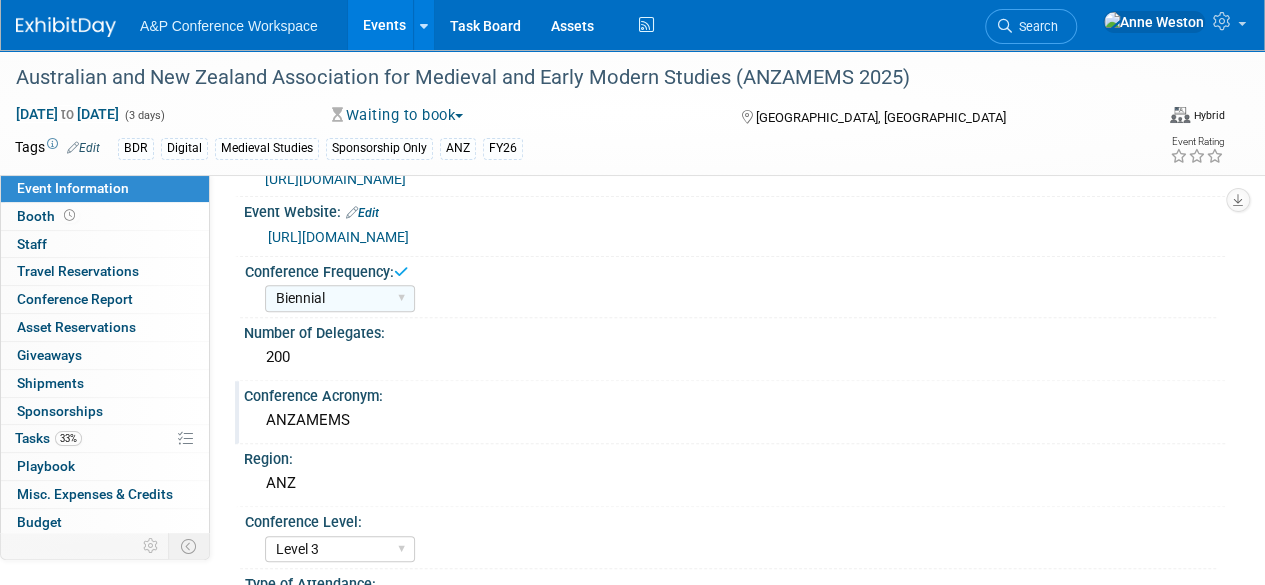 click on "Conference Acronym:" at bounding box center (734, 393) 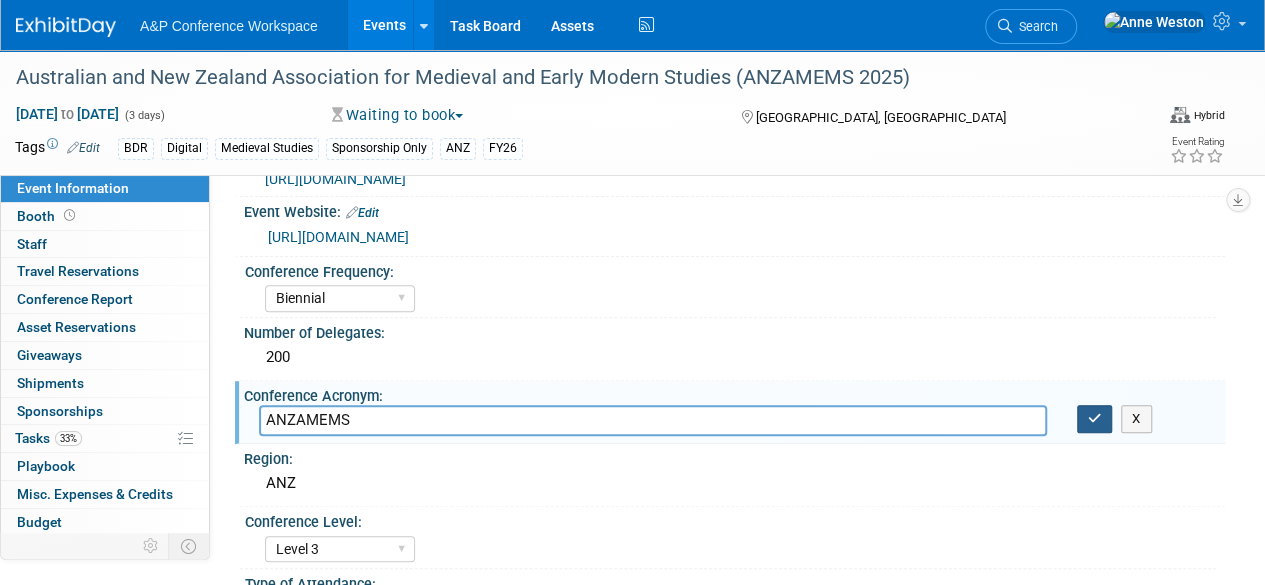 click at bounding box center (1095, 418) 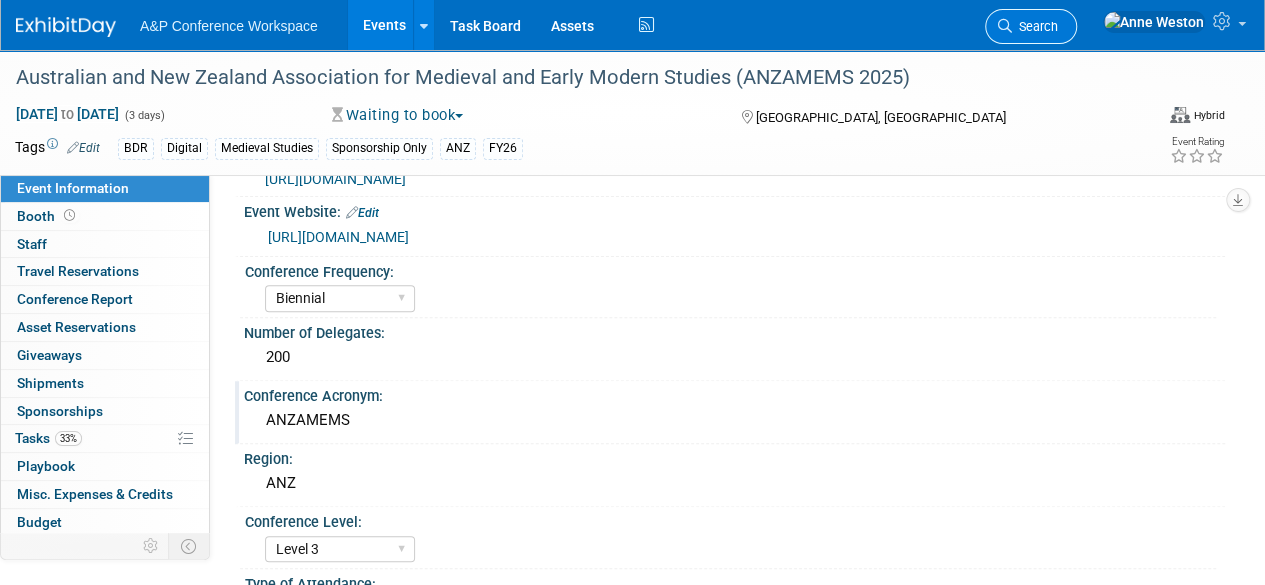 click on "Search" at bounding box center (1035, 26) 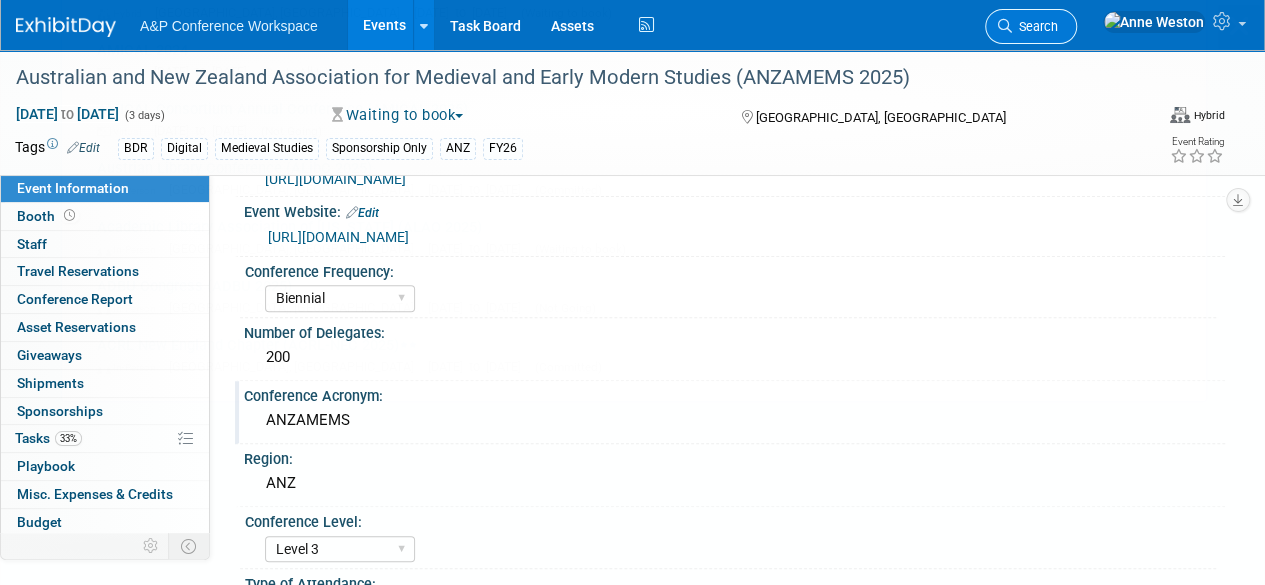 scroll, scrollTop: 0, scrollLeft: 0, axis: both 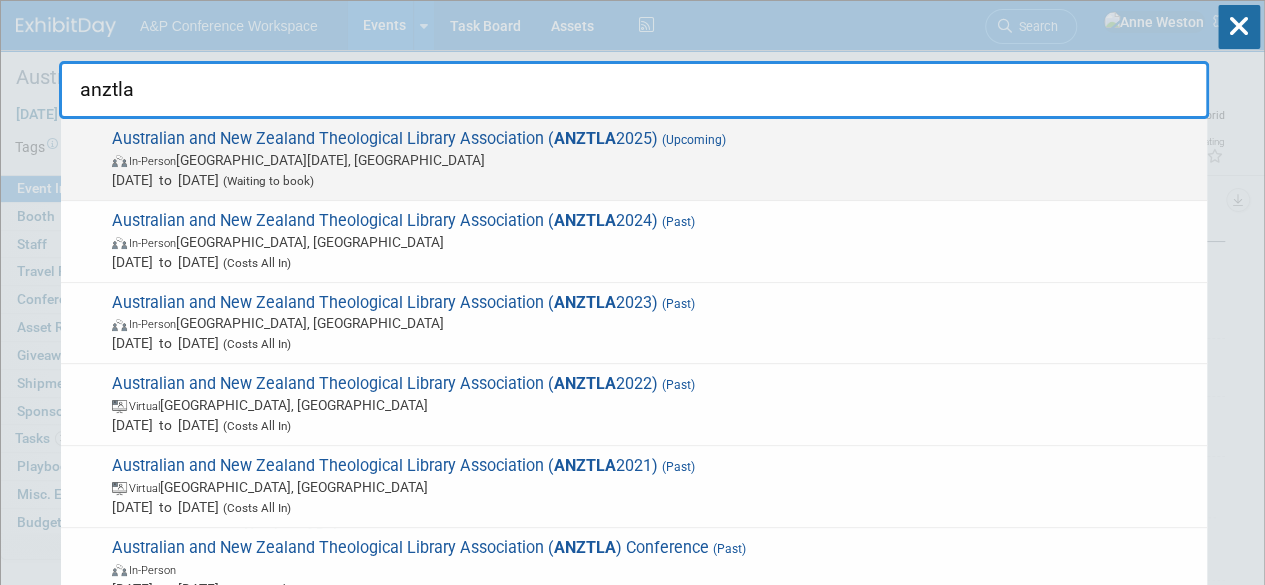type on "anztla" 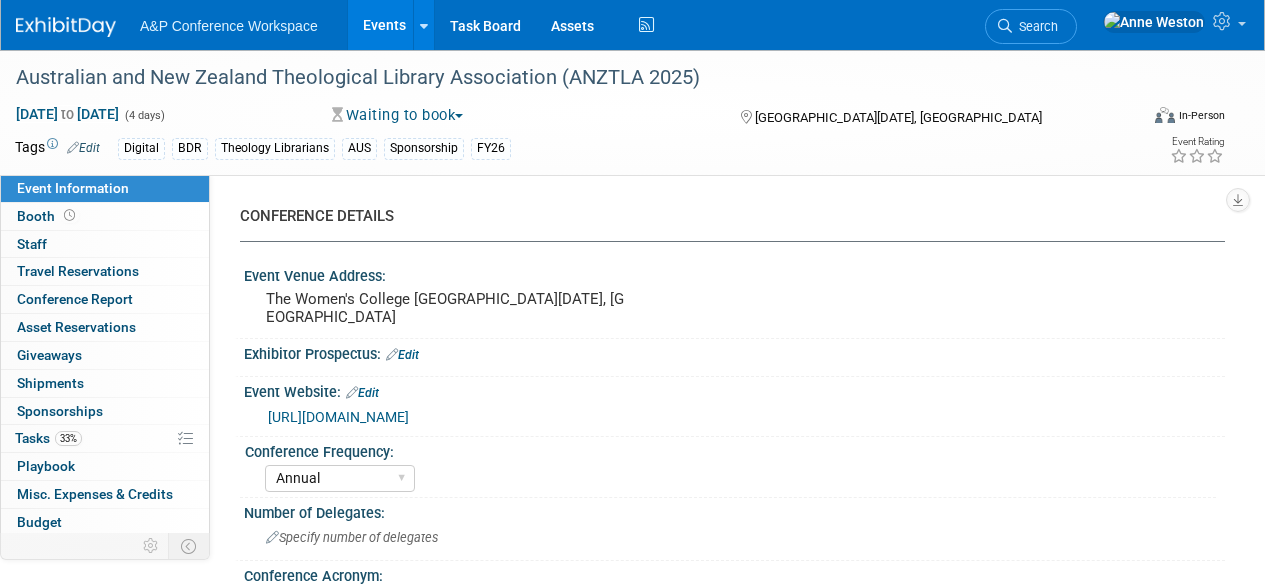 select on "Annual" 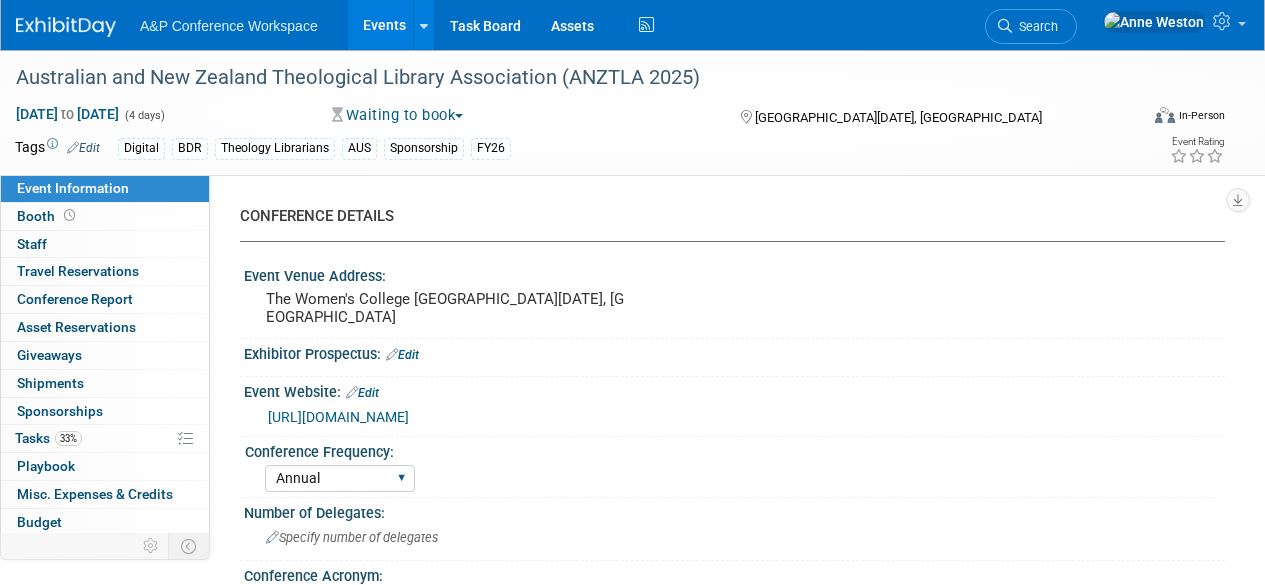 scroll, scrollTop: 0, scrollLeft: 0, axis: both 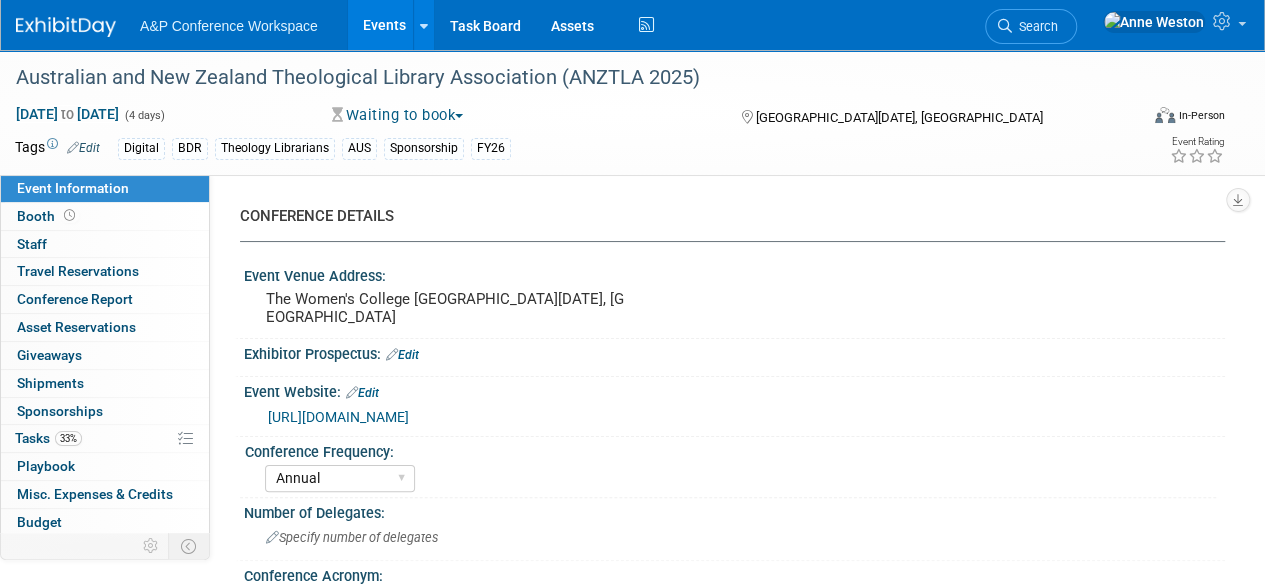 click on "[URL][DOMAIN_NAME]" at bounding box center (338, 417) 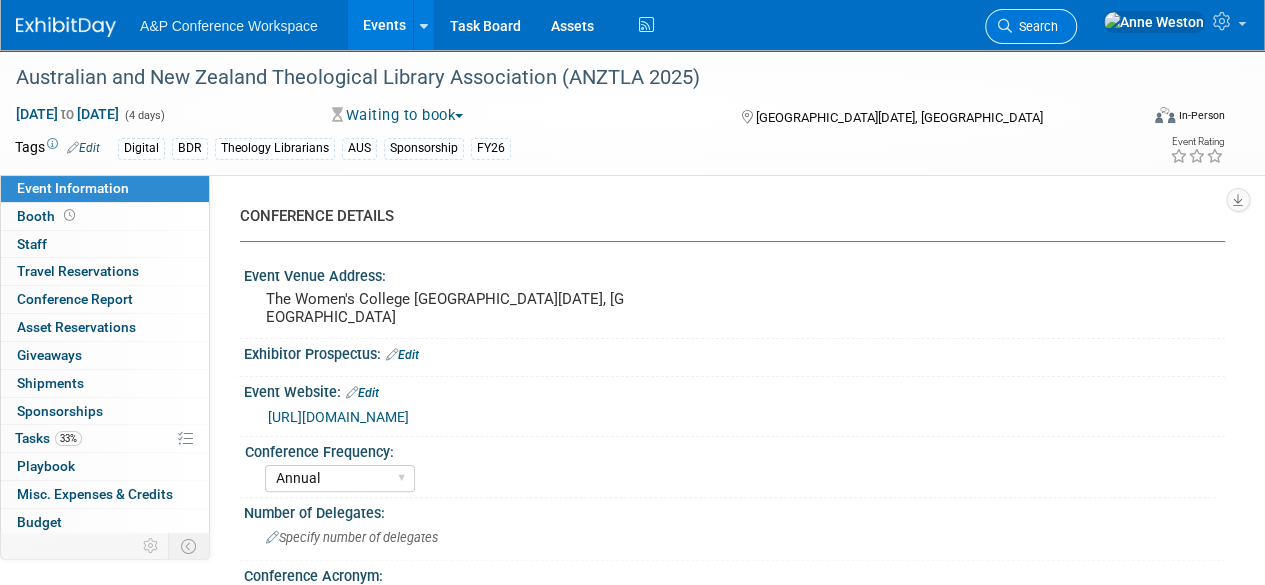 click on "Search" at bounding box center [1035, 26] 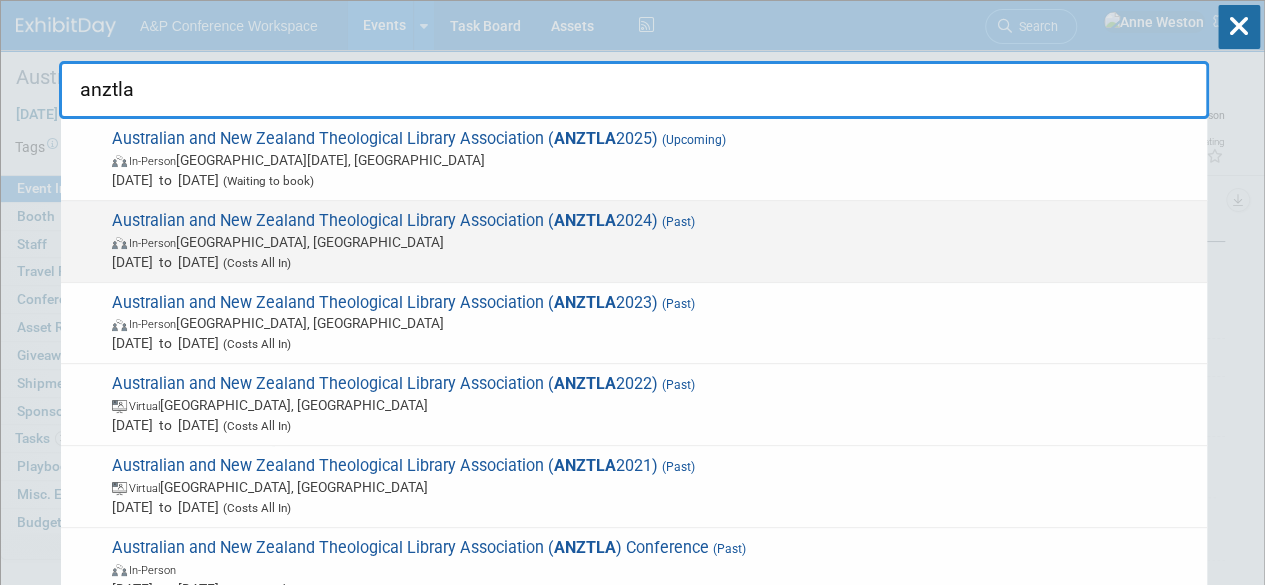 type on "anztla" 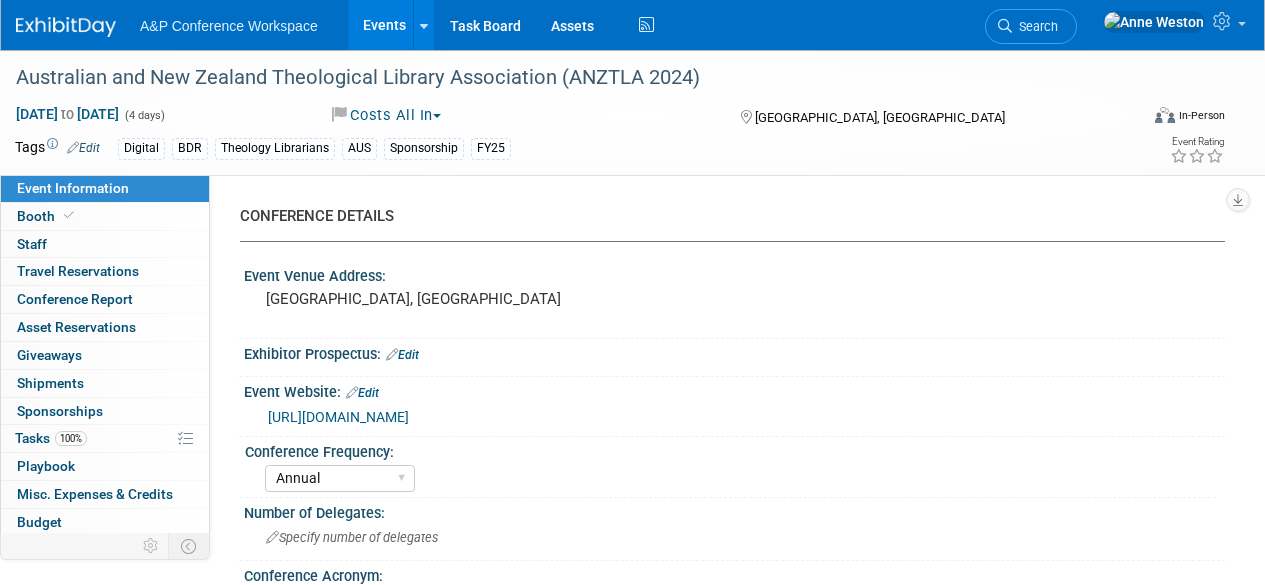 select on "Annual" 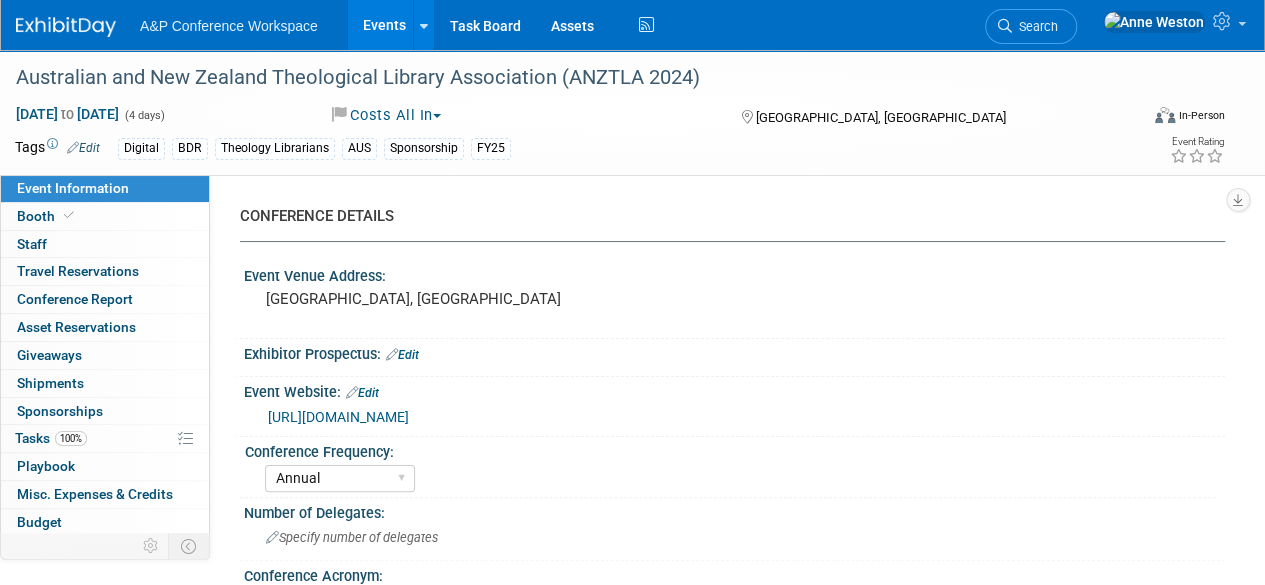 scroll, scrollTop: 0, scrollLeft: 0, axis: both 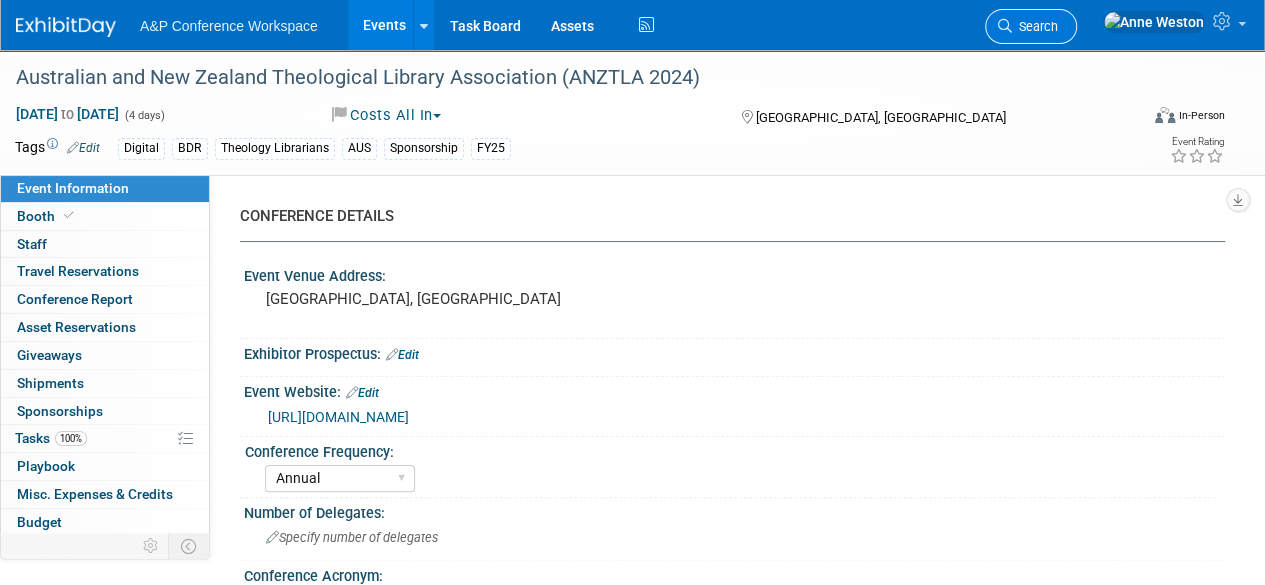 click on "Search" at bounding box center (1031, 26) 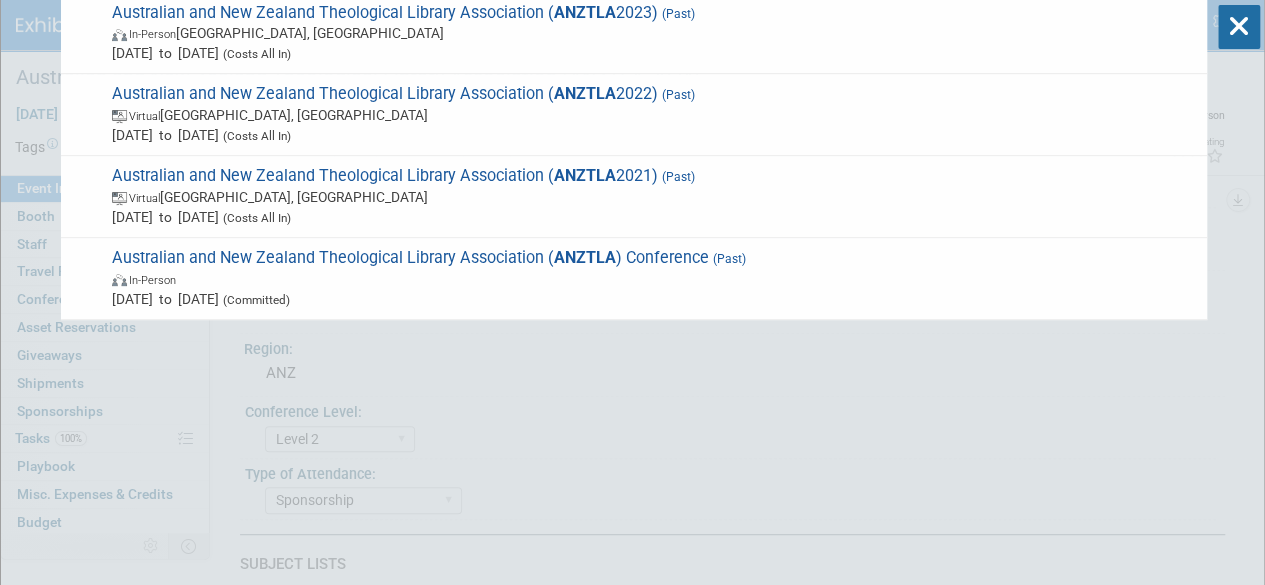 scroll, scrollTop: 300, scrollLeft: 0, axis: vertical 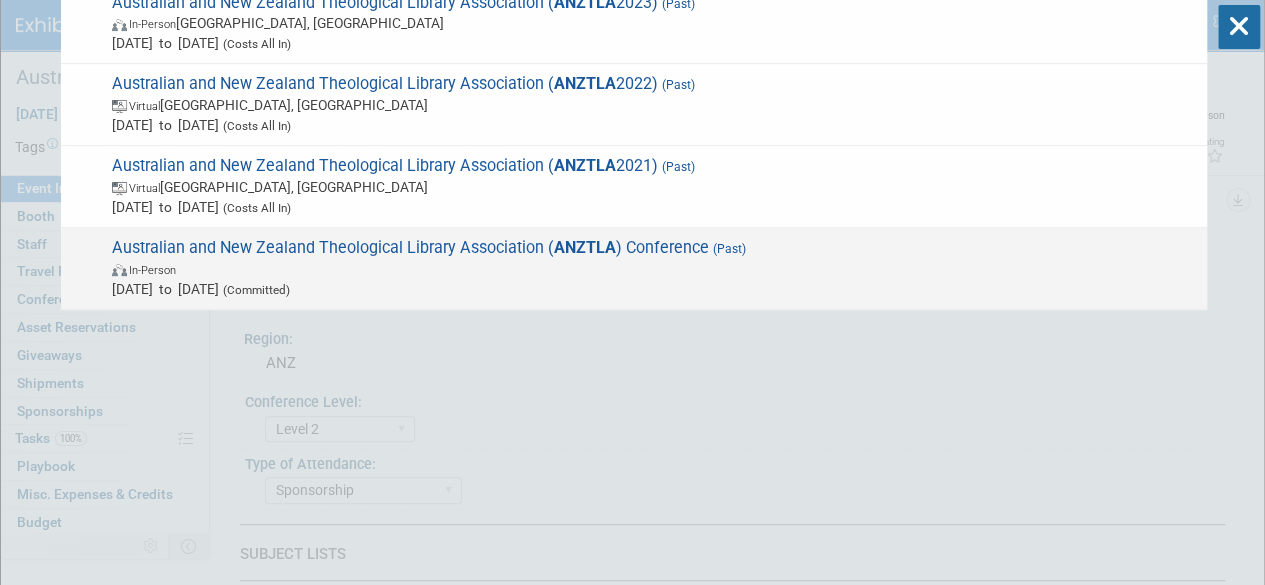 type on "anztla" 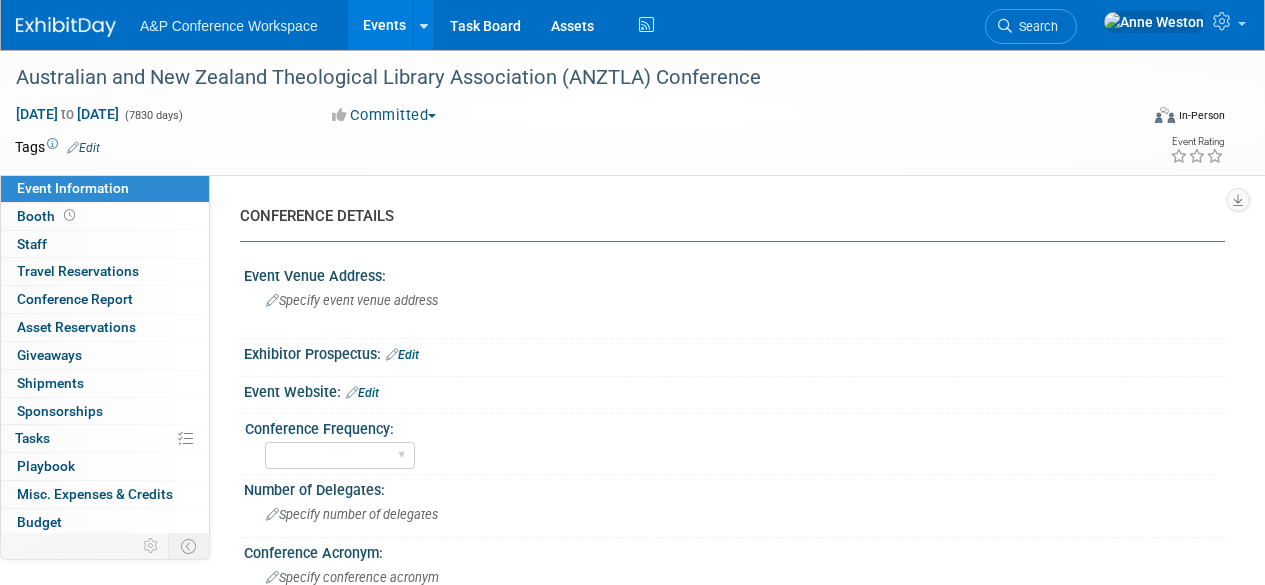 scroll, scrollTop: 0, scrollLeft: 0, axis: both 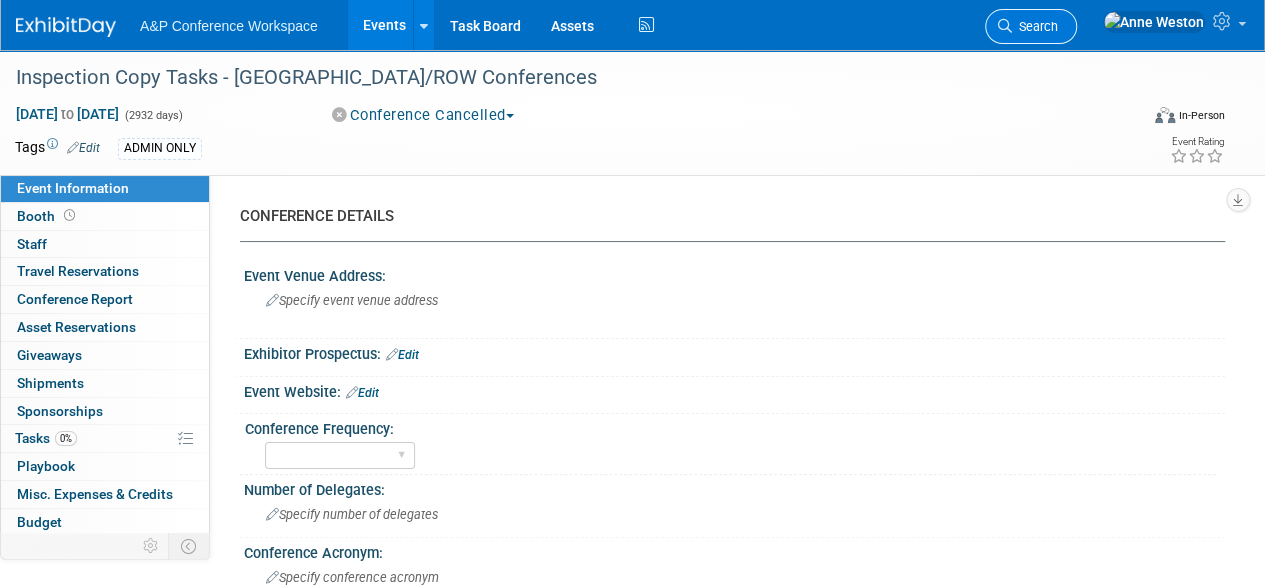 click on "Search" at bounding box center [1035, 26] 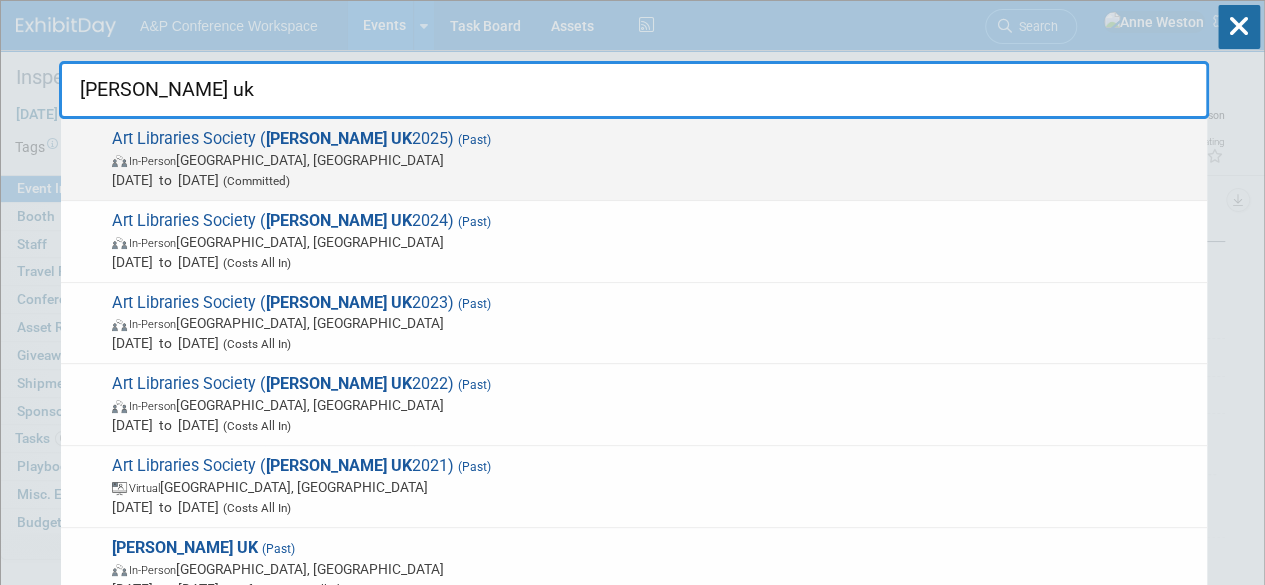 type on "arlis uk" 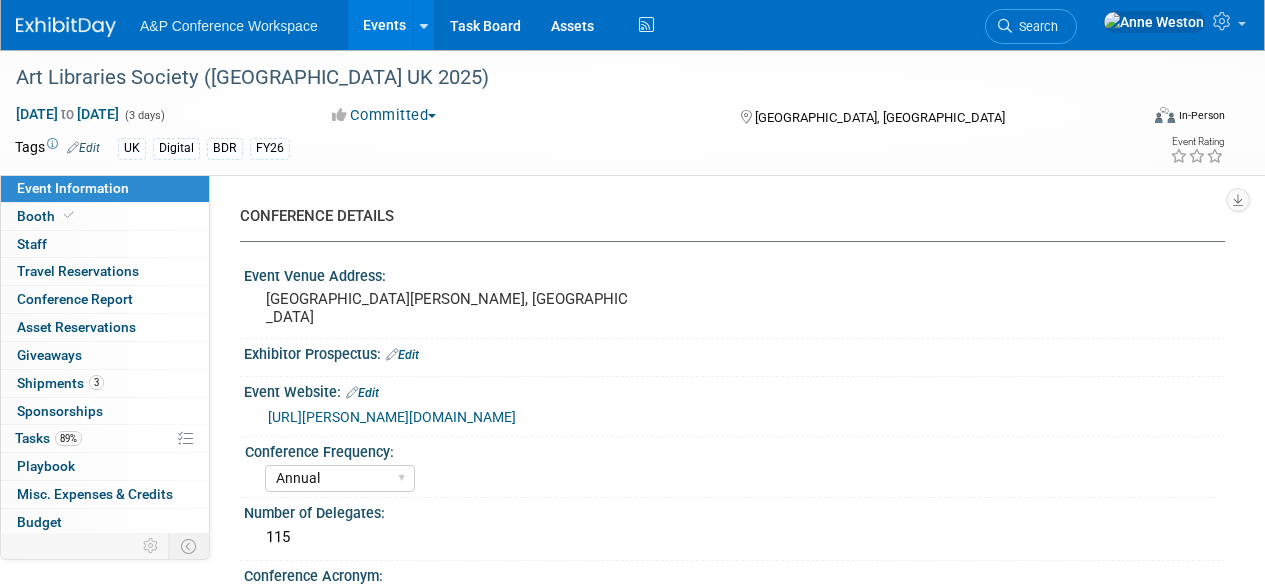 select on "Annual" 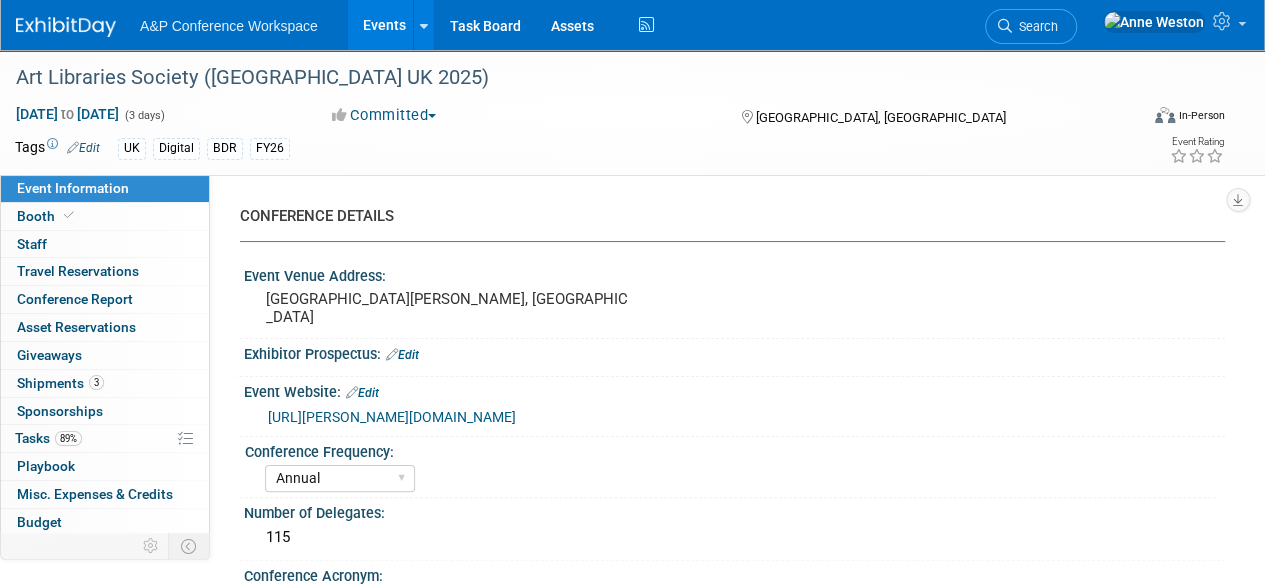 scroll, scrollTop: 0, scrollLeft: 0, axis: both 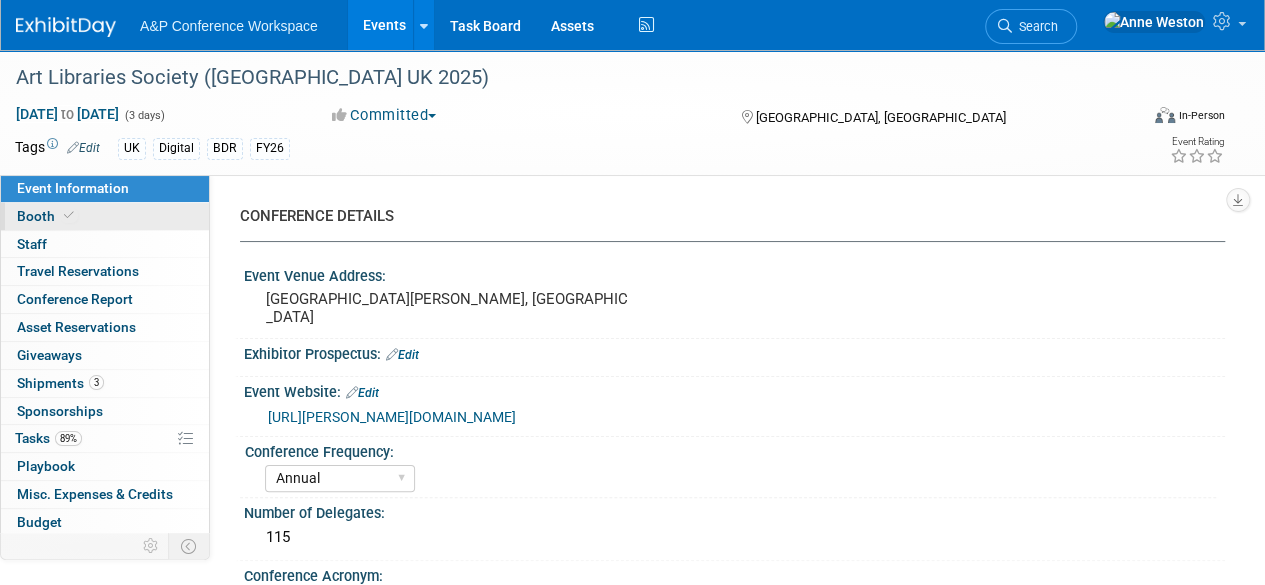 click on "Booth" at bounding box center (105, 216) 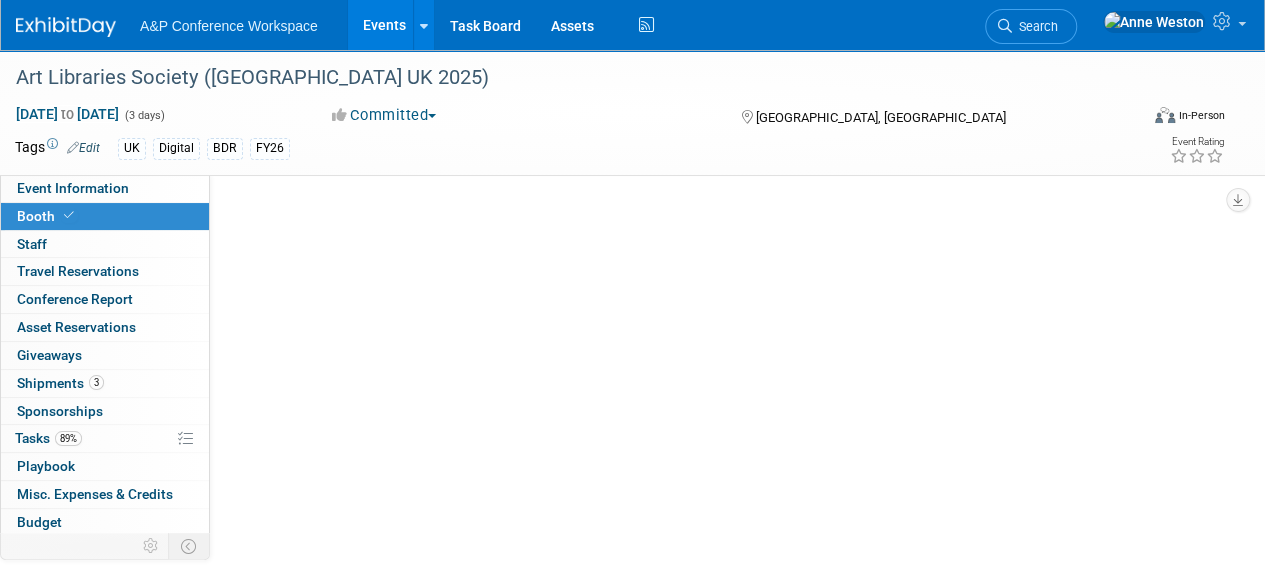 select on "DIGI" 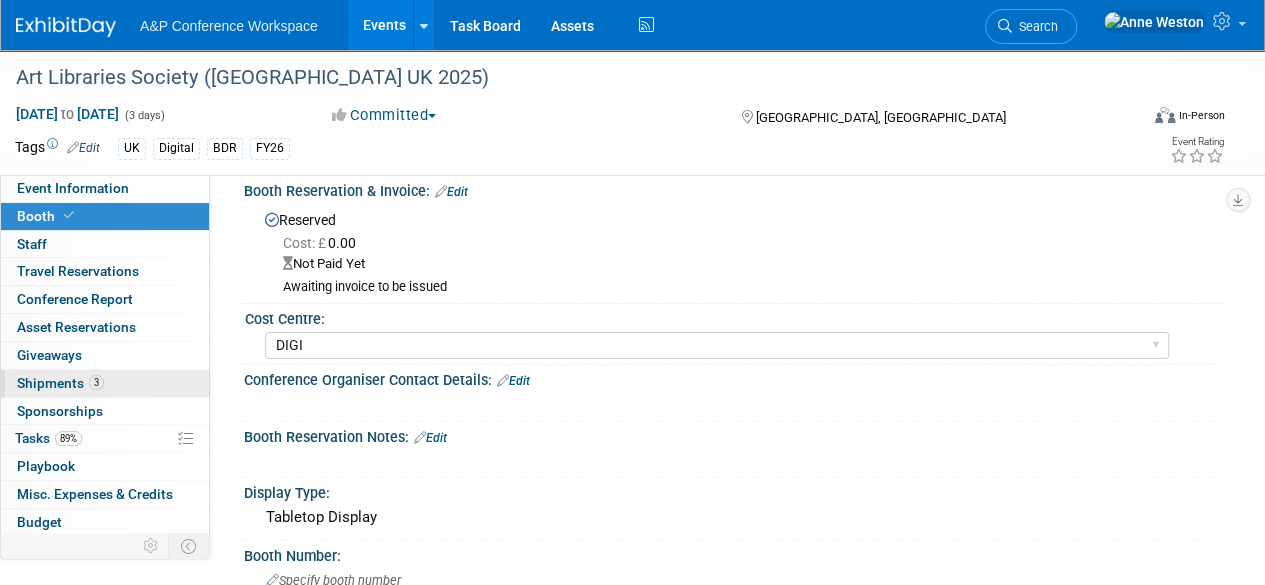 scroll, scrollTop: 0, scrollLeft: 0, axis: both 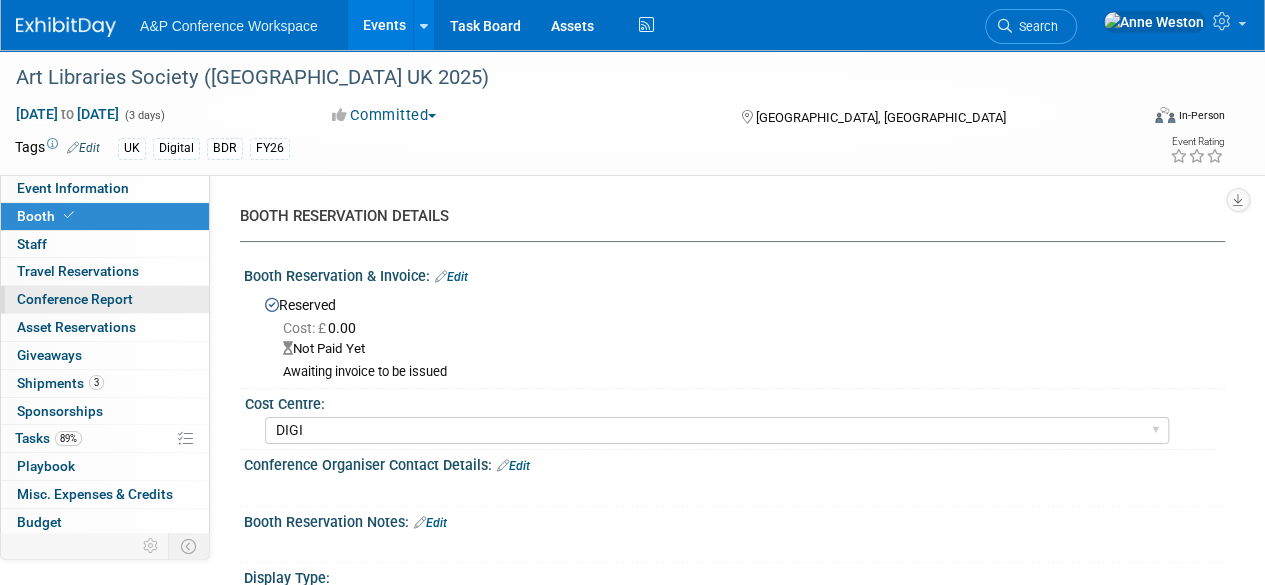 click on "Conference Report" at bounding box center (75, 299) 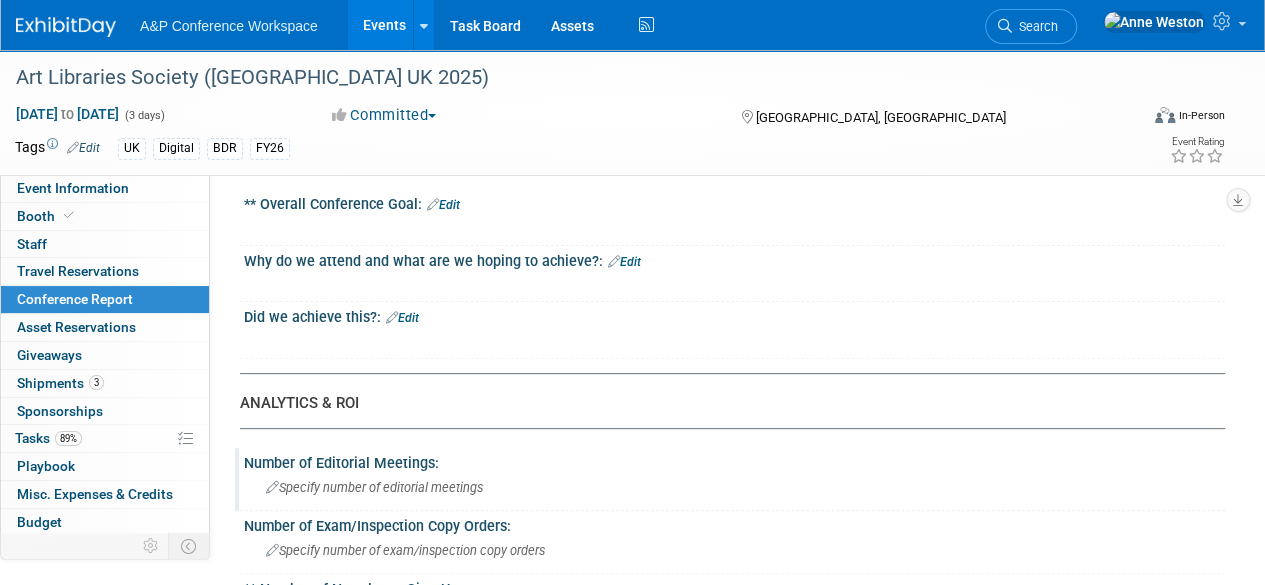 scroll, scrollTop: 100, scrollLeft: 0, axis: vertical 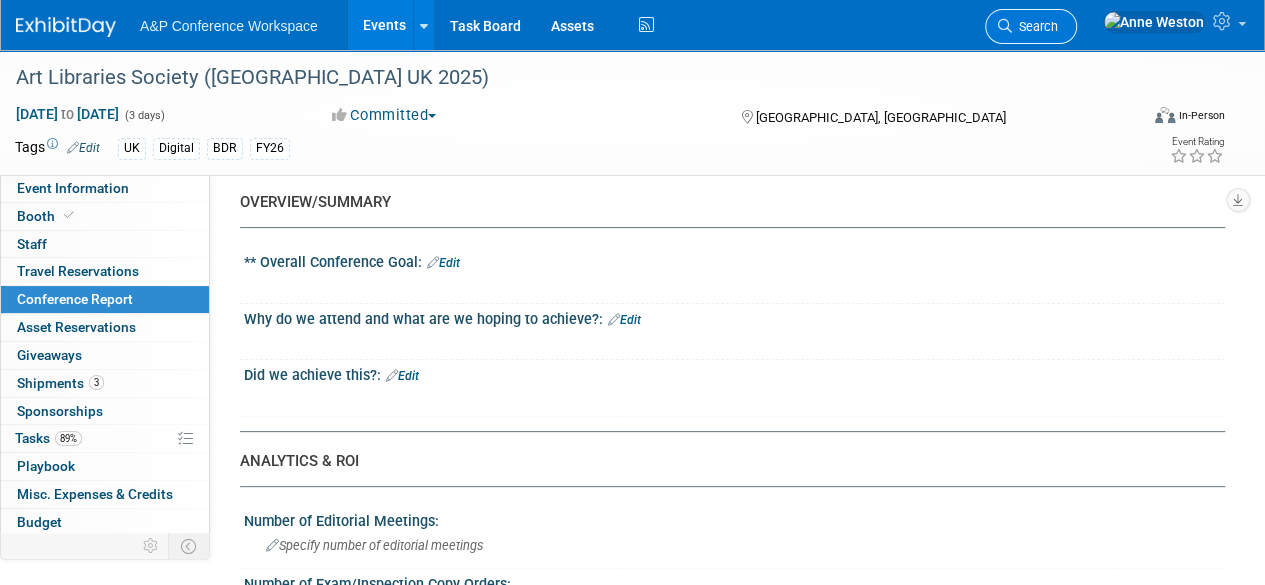 click on "Search" at bounding box center (1031, 26) 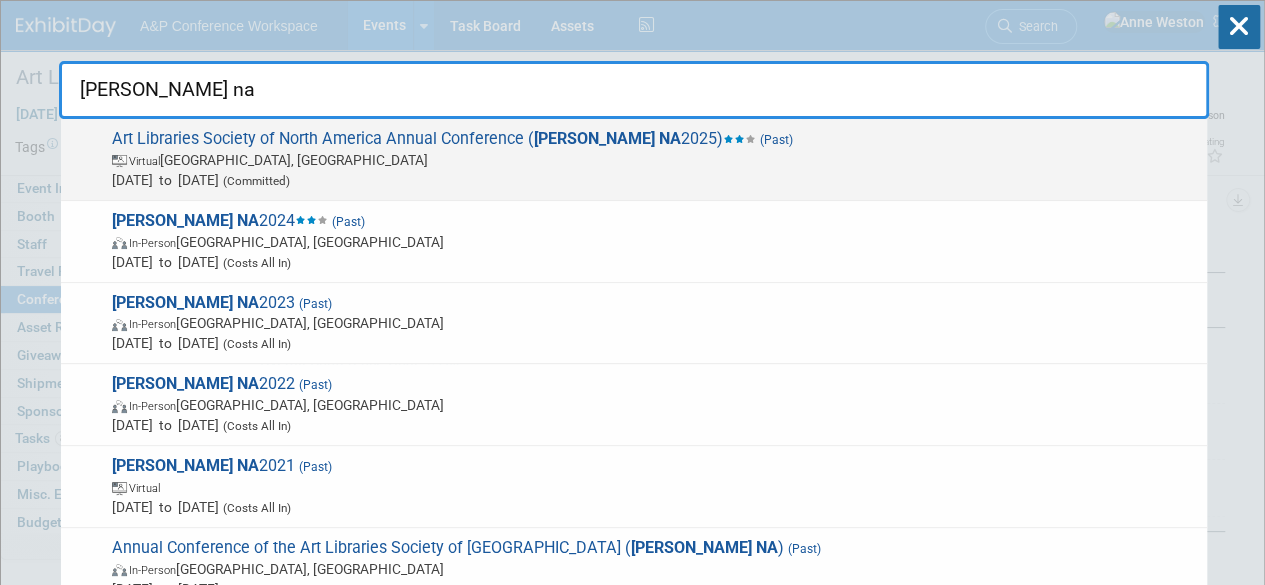 type on "arlis na" 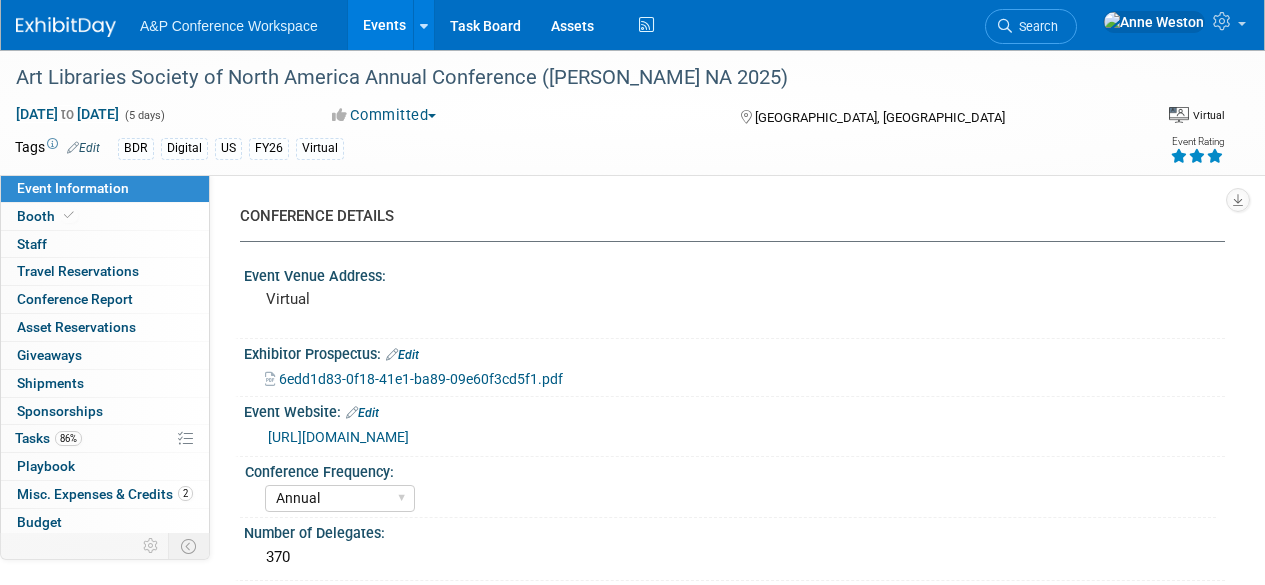 select on "Annual" 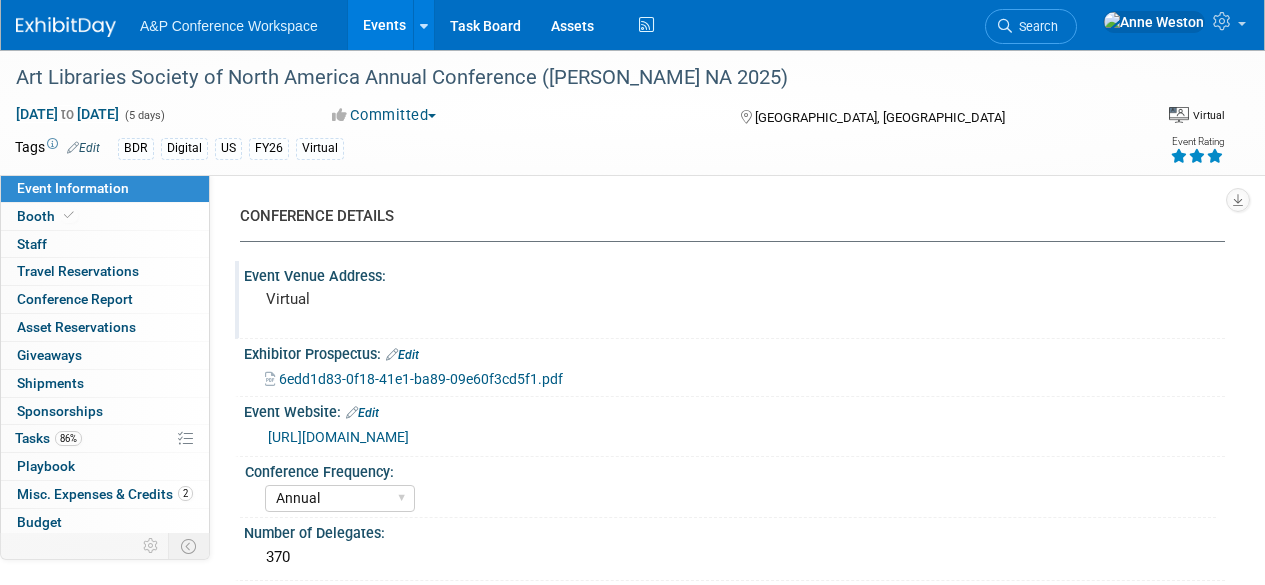 scroll, scrollTop: 0, scrollLeft: 0, axis: both 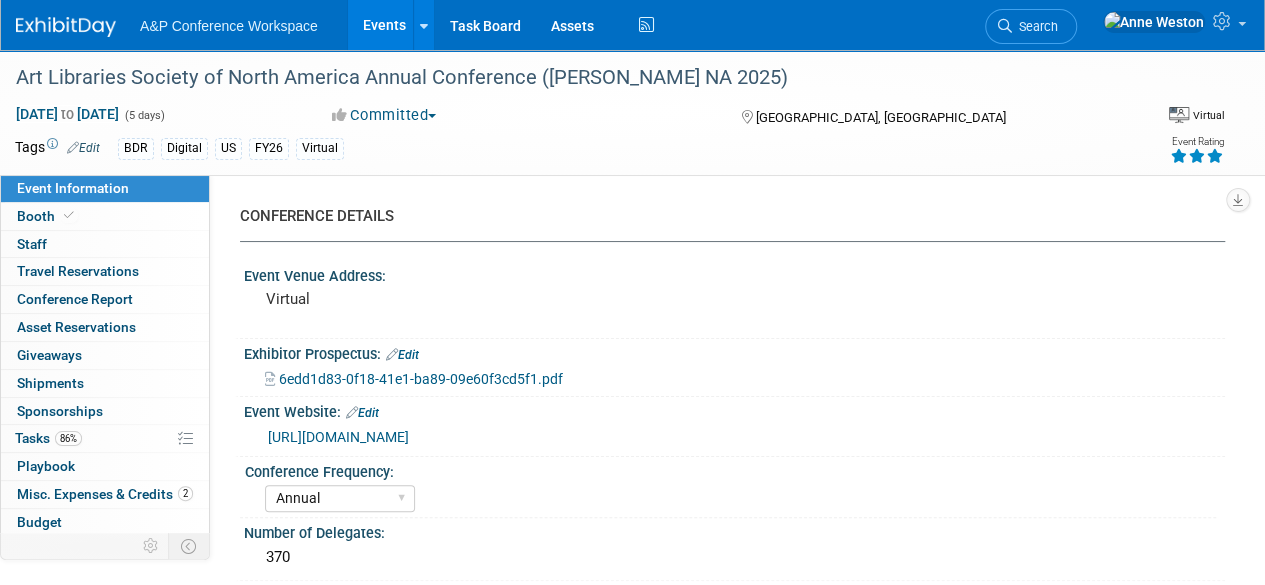 click on "[URL][DOMAIN_NAME]" at bounding box center (338, 437) 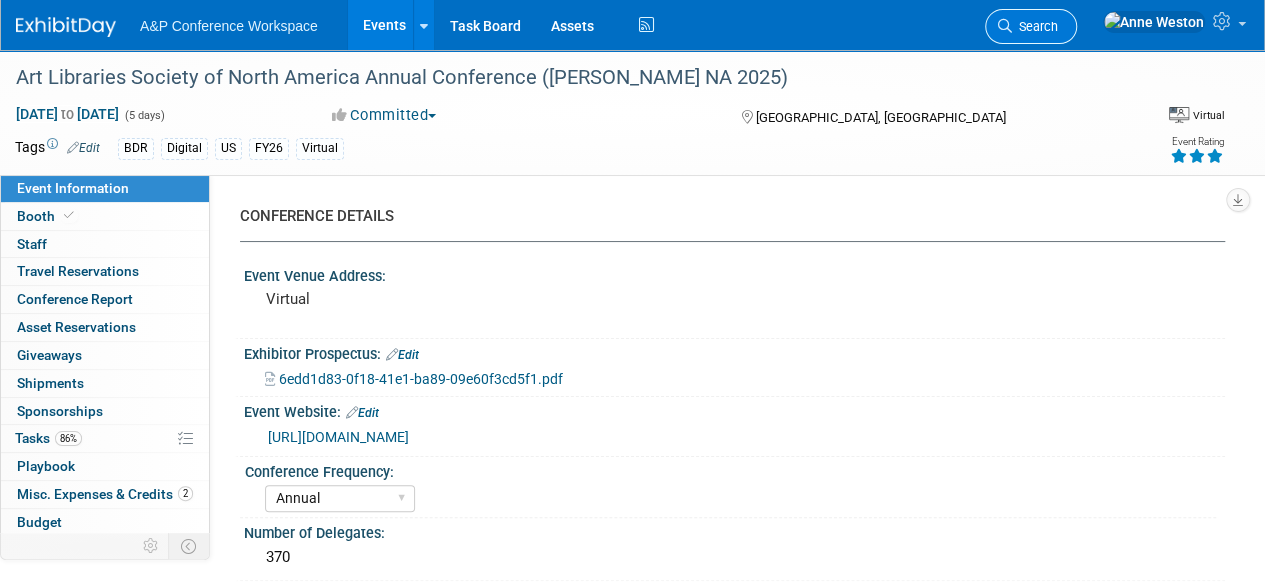 click on "Search" at bounding box center [1035, 26] 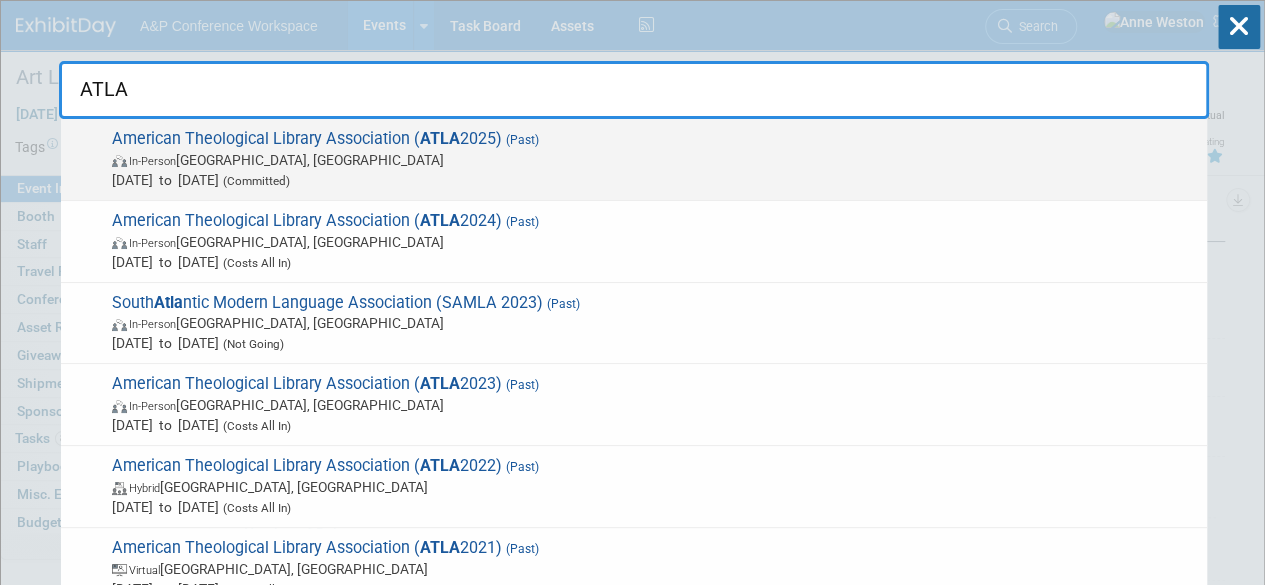type on "ATLA" 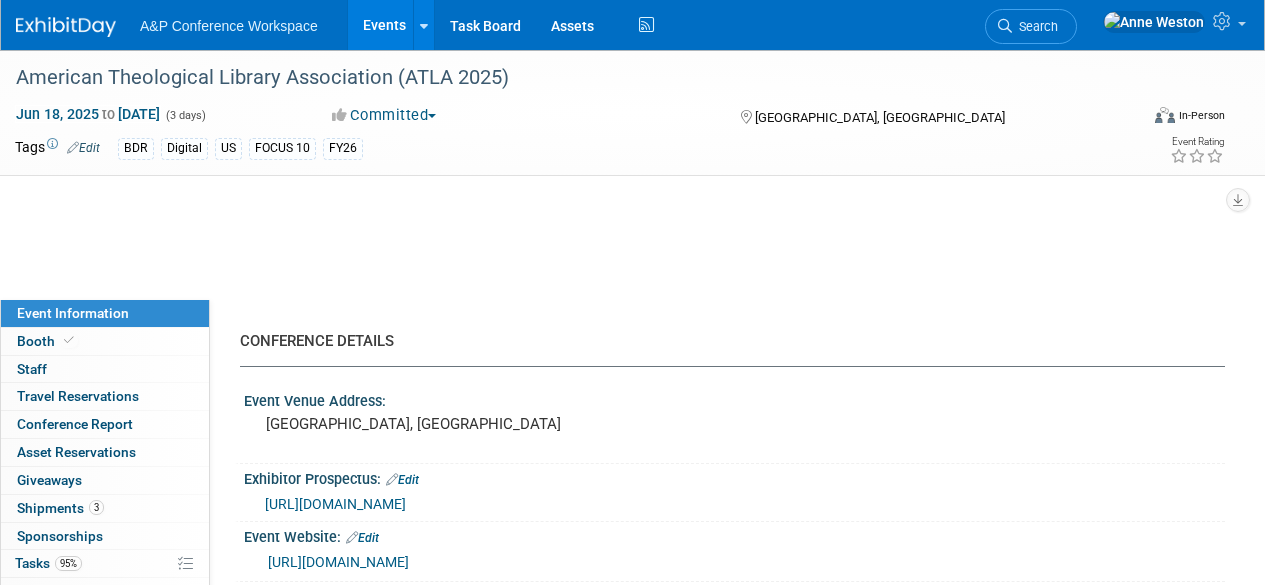 select on "Annual" 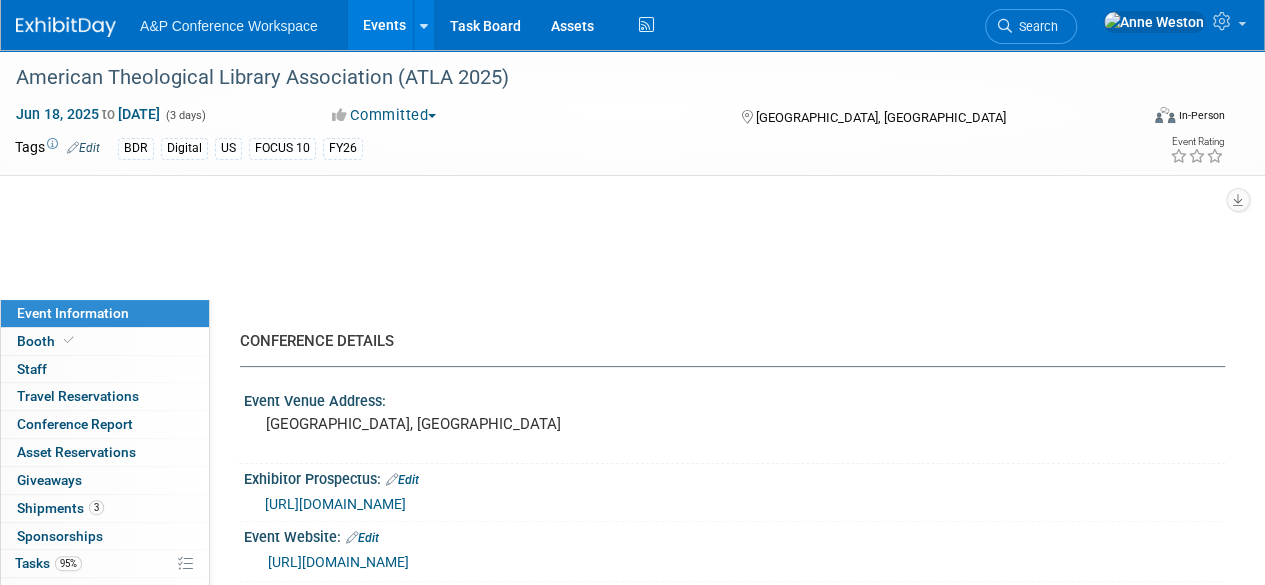 scroll, scrollTop: 0, scrollLeft: 0, axis: both 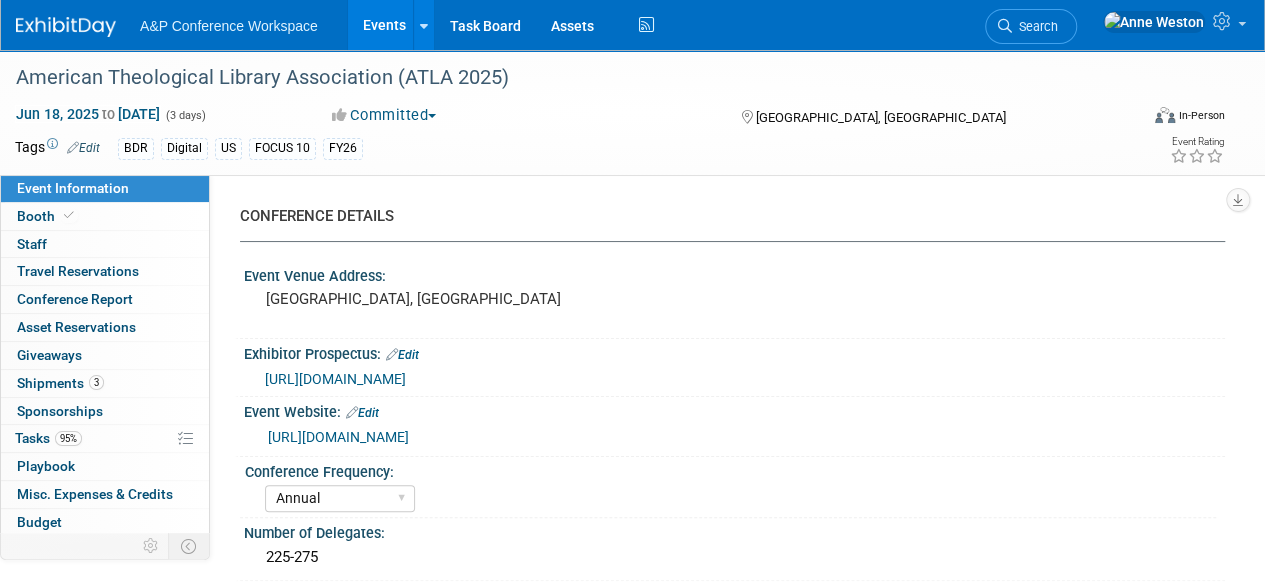 click on "https://www.atla.com/for-publishers/atla-annual/" at bounding box center (338, 437) 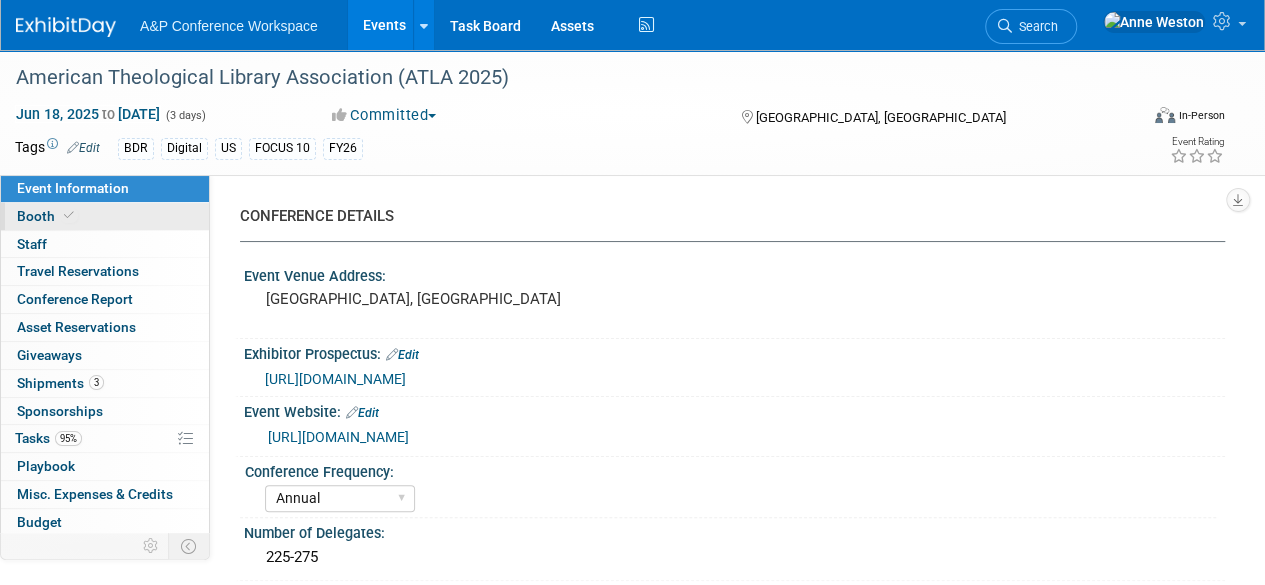 click on "Booth" at bounding box center (105, 216) 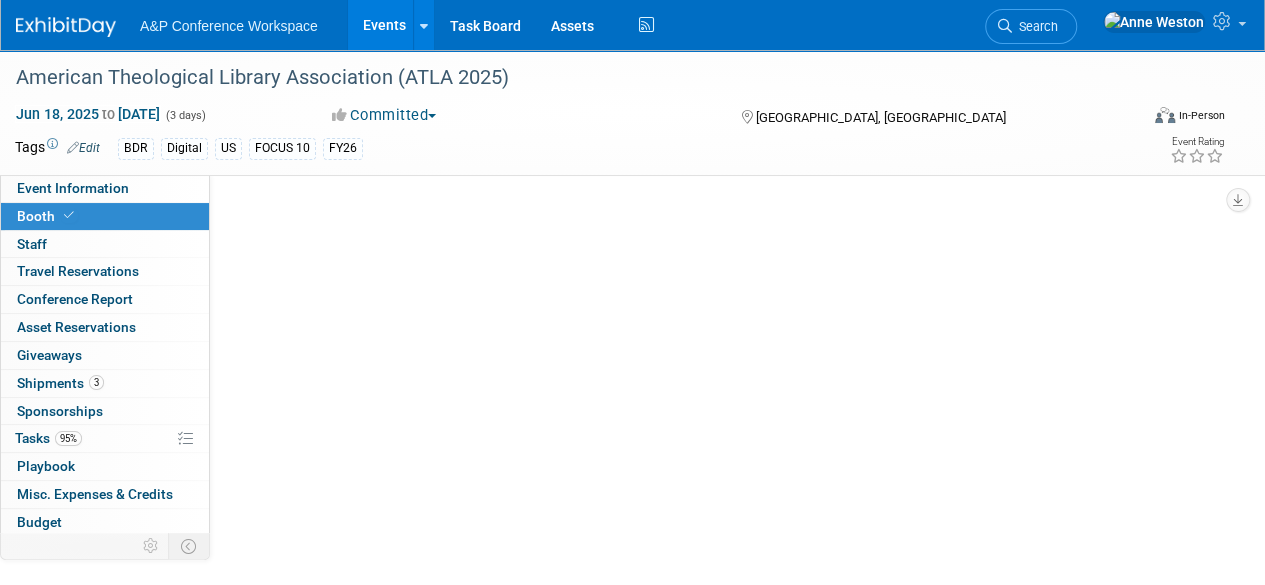 select on "DIGI" 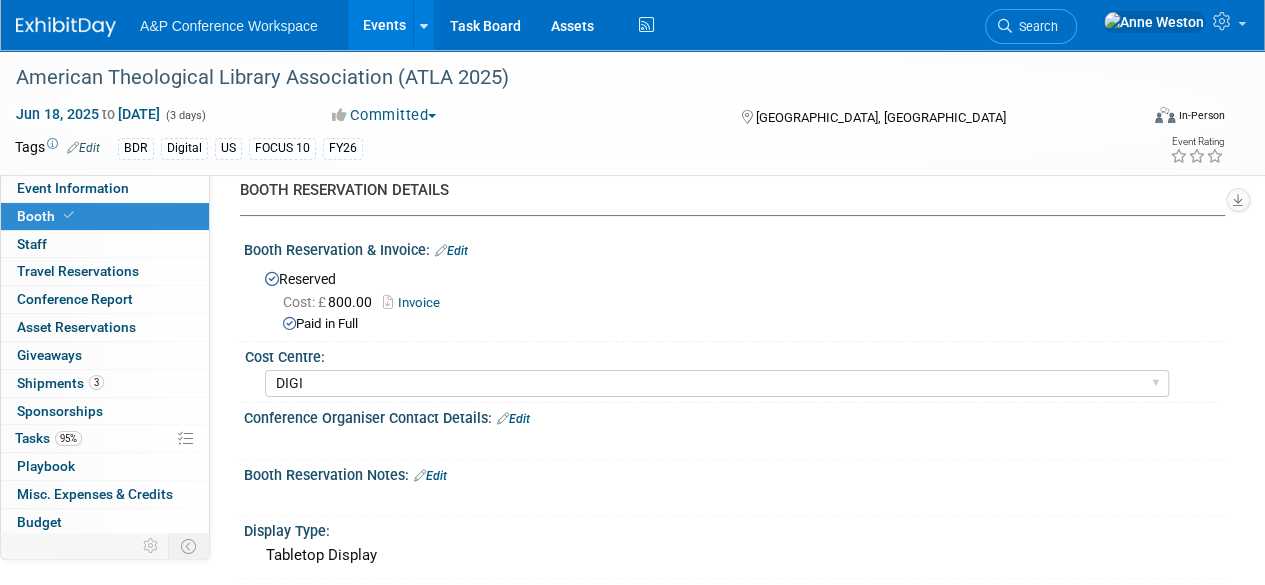scroll, scrollTop: 0, scrollLeft: 0, axis: both 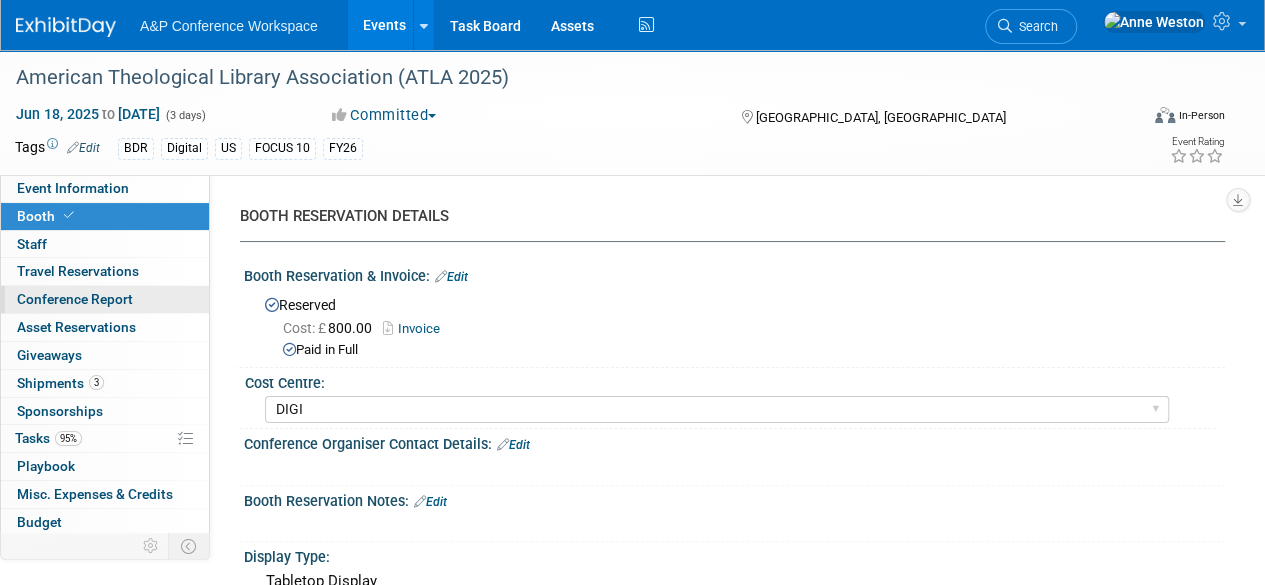 click on "Conference Report" at bounding box center (75, 299) 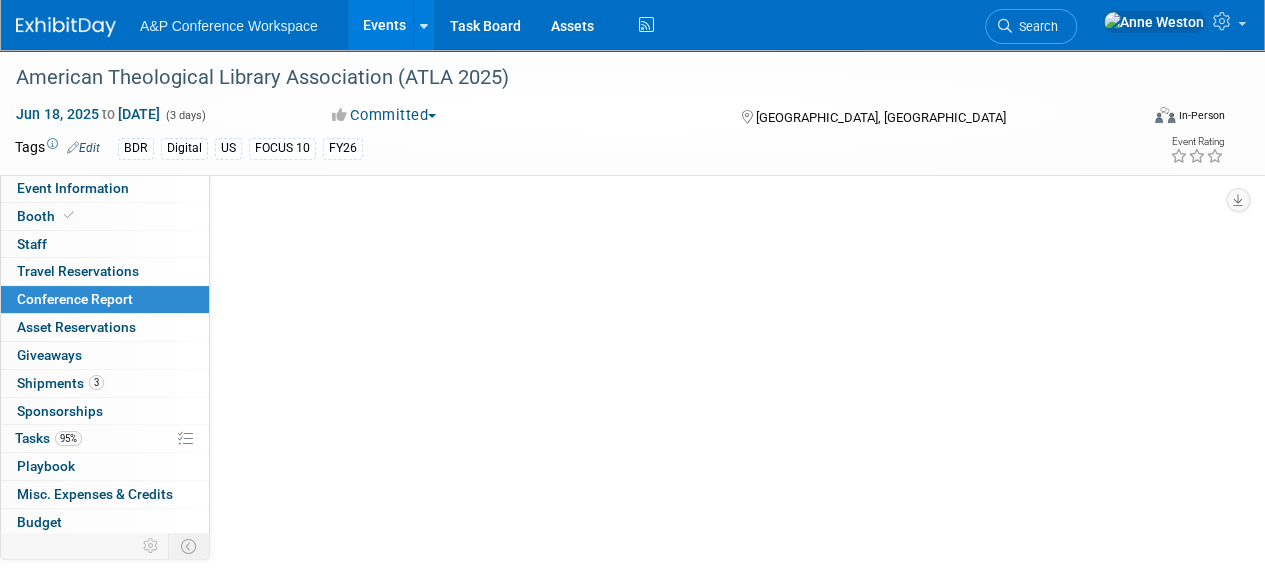 select on "YES" 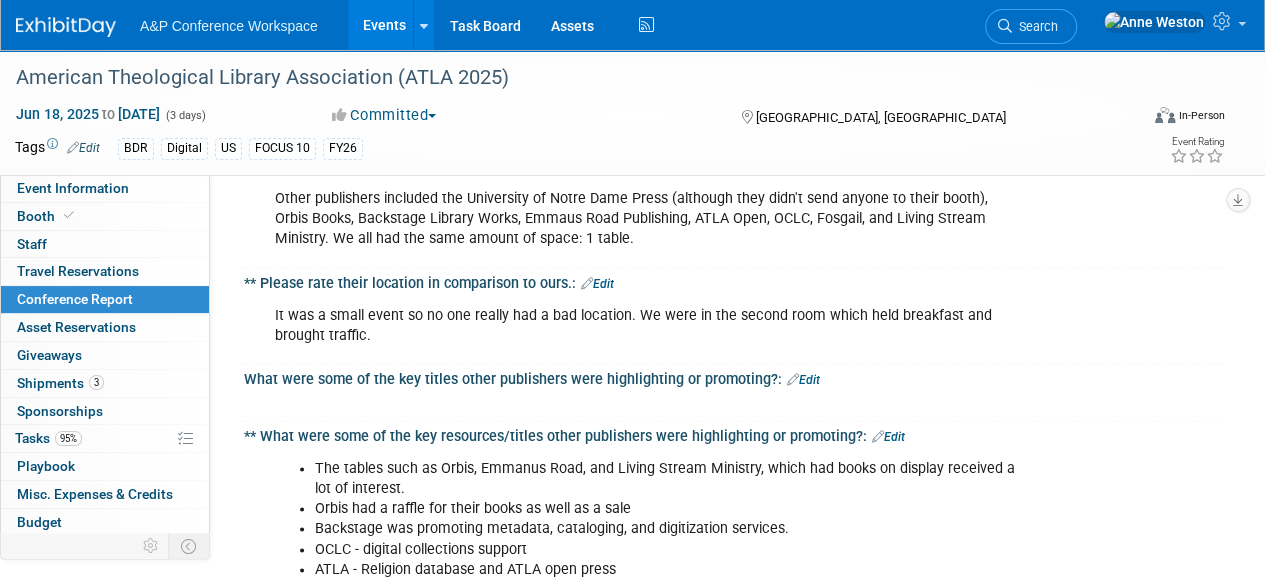 scroll, scrollTop: 1500, scrollLeft: 0, axis: vertical 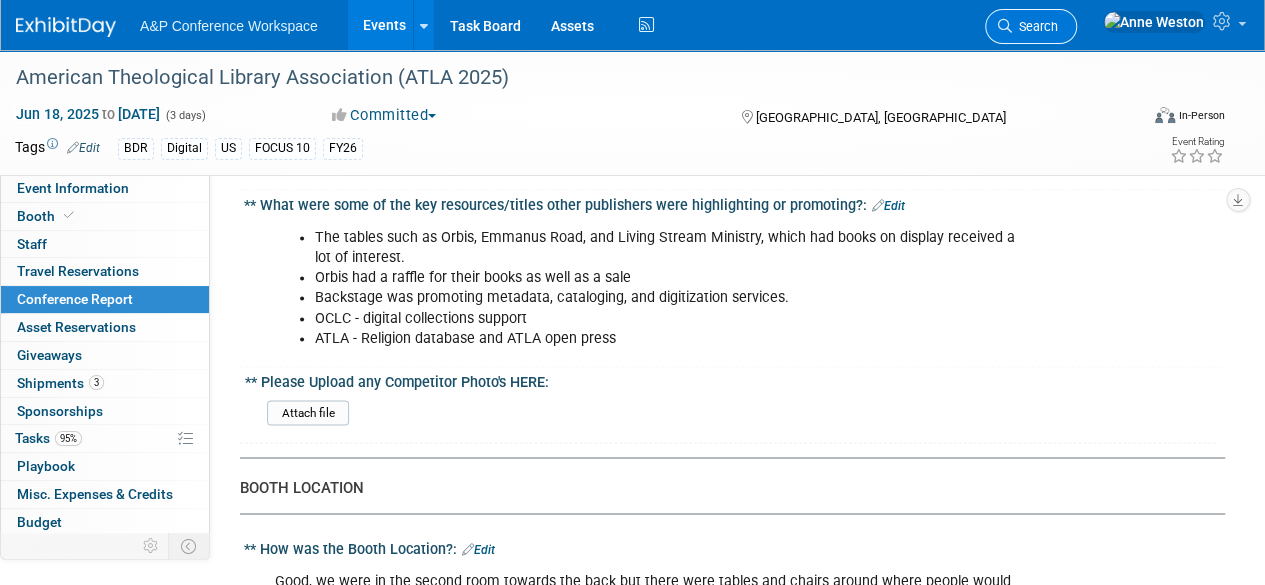 click on "Search" at bounding box center [1035, 26] 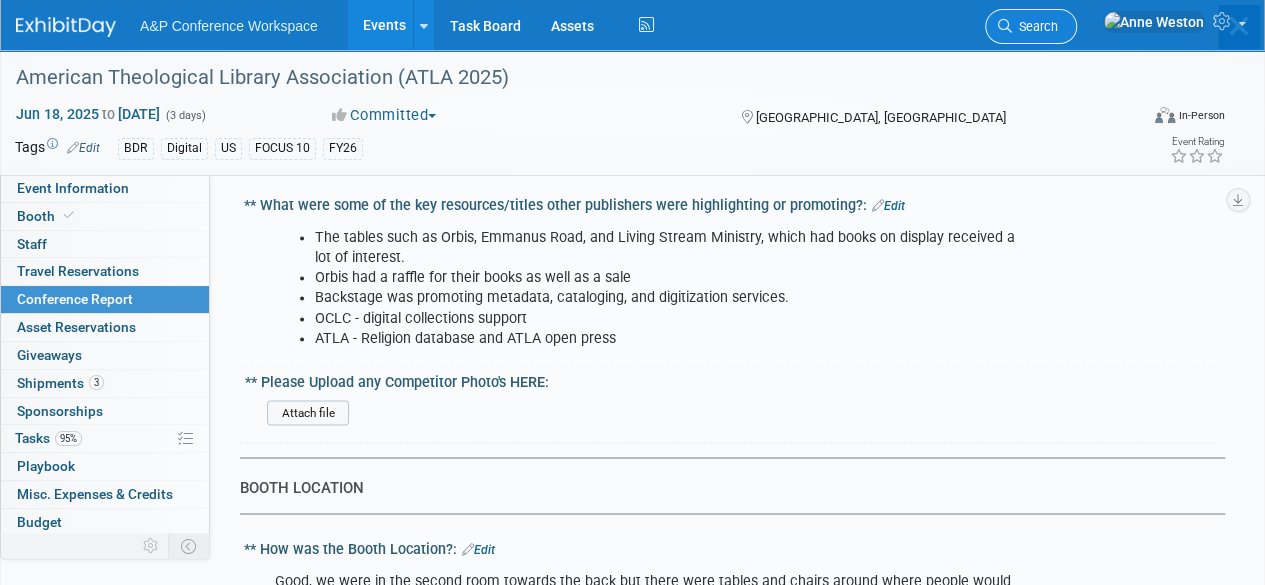 scroll, scrollTop: 0, scrollLeft: 0, axis: both 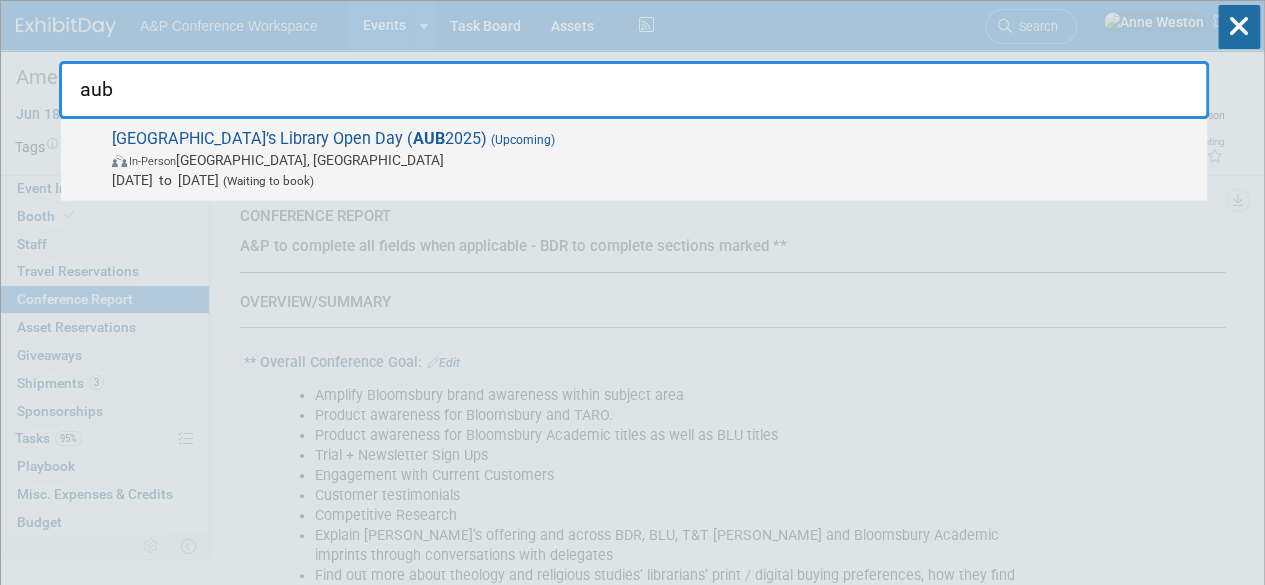 type on "aub" 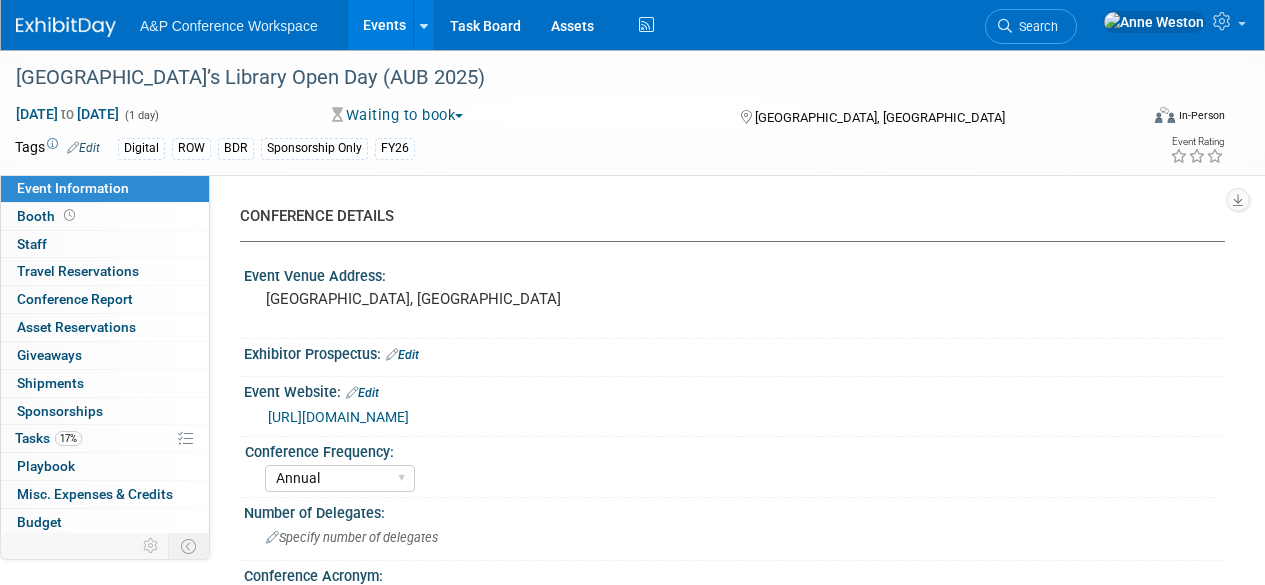 select on "Annual" 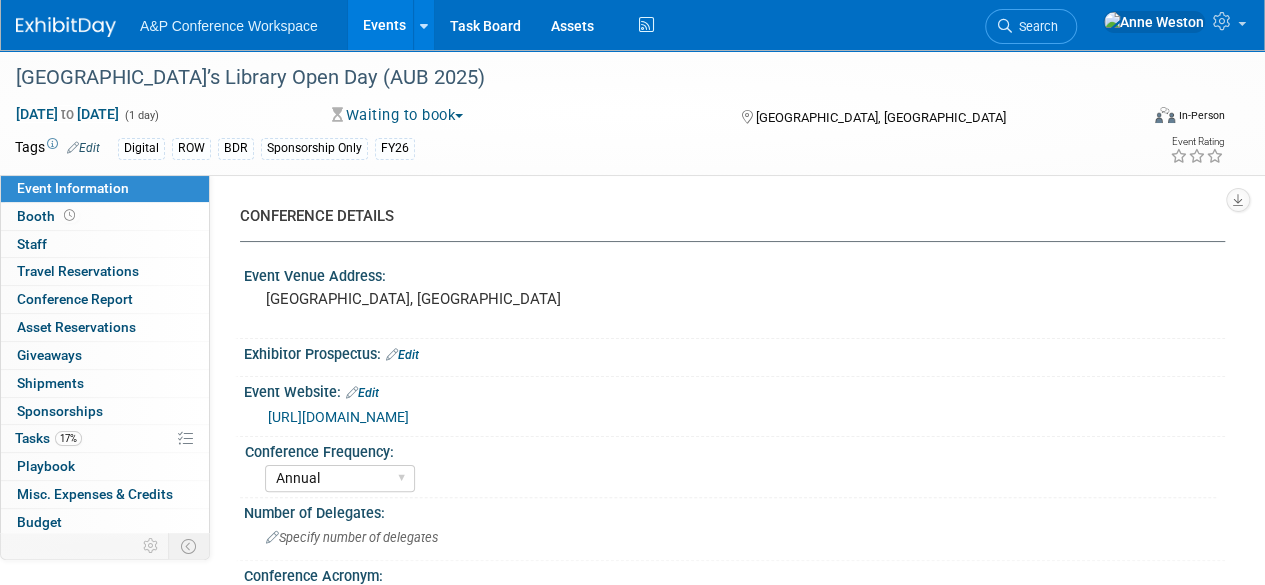 scroll, scrollTop: 0, scrollLeft: 0, axis: both 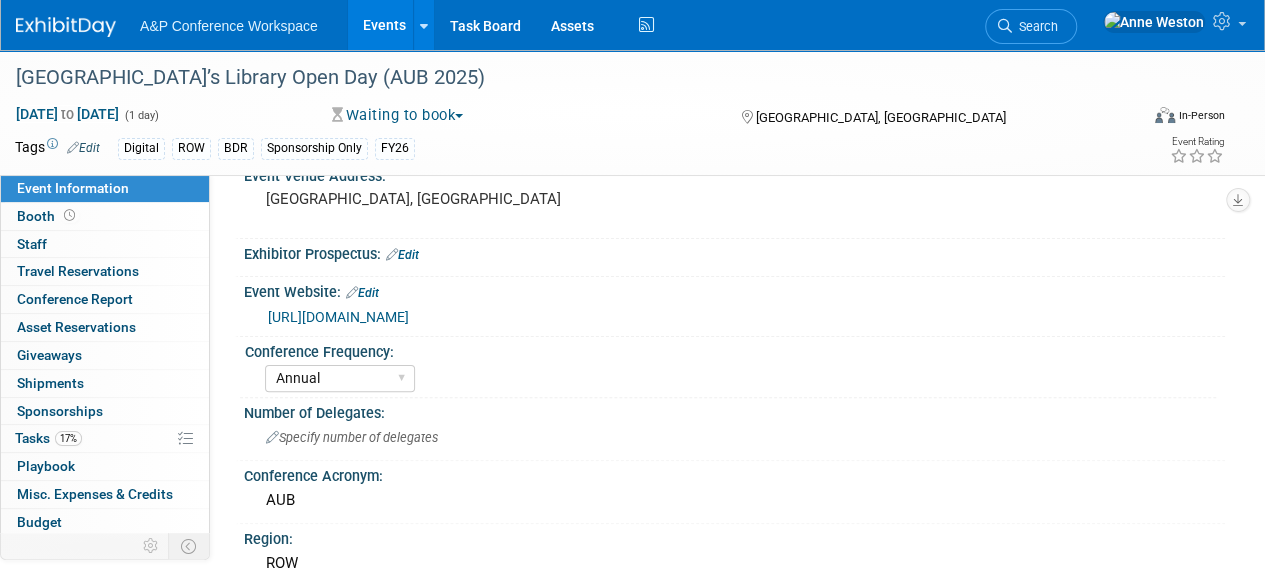 click on "https://aub.edu.lb.libcal.com/event/13943399" at bounding box center (338, 317) 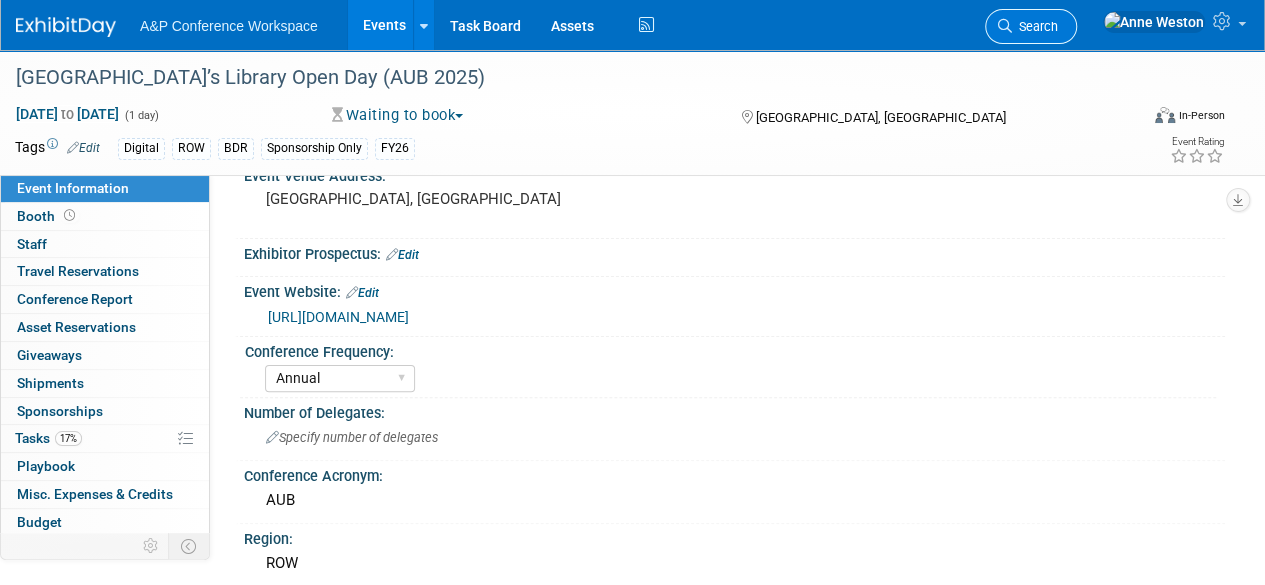click on "Search" at bounding box center [1035, 26] 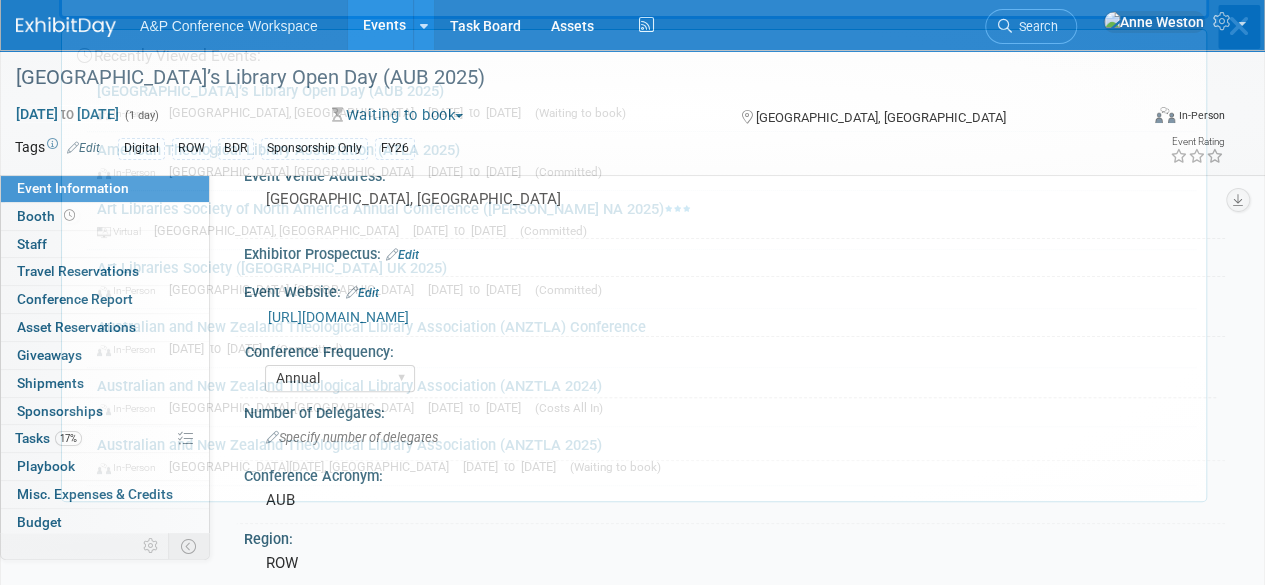 scroll, scrollTop: 0, scrollLeft: 0, axis: both 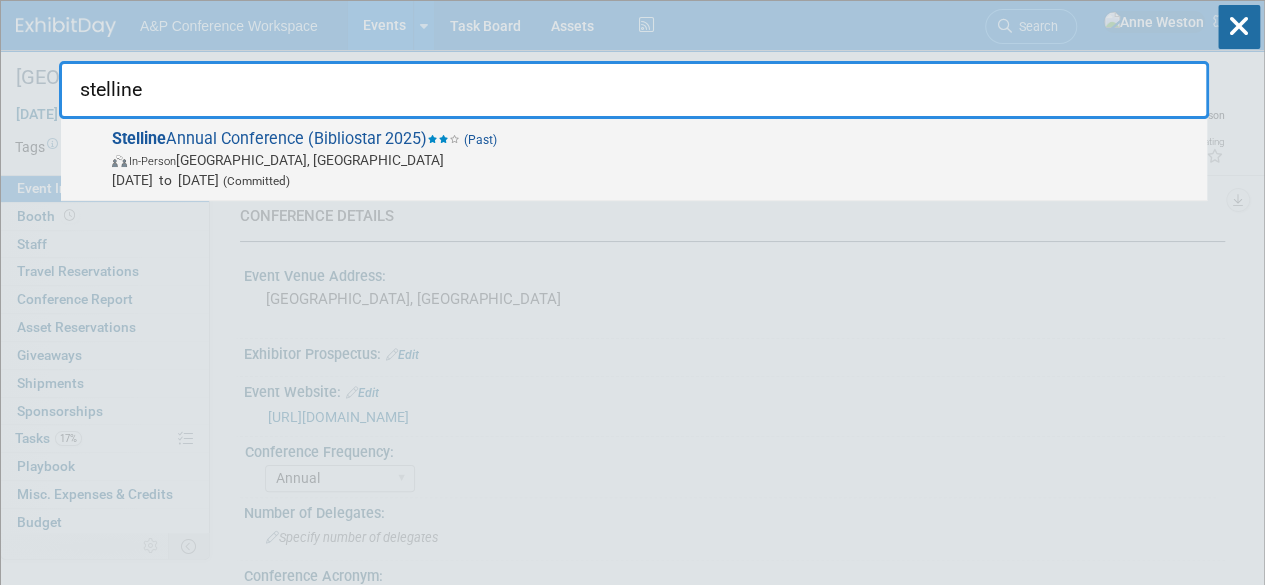 type on "stelline" 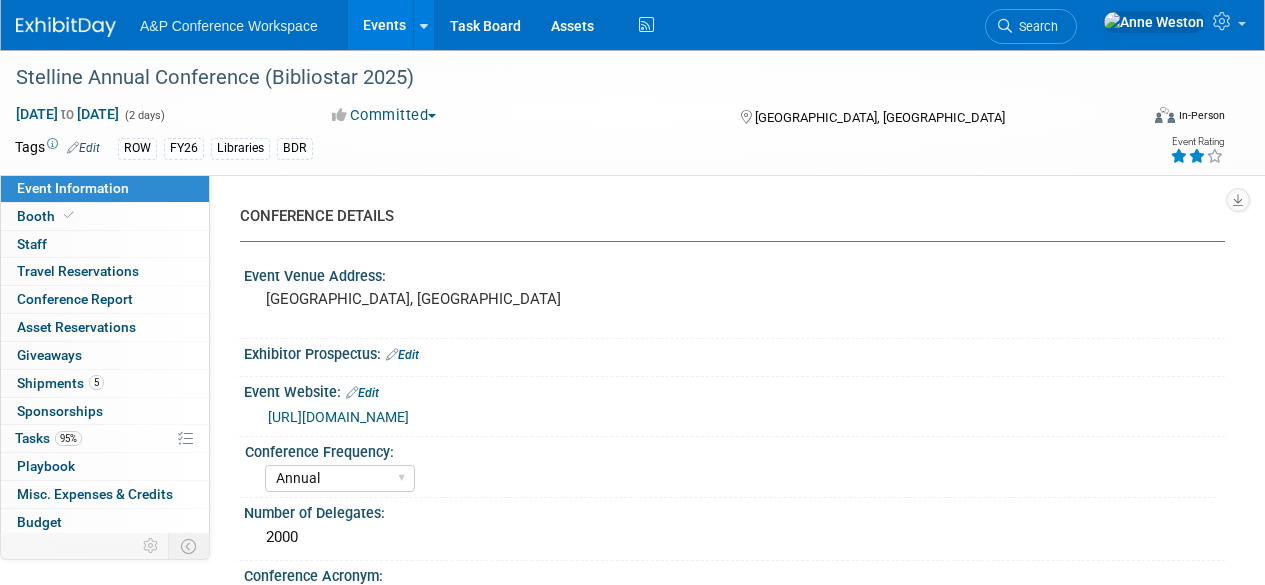 select on "Annual" 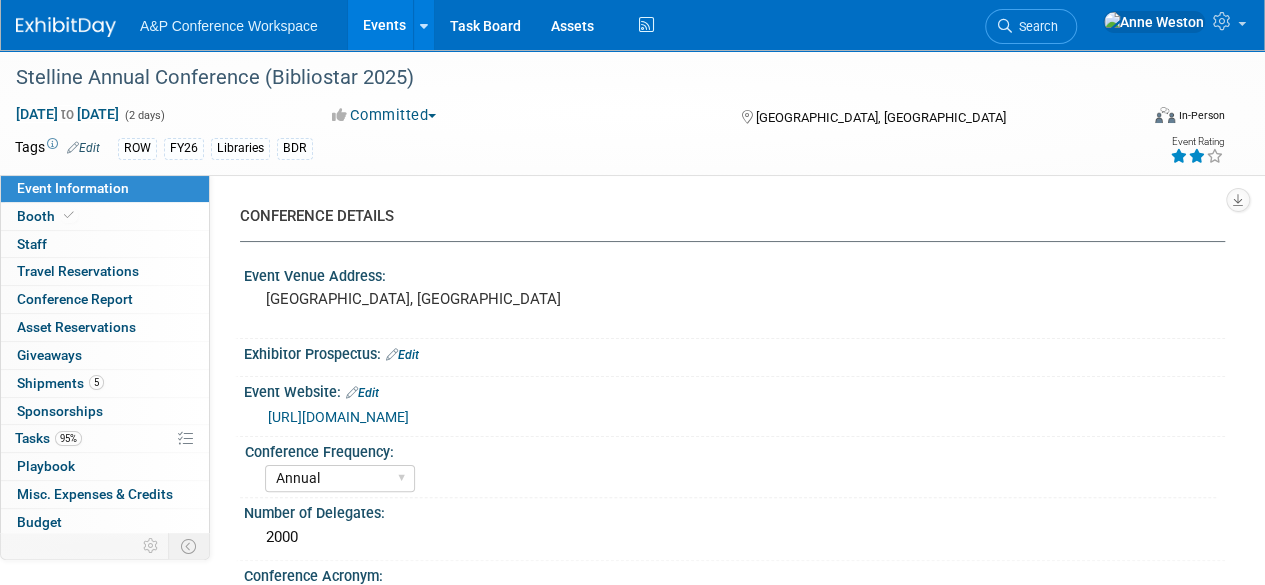 scroll, scrollTop: 0, scrollLeft: 0, axis: both 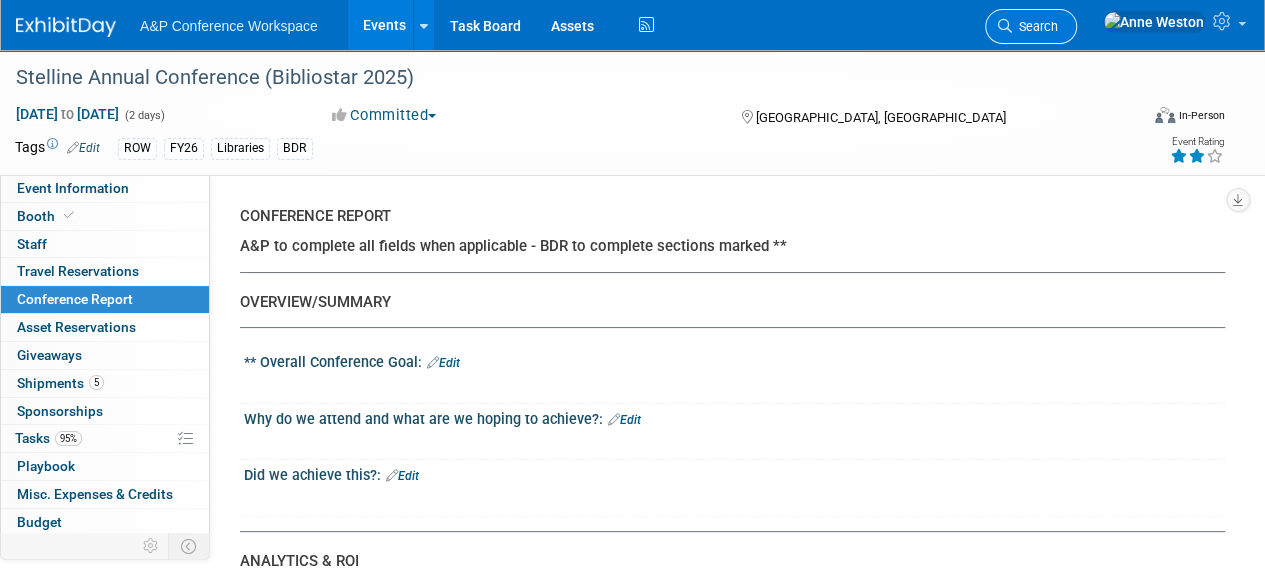 click on "Search" at bounding box center [1035, 26] 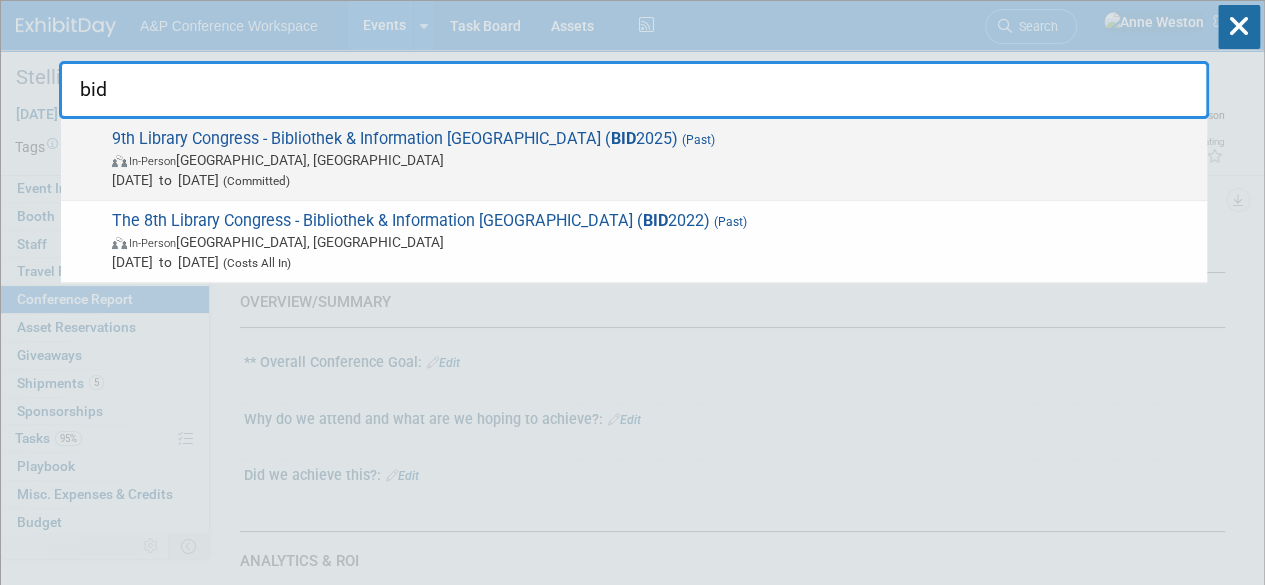 type on "bid" 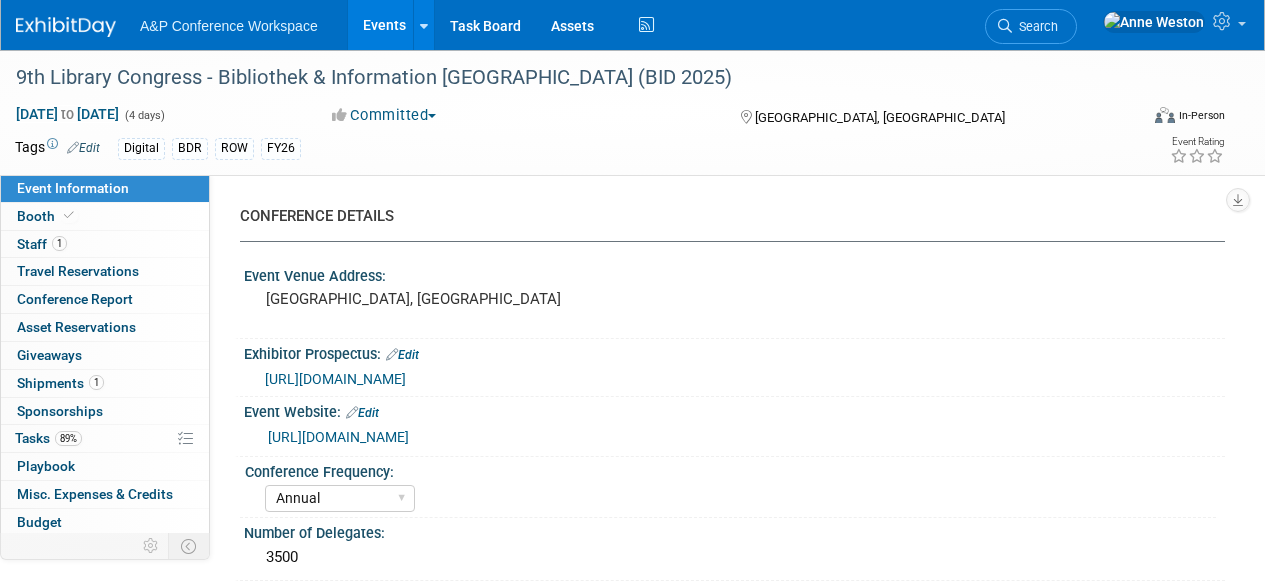 select on "Annual" 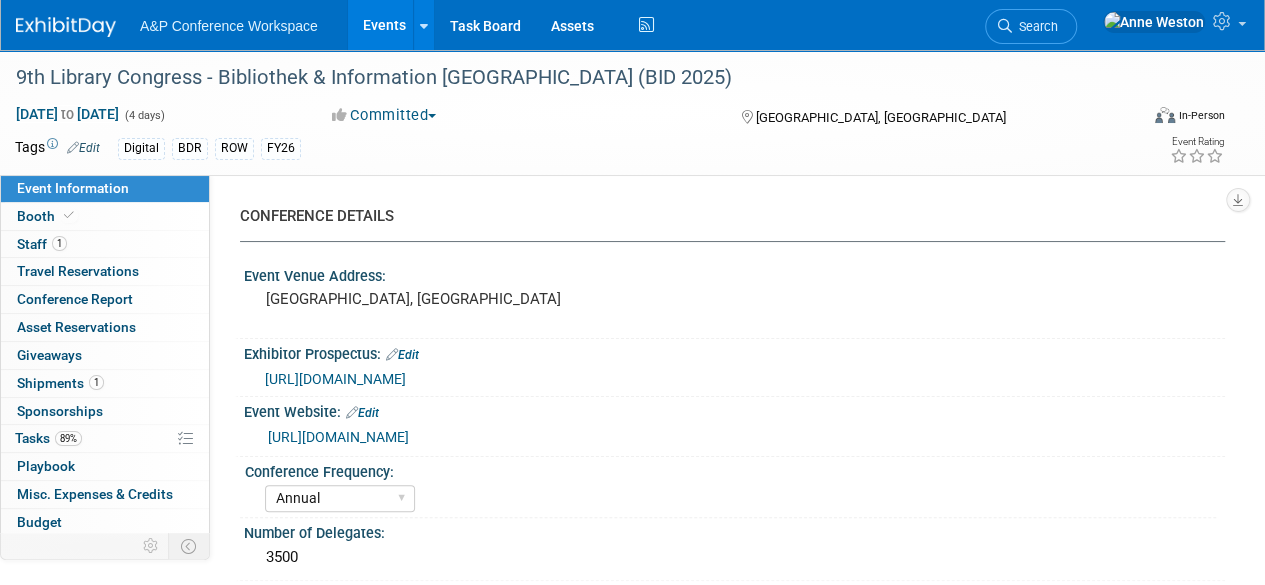 scroll, scrollTop: 0, scrollLeft: 0, axis: both 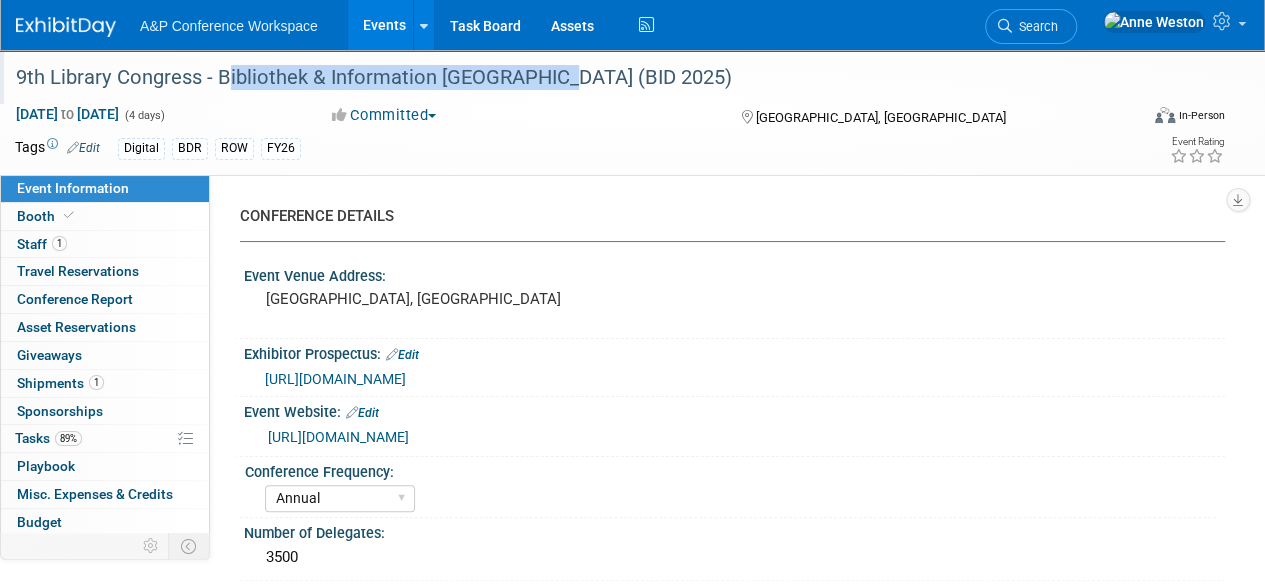 drag, startPoint x: 220, startPoint y: 72, endPoint x: 545, endPoint y: 86, distance: 325.3014 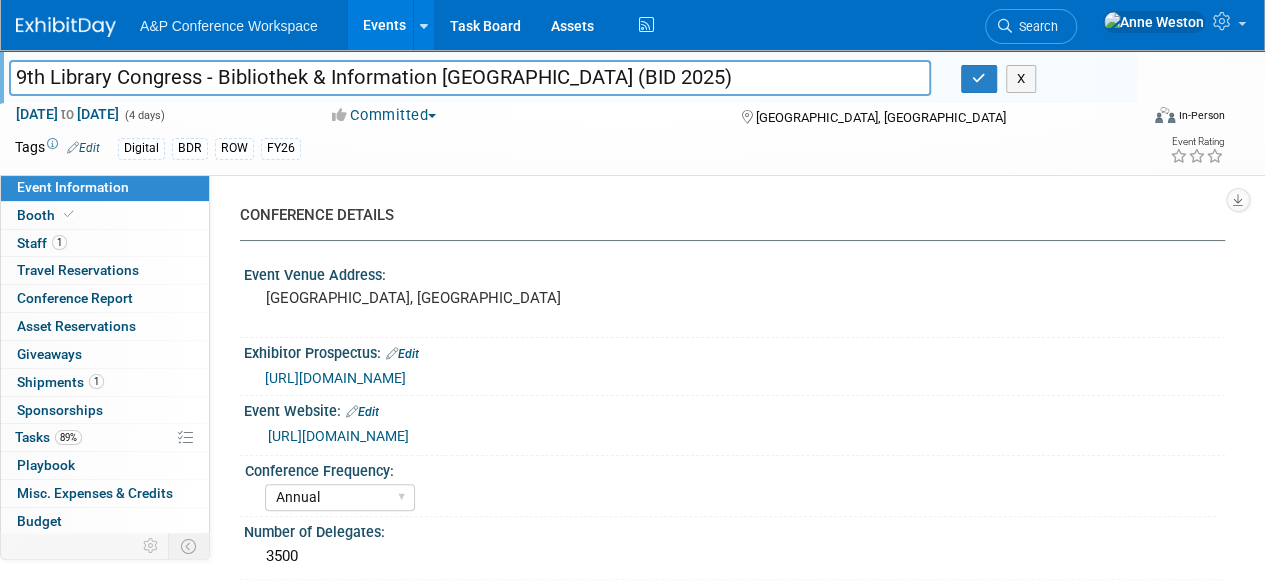 drag, startPoint x: 547, startPoint y: 79, endPoint x: 222, endPoint y: 81, distance: 325.00616 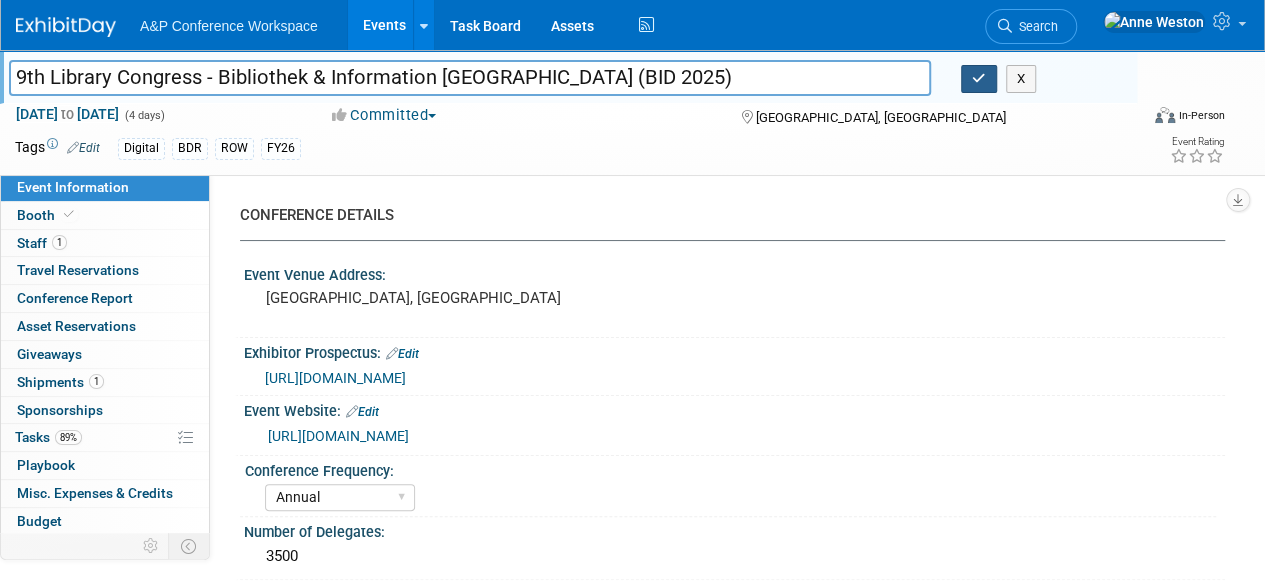 click at bounding box center (979, 78) 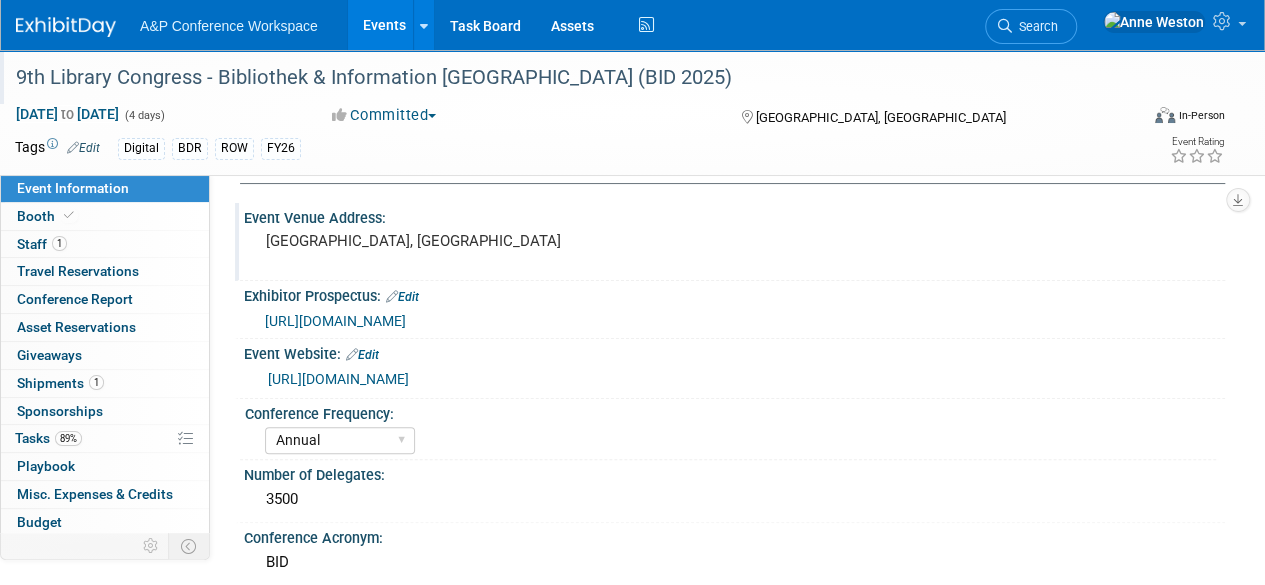 scroll, scrollTop: 100, scrollLeft: 0, axis: vertical 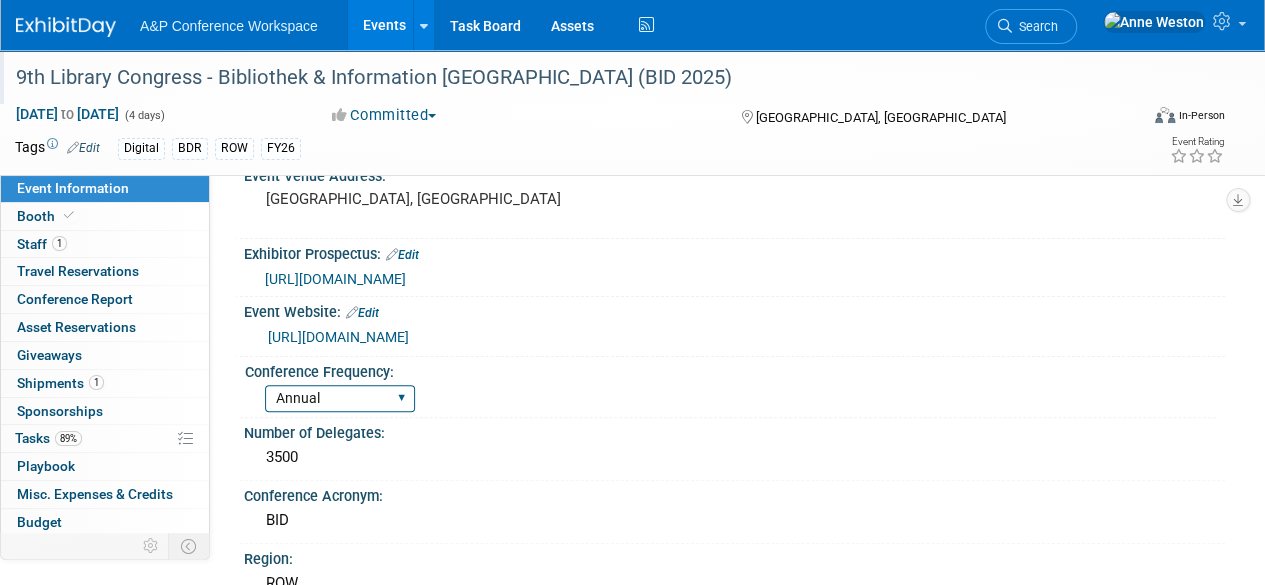 click on "Annual
Biennial
Bi-Annual
Triennial
Quadrennial" at bounding box center (340, 398) 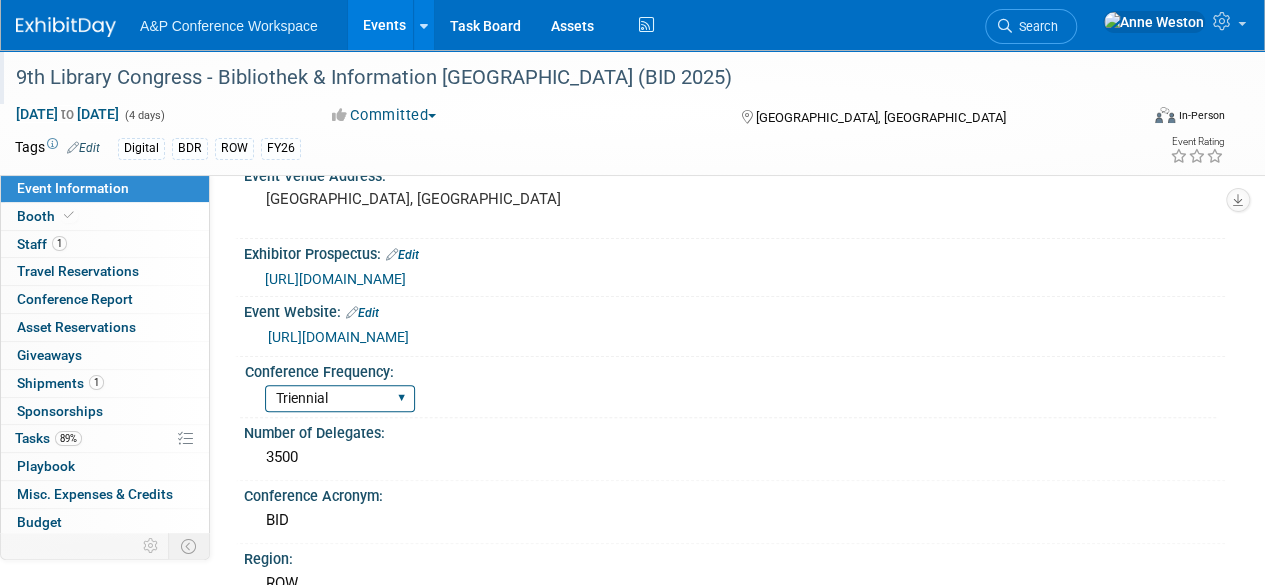 click on "Annual
Biennial
Bi-Annual
Triennial
Quadrennial" at bounding box center [340, 398] 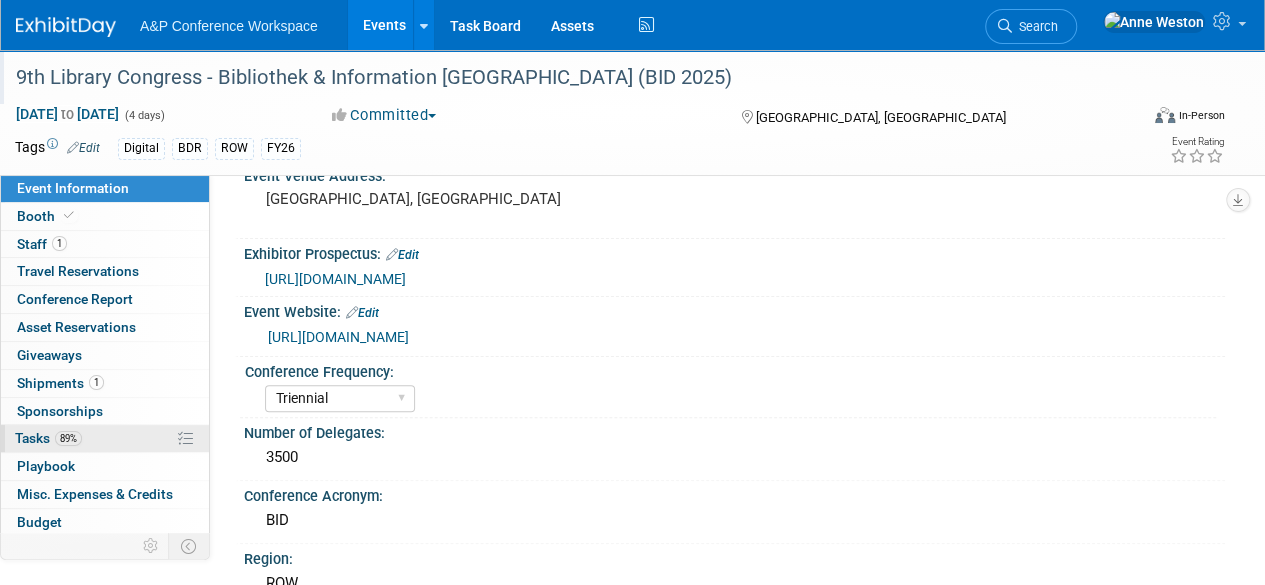 click on "89%
Tasks 89%" at bounding box center (105, 438) 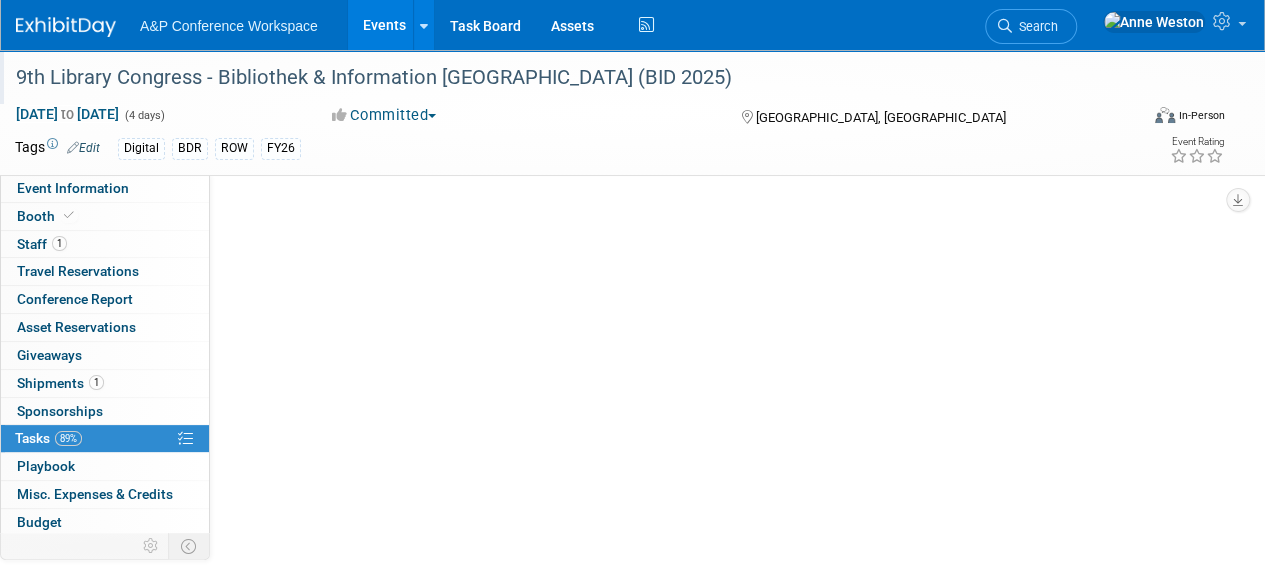 scroll, scrollTop: 0, scrollLeft: 0, axis: both 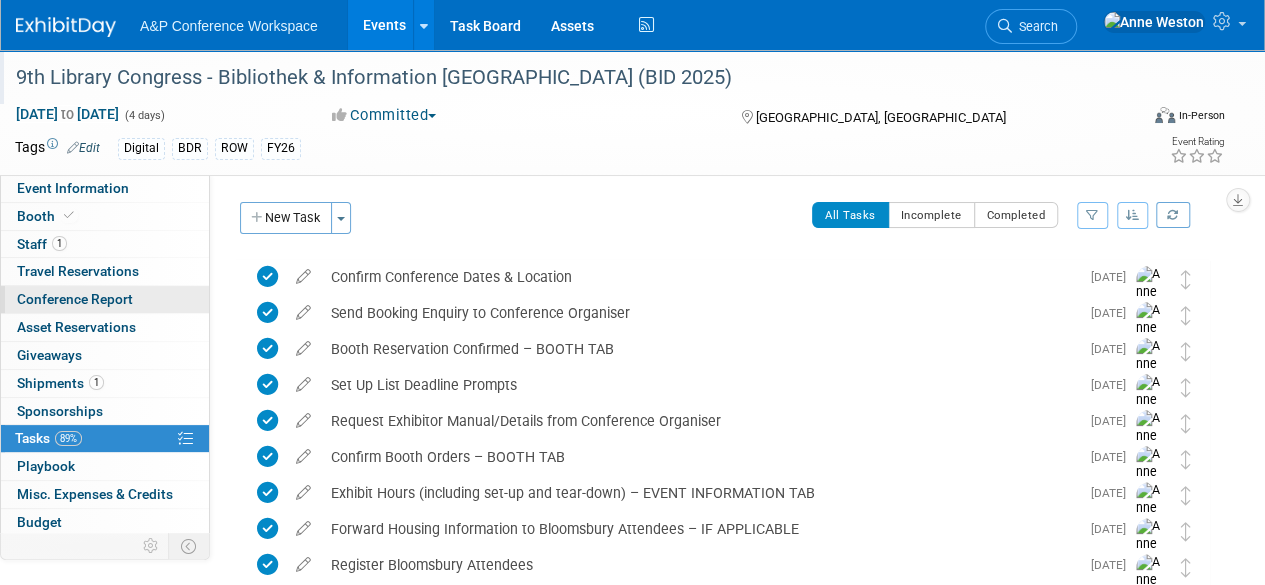 click on "Conference Report" at bounding box center (75, 299) 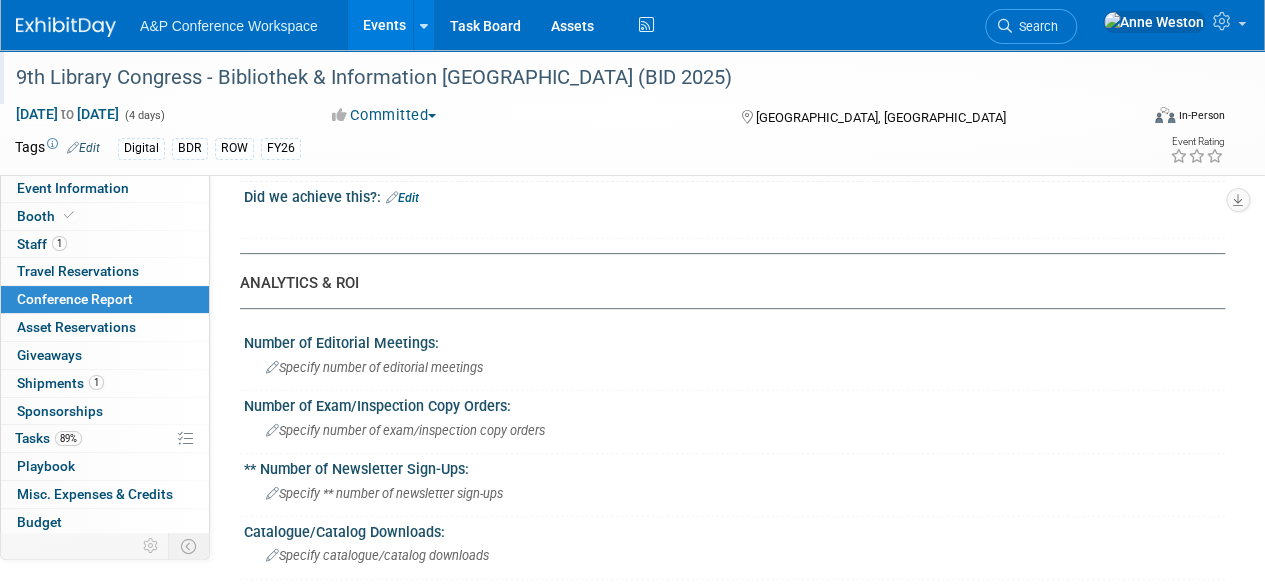 scroll, scrollTop: 0, scrollLeft: 0, axis: both 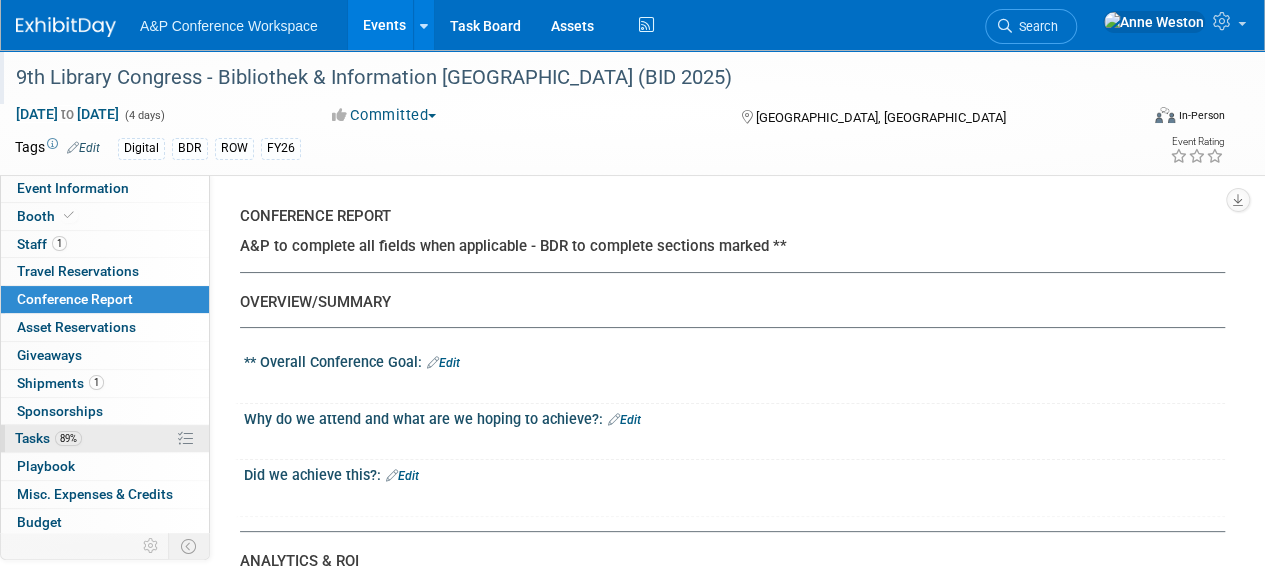 click on "89%
Tasks 89%" at bounding box center [105, 438] 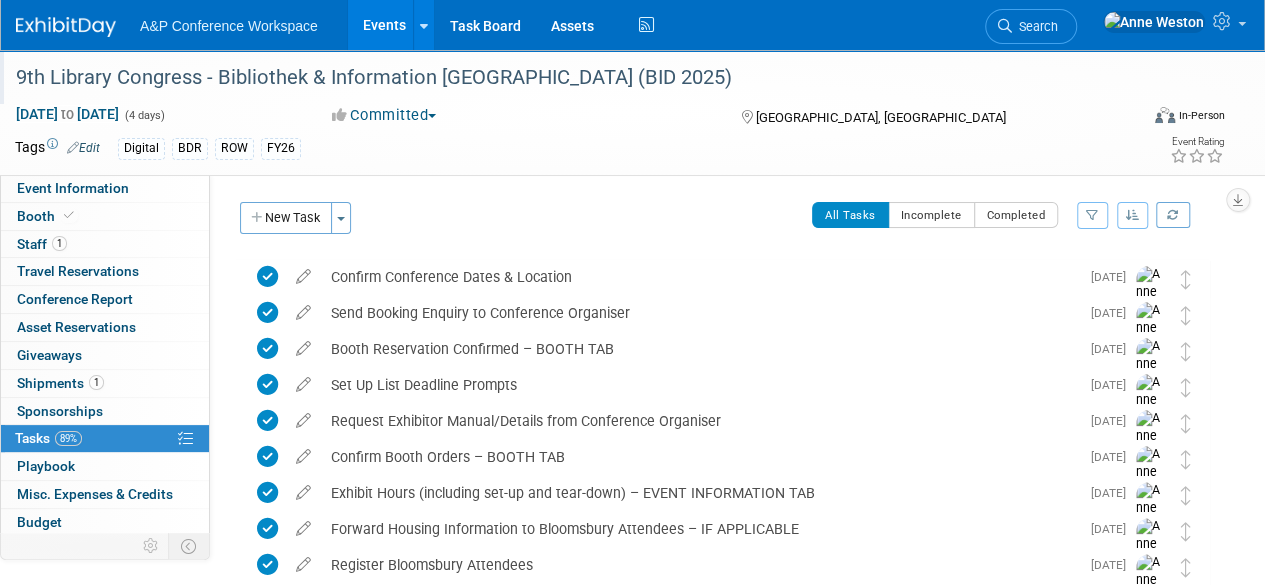 scroll, scrollTop: 0, scrollLeft: 0, axis: both 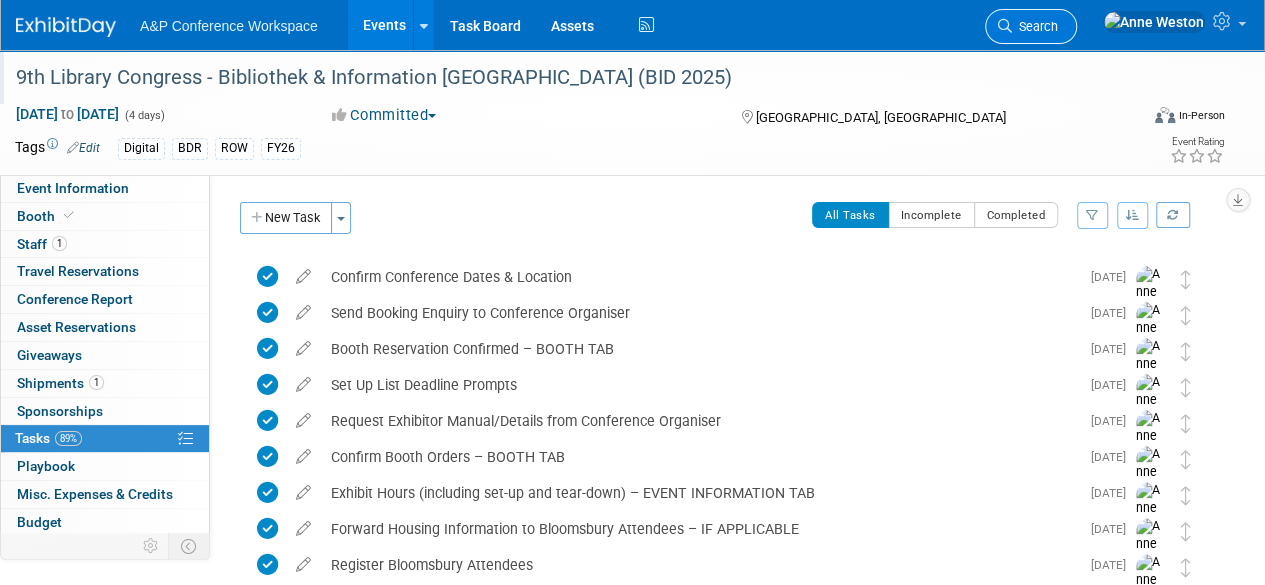click on "Search" at bounding box center (1035, 26) 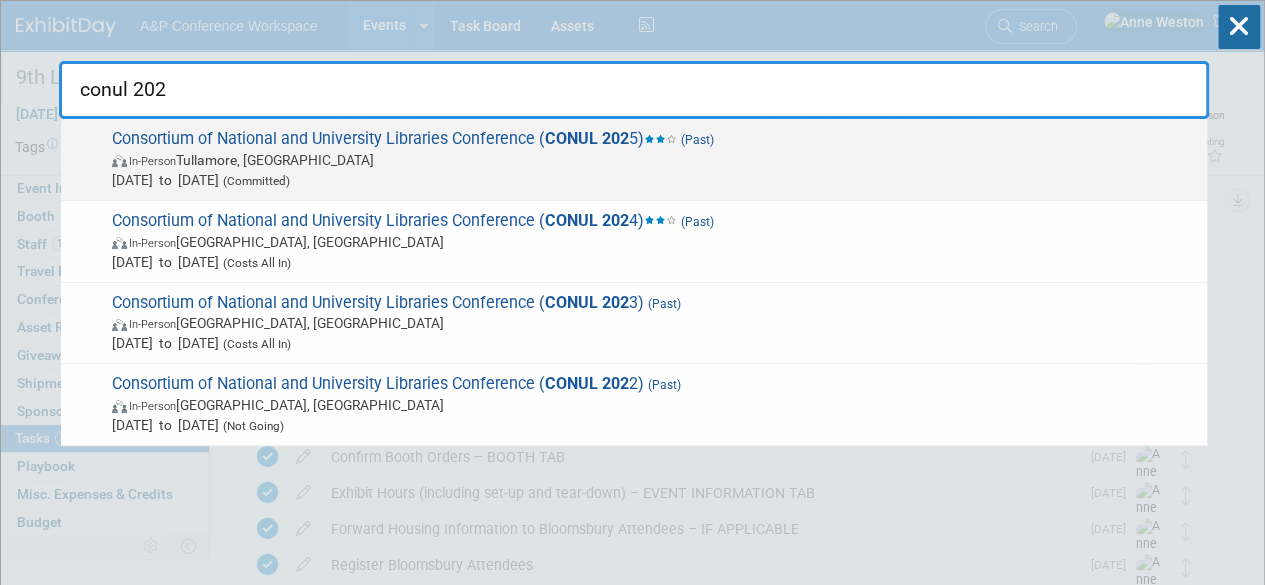 type on "conul 202" 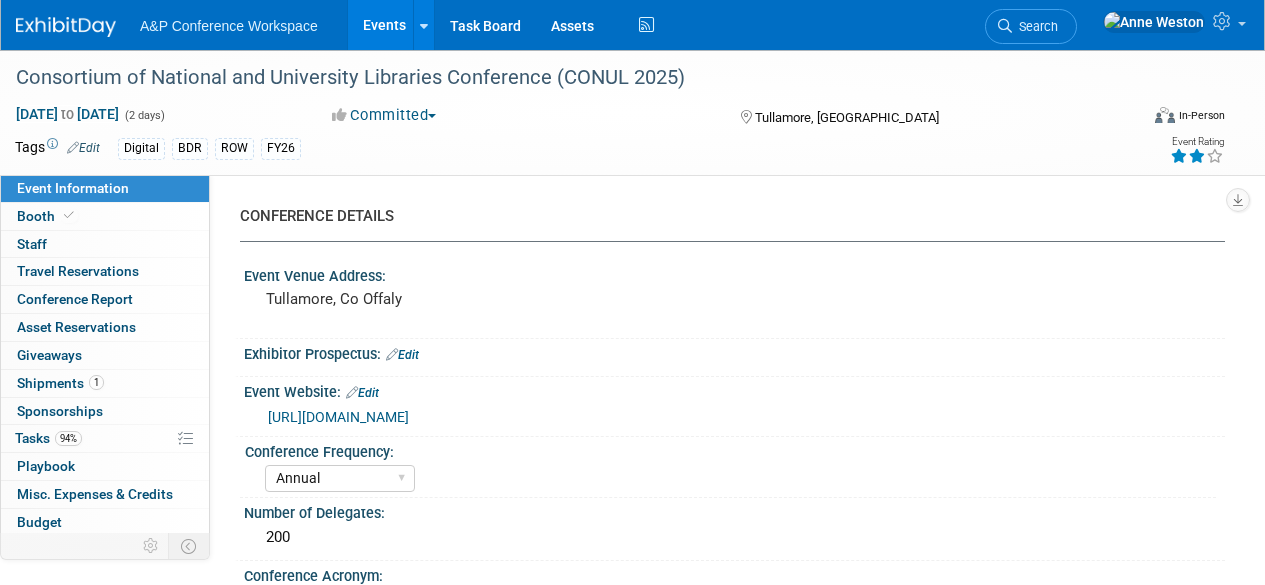 select on "Annual" 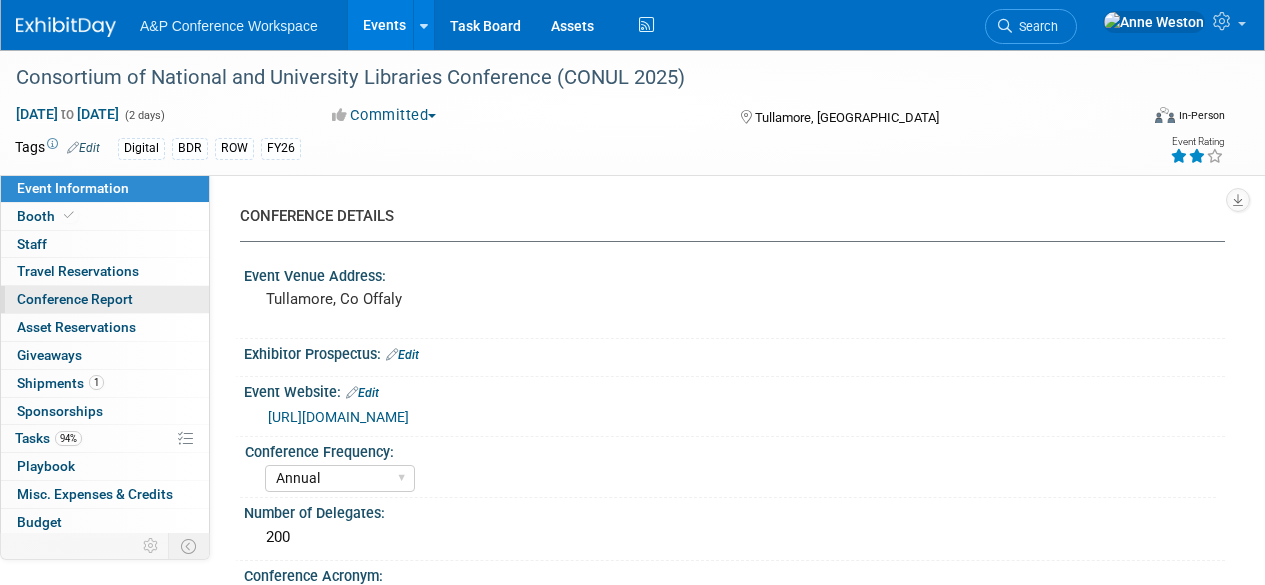 scroll, scrollTop: 0, scrollLeft: 0, axis: both 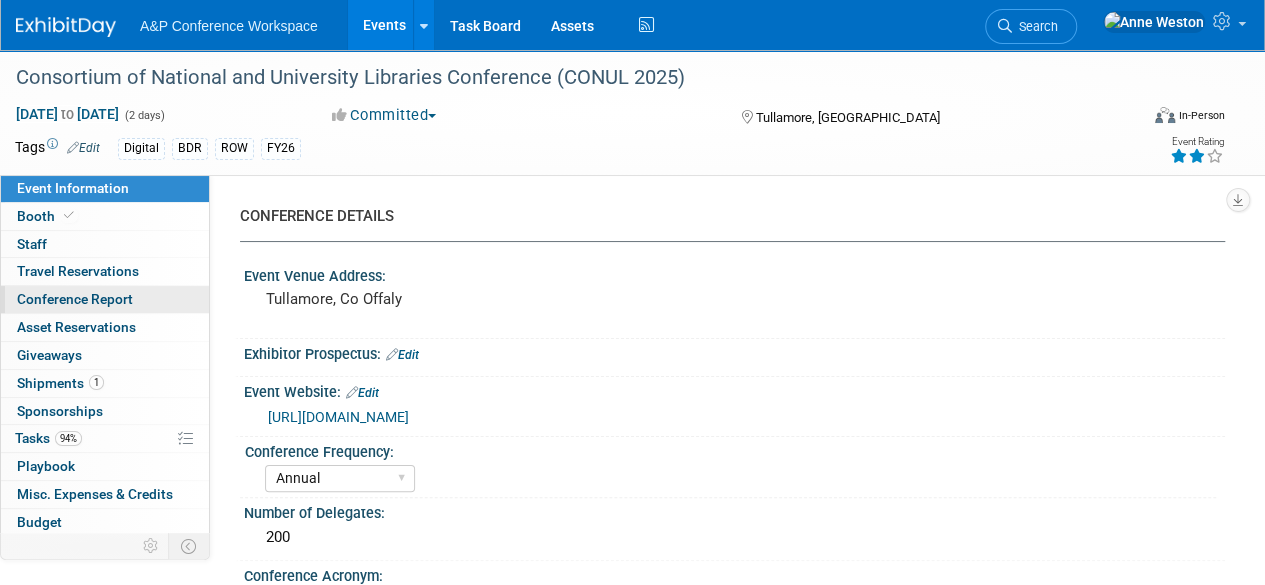 click on "Conference Report" at bounding box center [75, 299] 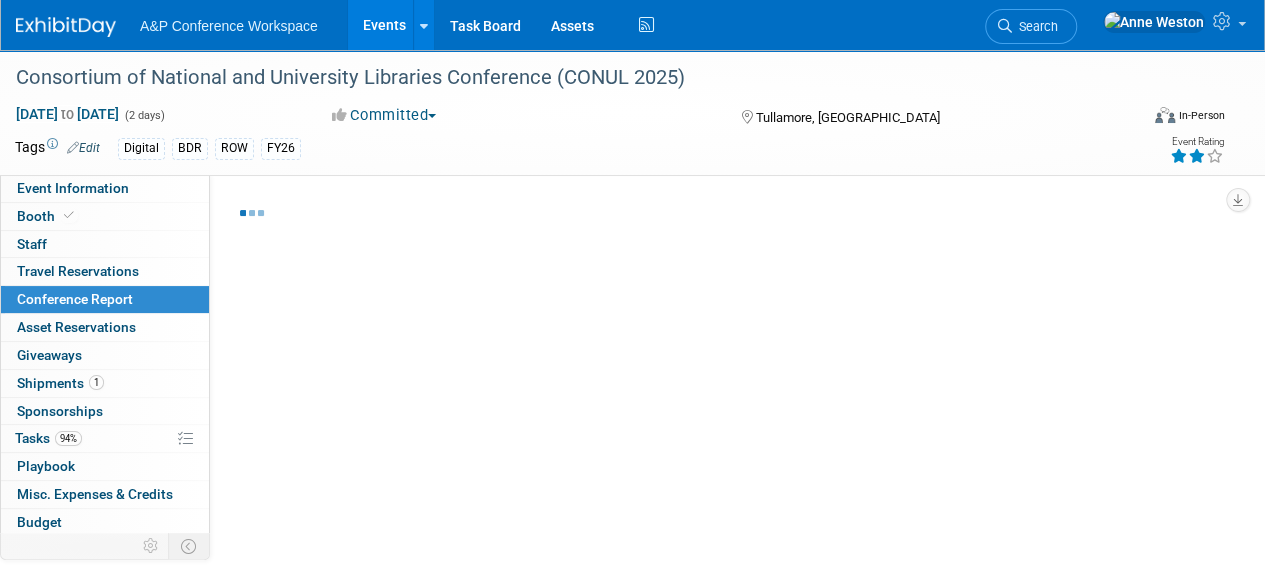 select on "NO" 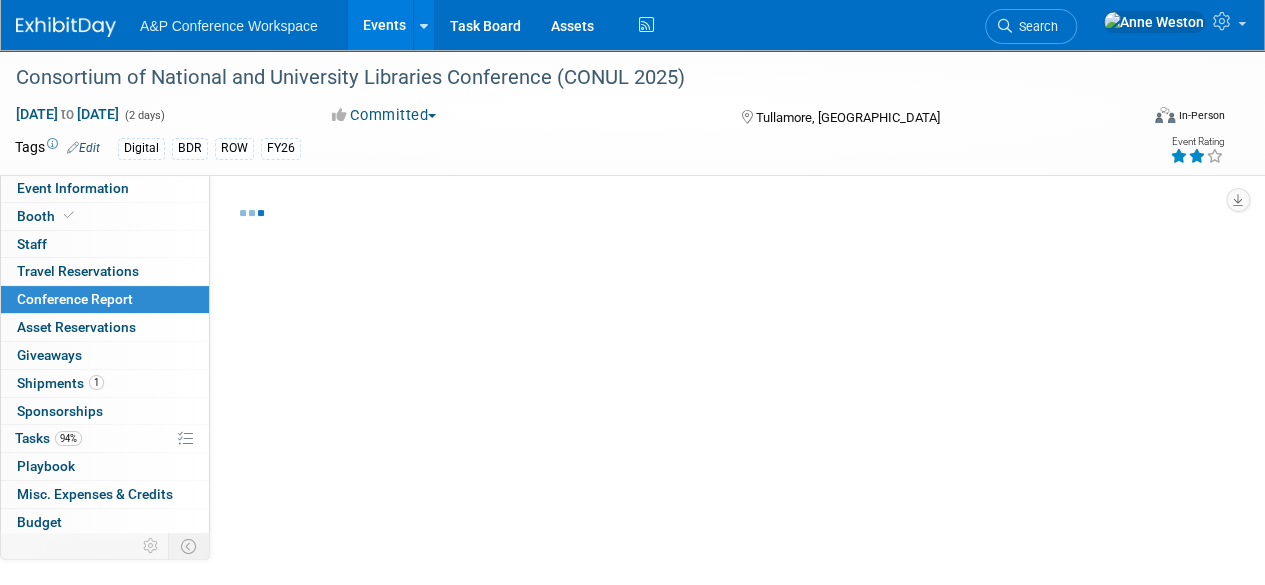 select on "YES" 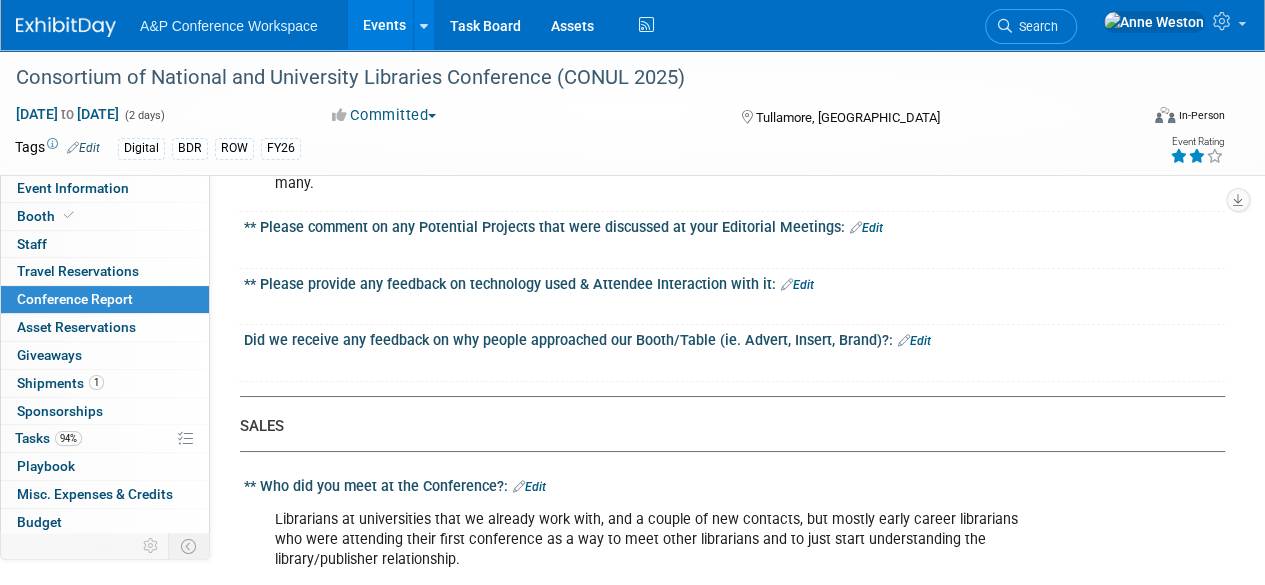 scroll, scrollTop: 3400, scrollLeft: 0, axis: vertical 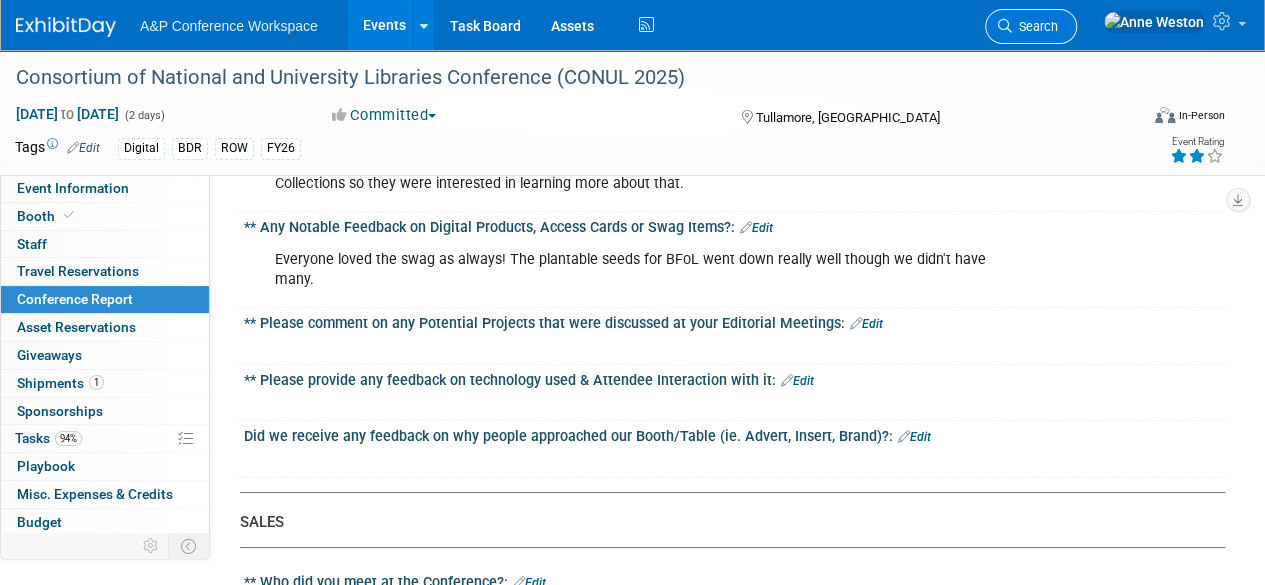 click on "Search" at bounding box center [1035, 26] 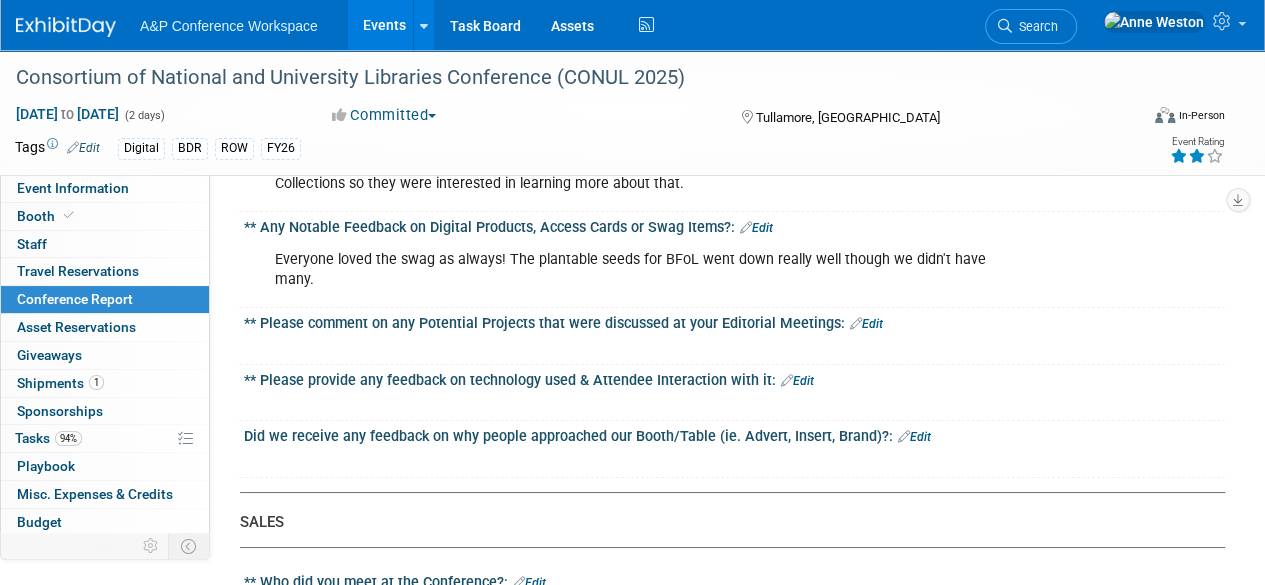 scroll, scrollTop: 0, scrollLeft: 0, axis: both 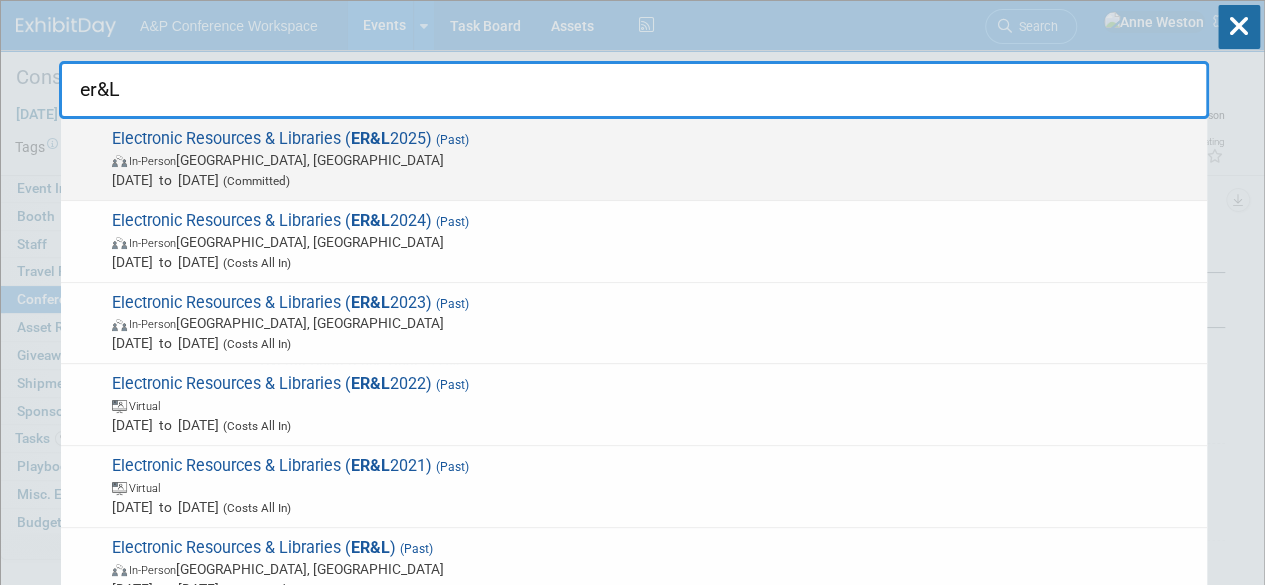 type on "er&L" 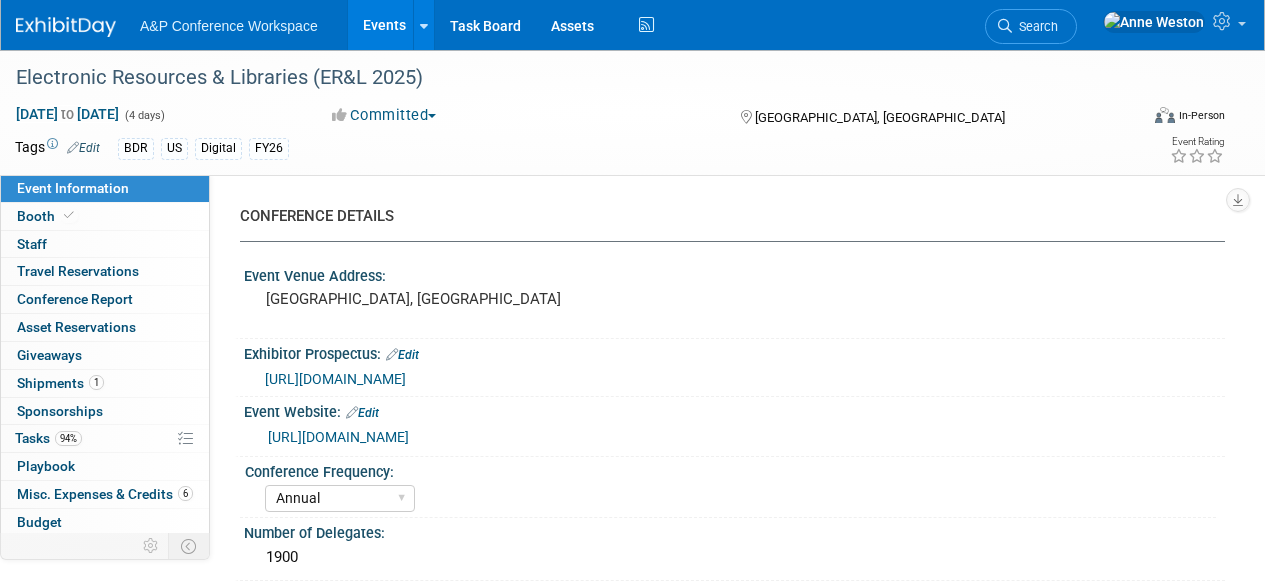 select on "Annual" 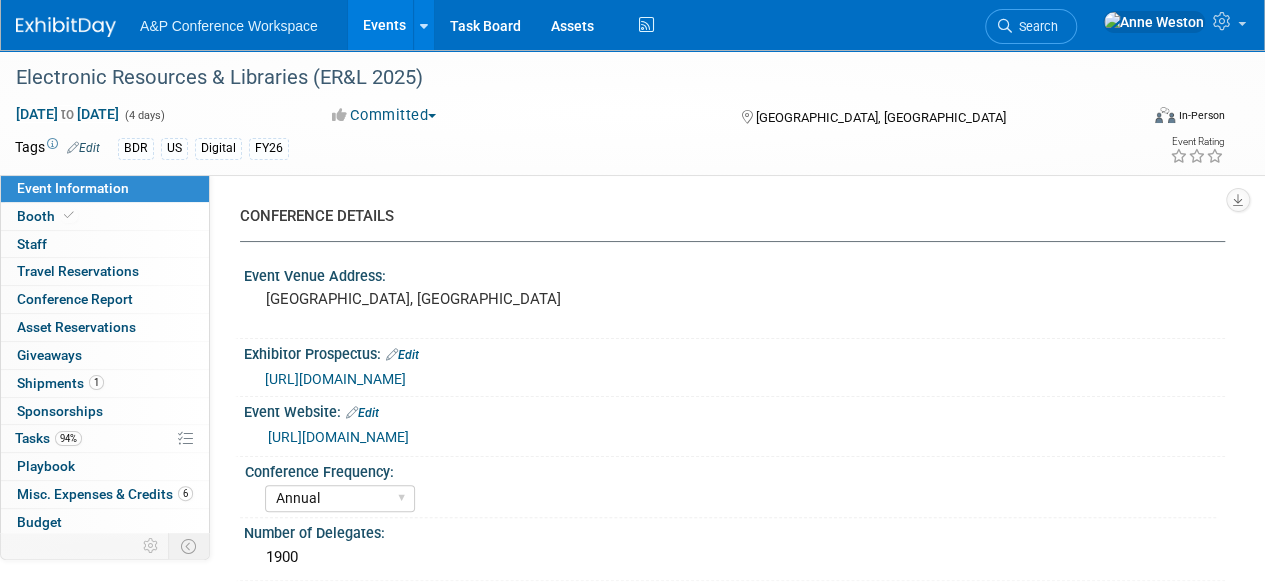 scroll, scrollTop: 0, scrollLeft: 0, axis: both 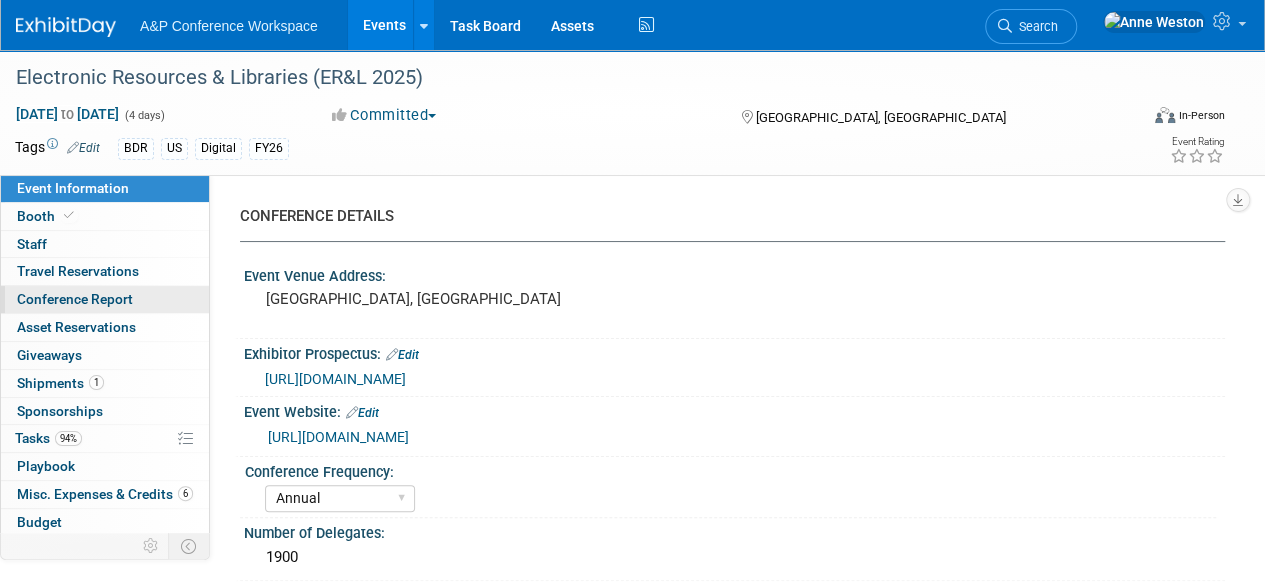 click on "Conference Report" at bounding box center [75, 299] 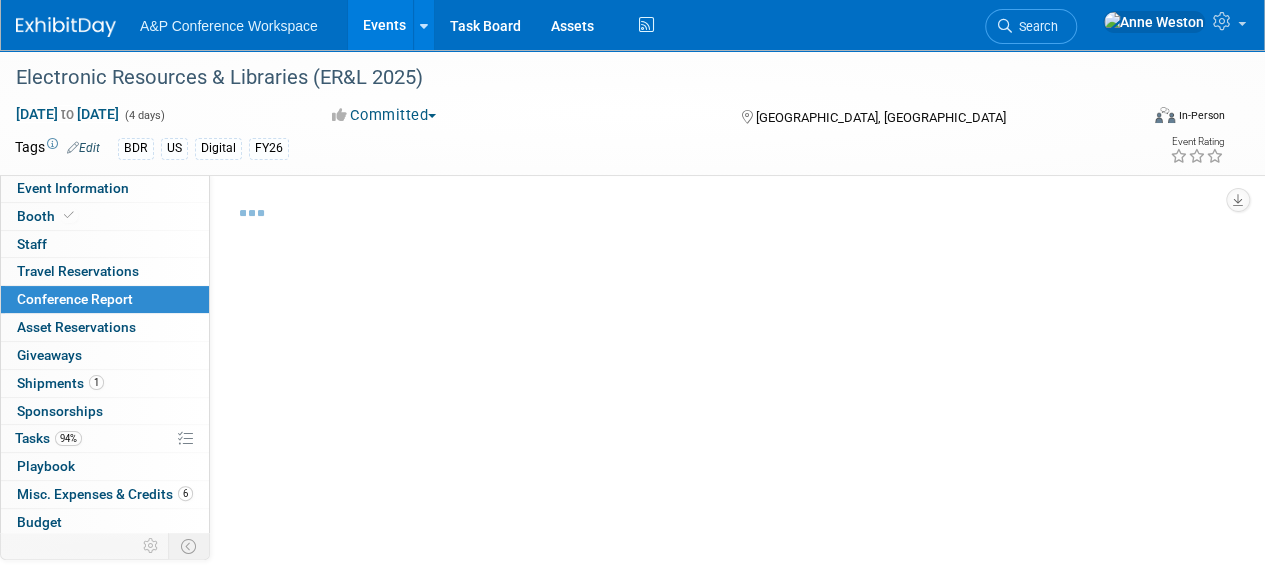 select on "YES" 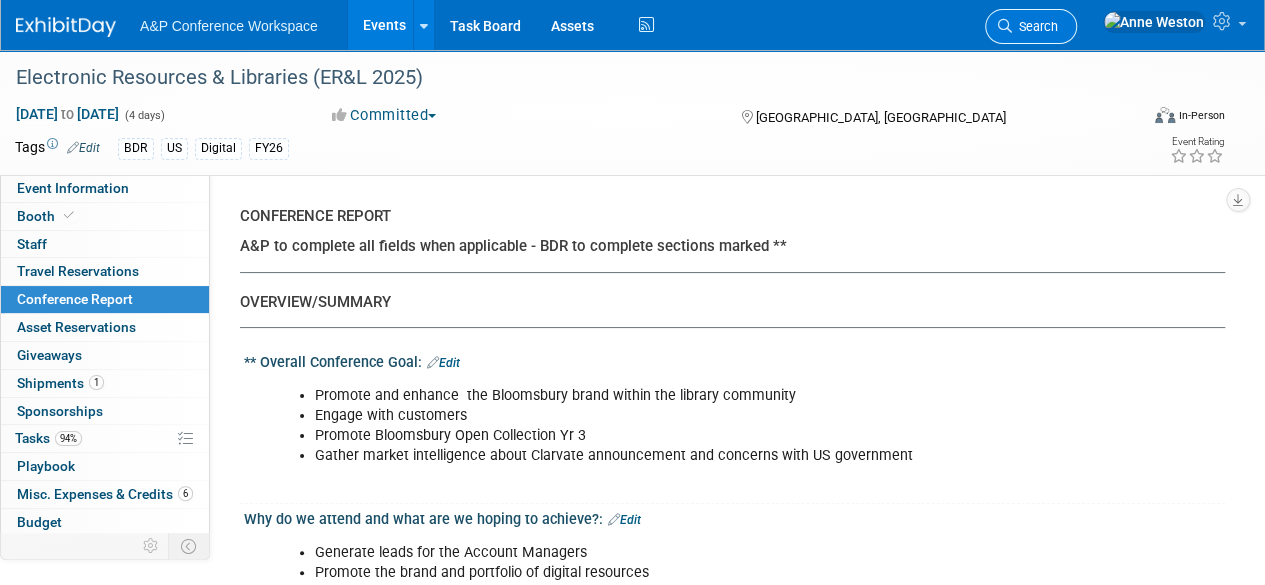 click on "Search" at bounding box center (1031, 26) 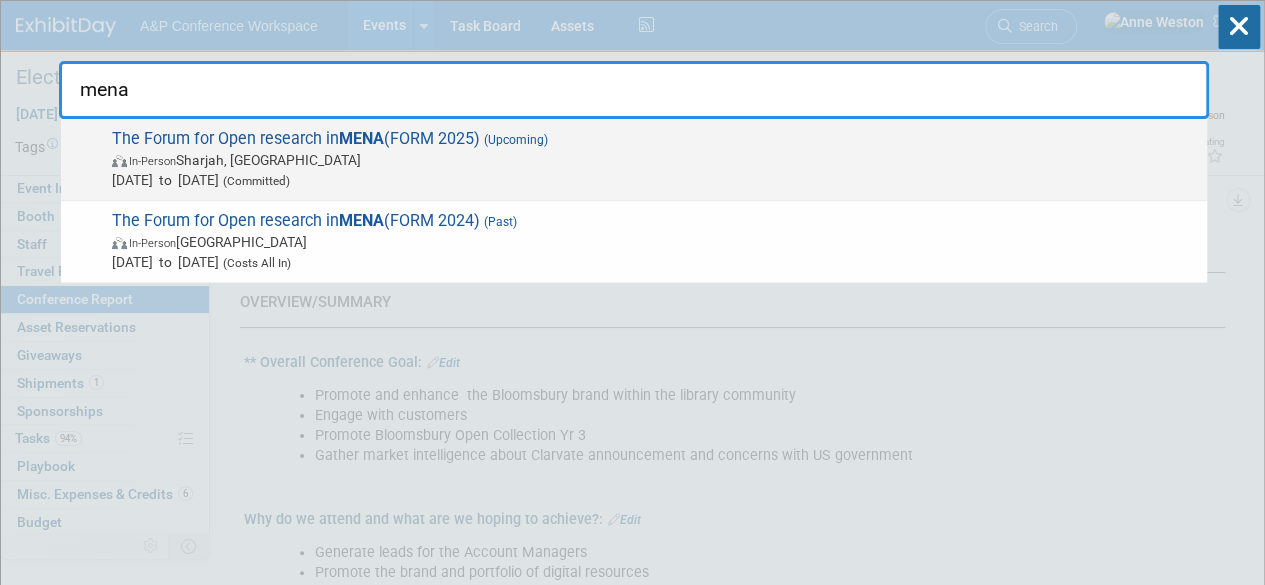 type on "mena" 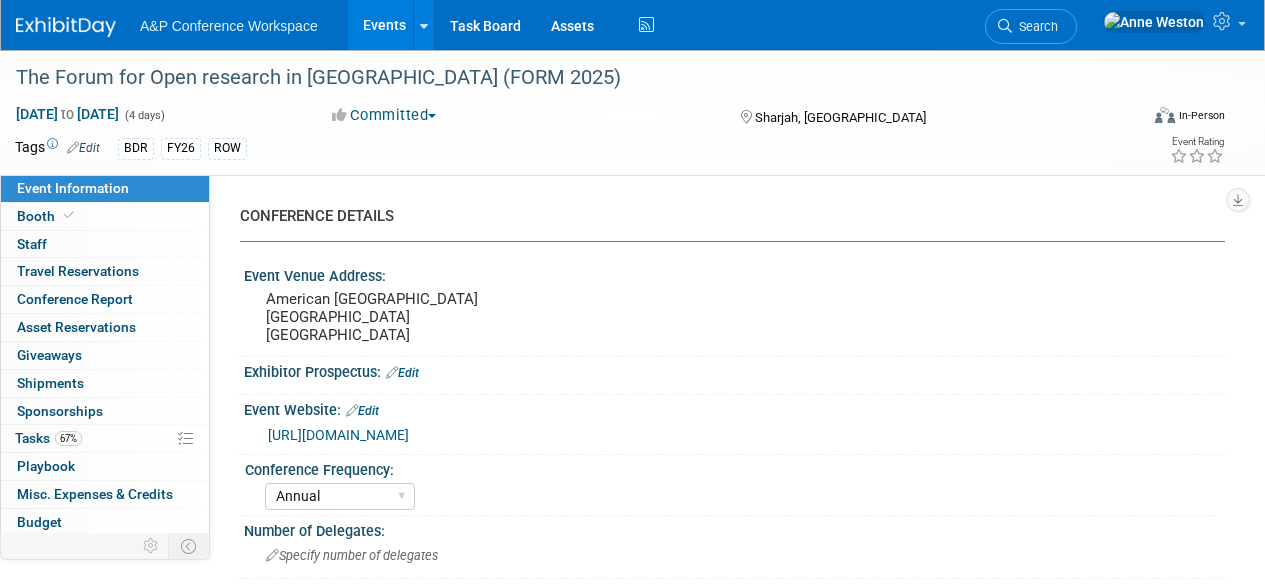 select on "Annual" 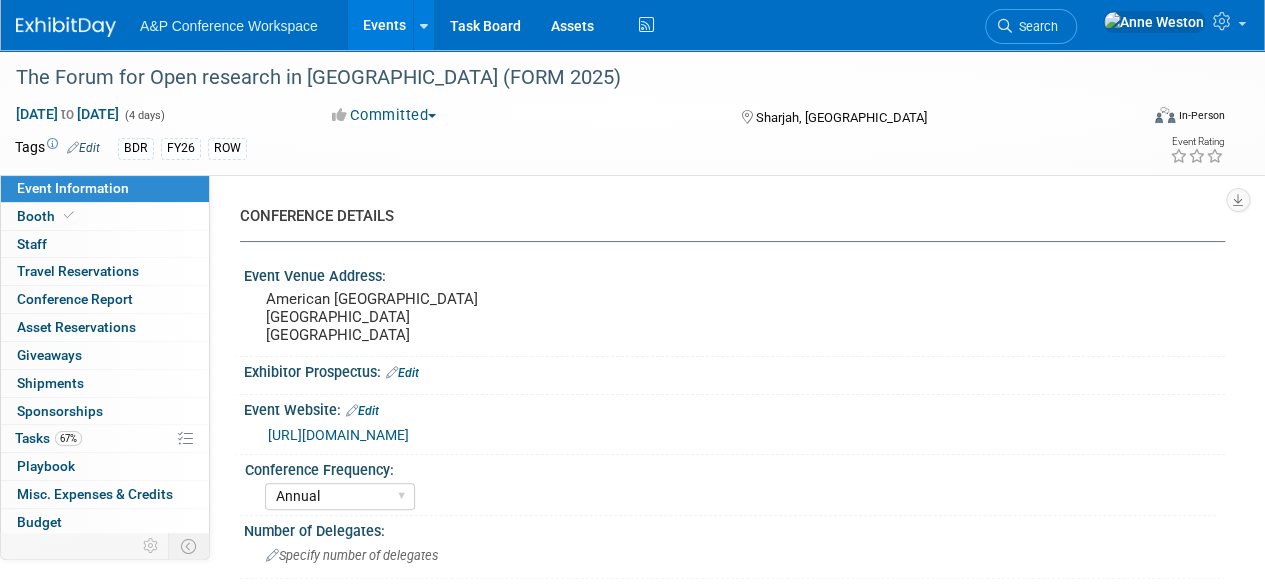 scroll, scrollTop: 0, scrollLeft: 0, axis: both 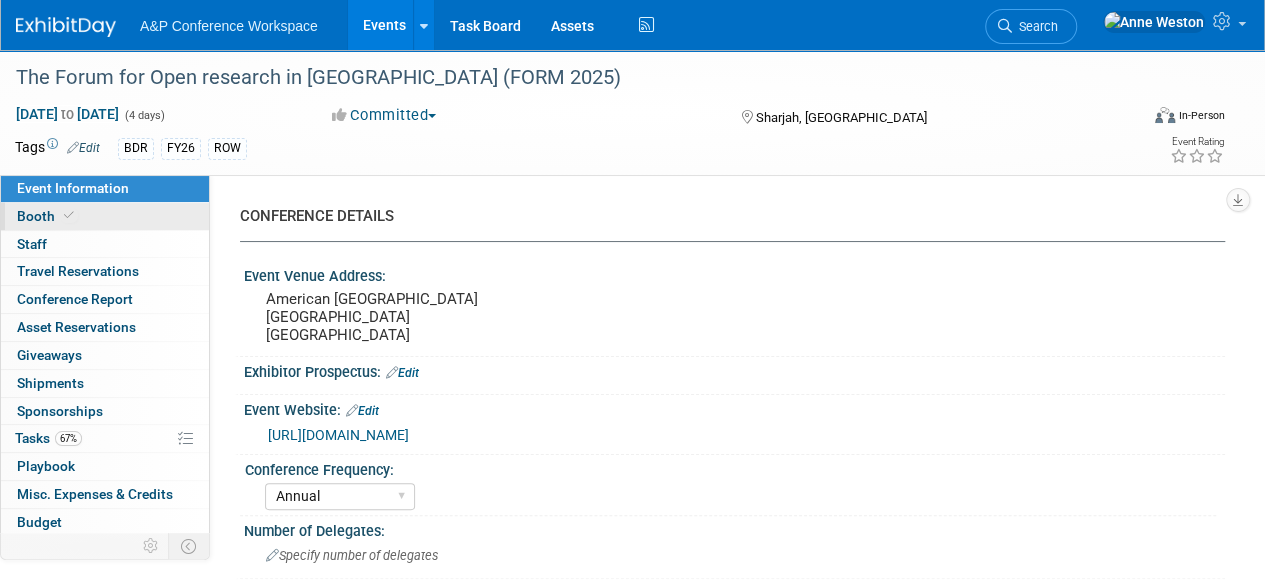 click on "Booth" at bounding box center (105, 216) 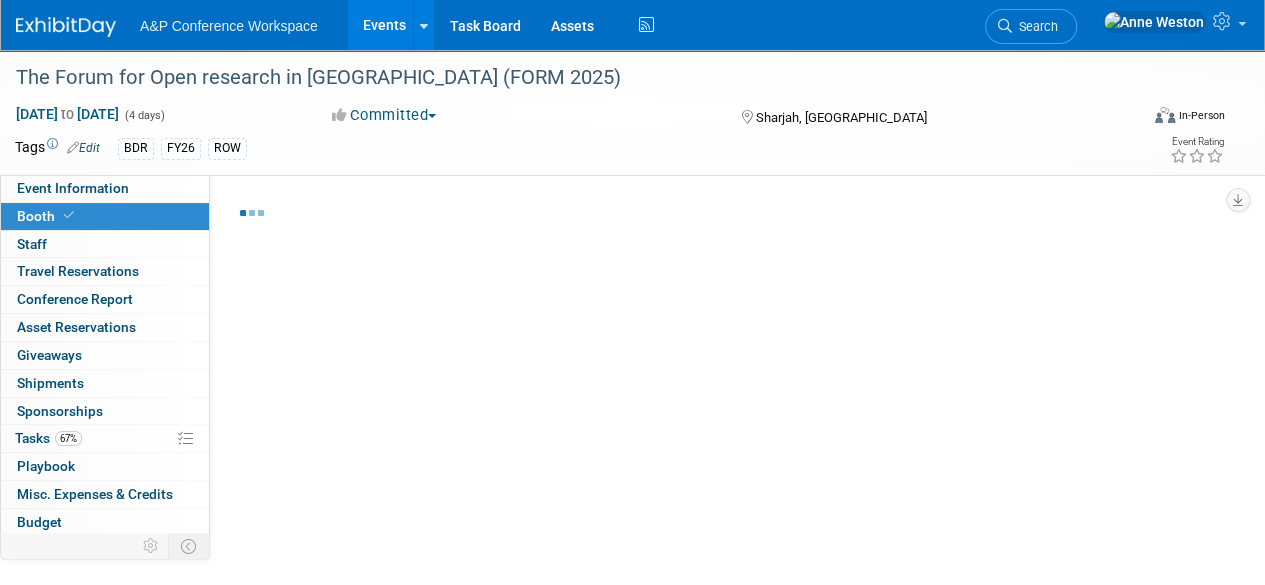select on "DIGI" 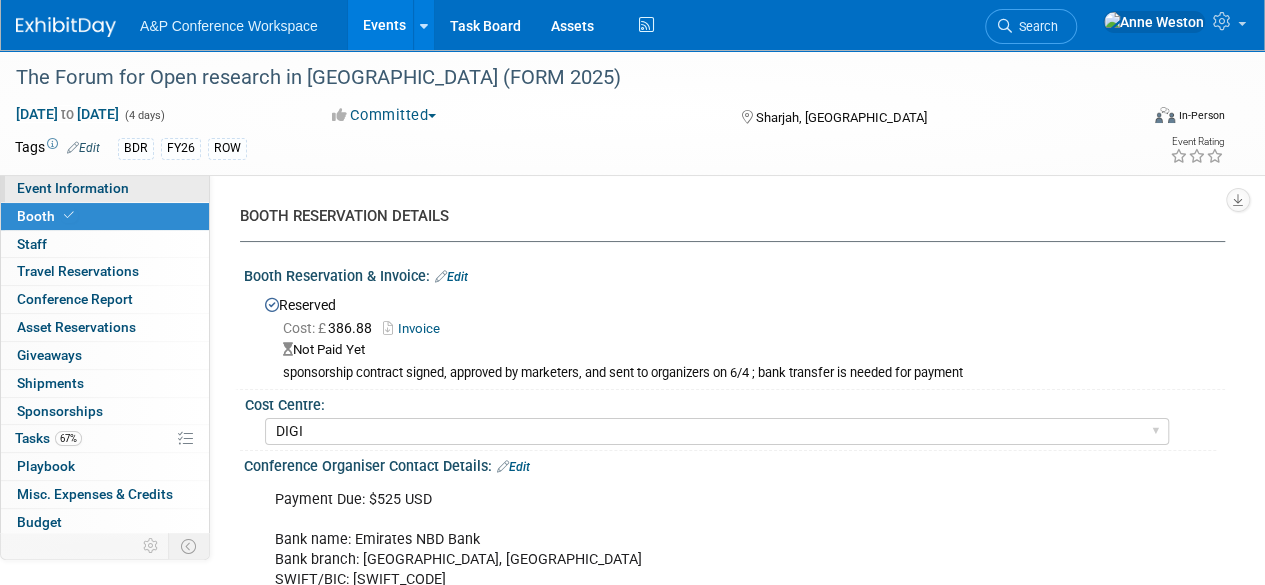 click on "Event Information" at bounding box center (73, 188) 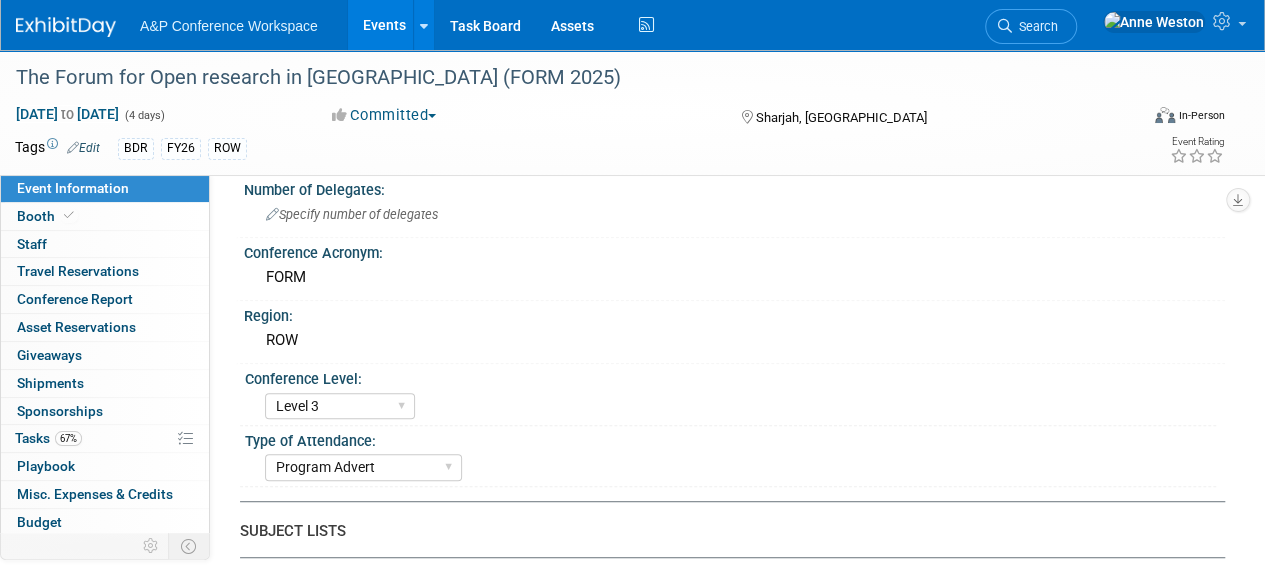 scroll, scrollTop: 300, scrollLeft: 0, axis: vertical 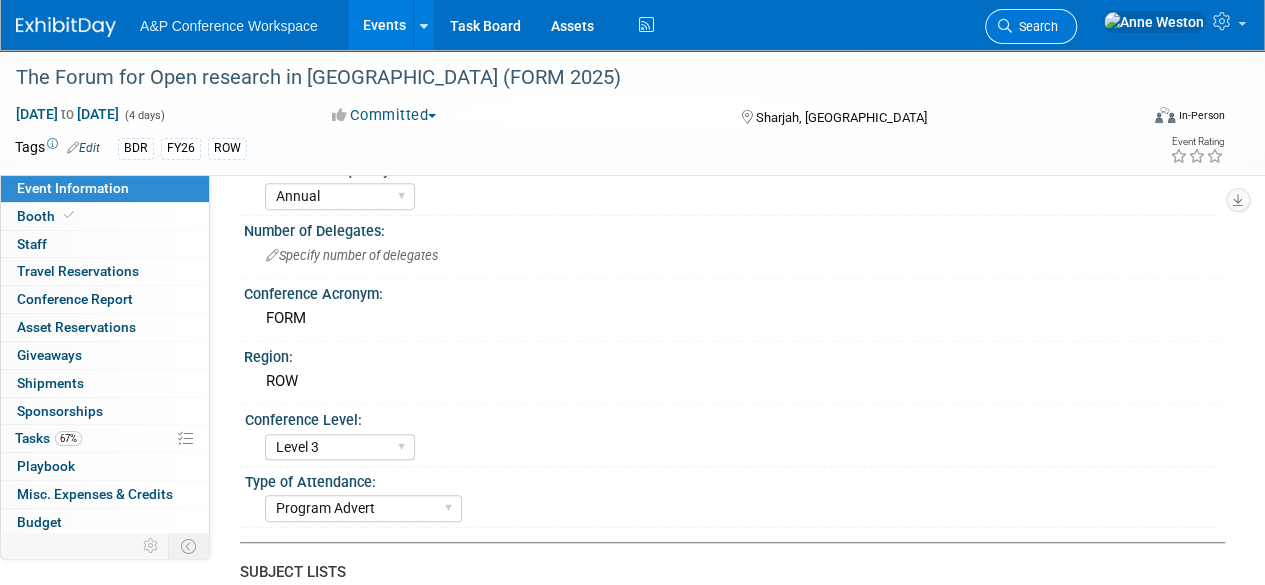 click on "Search" at bounding box center (1035, 26) 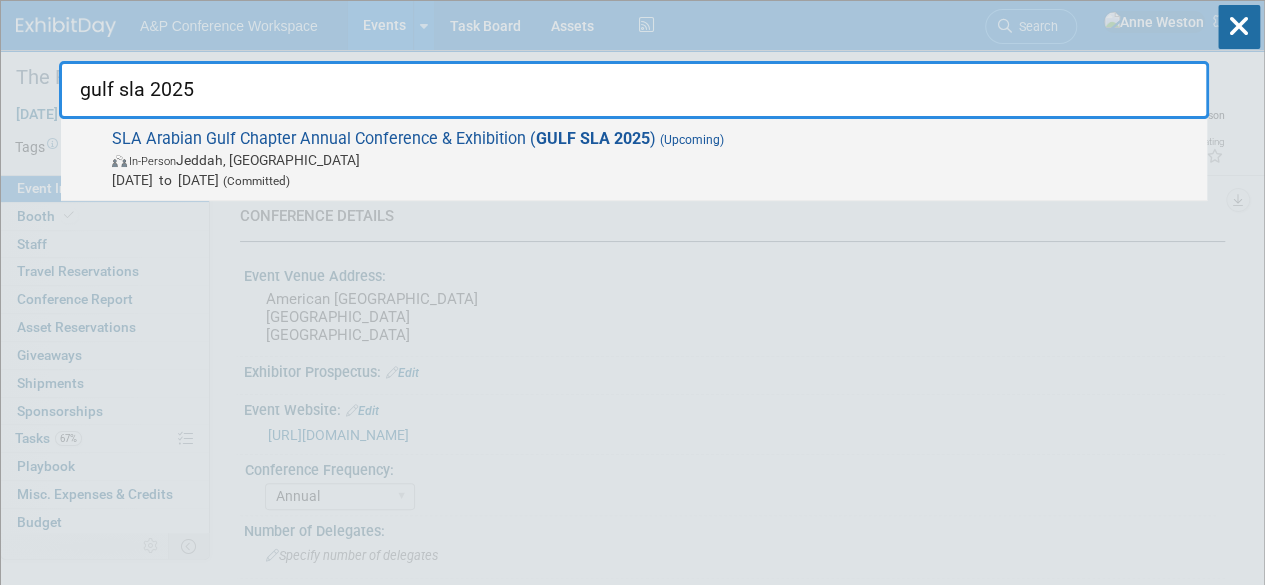 type on "gulf sla 2025" 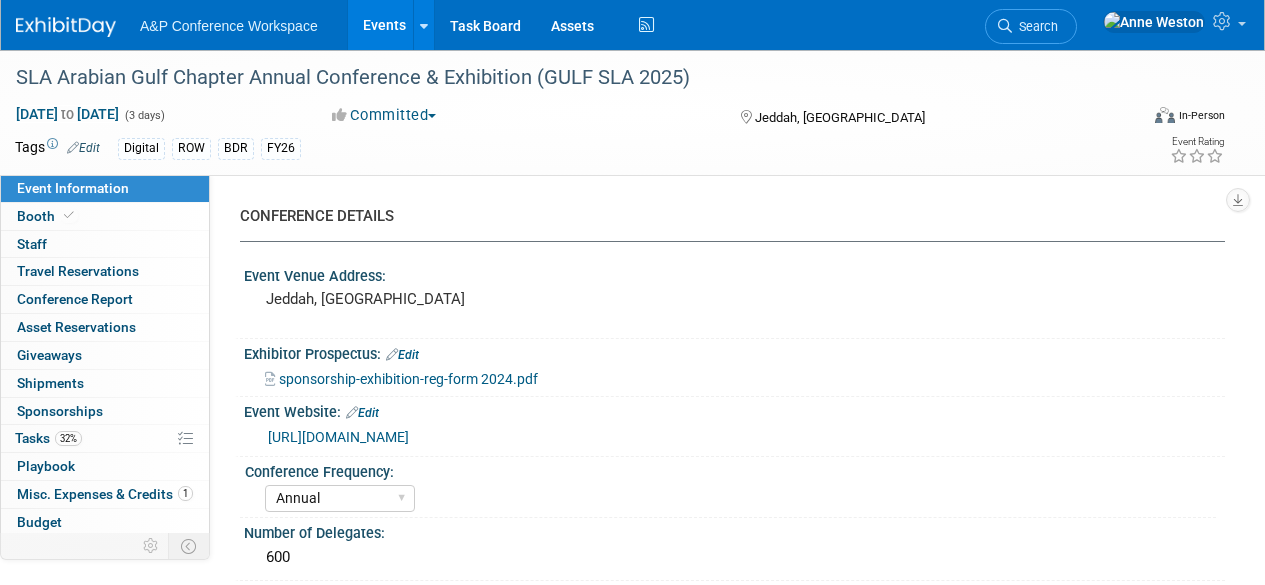 select on "Annual" 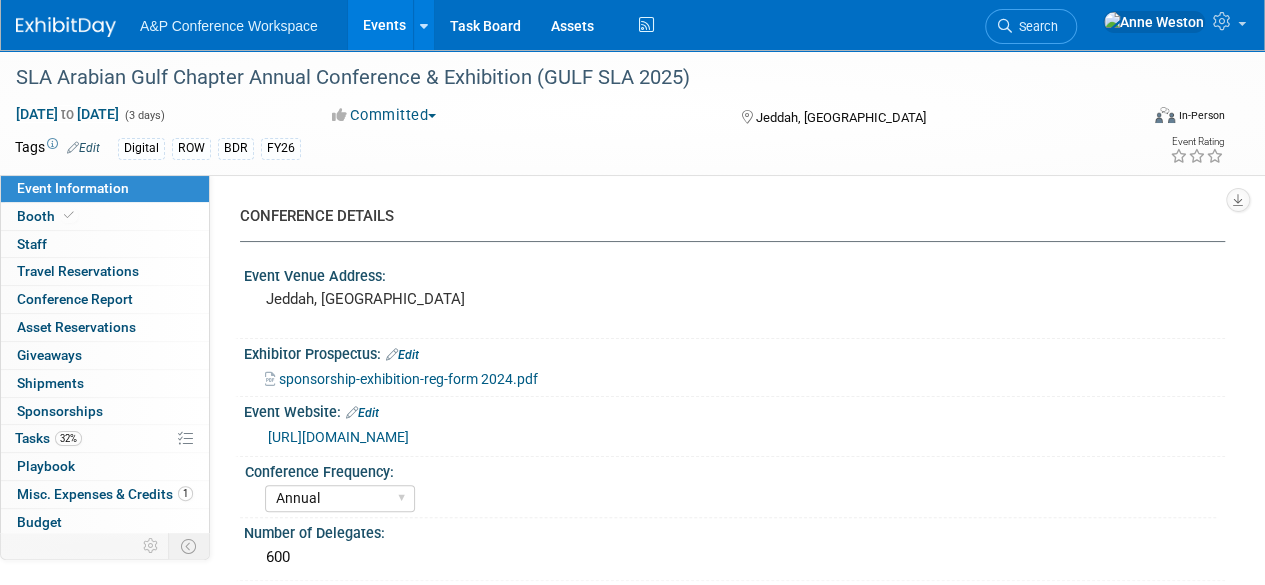 scroll, scrollTop: 0, scrollLeft: 0, axis: both 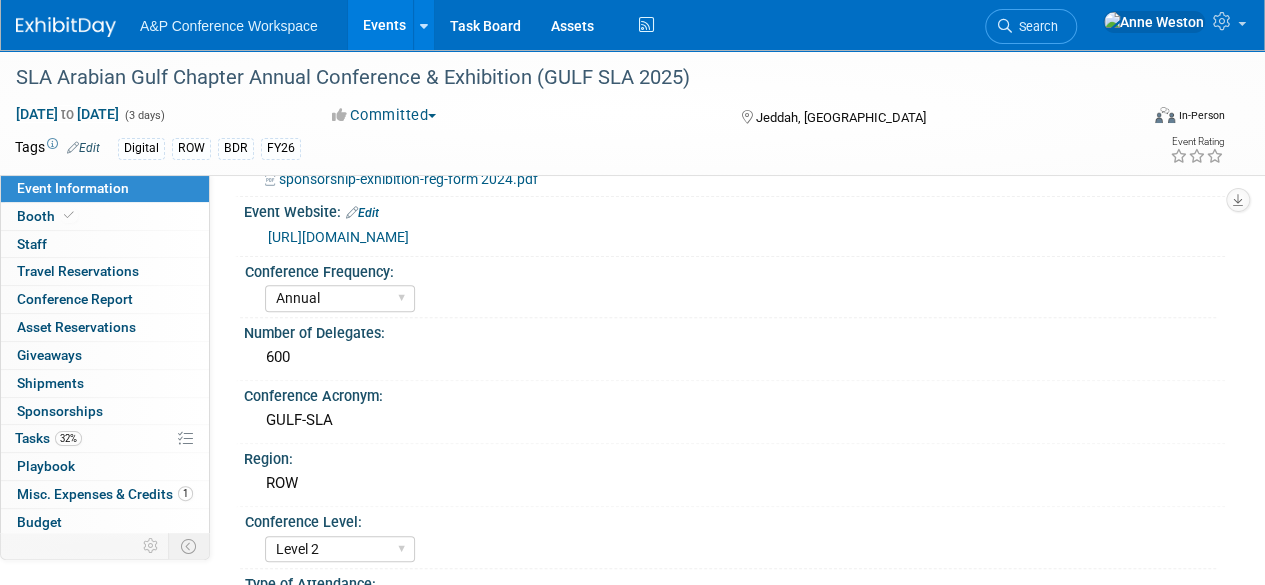 click on "https://slaagc.org/en/" at bounding box center [338, 237] 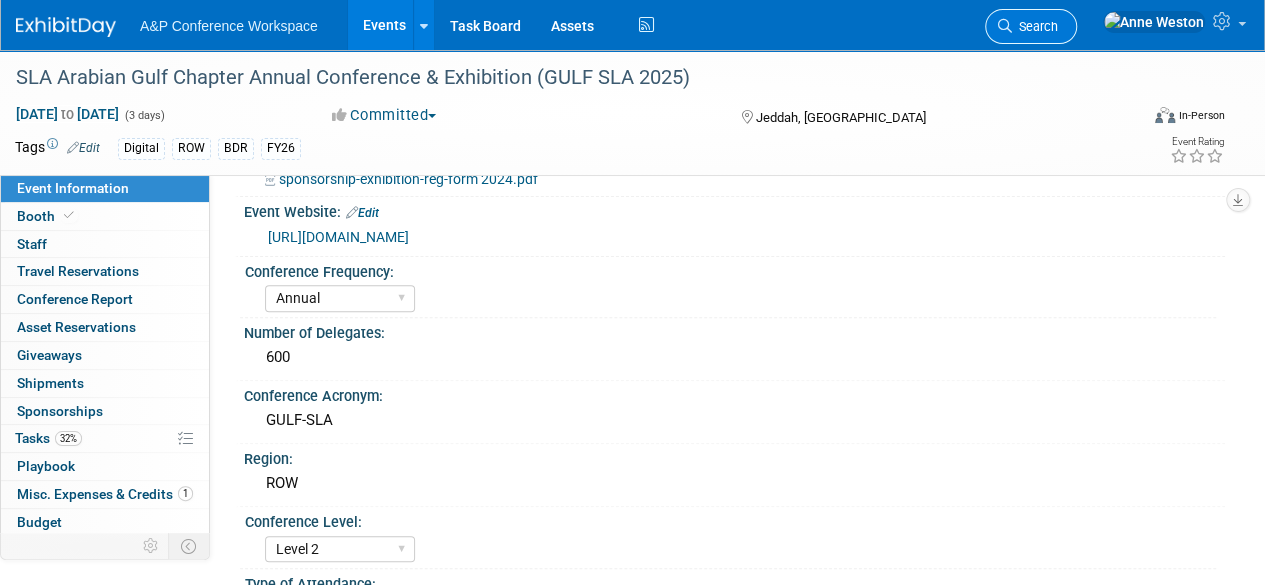 click on "Search" at bounding box center (1035, 26) 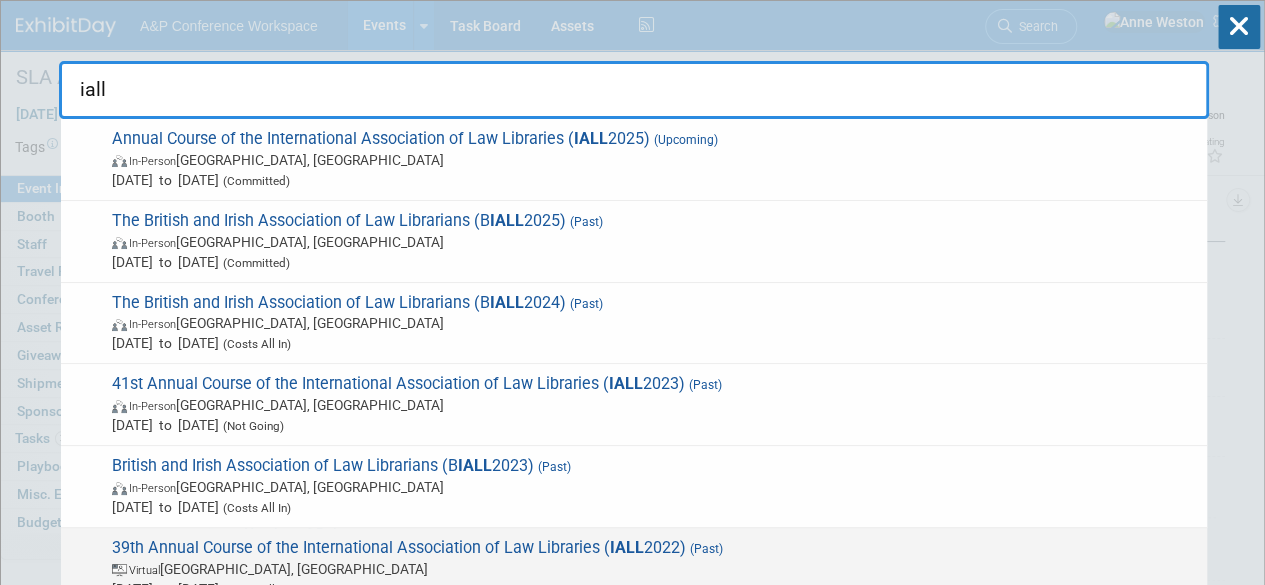 type on "iall" 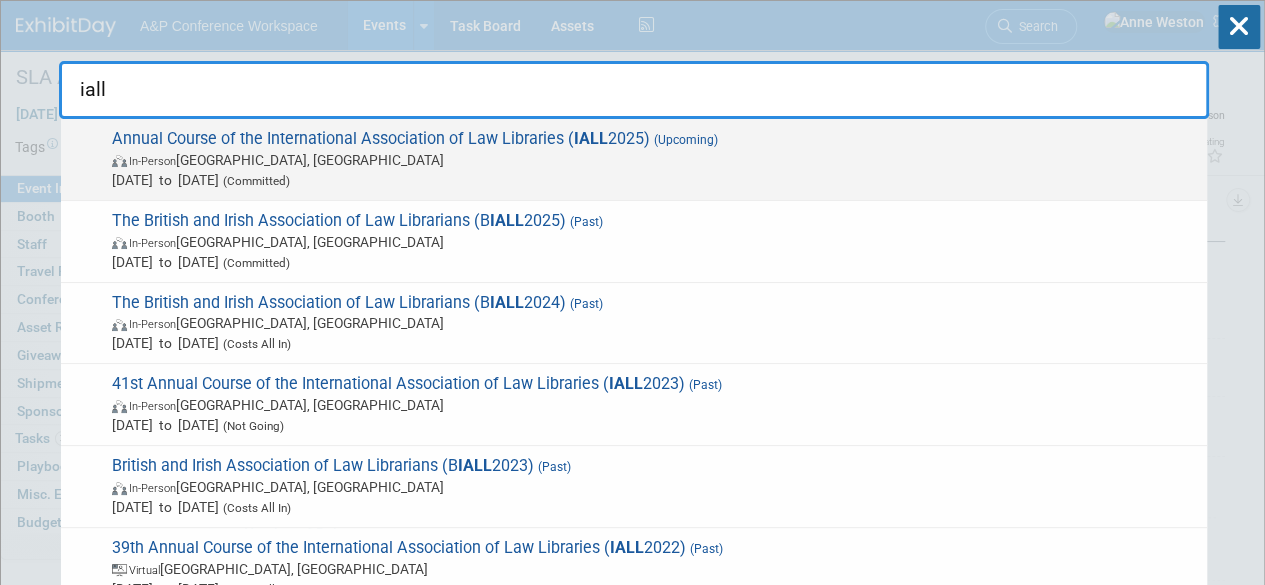 click on "In-Person     Houston, TX" at bounding box center (654, 160) 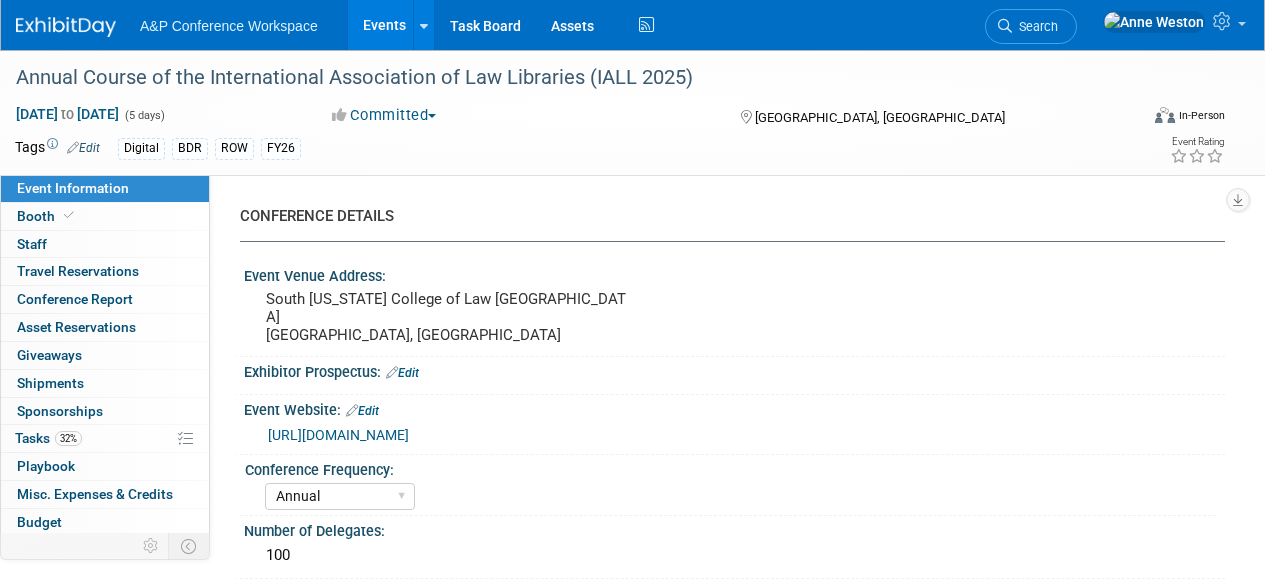 select on "Annual" 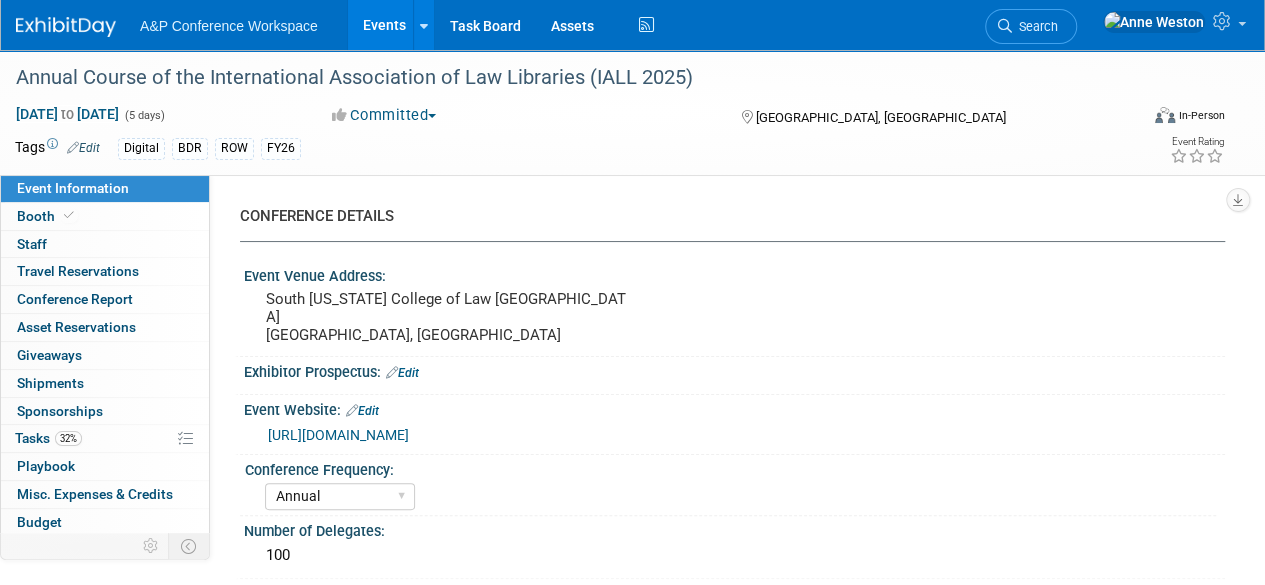 scroll, scrollTop: 0, scrollLeft: 0, axis: both 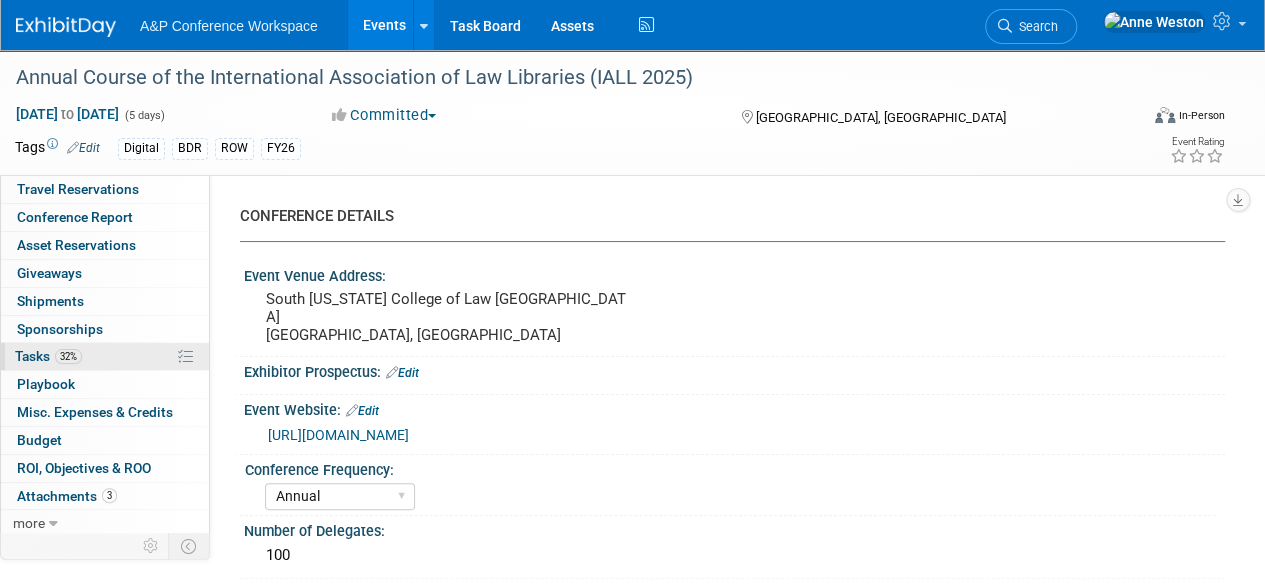 click on "32%
Tasks 32%" at bounding box center (105, 356) 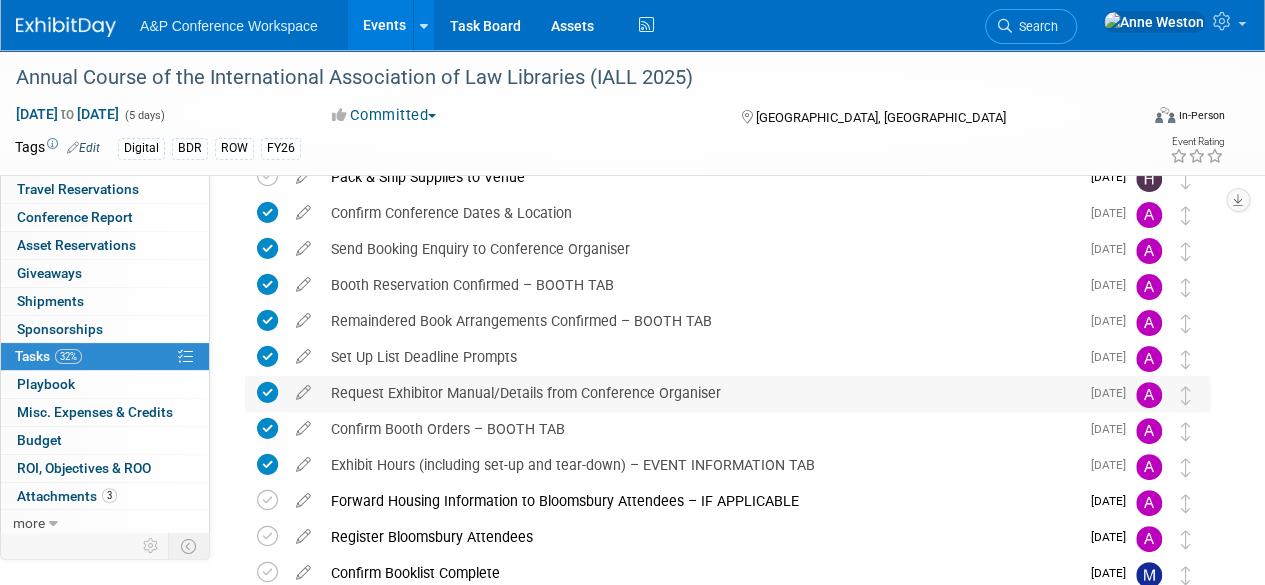 scroll, scrollTop: 0, scrollLeft: 0, axis: both 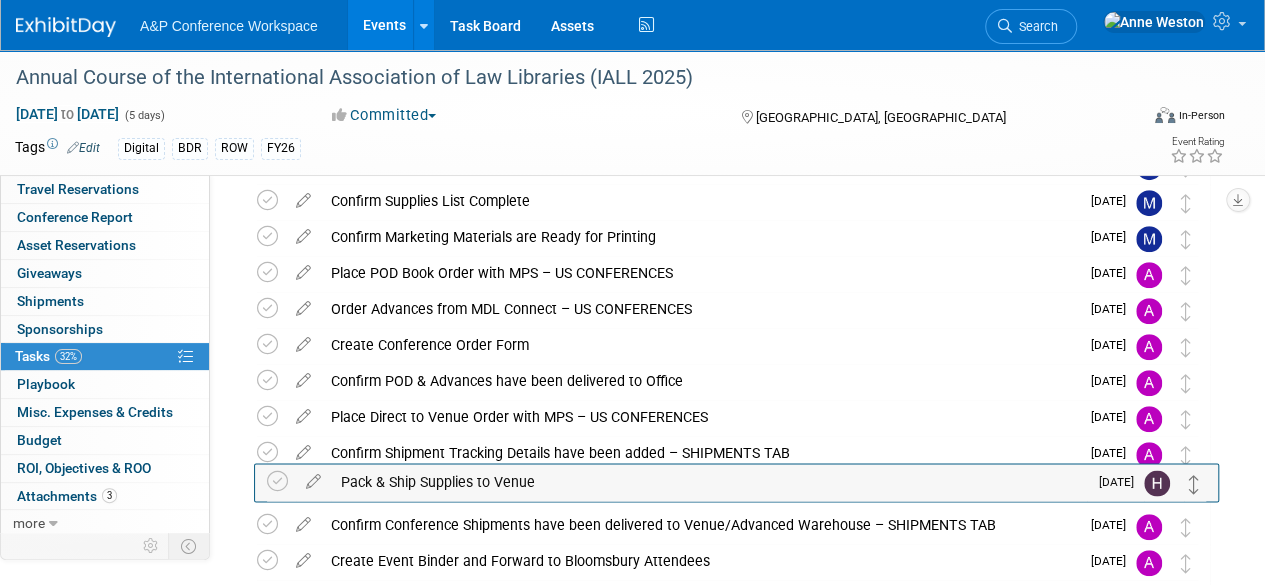 drag, startPoint x: 1182, startPoint y: 279, endPoint x: 1192, endPoint y: 489, distance: 210.23796 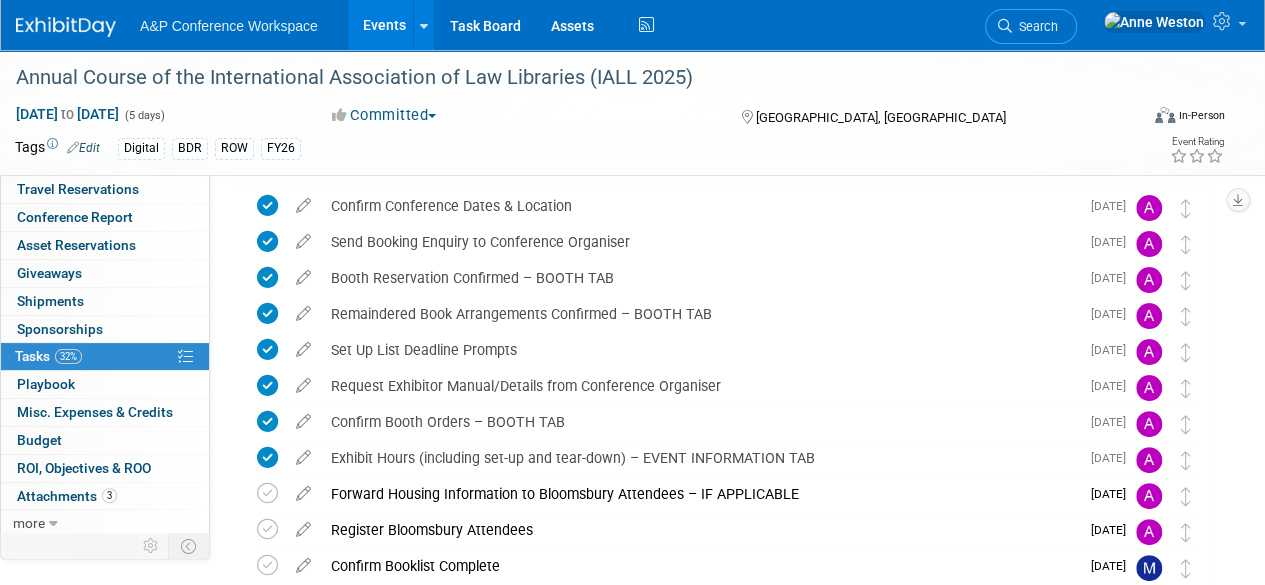 scroll, scrollTop: 0, scrollLeft: 0, axis: both 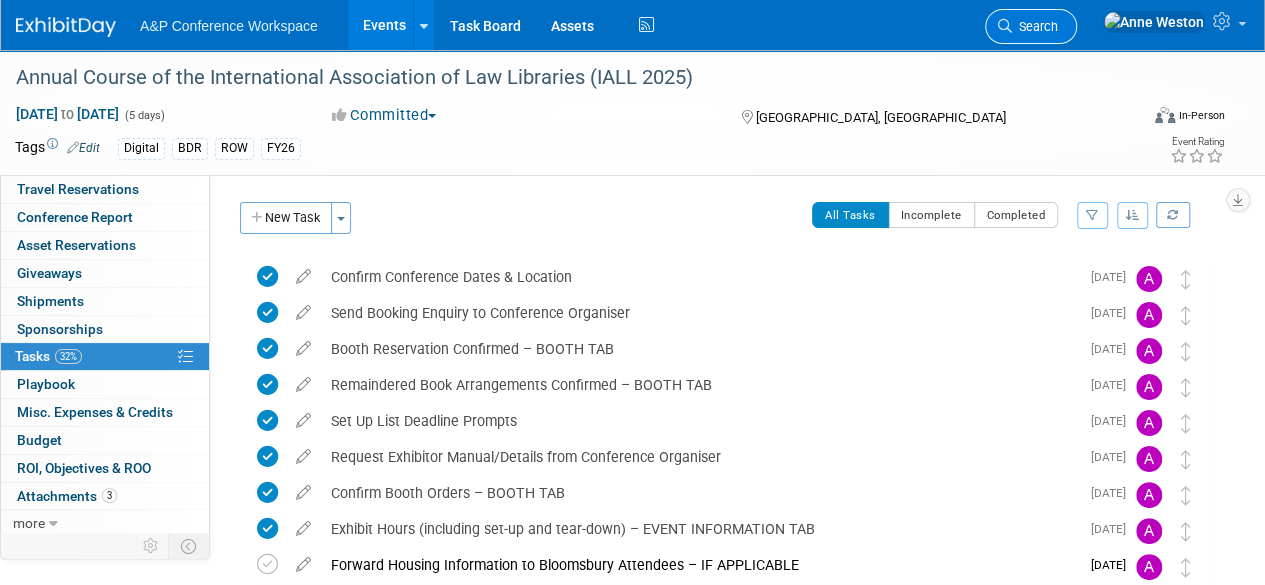click on "Search" at bounding box center (1035, 26) 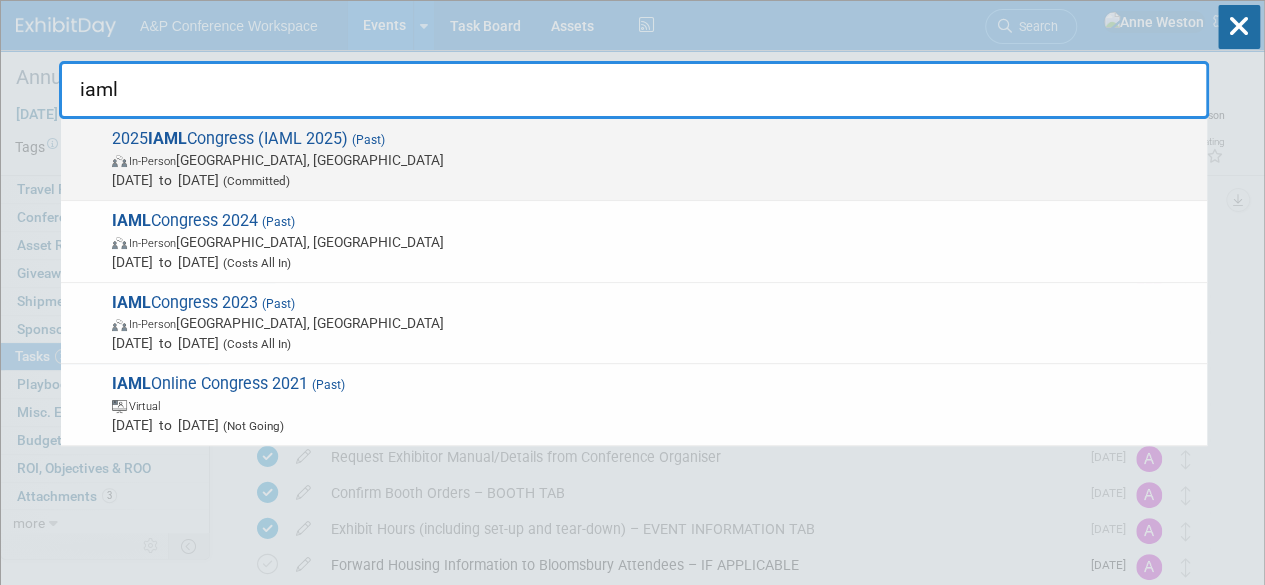 type on "iaml" 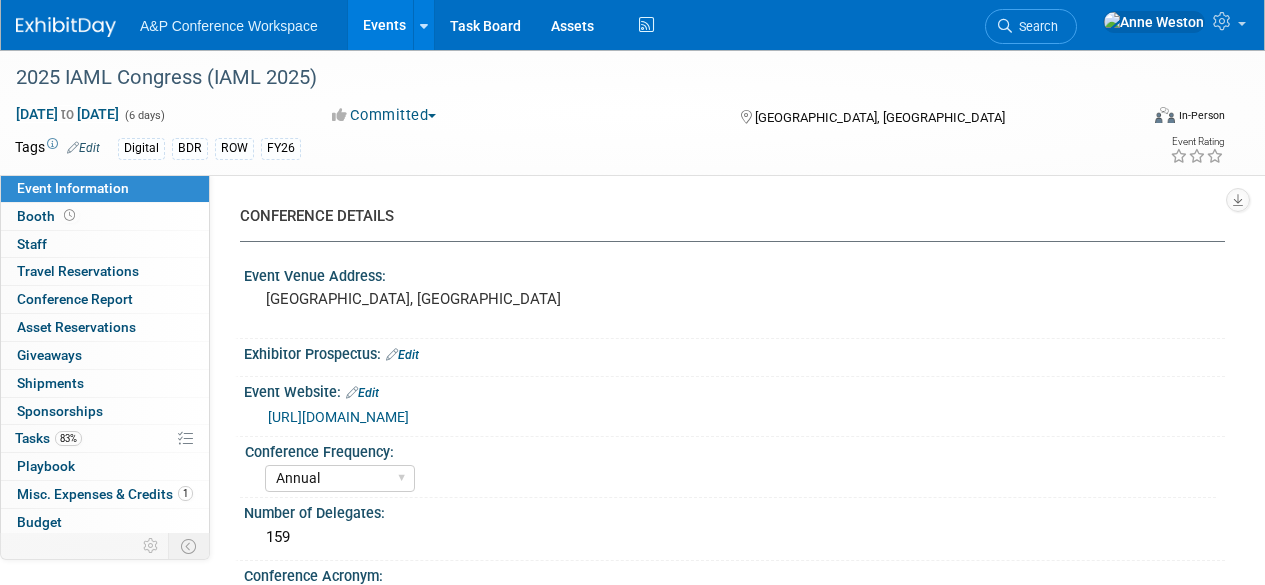 select on "Annual" 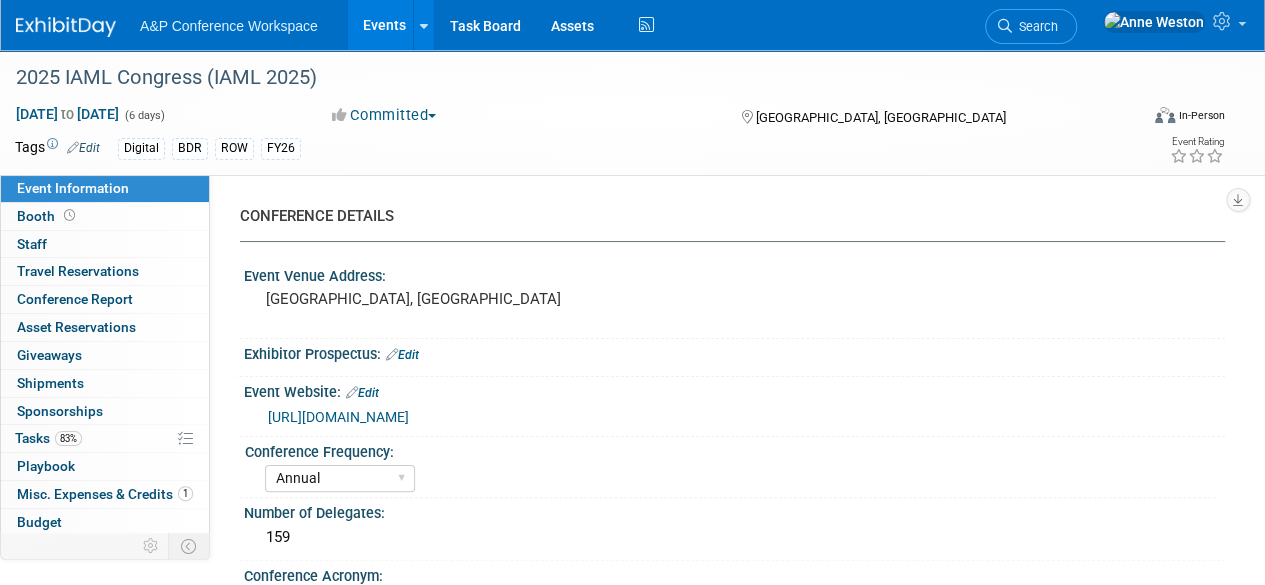 scroll, scrollTop: 0, scrollLeft: 0, axis: both 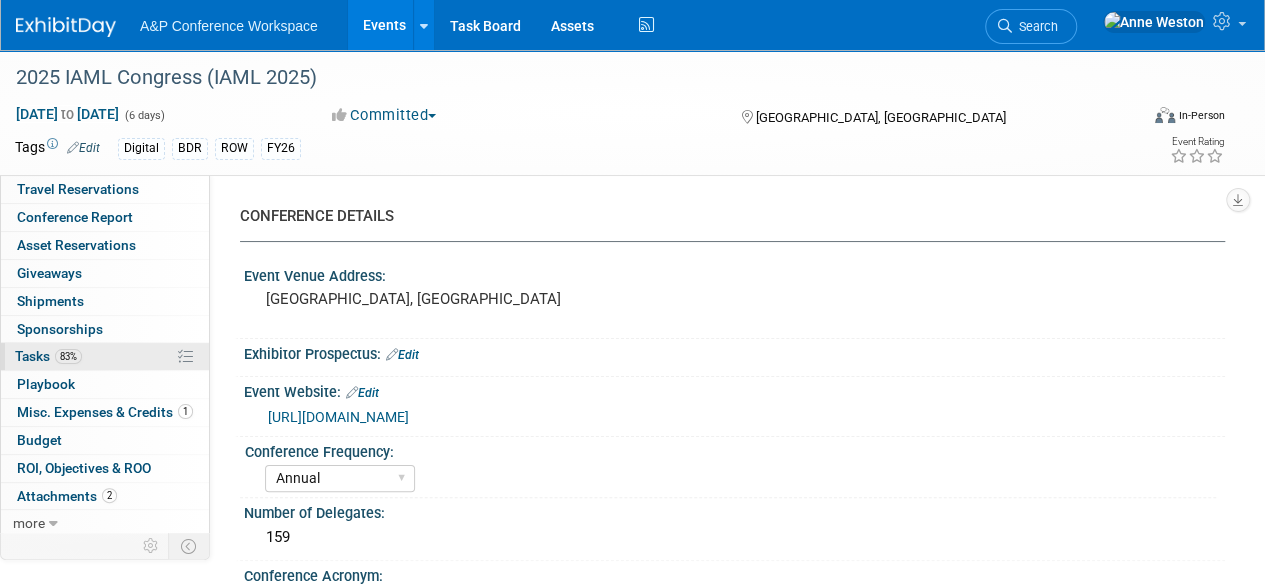 click on "83%
Tasks 83%" at bounding box center [105, 356] 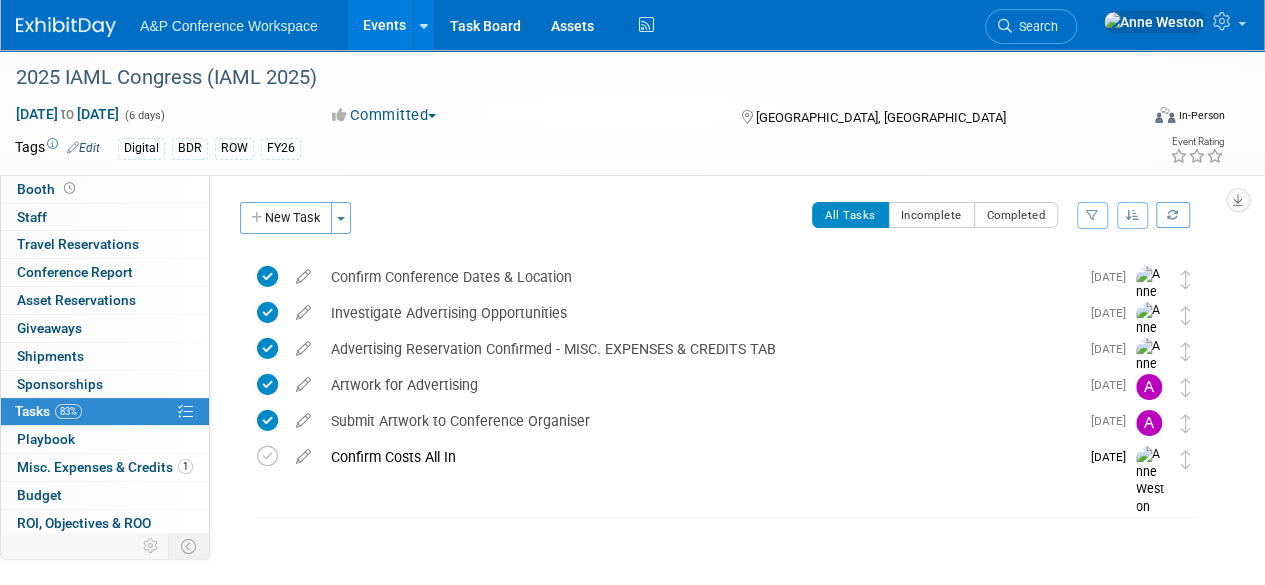 scroll, scrollTop: 0, scrollLeft: 0, axis: both 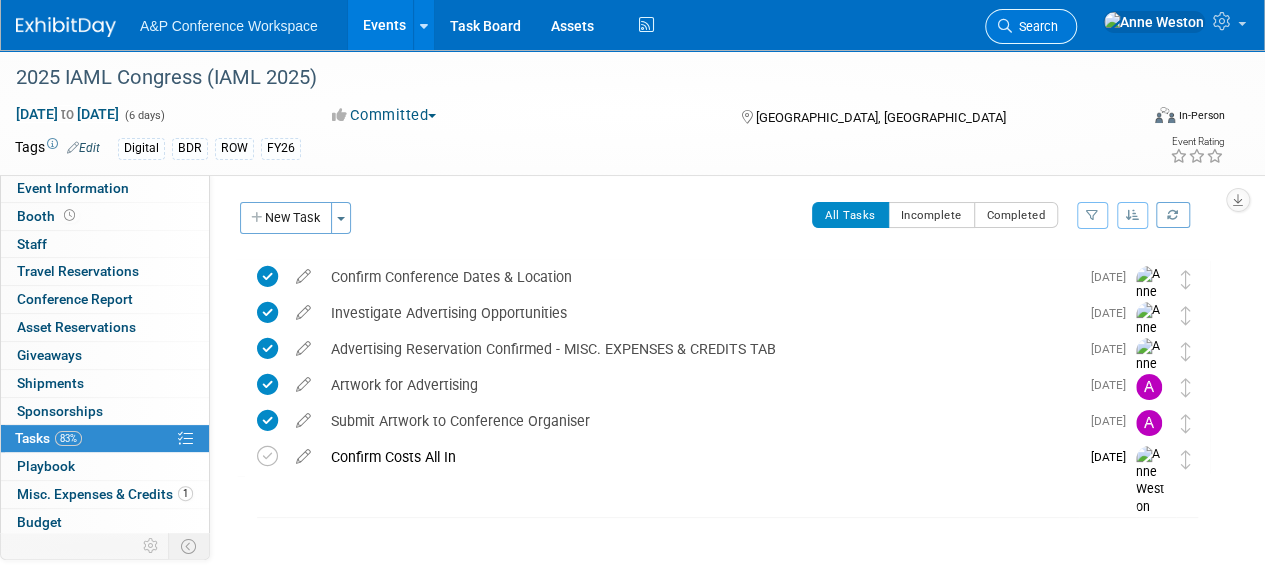 click on "Search" at bounding box center [1035, 26] 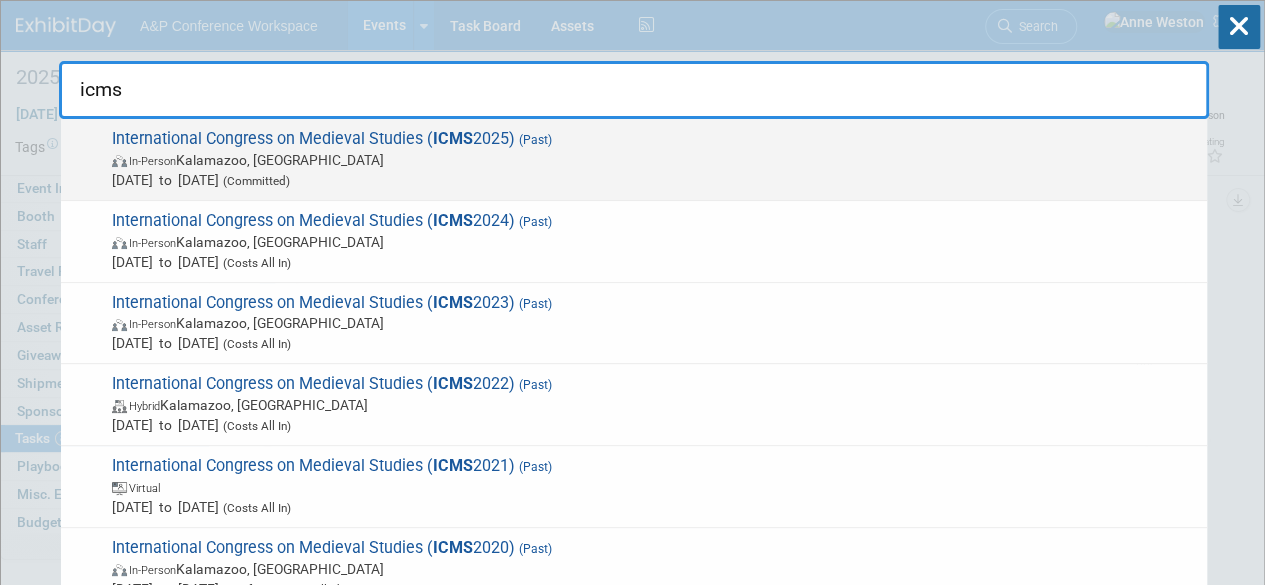 type on "icms" 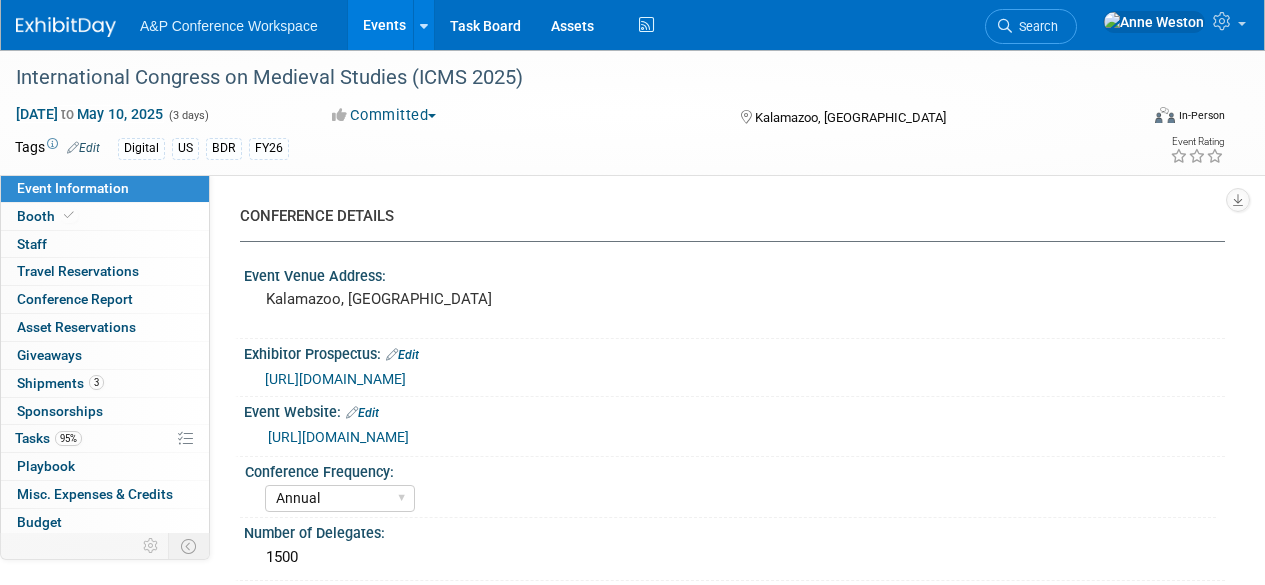select on "Annual" 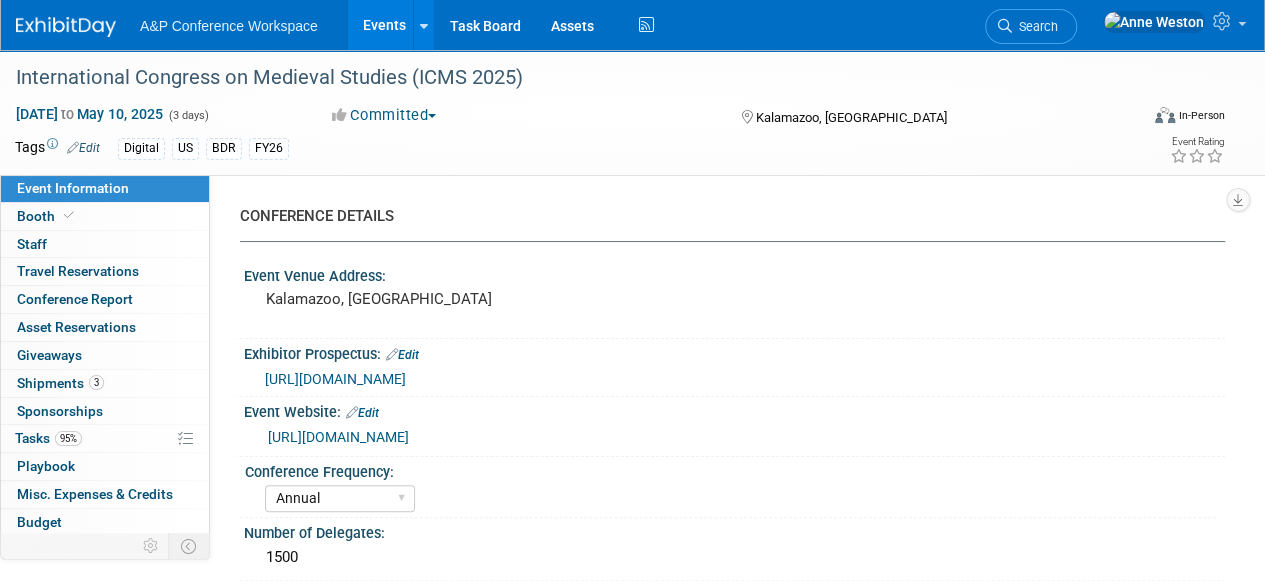 scroll, scrollTop: 0, scrollLeft: 0, axis: both 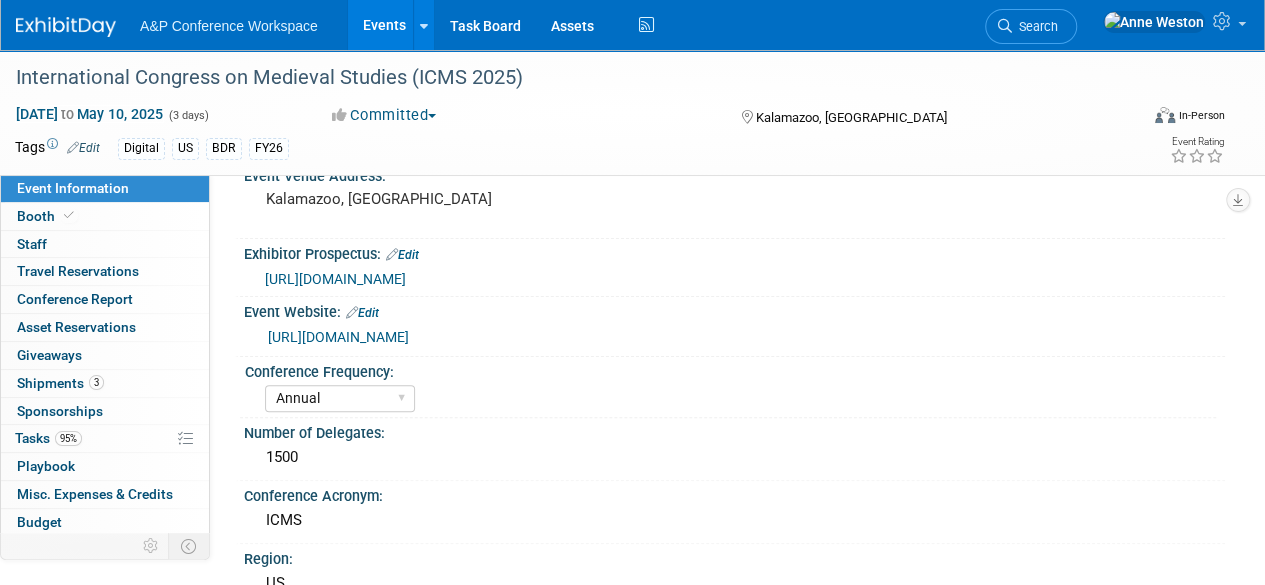click on "[URL][DOMAIN_NAME]" at bounding box center (338, 337) 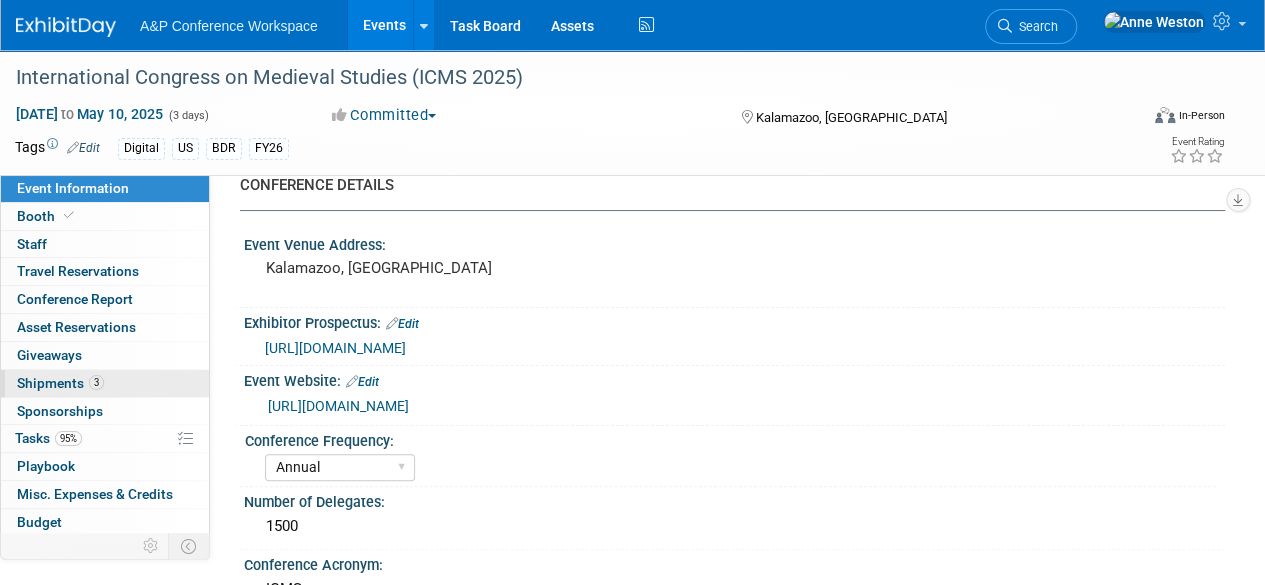 scroll, scrollTop: 0, scrollLeft: 0, axis: both 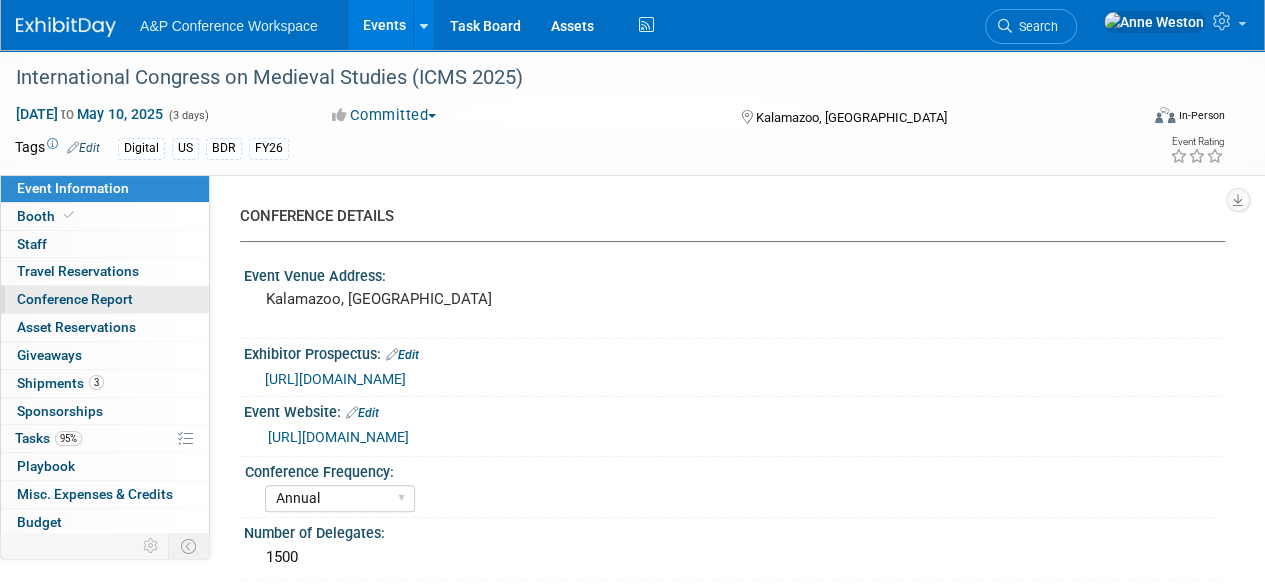 click on "Conference Report" at bounding box center (75, 299) 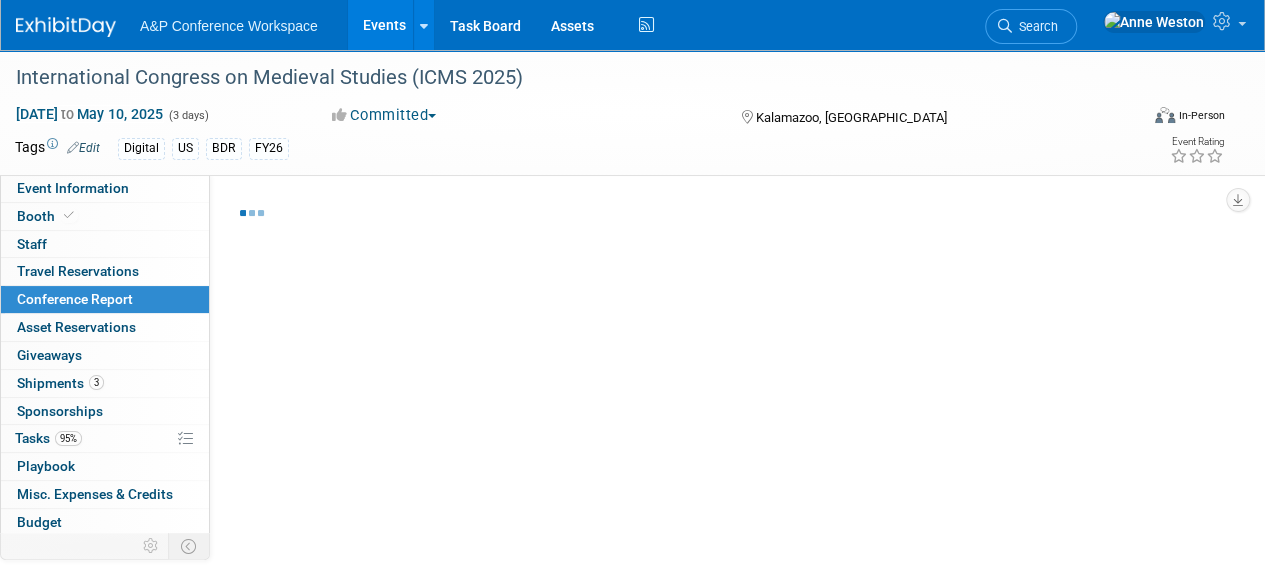 select on "NO" 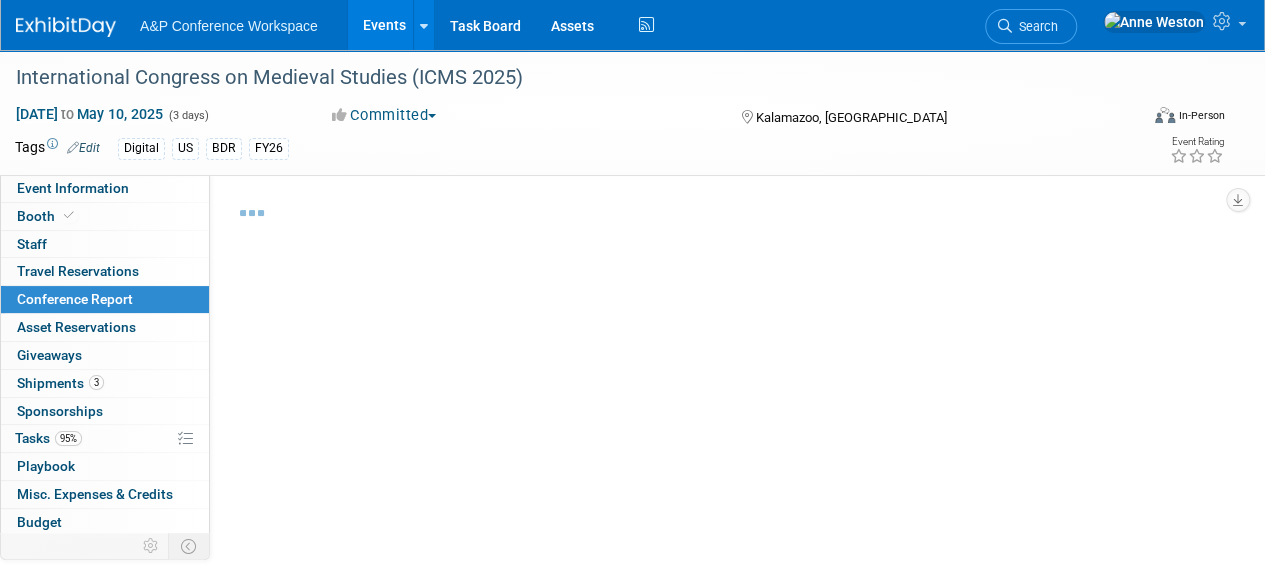 select on "YES" 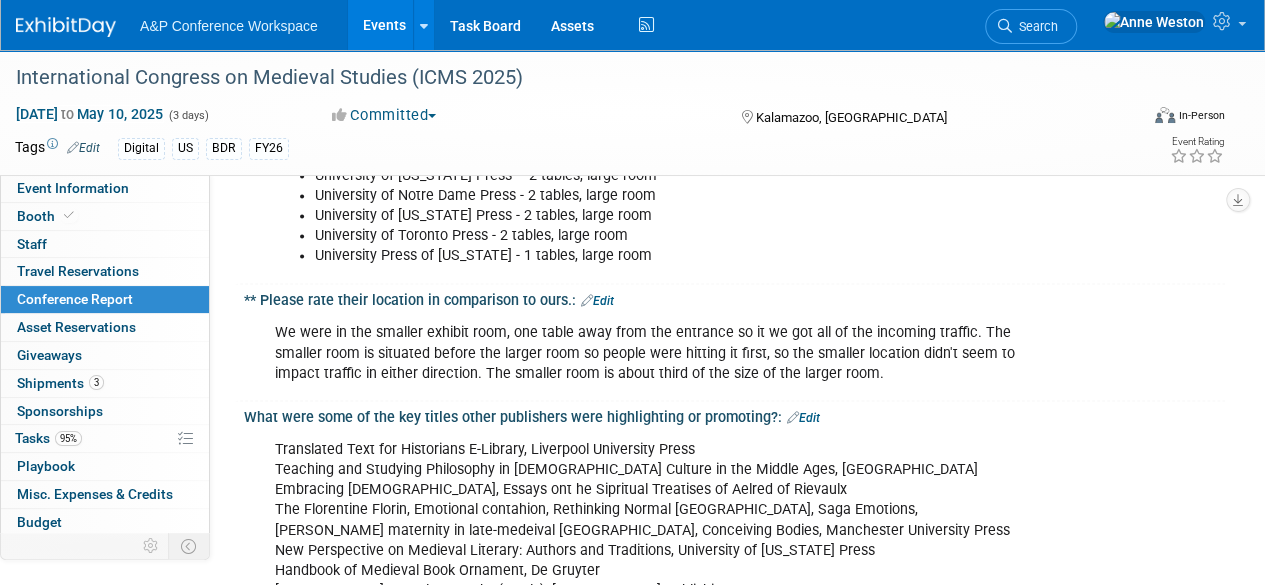 scroll, scrollTop: 2000, scrollLeft: 0, axis: vertical 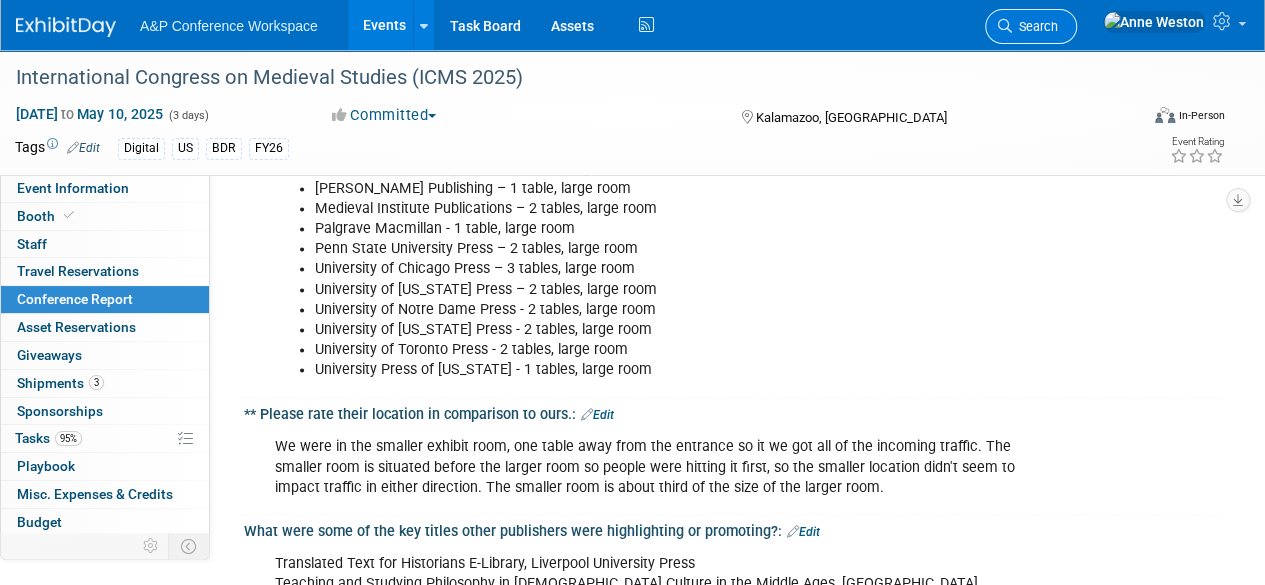 click on "Search" at bounding box center (1035, 26) 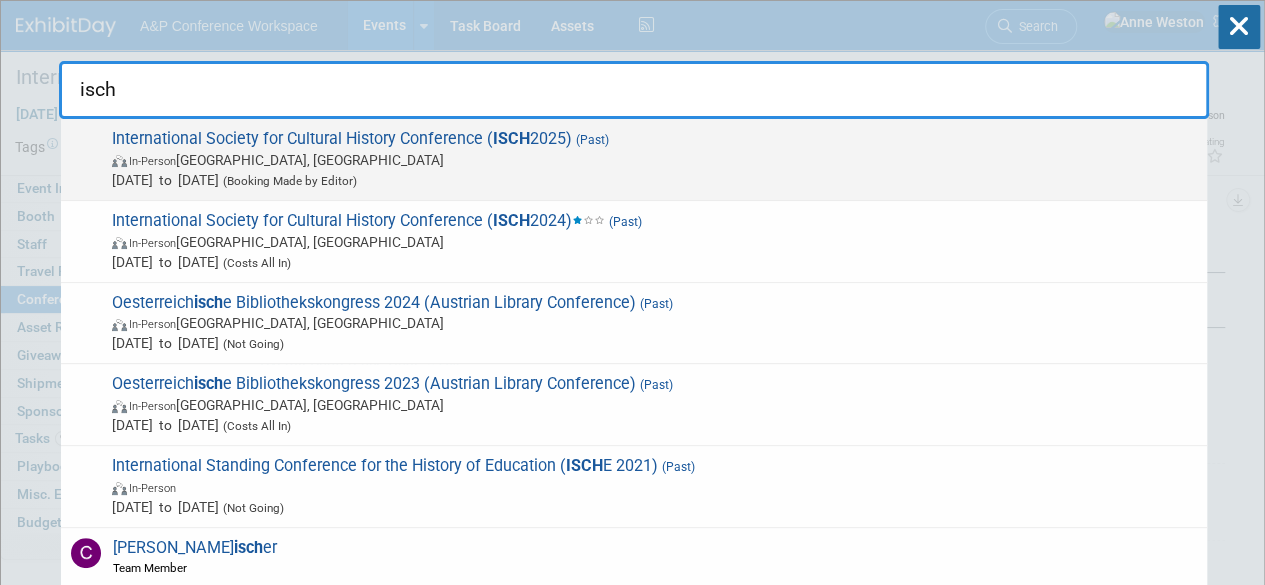 type on "isch" 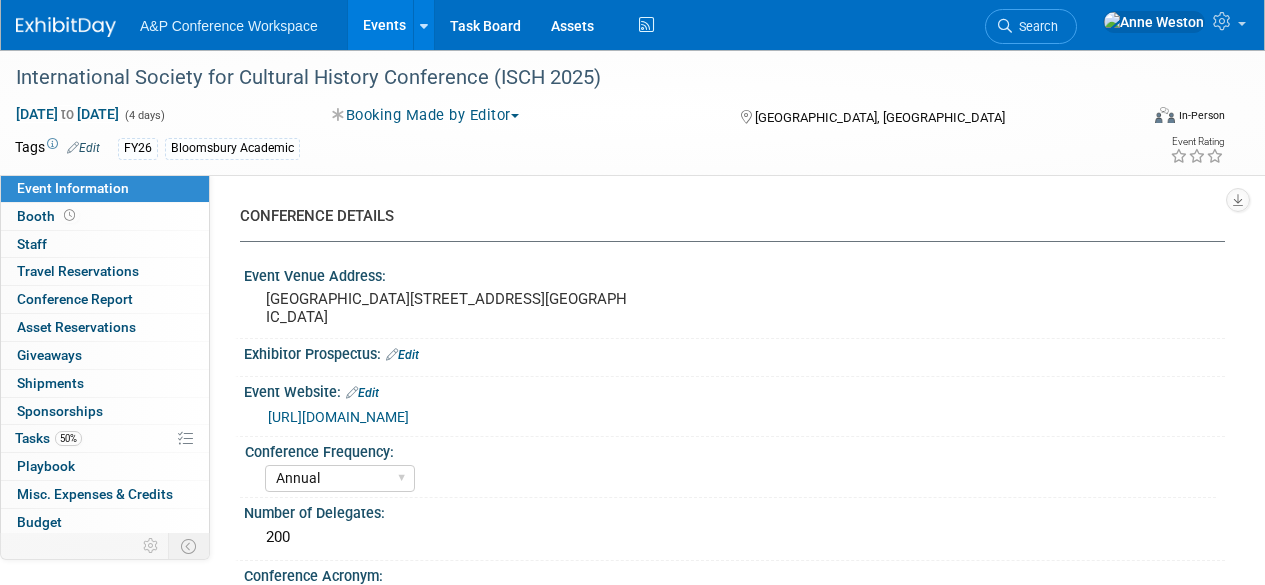 select on "Annual" 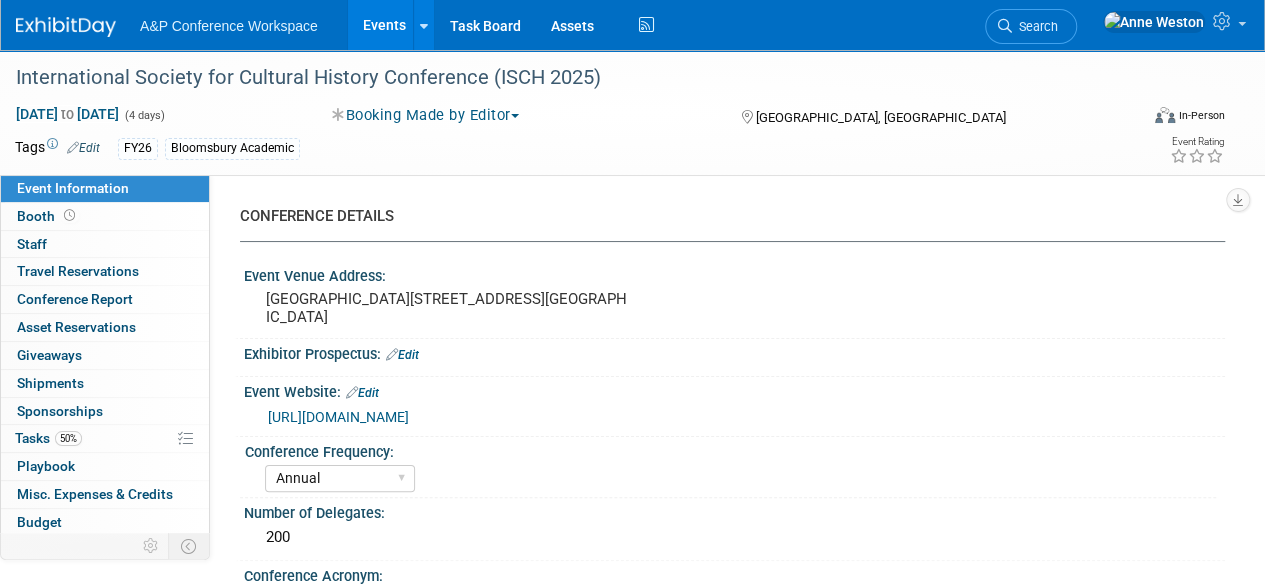 scroll, scrollTop: 0, scrollLeft: 0, axis: both 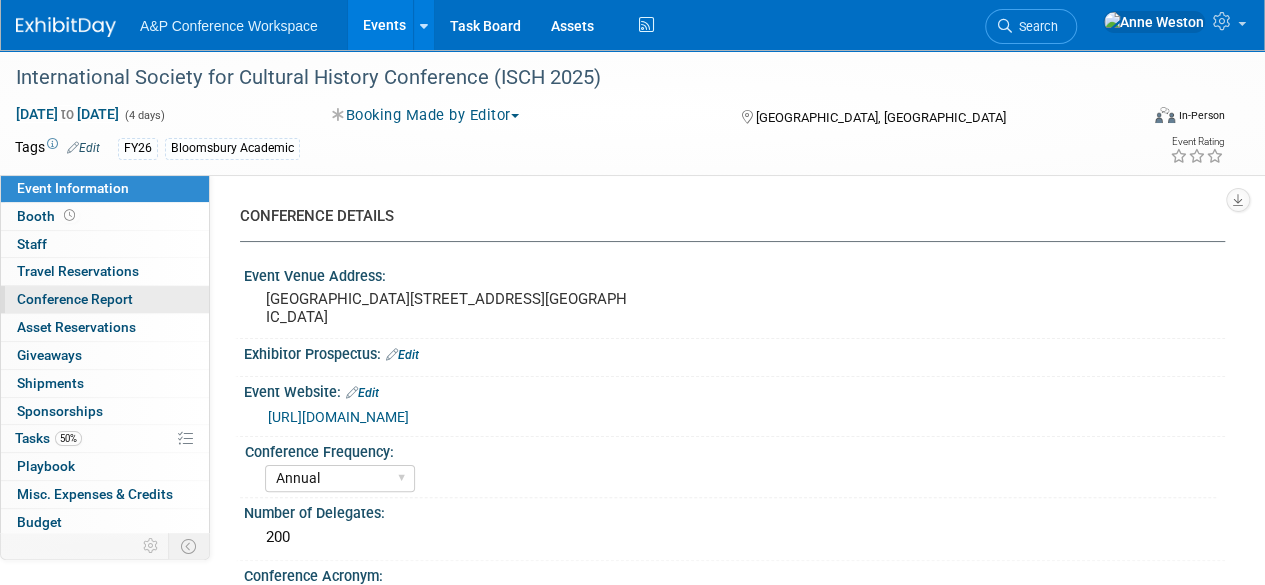 click on "Conference Report" at bounding box center [75, 299] 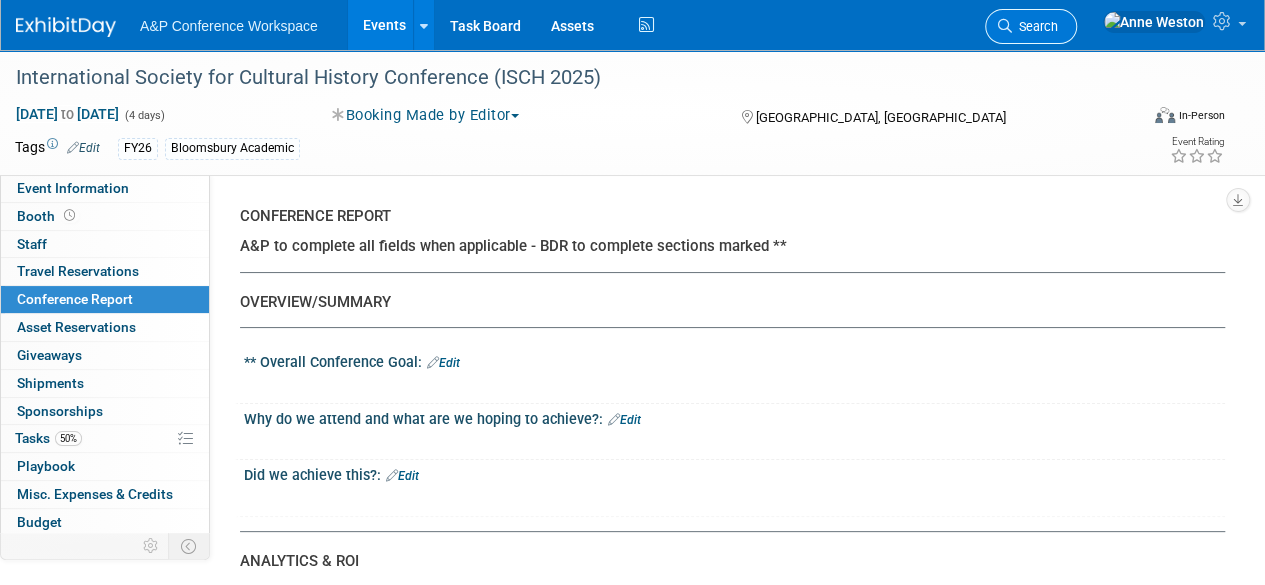 click on "Search" at bounding box center (1035, 26) 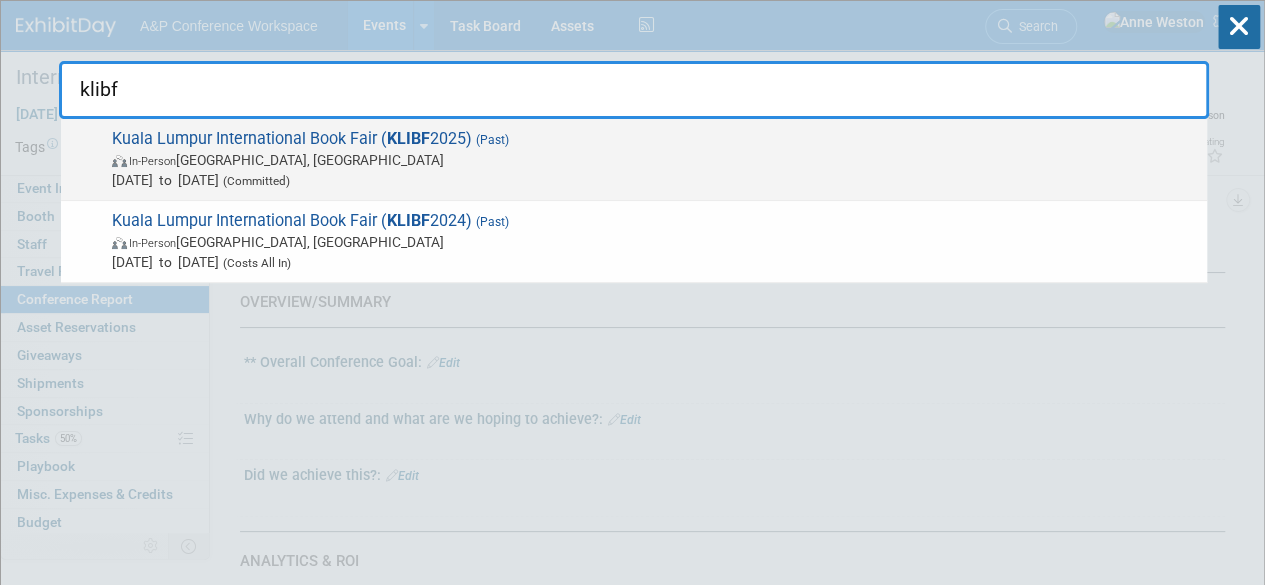 type on "klibf" 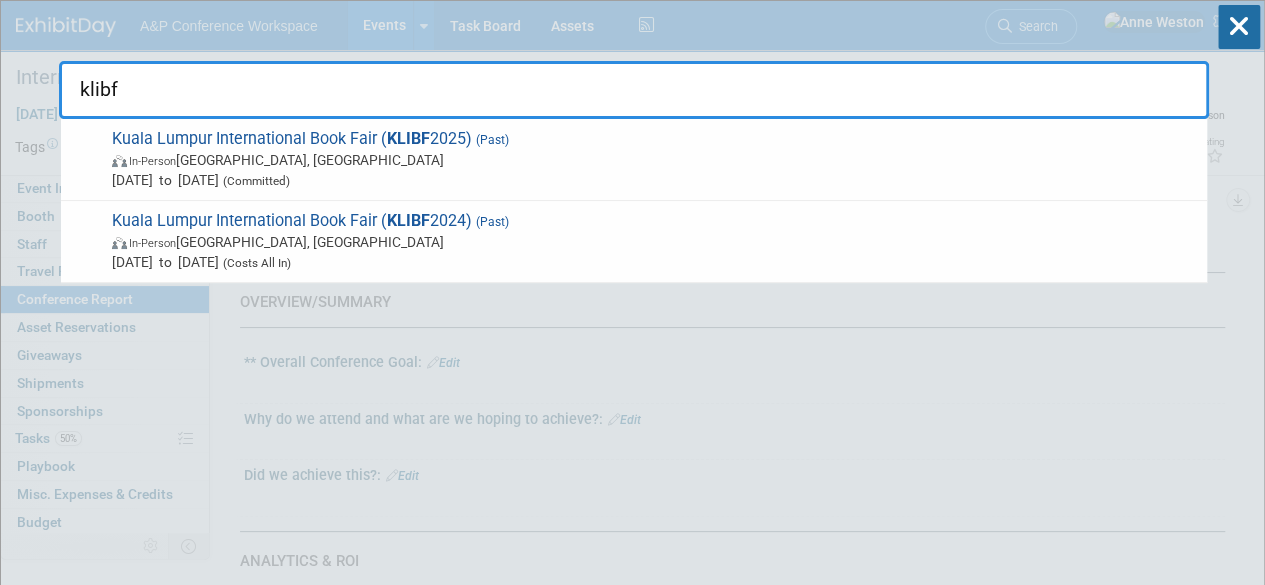 click on "Kuala Lumpur International Book Fair ( KLIBF  2025)  (Past)  In-Person     Kuala Lumpur, Malaysia May 23, 2025  to  Jun 1, 2025  (Committed)" at bounding box center (651, 159) 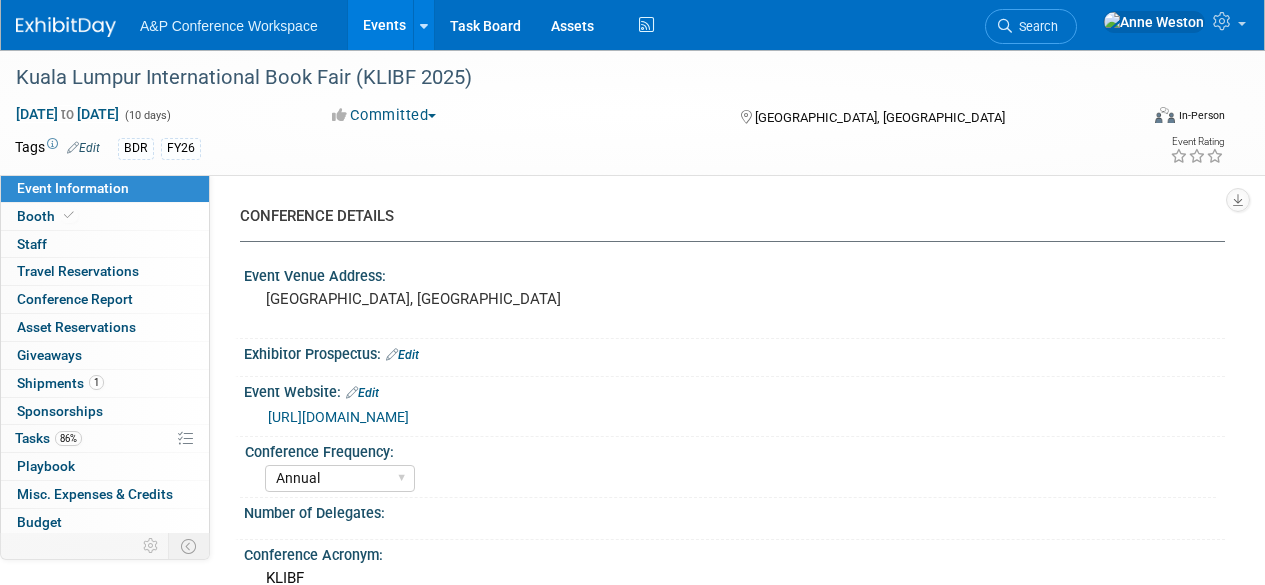 select on "Annual" 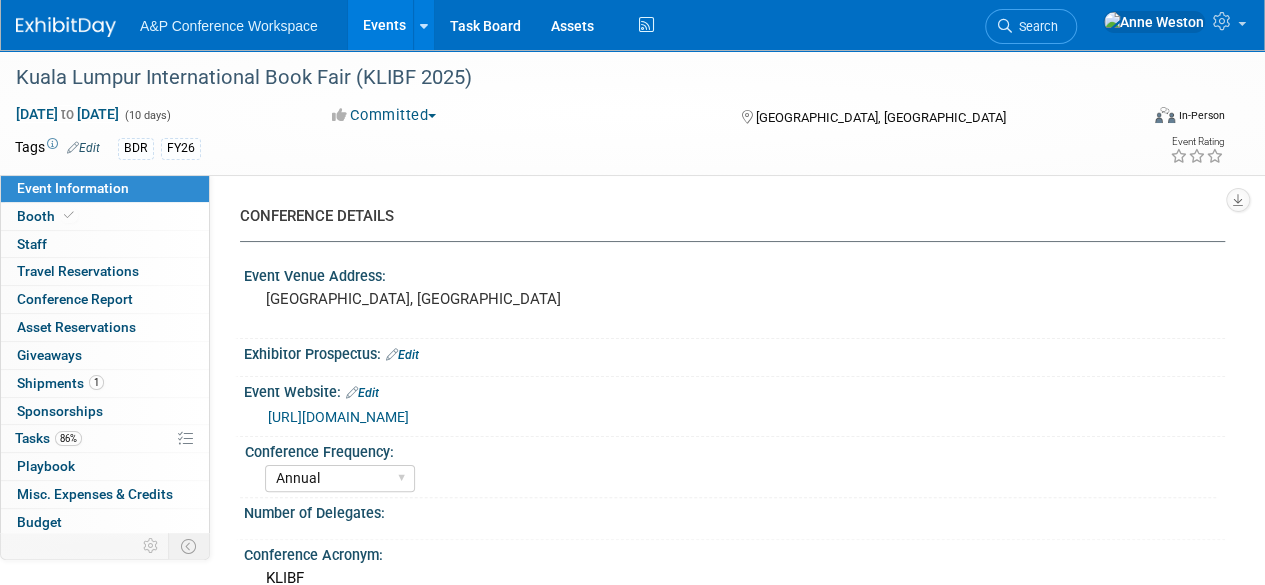 scroll, scrollTop: 0, scrollLeft: 0, axis: both 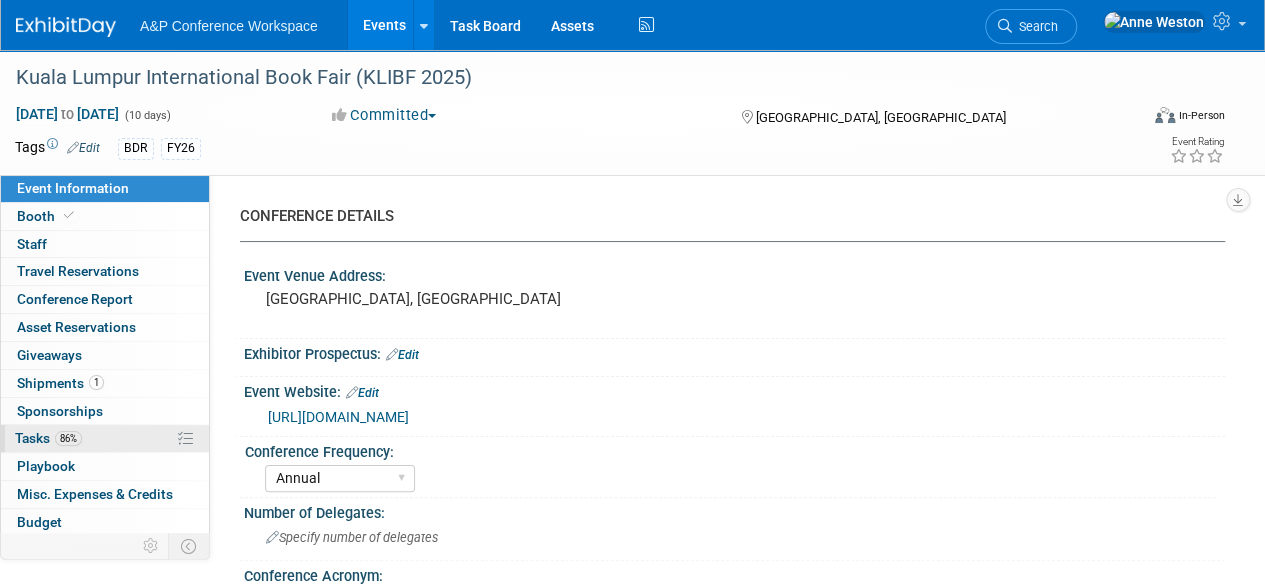 click on "86%
Tasks 86%" at bounding box center [105, 438] 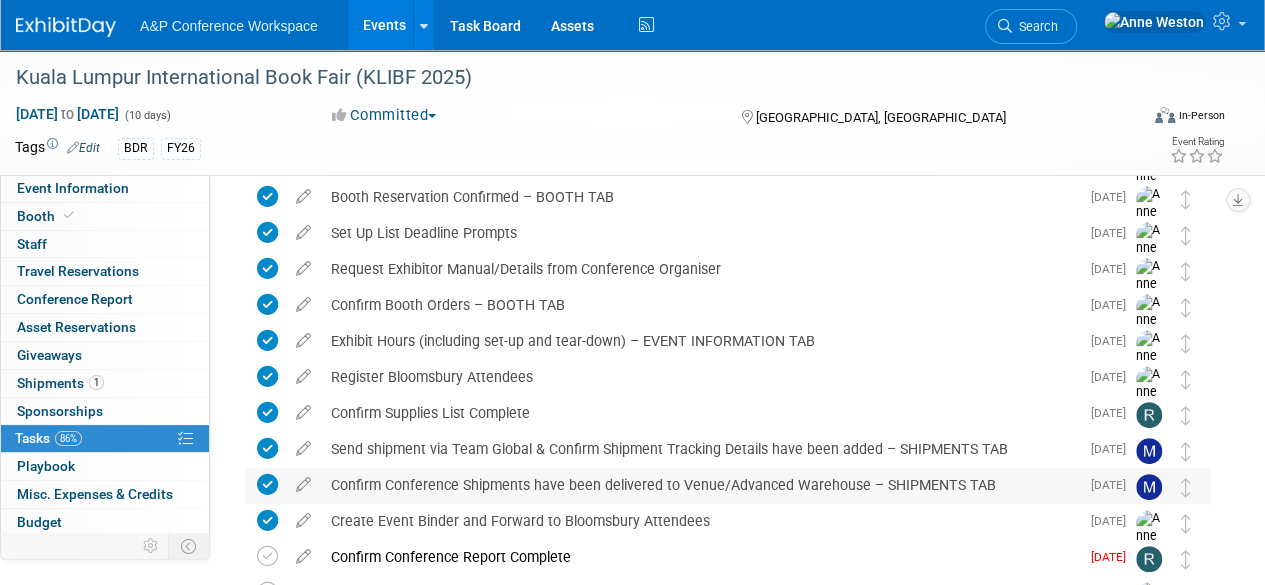 scroll, scrollTop: 0, scrollLeft: 0, axis: both 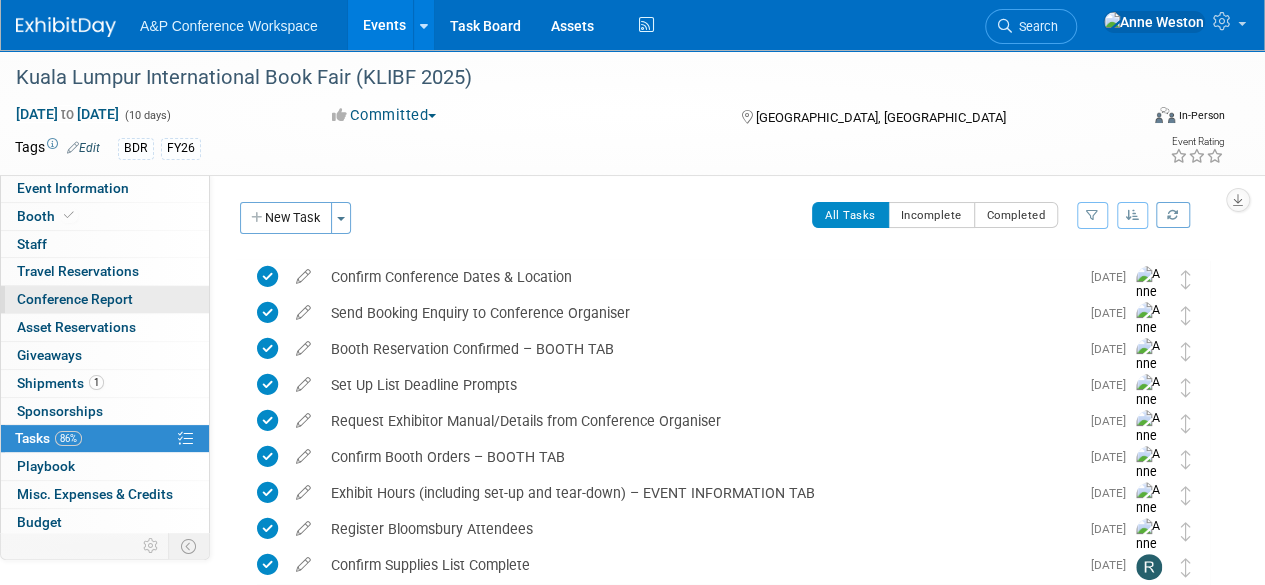 click on "Conference Report" at bounding box center [105, 299] 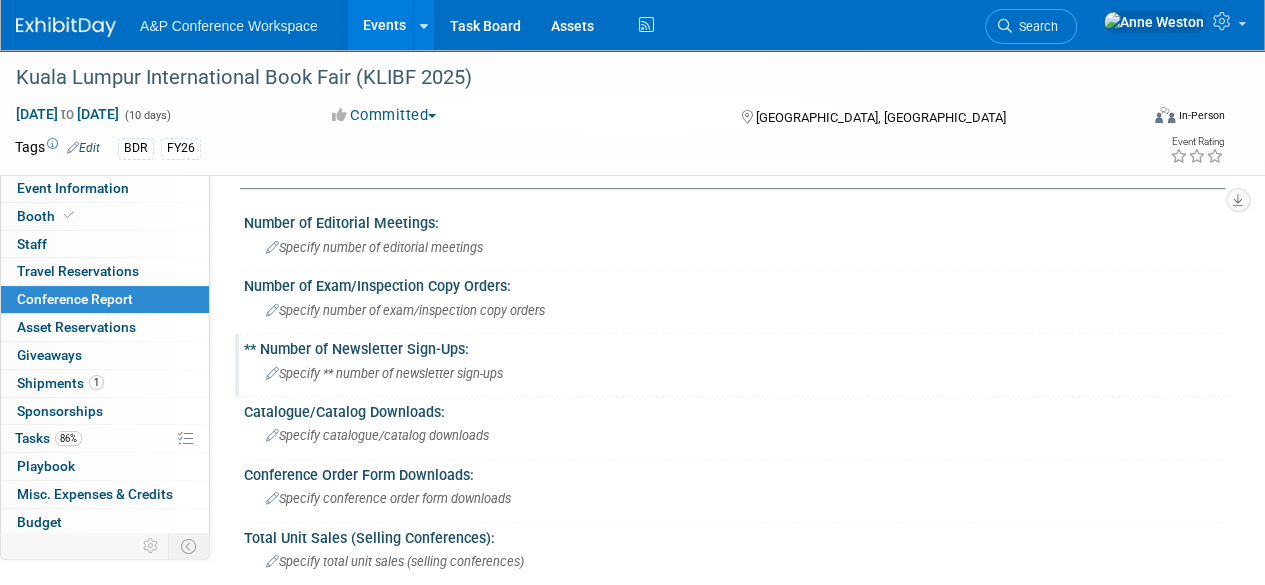 scroll, scrollTop: 400, scrollLeft: 0, axis: vertical 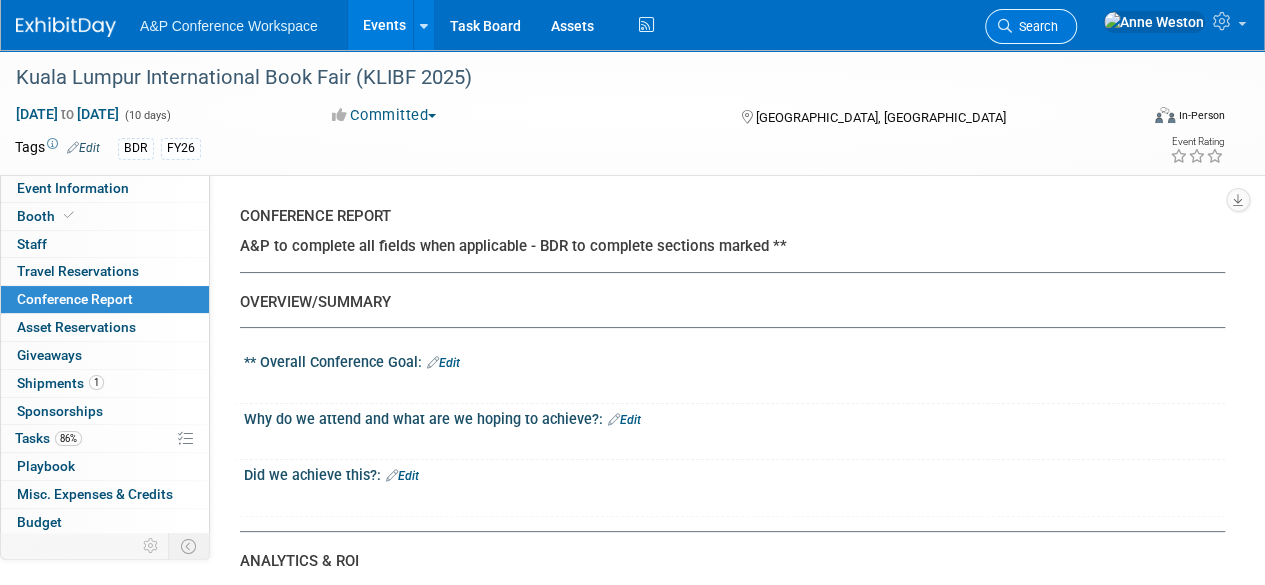 click on "Search" at bounding box center (1035, 26) 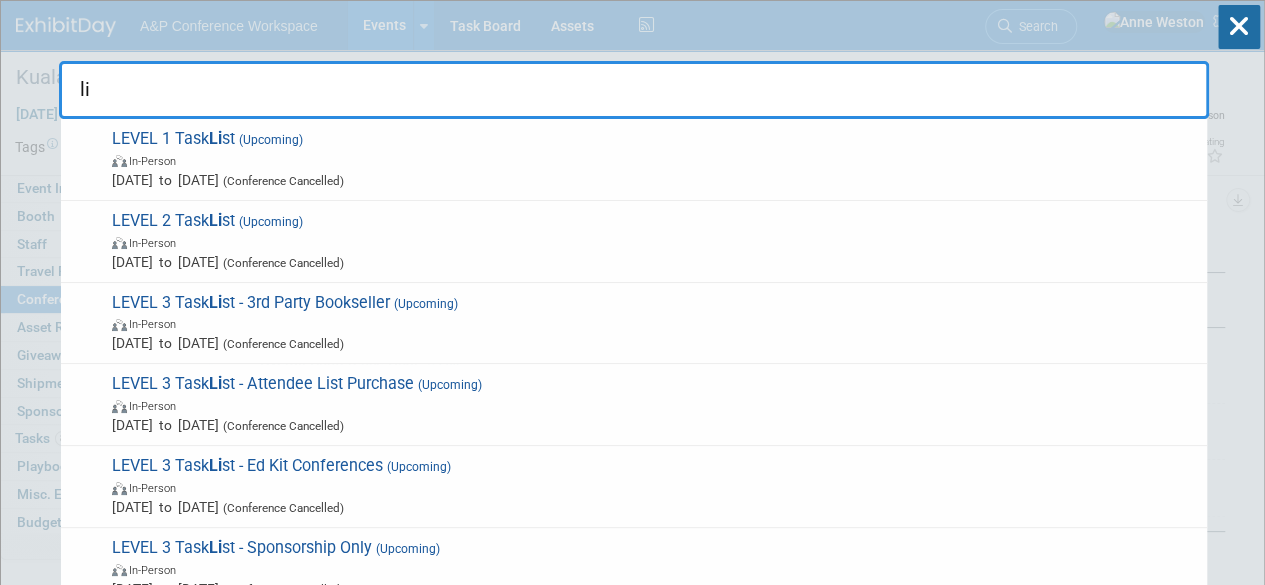 type on "l" 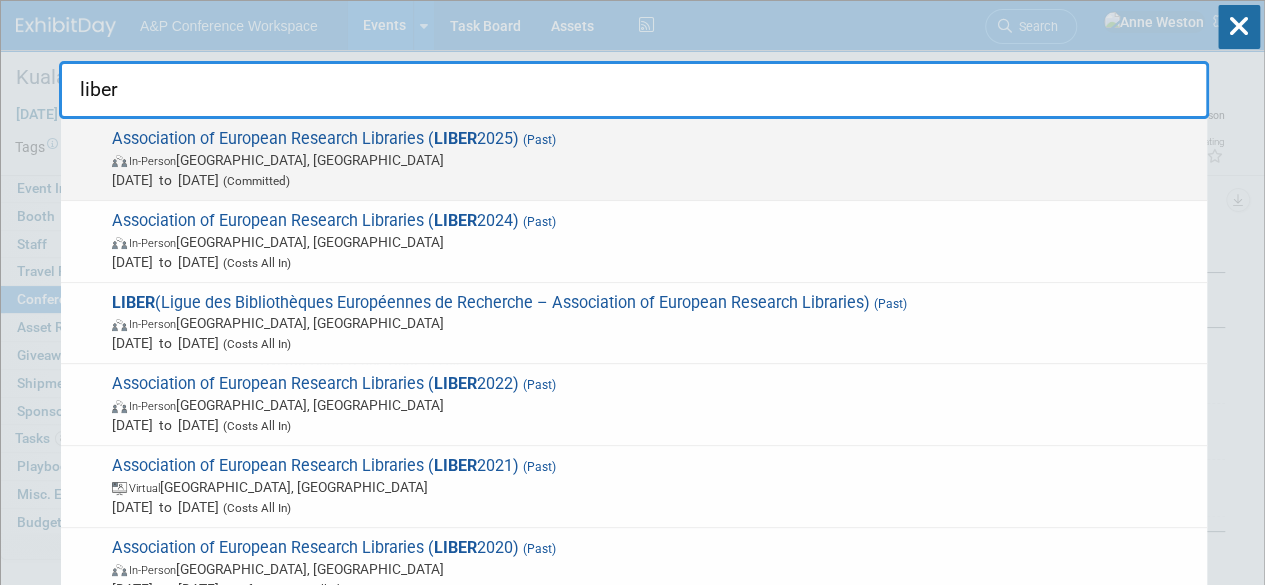 type on "liber" 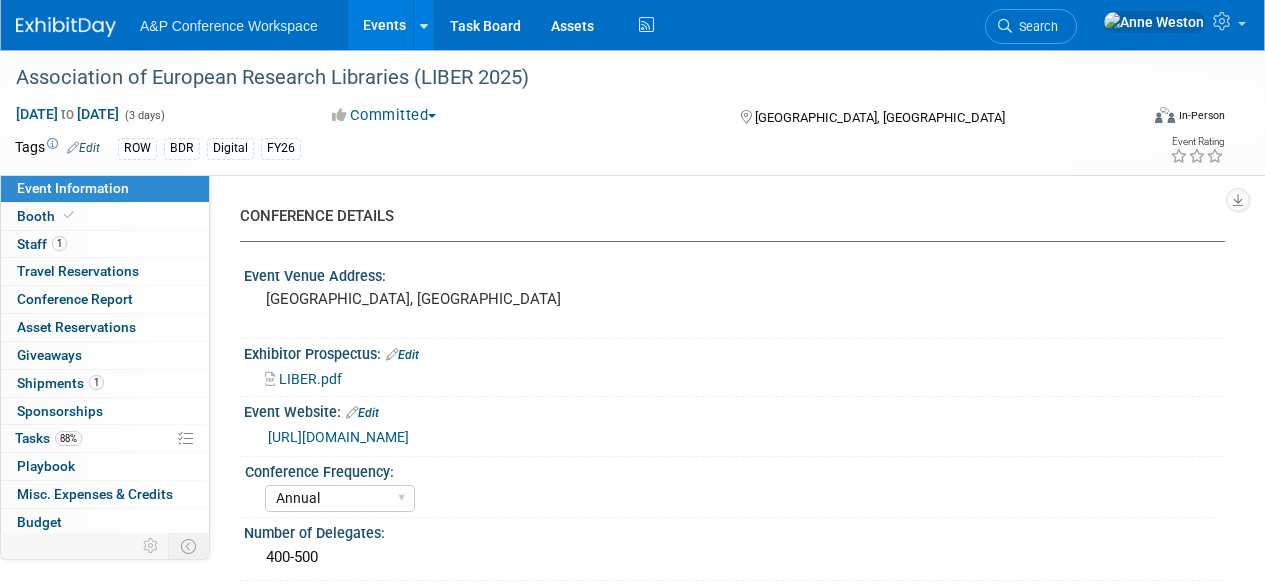 select on "Annual" 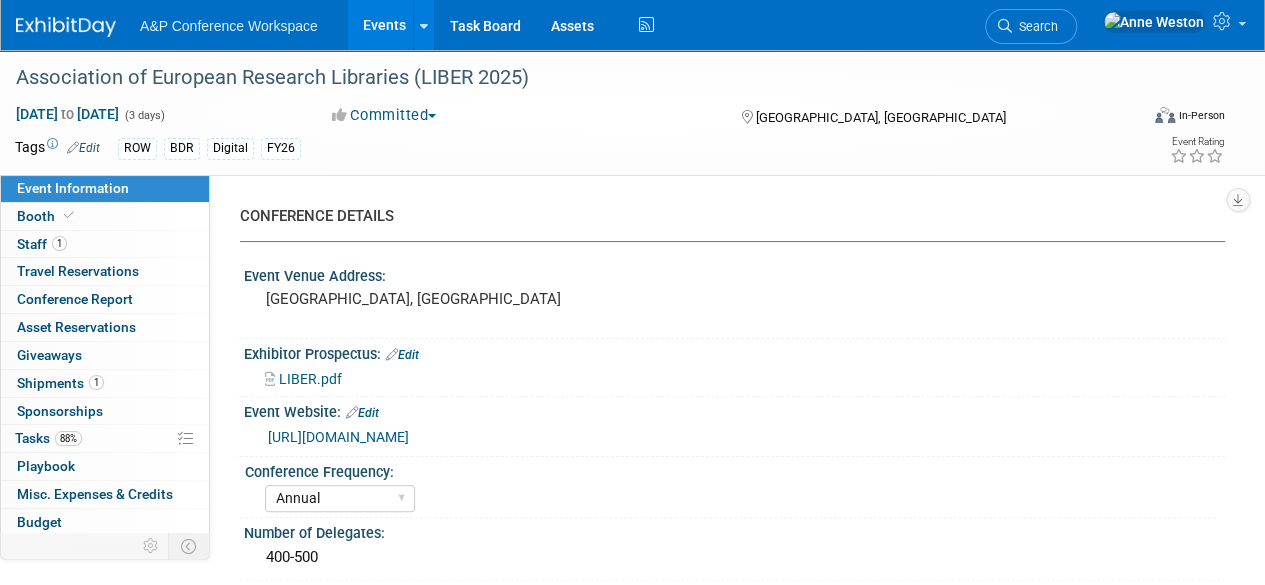 scroll, scrollTop: 0, scrollLeft: 0, axis: both 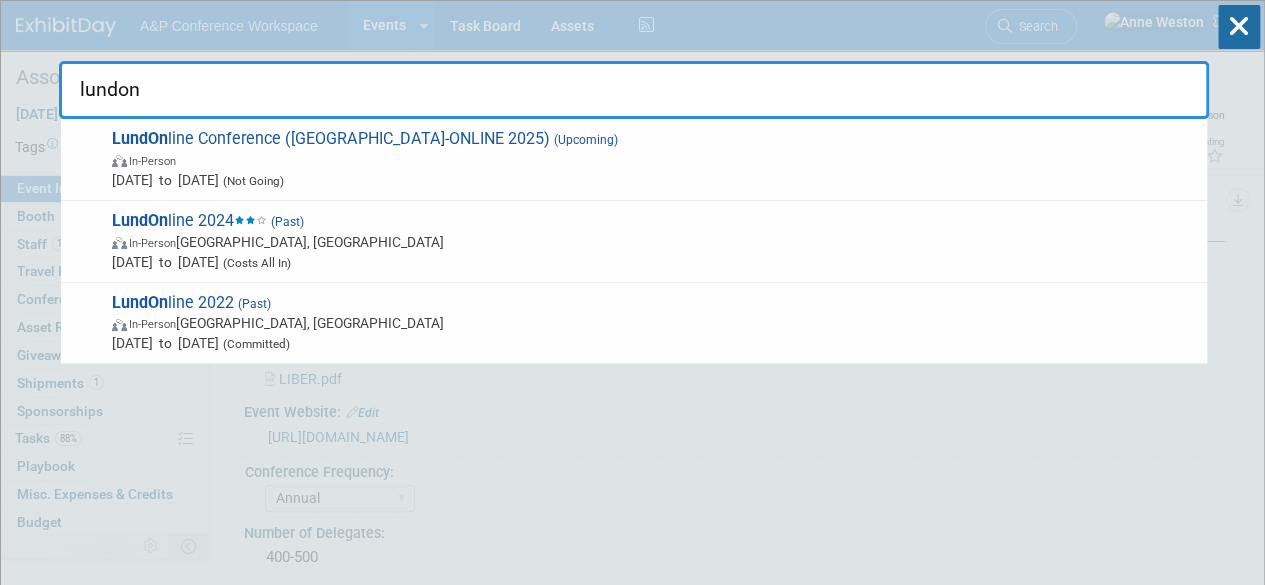 type on "lundon" 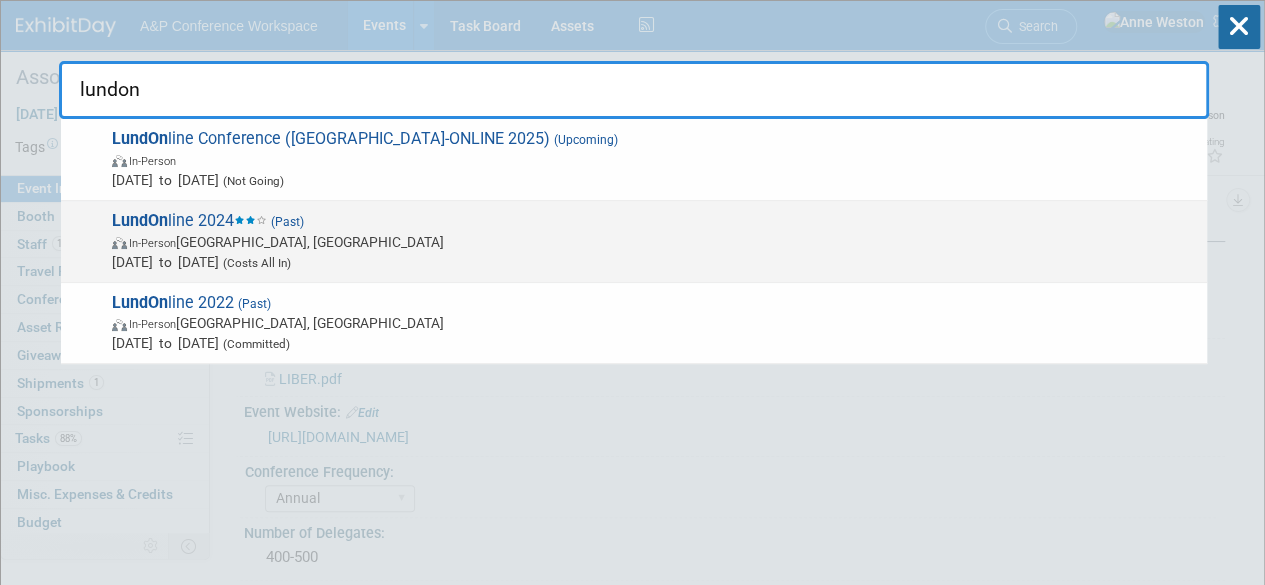 click on "LundOn line 2024   (Past)  In-Person     Skåne län, Sweden Oct 22, 2024  to  Oct 24, 2024  (Costs All In)" at bounding box center [651, 241] 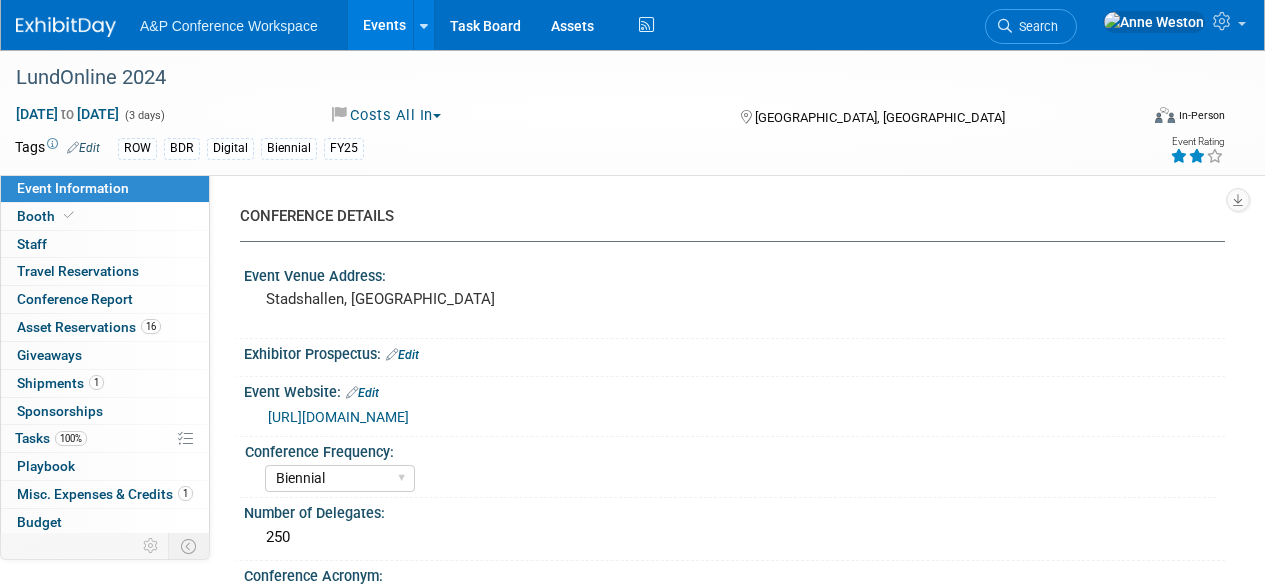select on "Biennial" 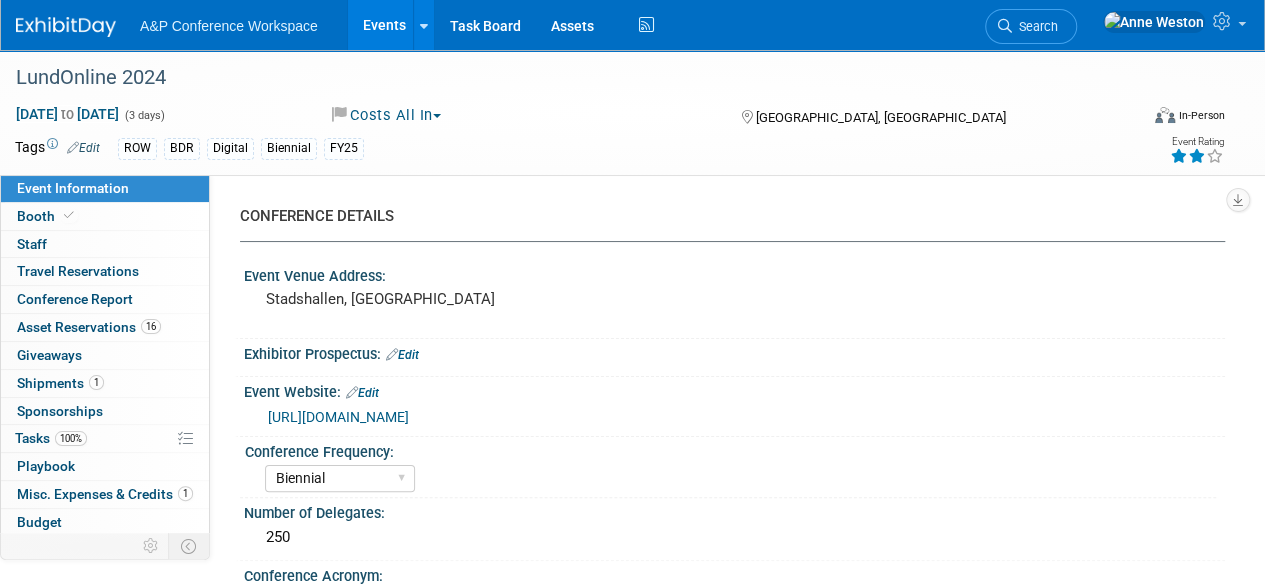 scroll, scrollTop: 0, scrollLeft: 0, axis: both 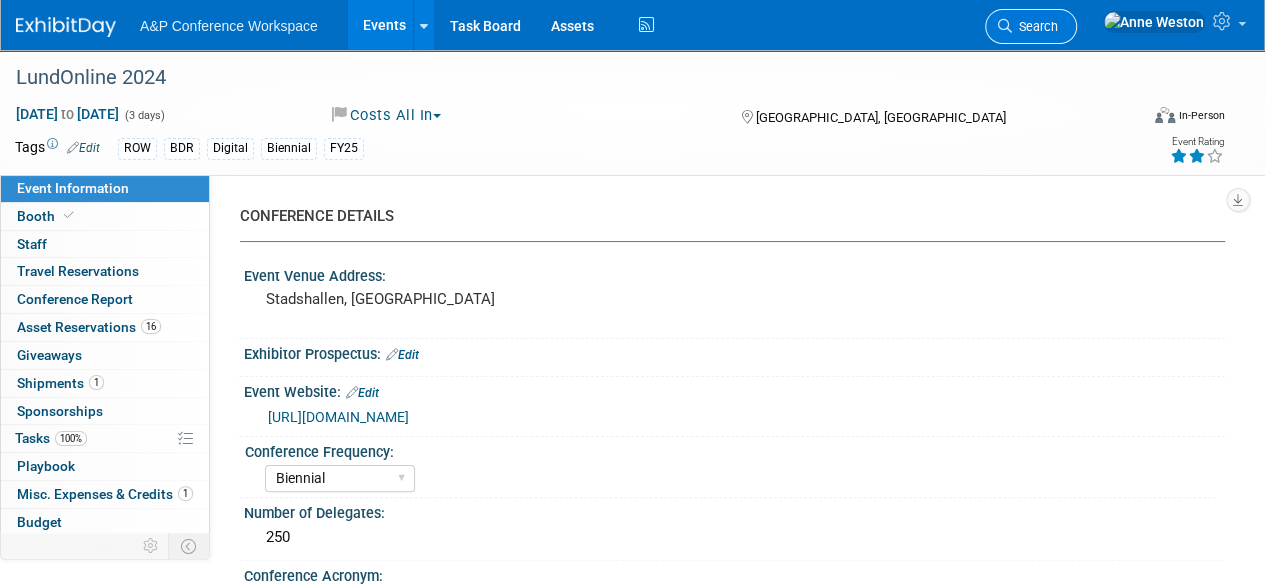 click on "Search" at bounding box center [1031, 26] 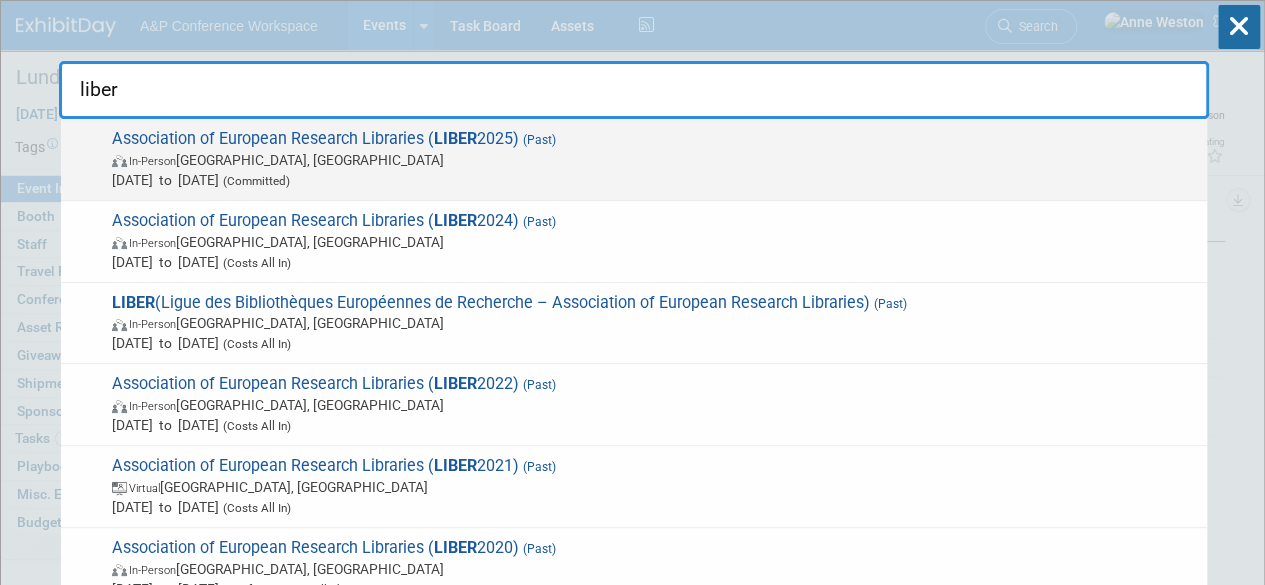 type on "liber" 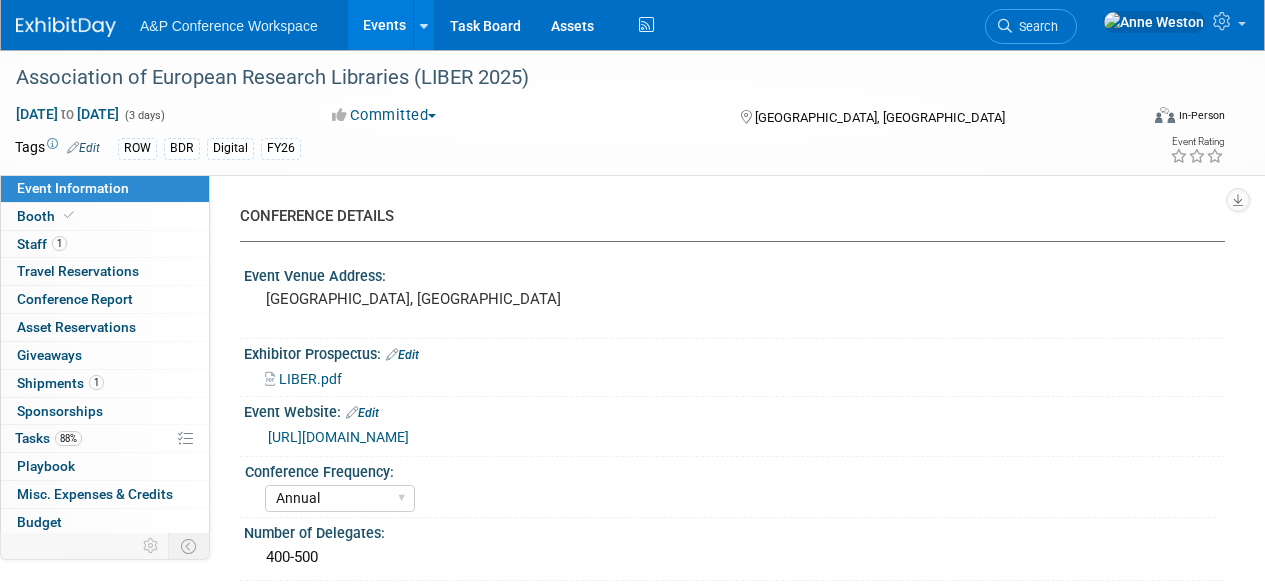 select on "Annual" 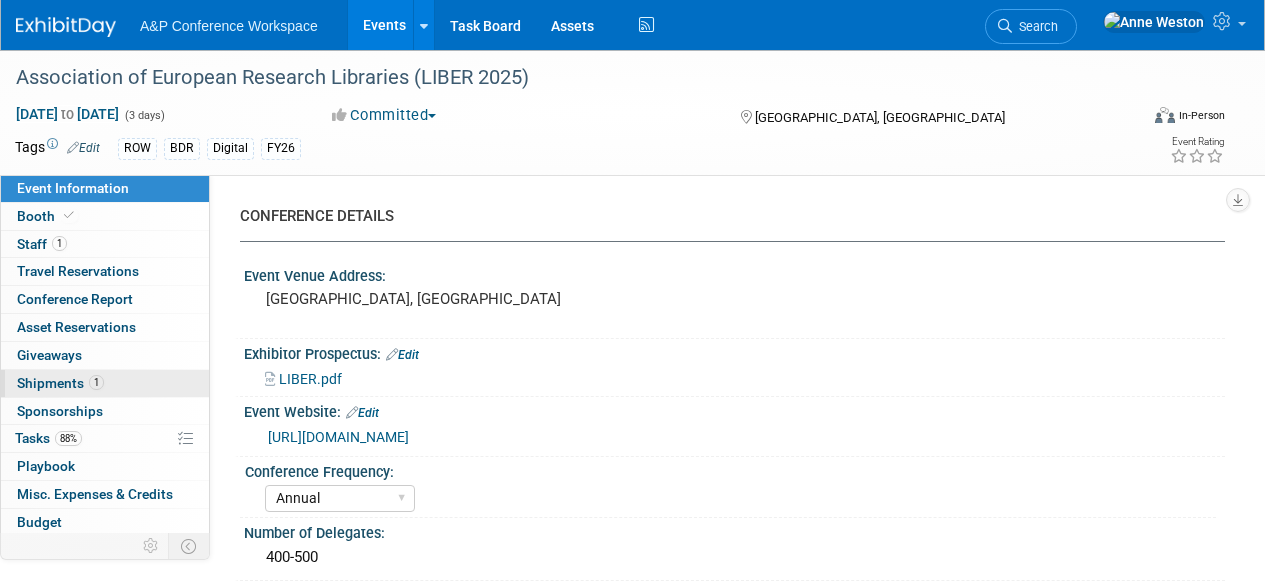 scroll, scrollTop: 0, scrollLeft: 0, axis: both 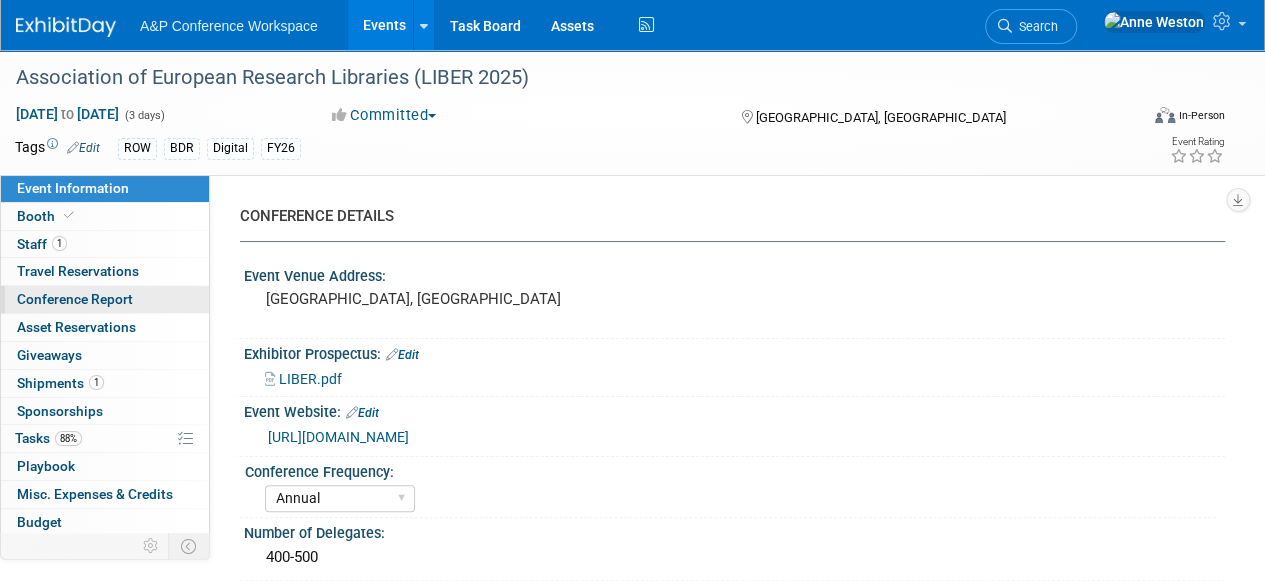 click on "Conference Report" at bounding box center [75, 299] 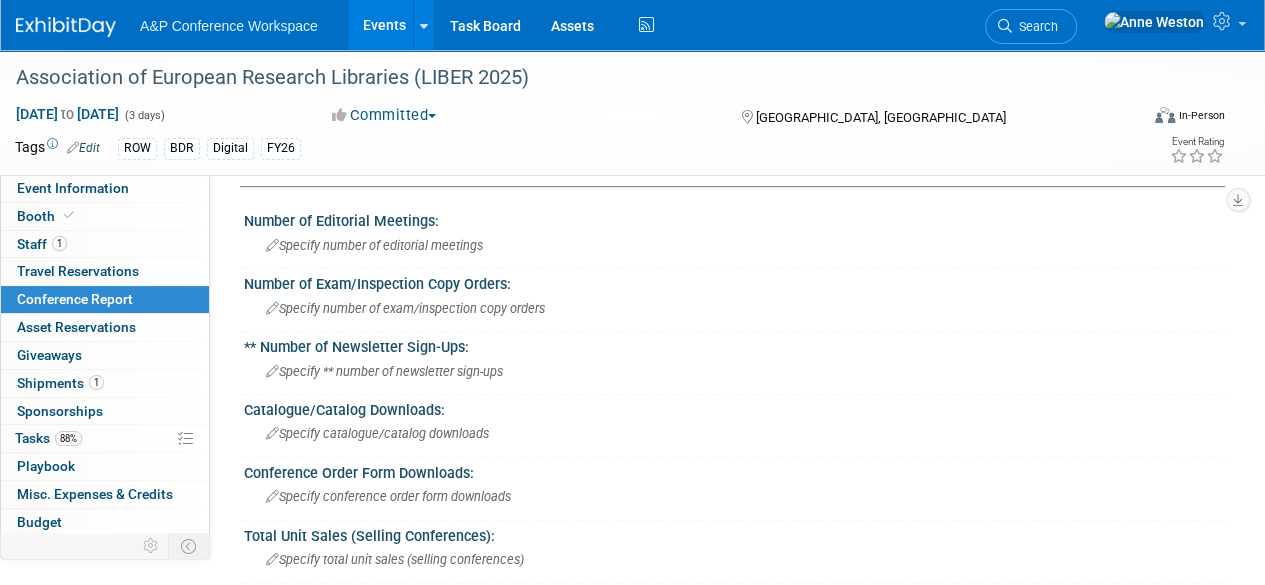 scroll, scrollTop: 0, scrollLeft: 0, axis: both 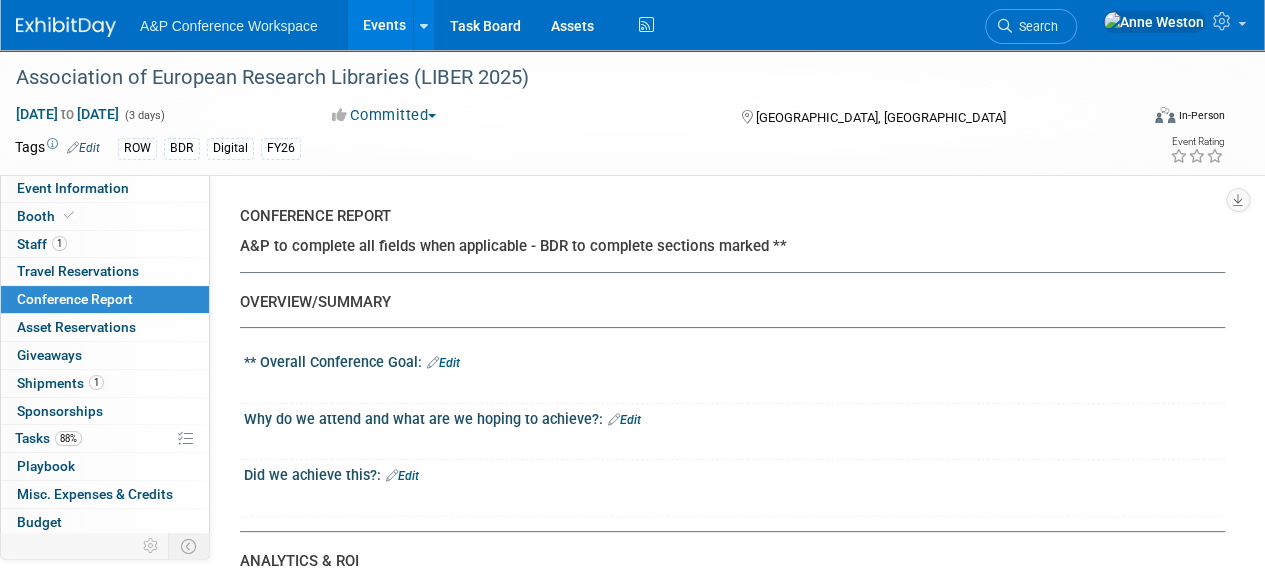 click on "Search" at bounding box center (1031, 26) 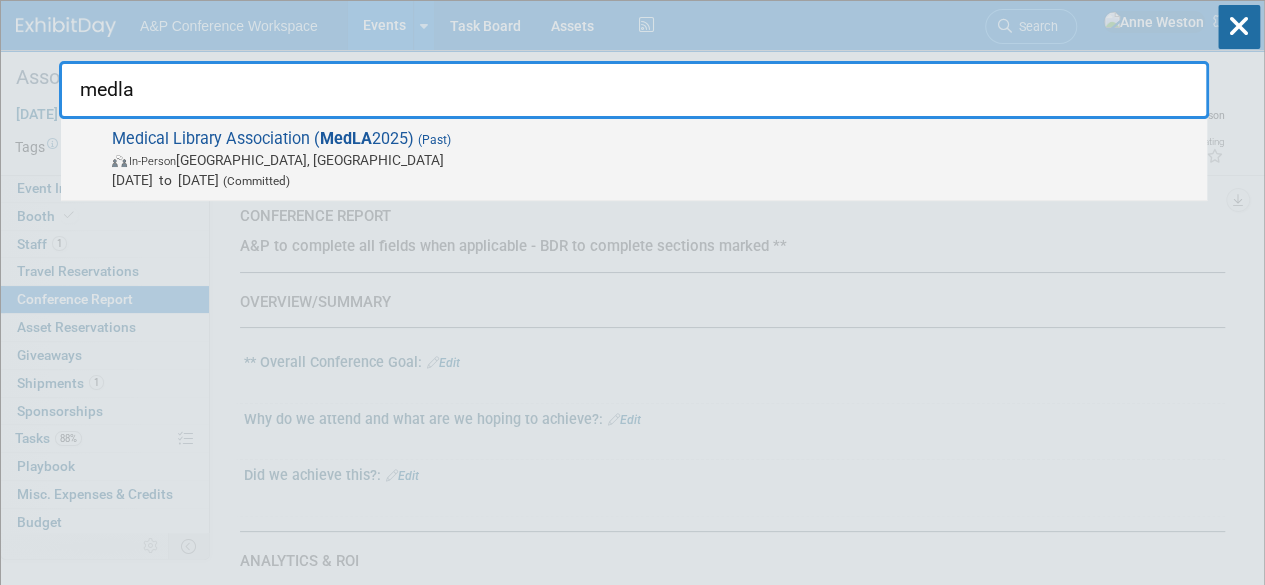 type on "medla" 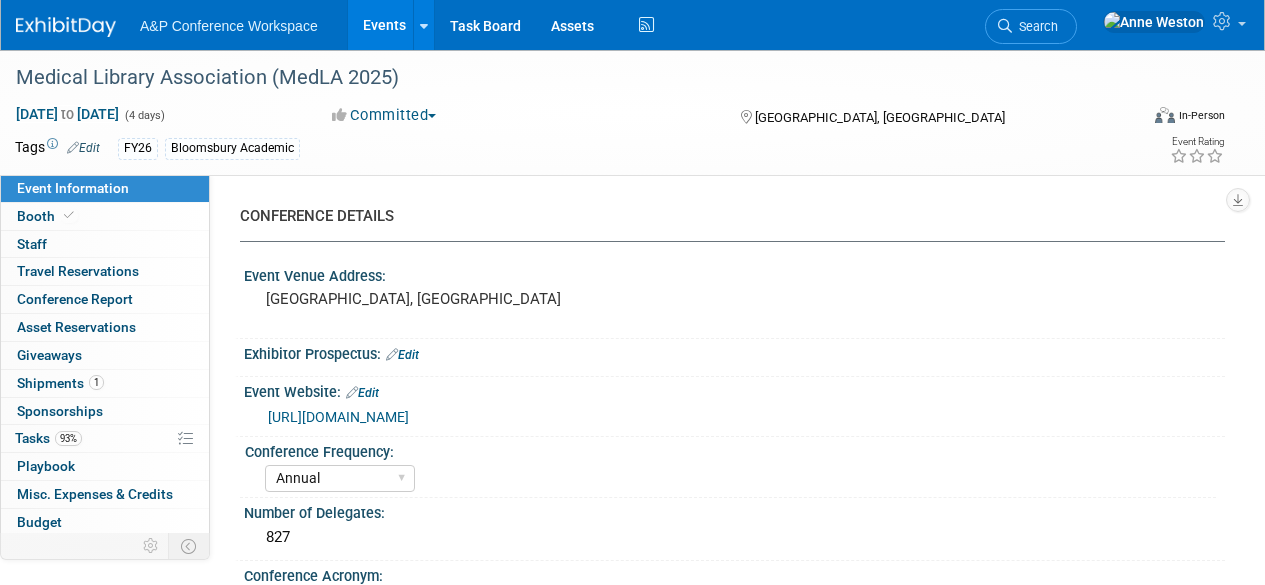 select on "Annual" 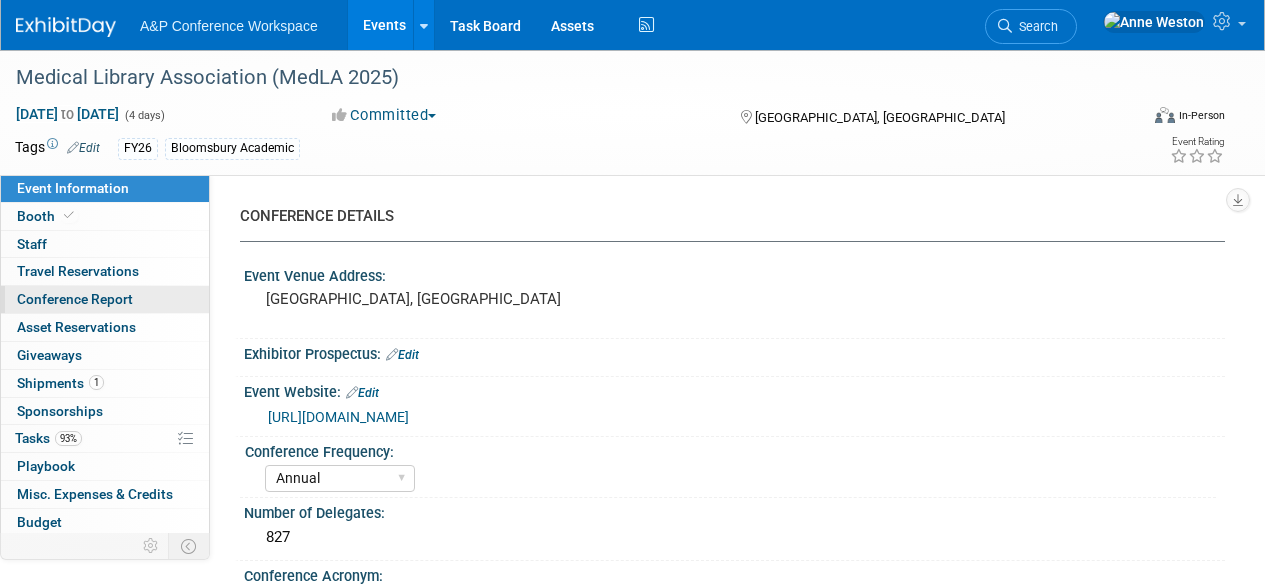 scroll, scrollTop: 0, scrollLeft: 0, axis: both 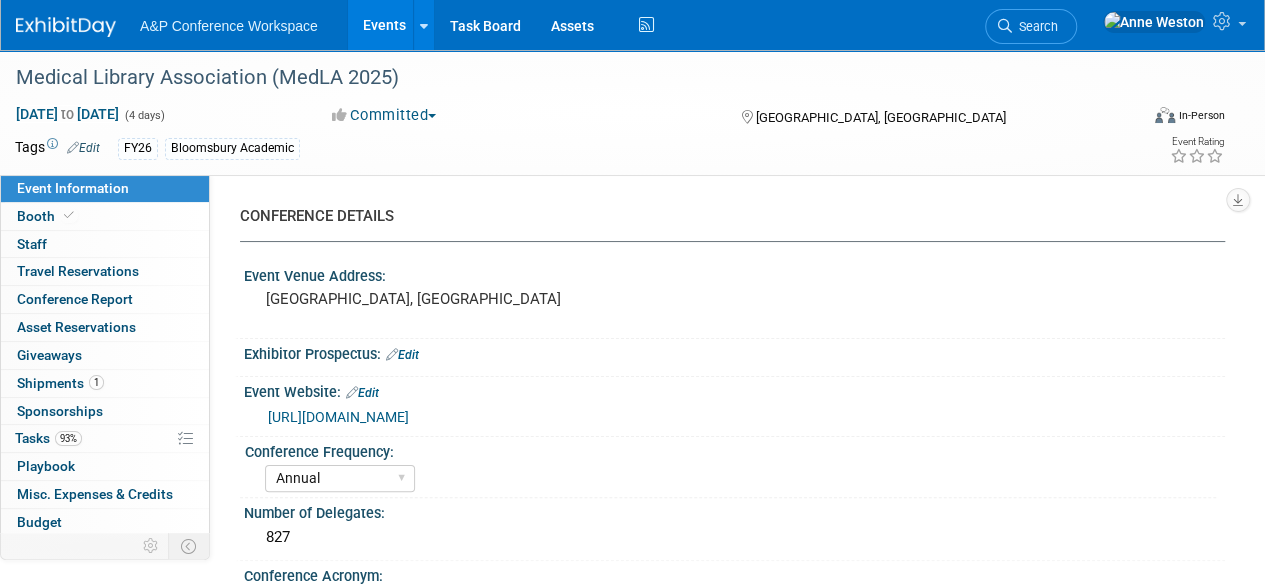 click on "[URL][DOMAIN_NAME]" at bounding box center [338, 417] 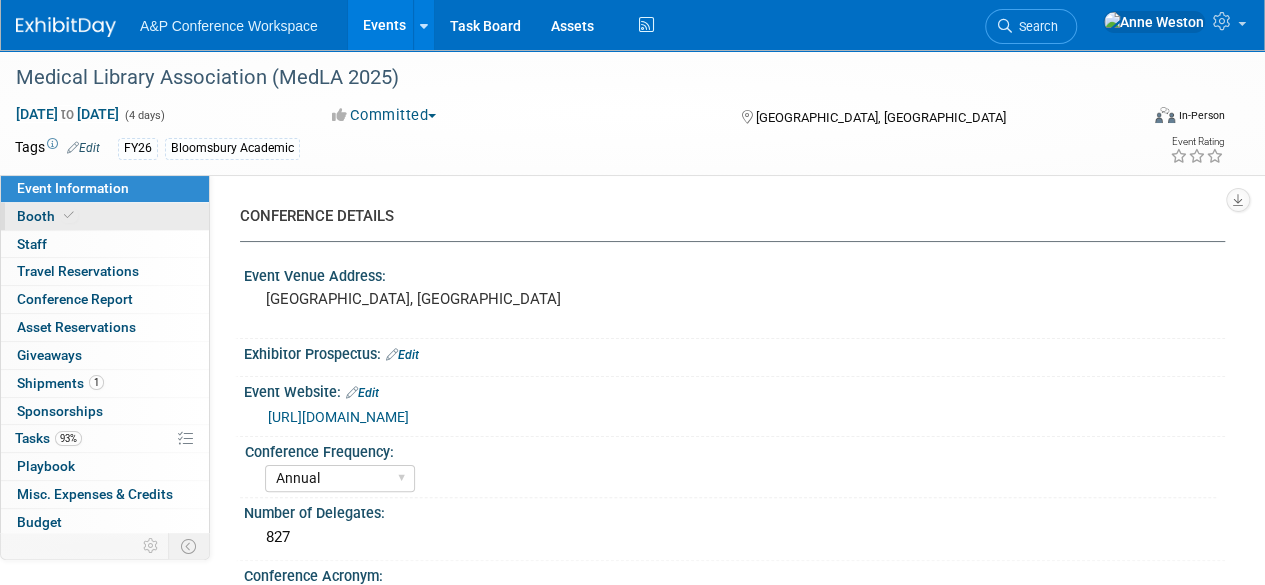 click on "Booth" at bounding box center (105, 216) 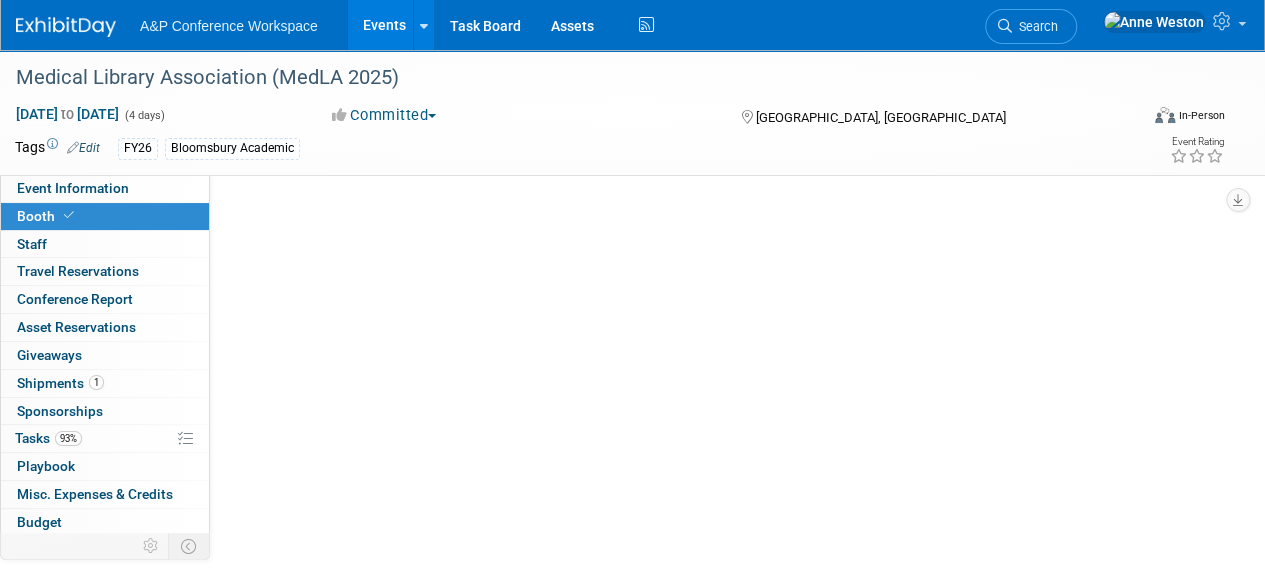 select on "RLKP" 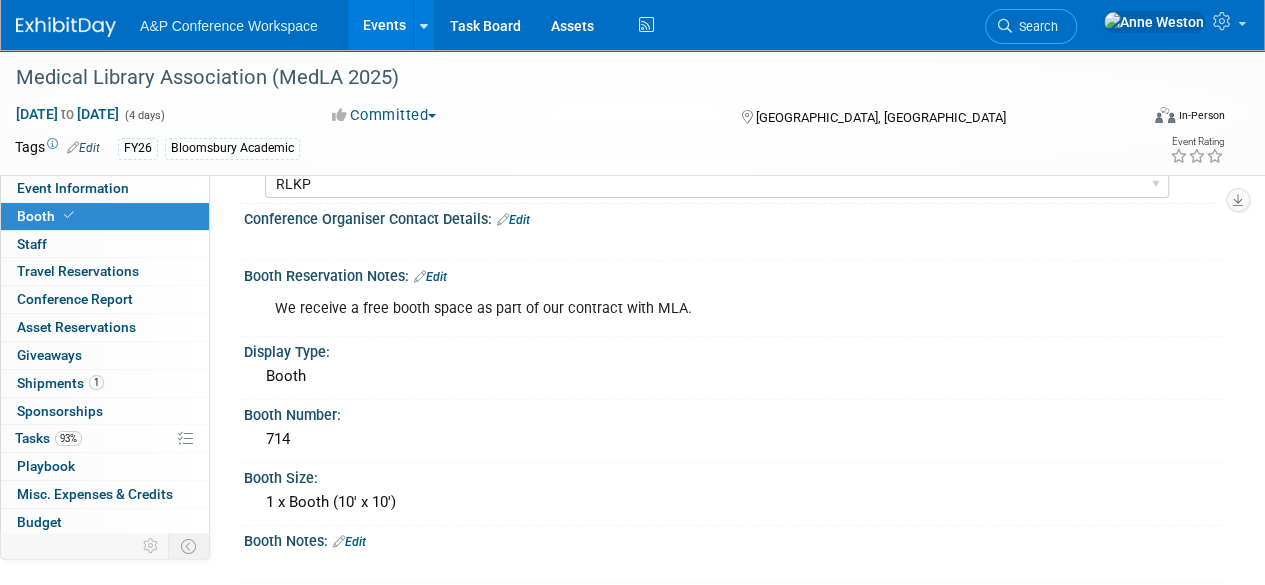 scroll, scrollTop: 300, scrollLeft: 0, axis: vertical 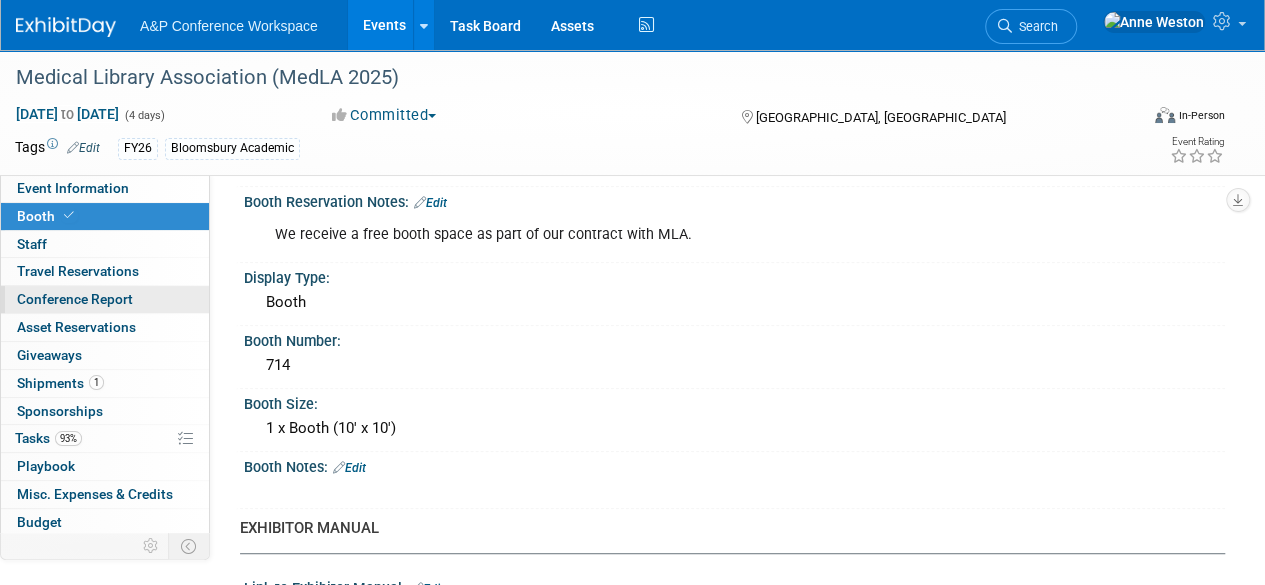 click on "Conference Report" at bounding box center (75, 299) 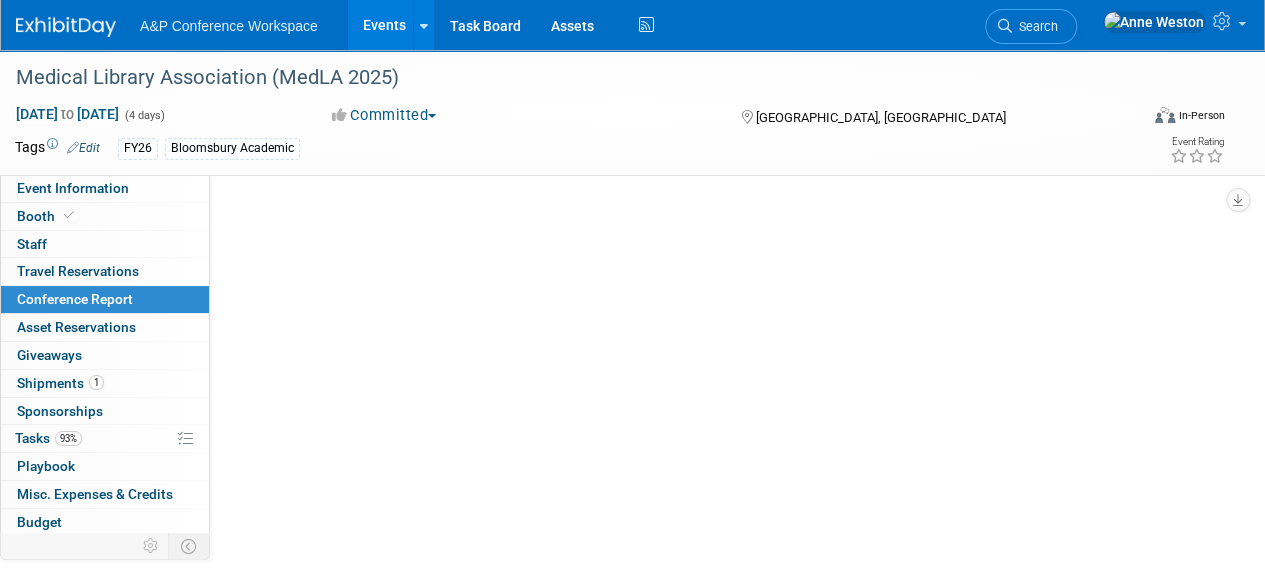 scroll, scrollTop: 0, scrollLeft: 0, axis: both 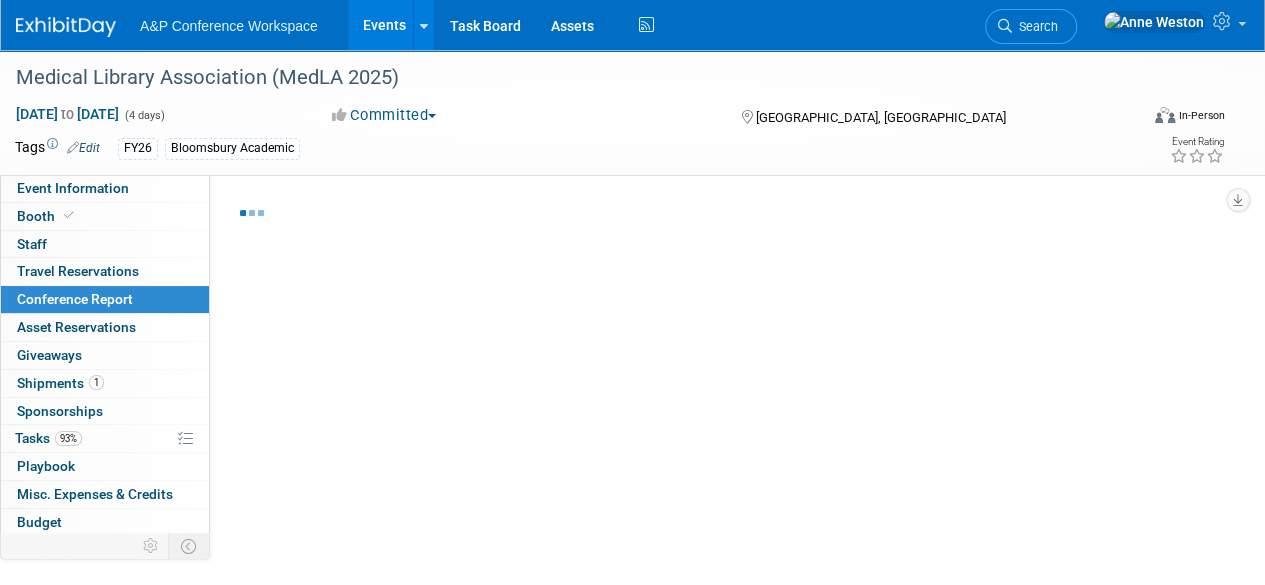 select on "NO" 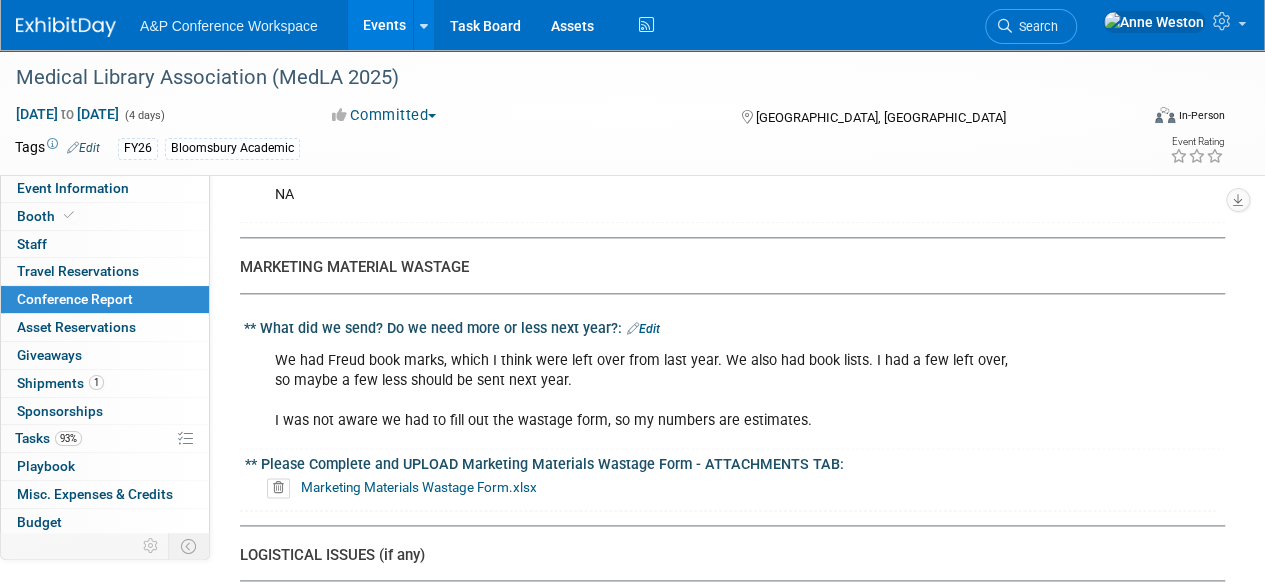 scroll, scrollTop: 5000, scrollLeft: 0, axis: vertical 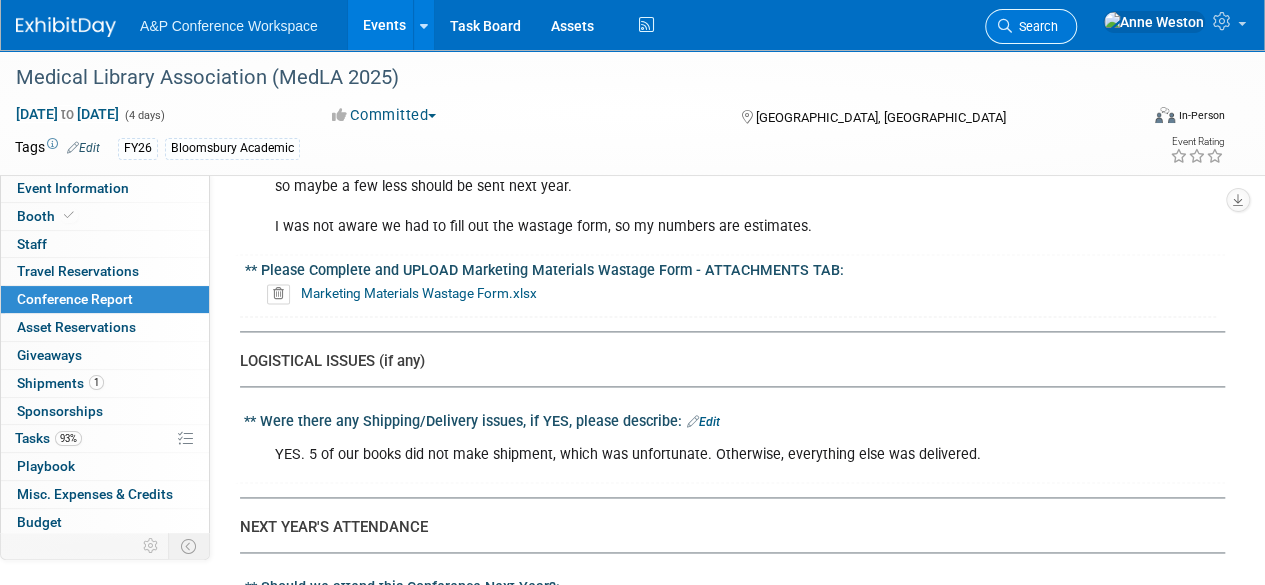click on "Search" at bounding box center (1035, 26) 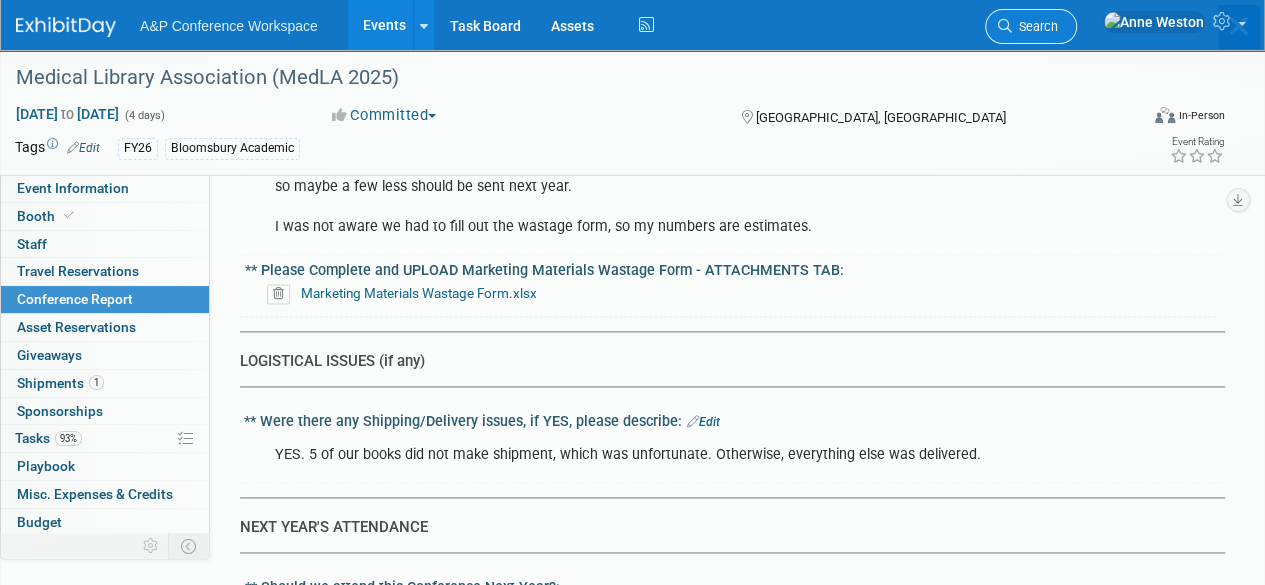 scroll, scrollTop: 0, scrollLeft: 0, axis: both 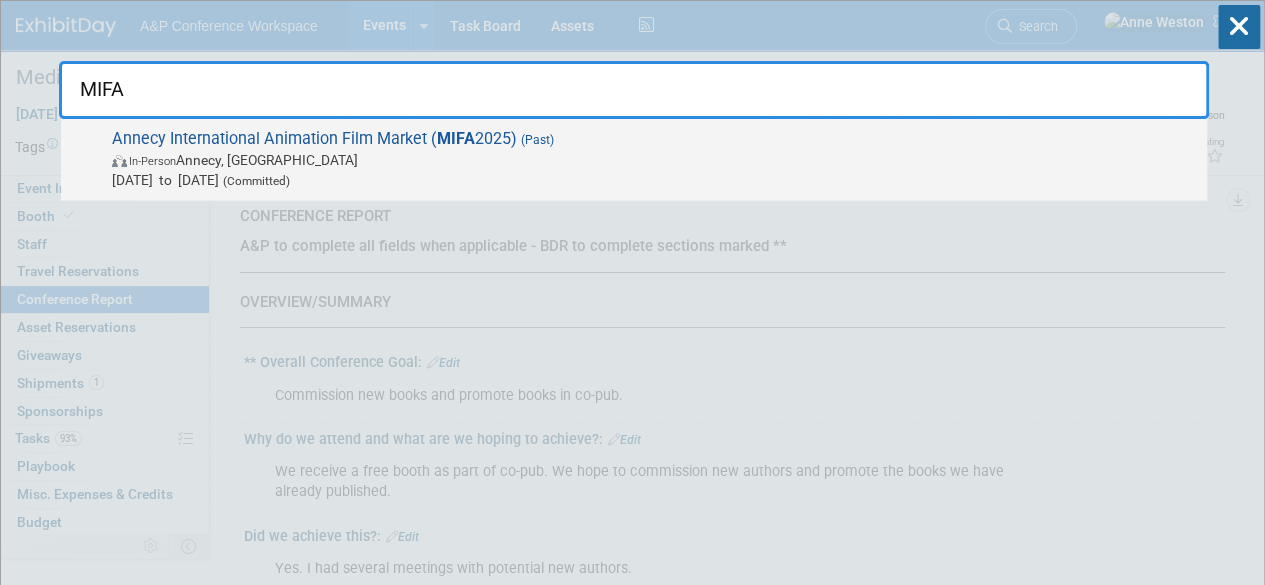 type on "MIFA" 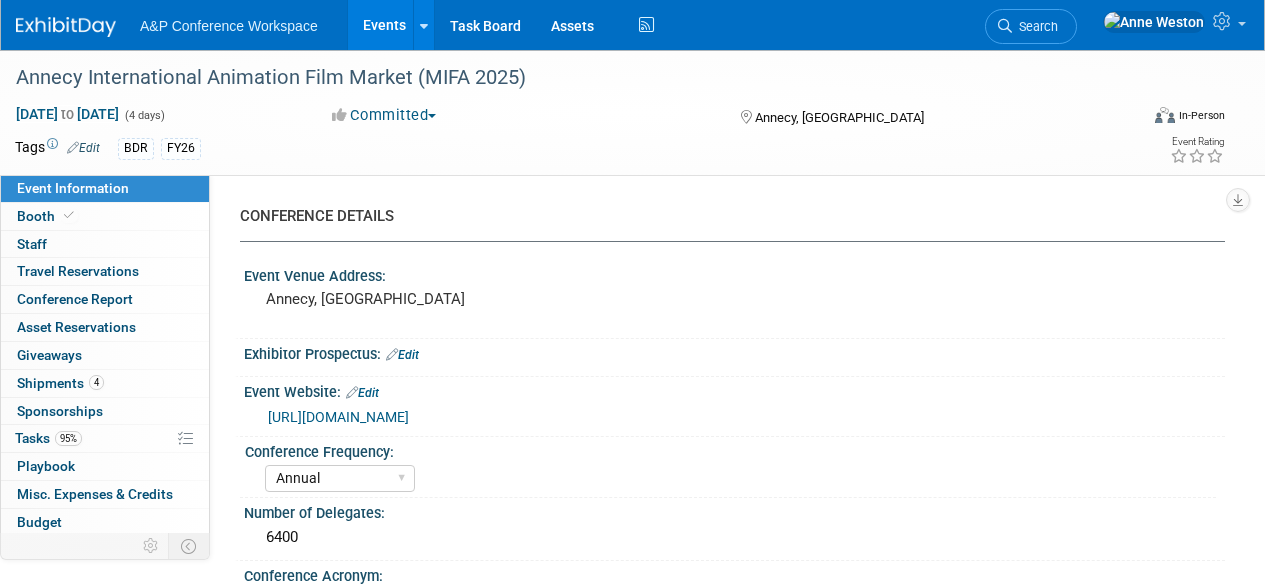 select on "Annual" 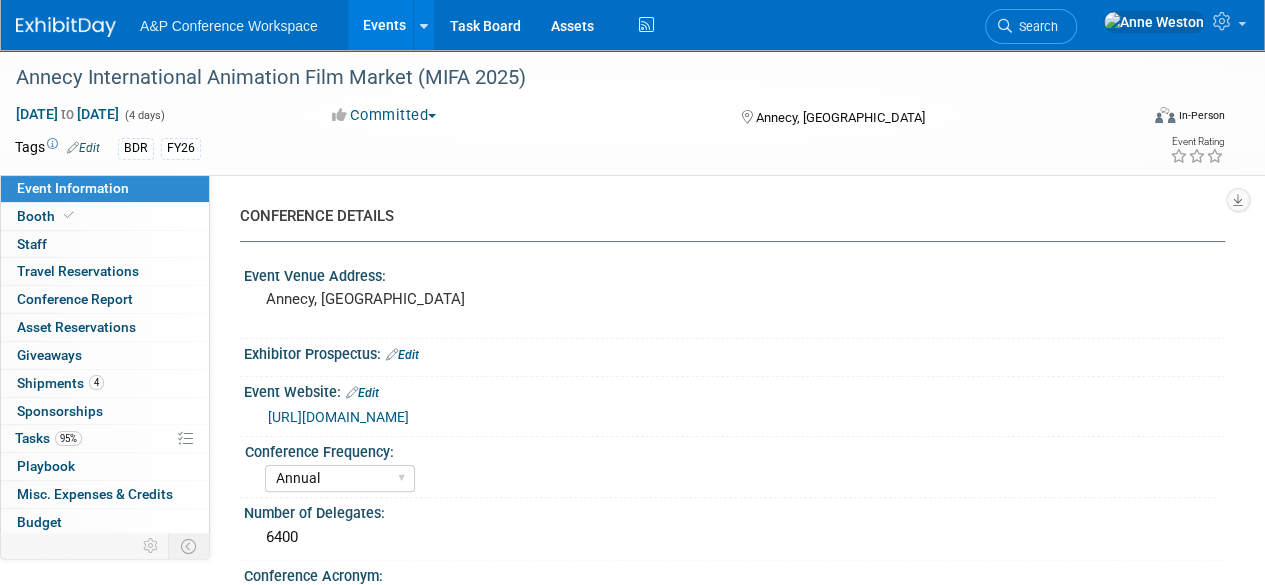 scroll, scrollTop: 0, scrollLeft: 0, axis: both 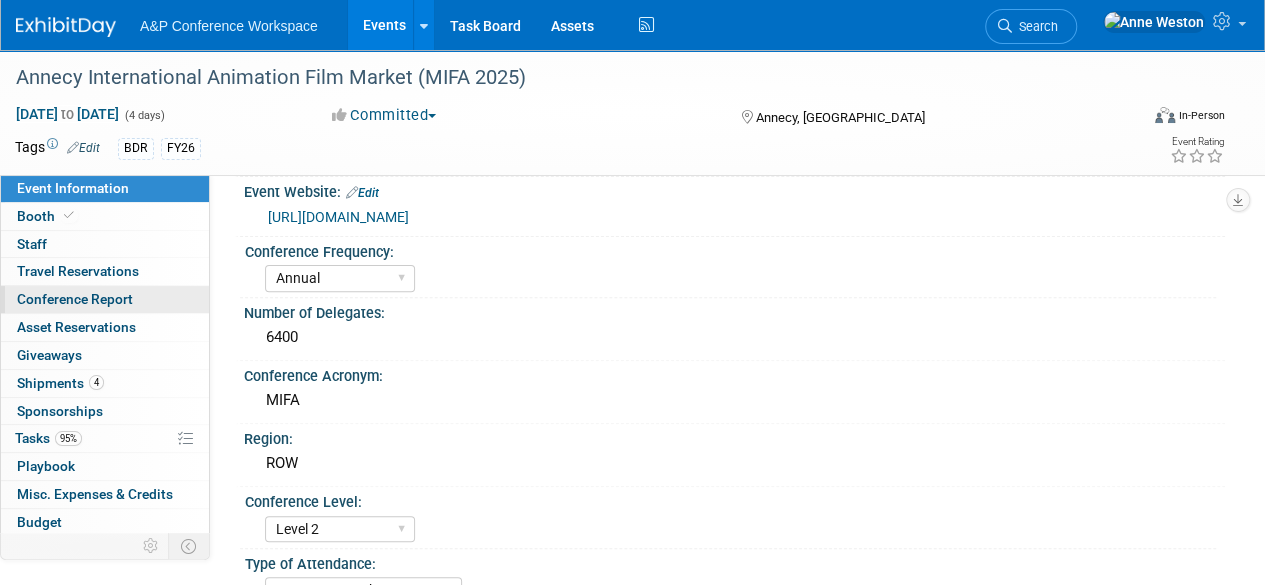 click on "Conference Report" at bounding box center (75, 299) 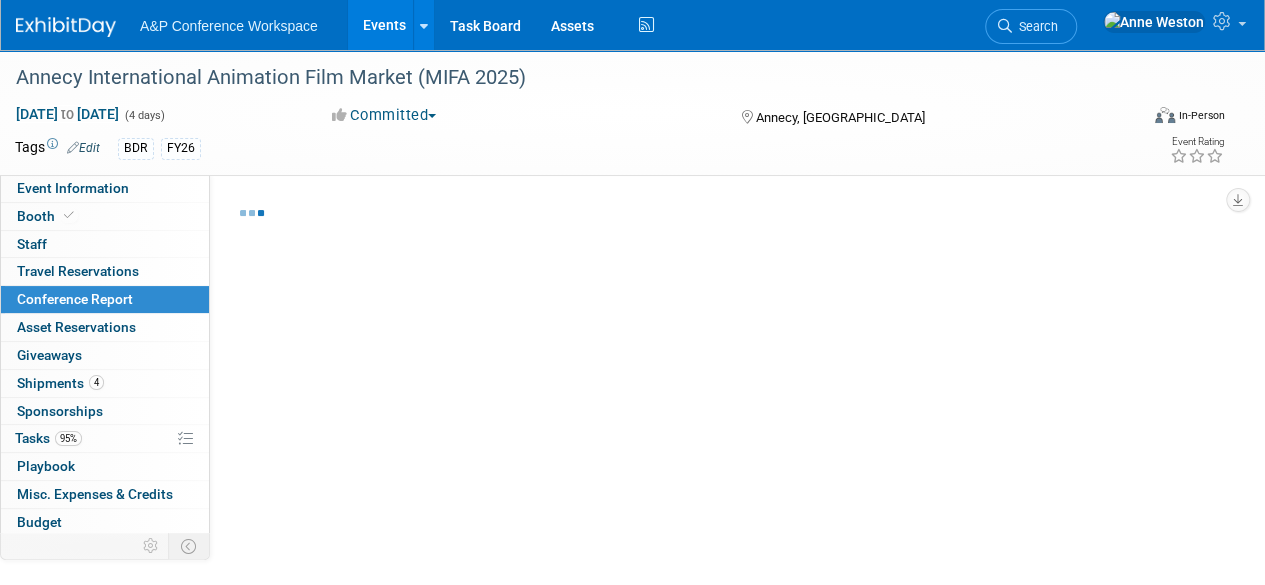 select on "YES" 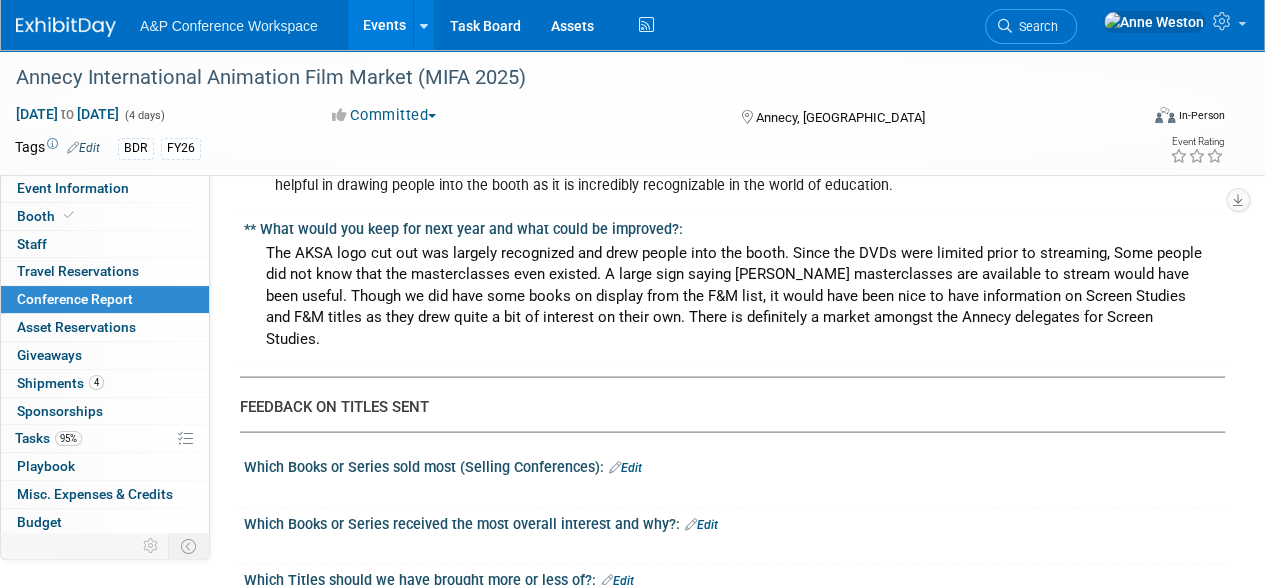 scroll, scrollTop: 2000, scrollLeft: 0, axis: vertical 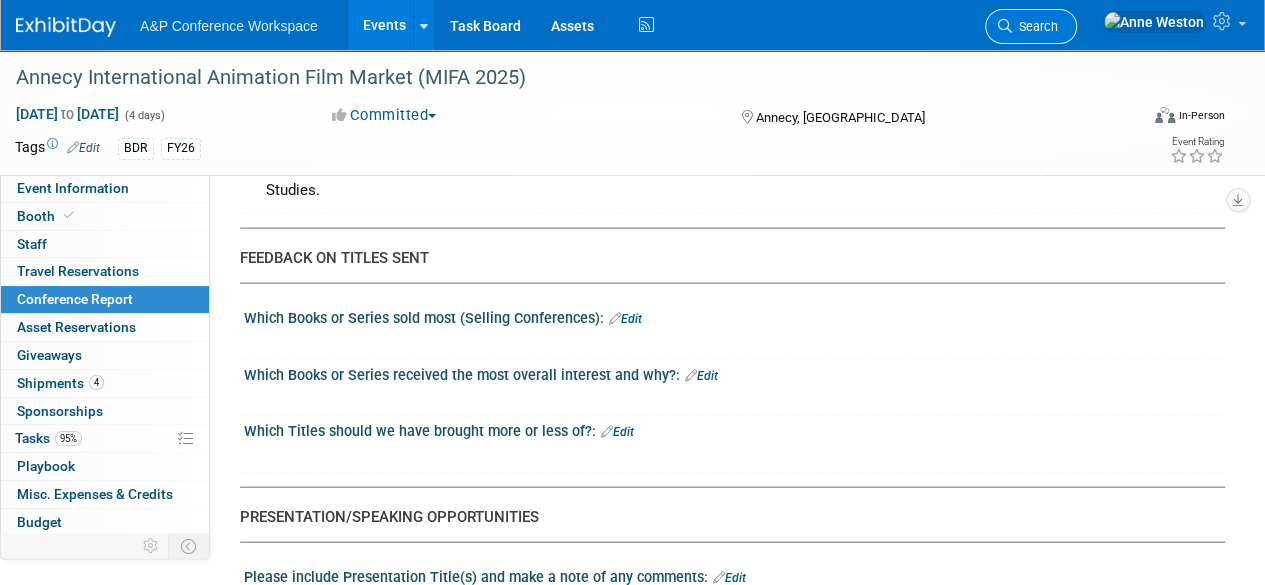 click on "Search" at bounding box center [1035, 26] 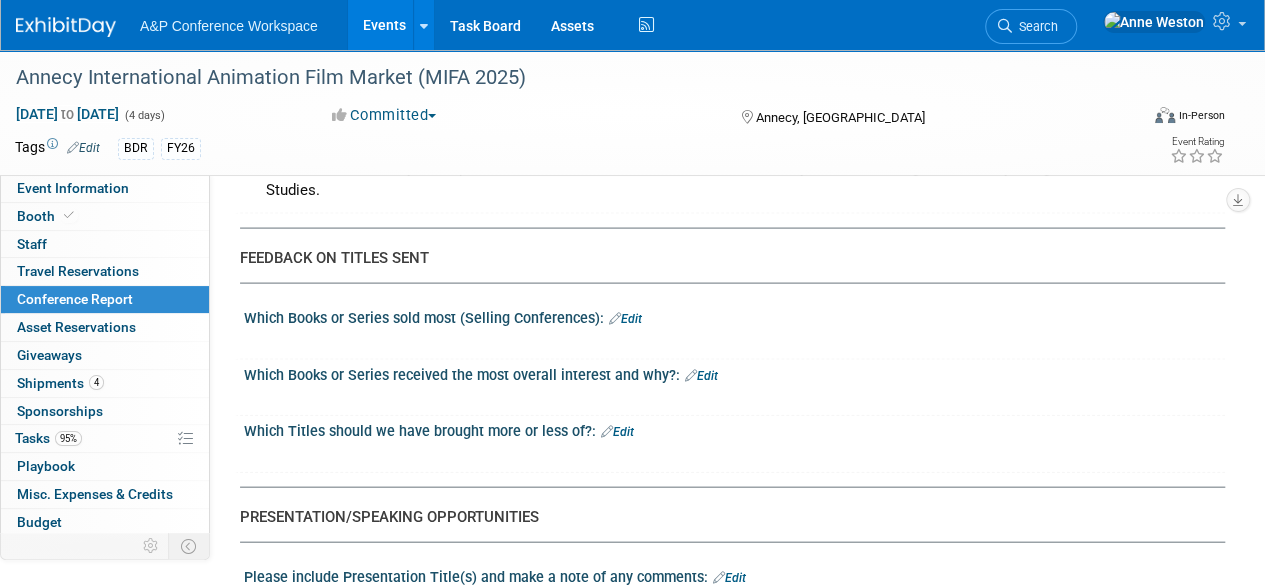 scroll, scrollTop: 0, scrollLeft: 0, axis: both 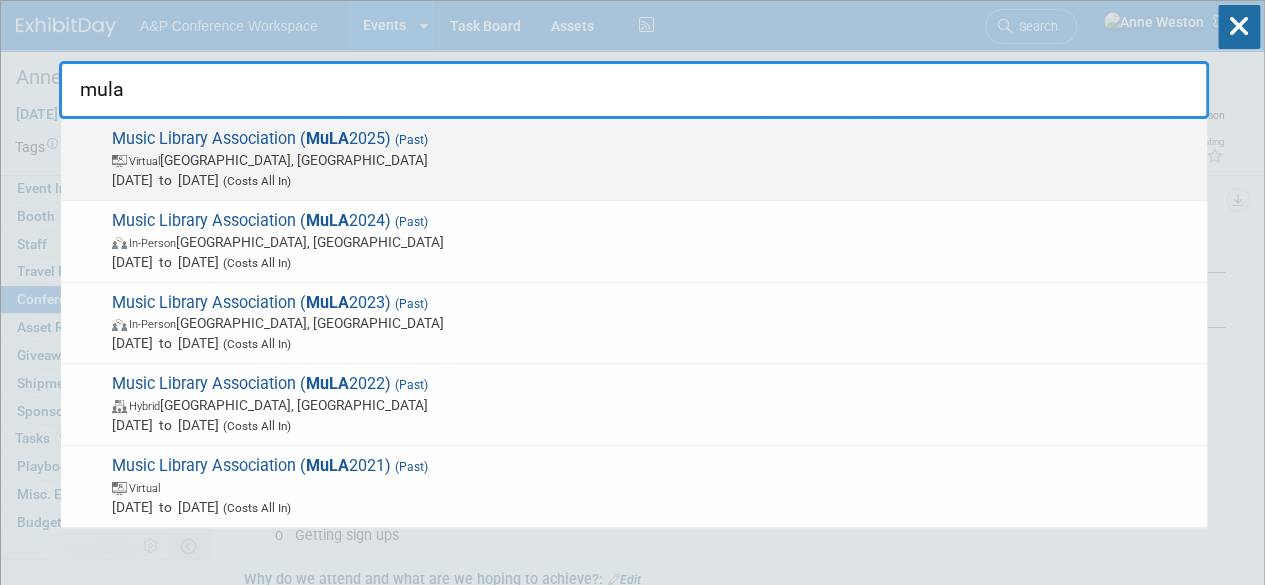 type on "mula" 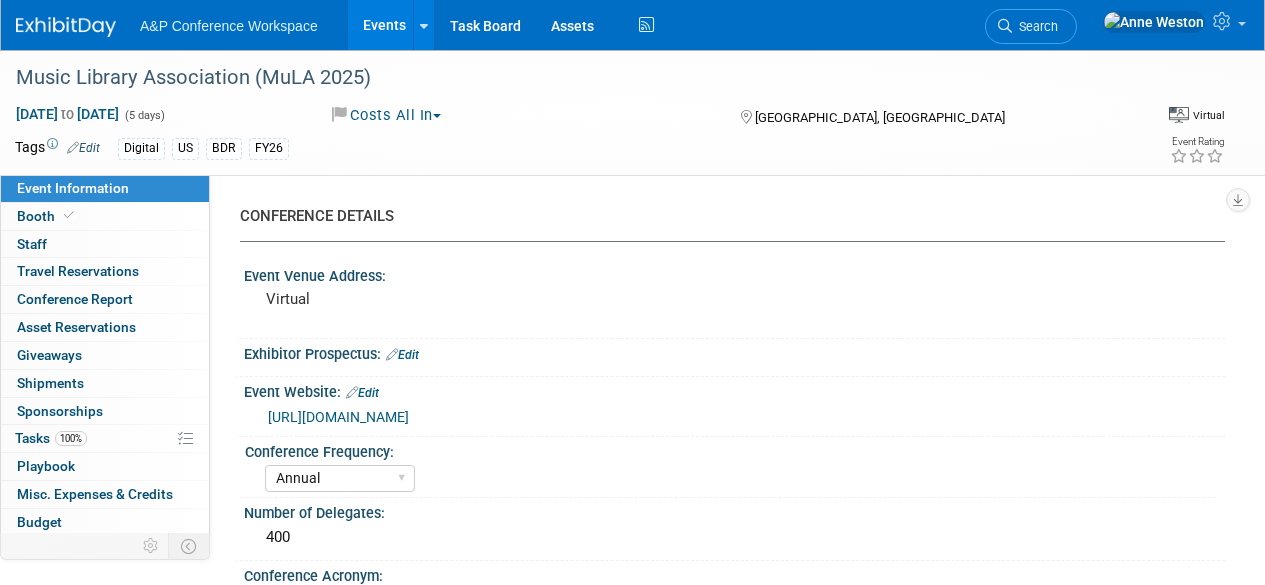 select on "Annual" 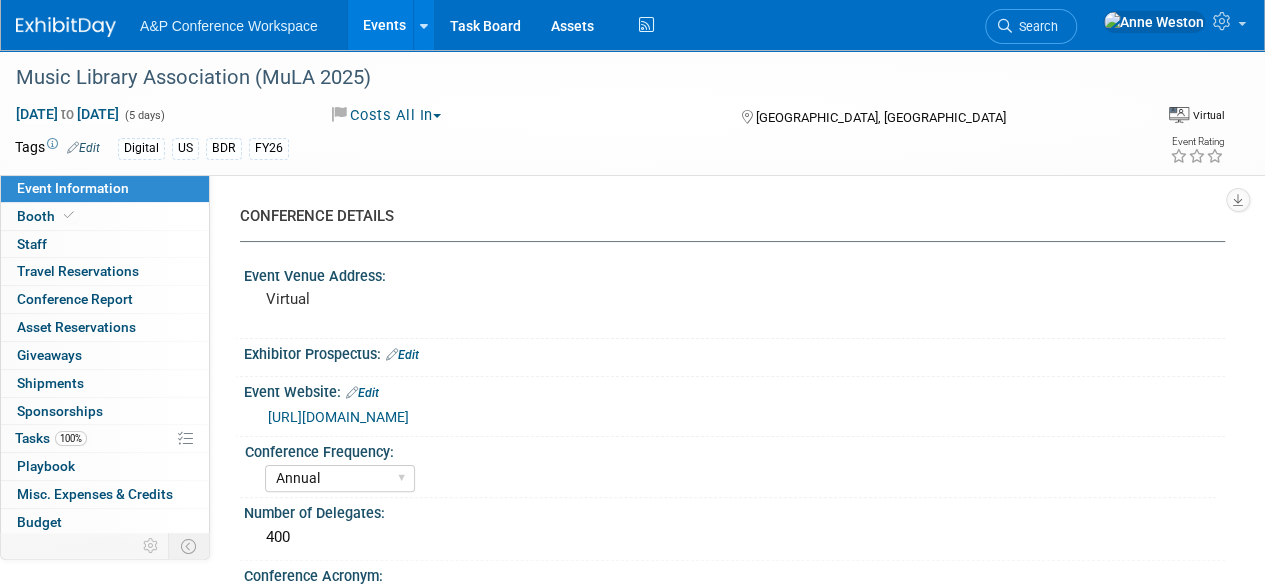 scroll, scrollTop: 0, scrollLeft: 0, axis: both 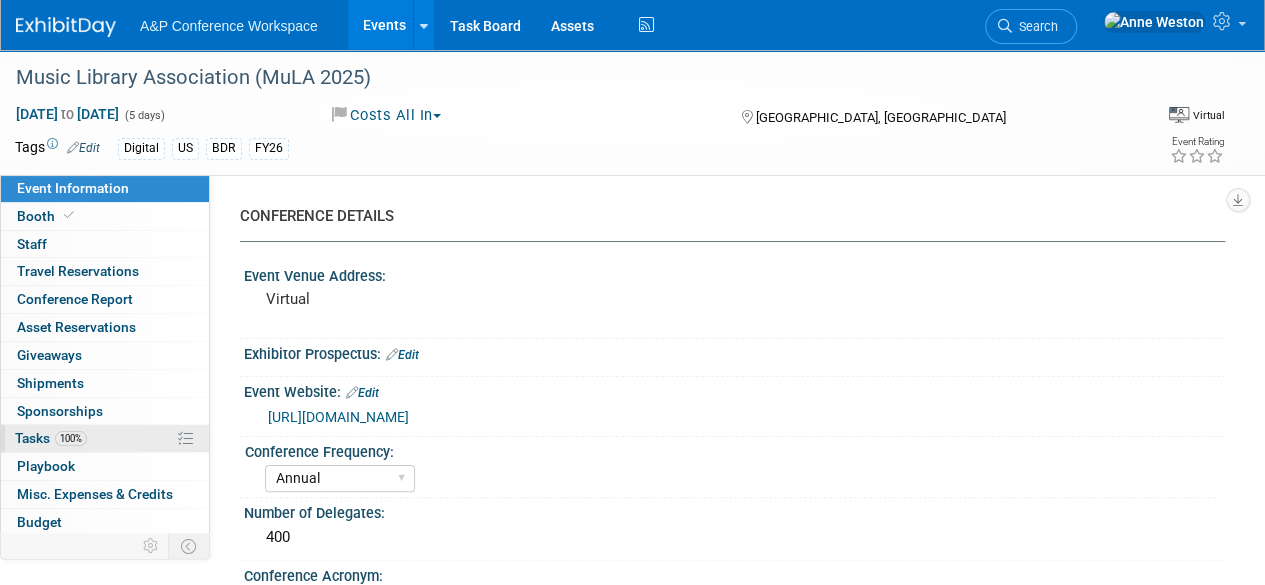 click on "100%" at bounding box center [71, 438] 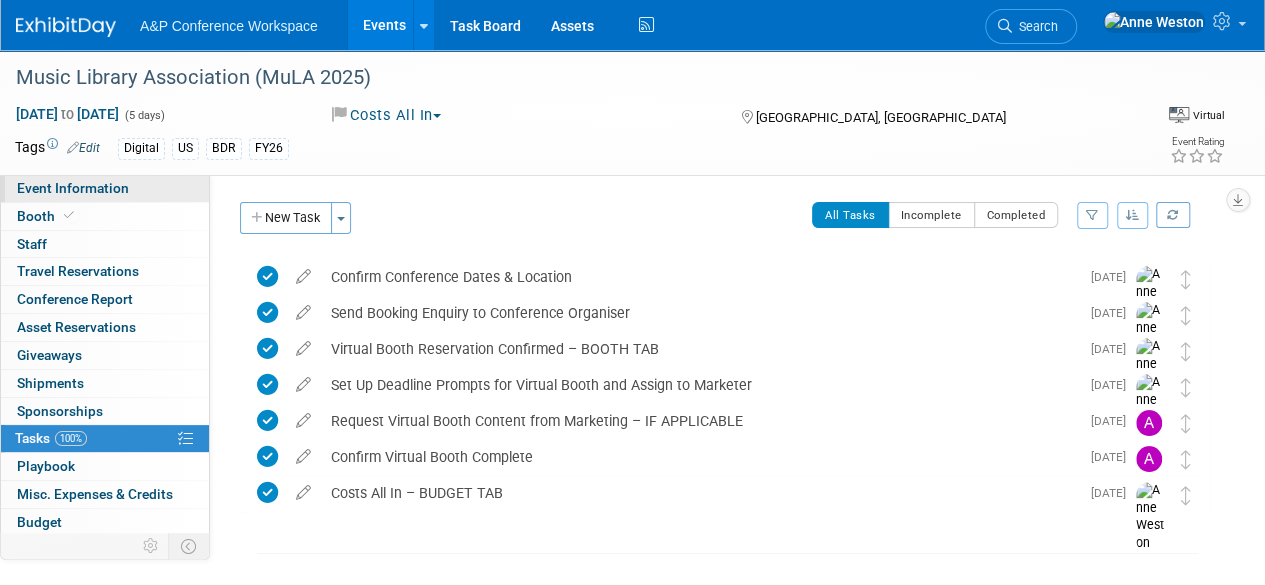 click on "Event Information" at bounding box center [73, 188] 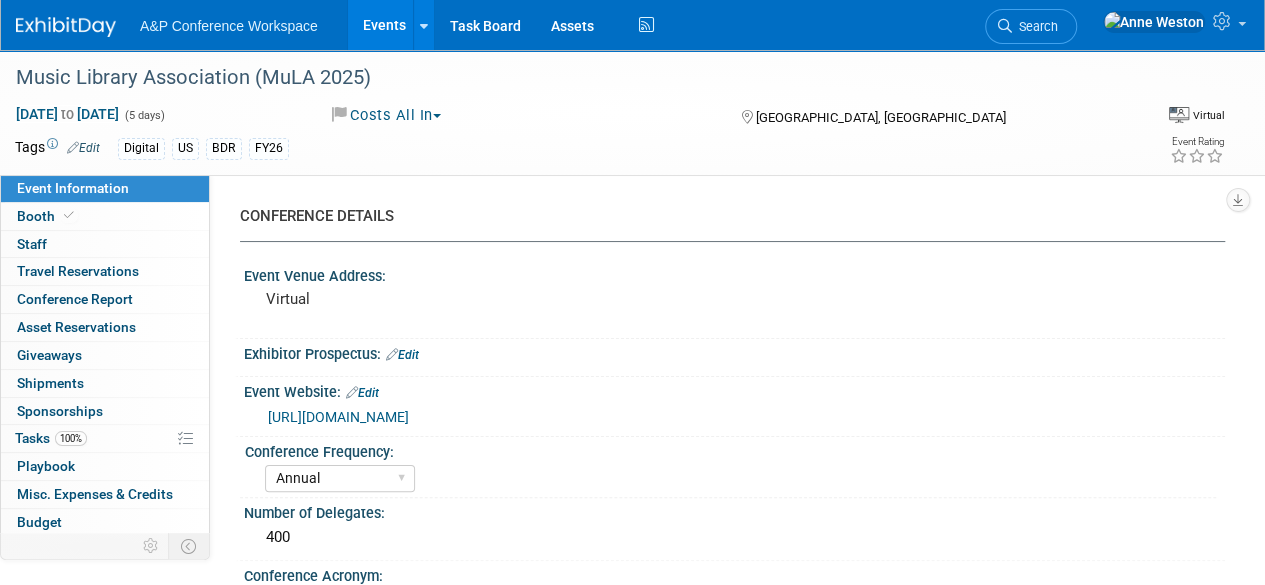 click on "http://conferences.blog.musiclibraryassoc.org/" at bounding box center (338, 417) 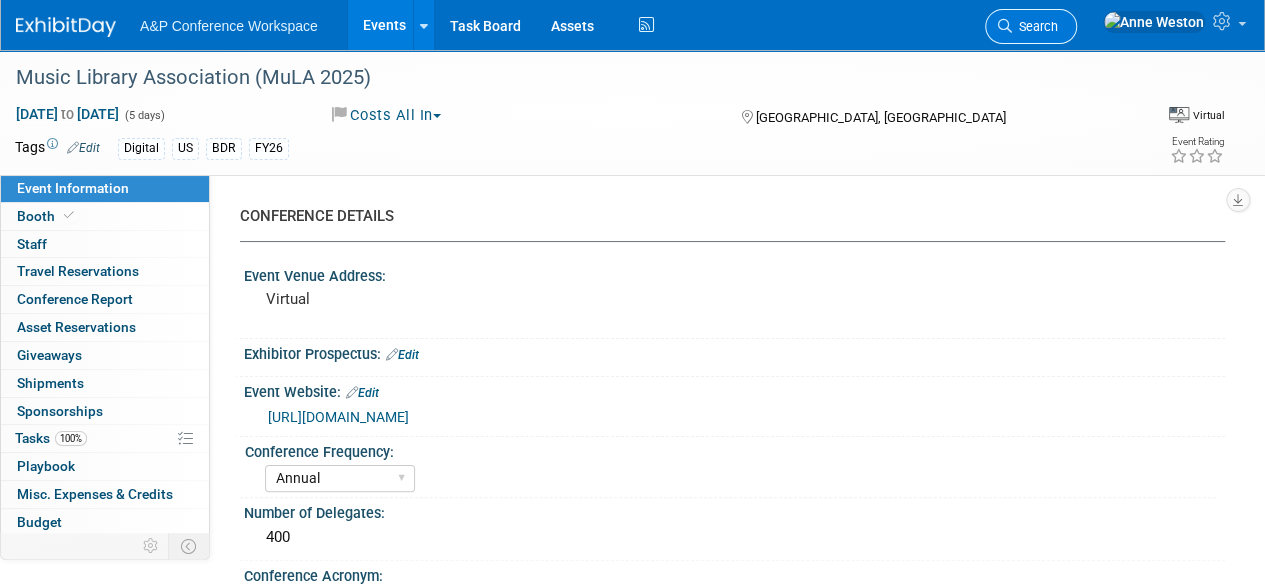 click on "Search" at bounding box center (1035, 26) 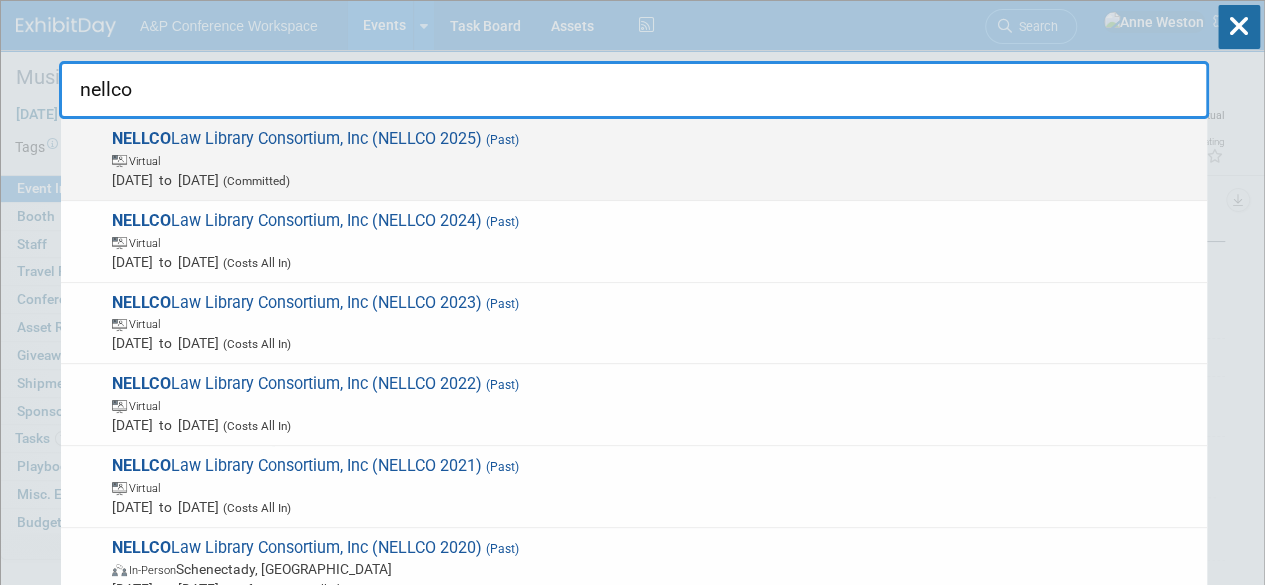 type on "nellco" 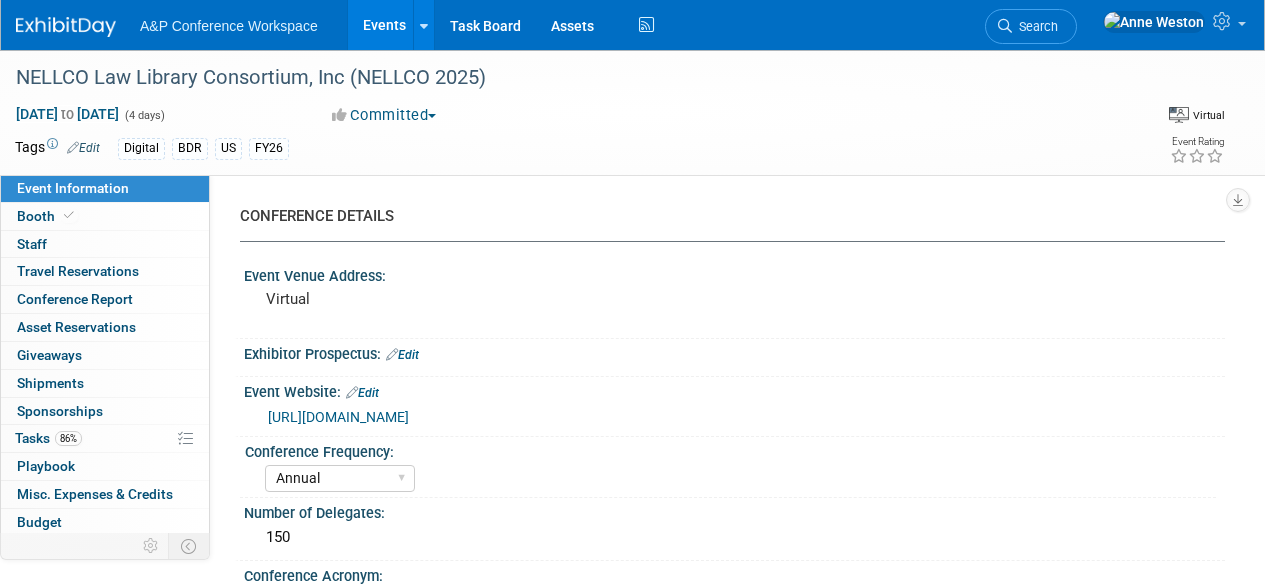 select on "Annual" 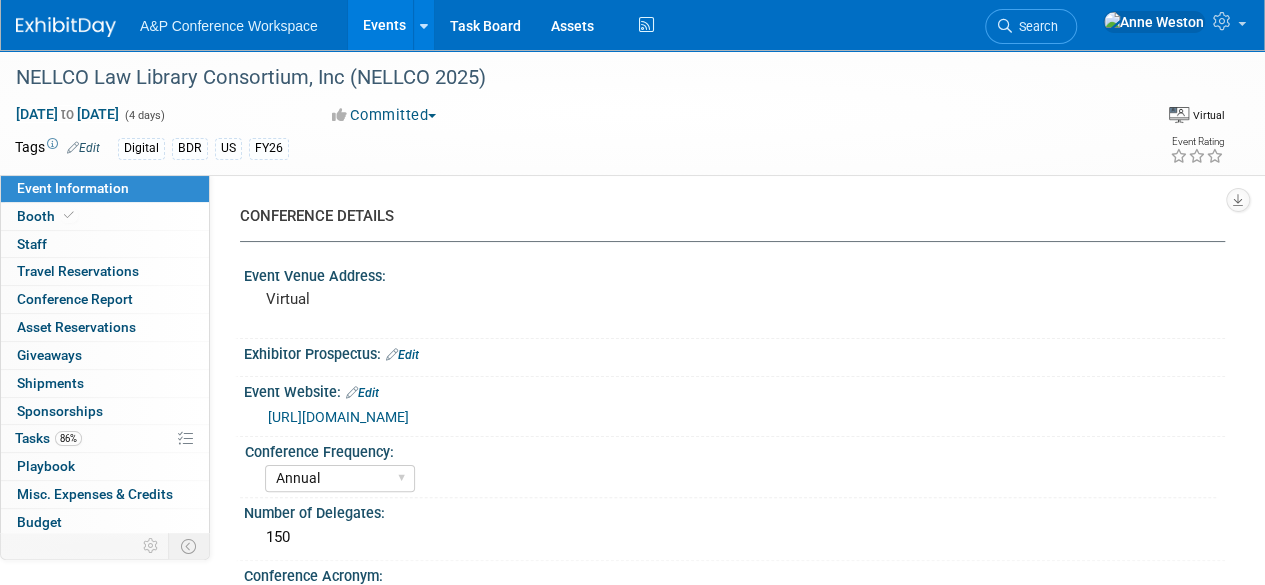 scroll, scrollTop: 0, scrollLeft: 0, axis: both 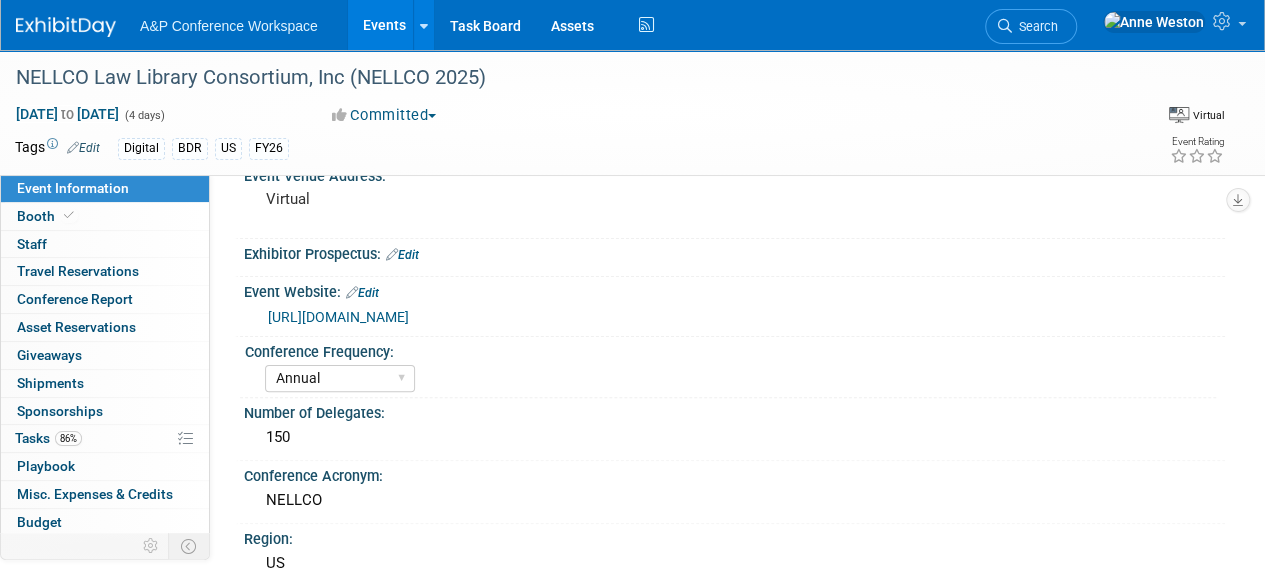 click on "[URL][DOMAIN_NAME]" at bounding box center [338, 317] 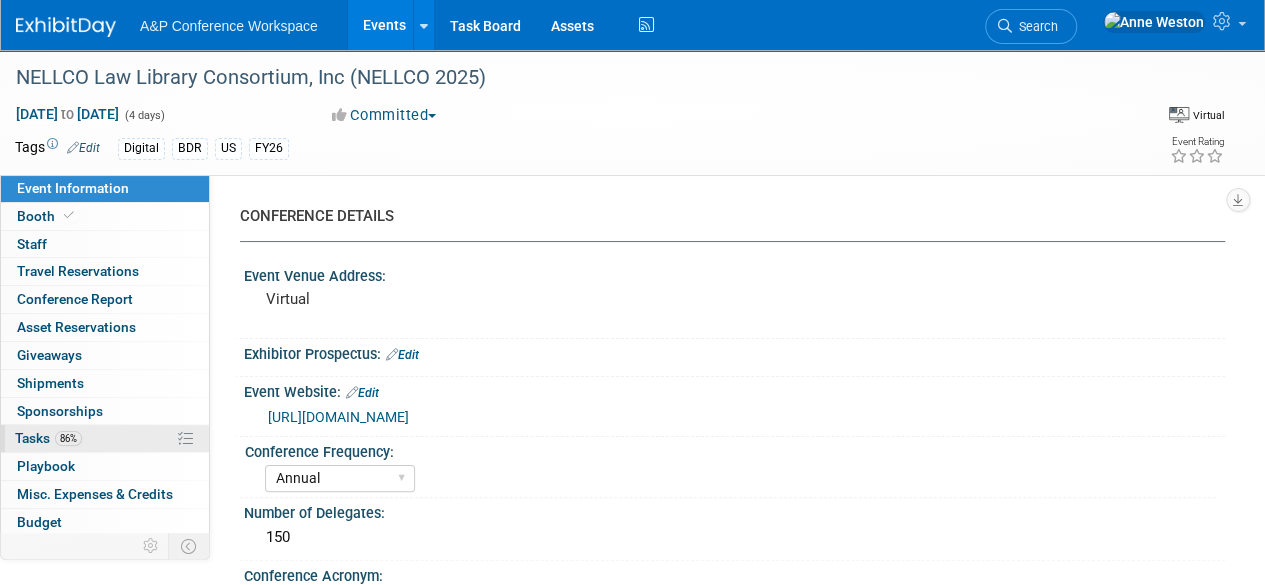 click on "86%
Tasks 86%" at bounding box center [105, 438] 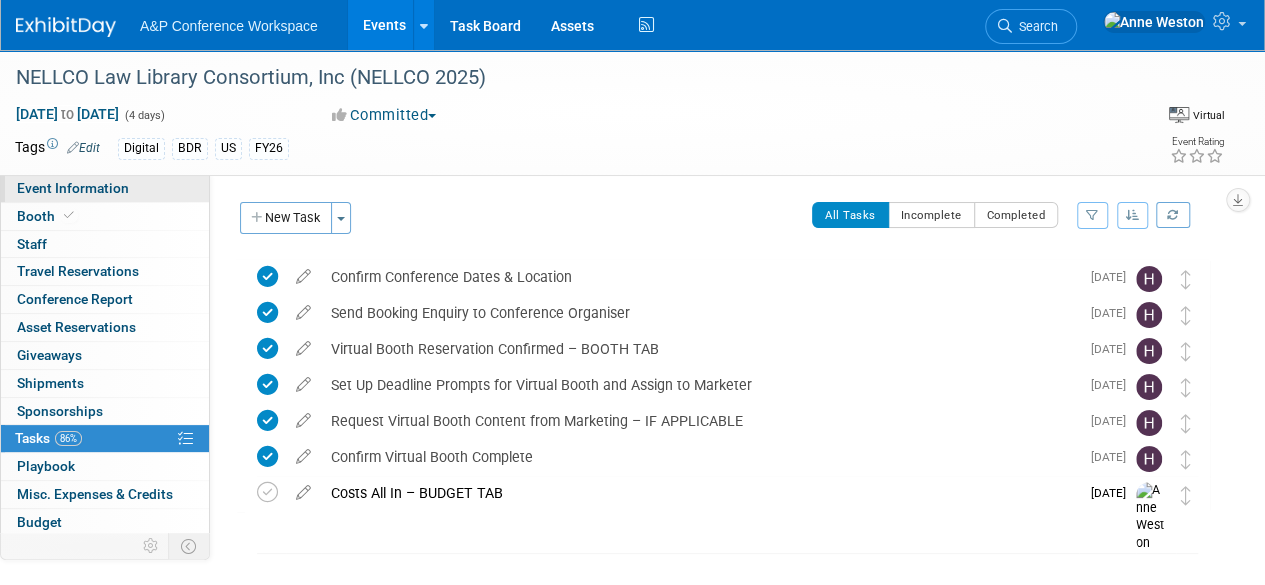 click on "Event Information" at bounding box center [73, 188] 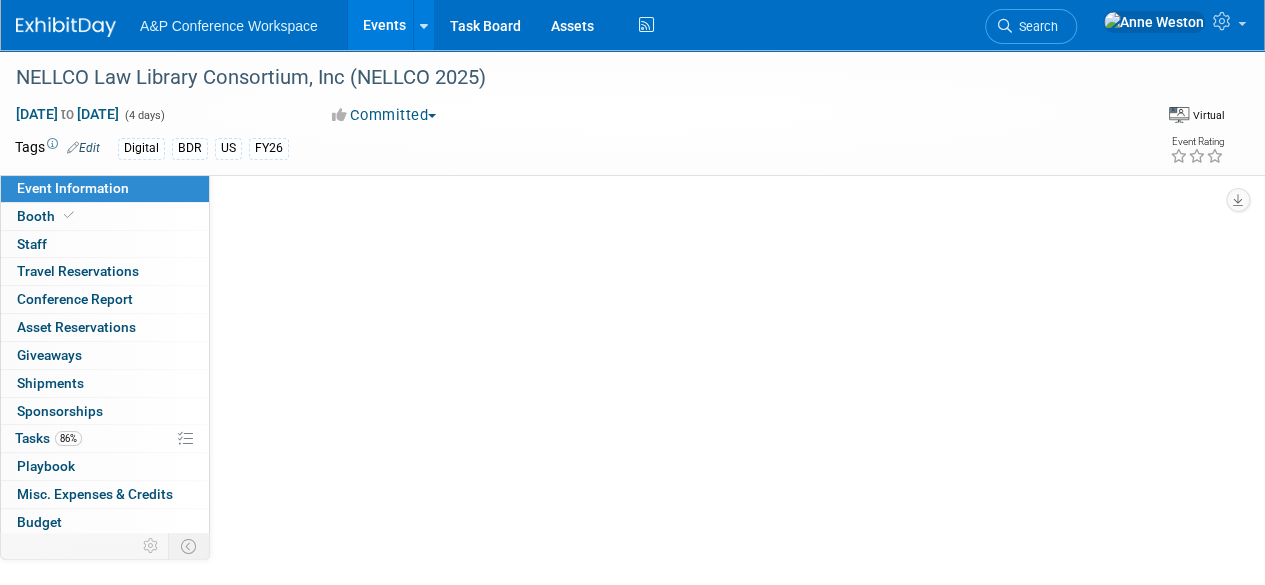 select on "Annual" 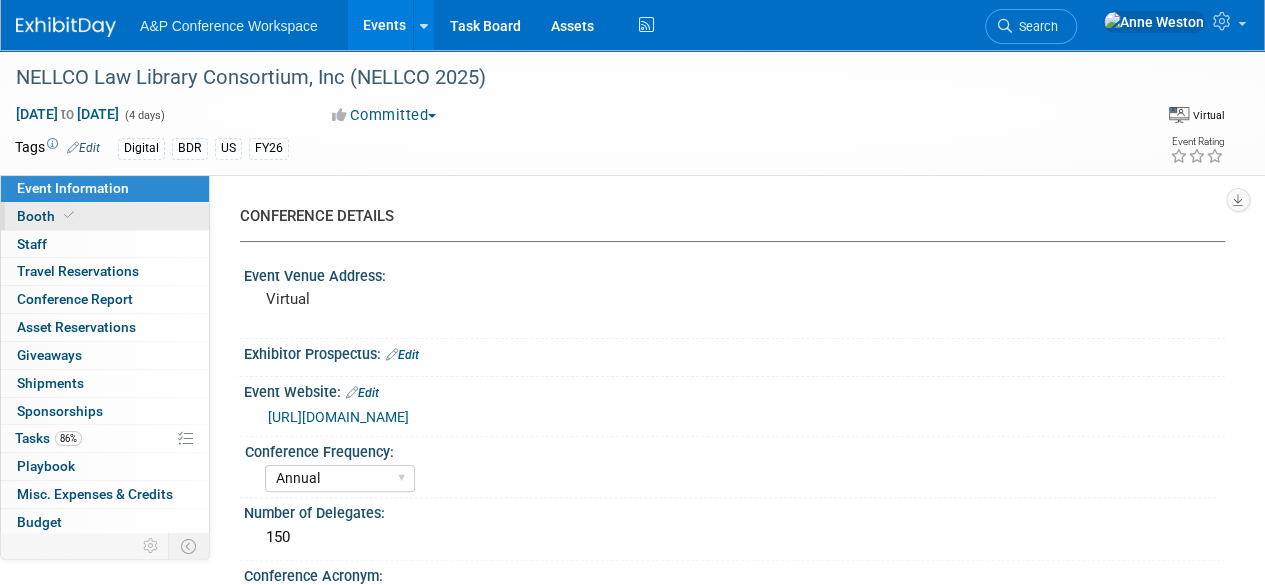 click on "Booth" at bounding box center [105, 216] 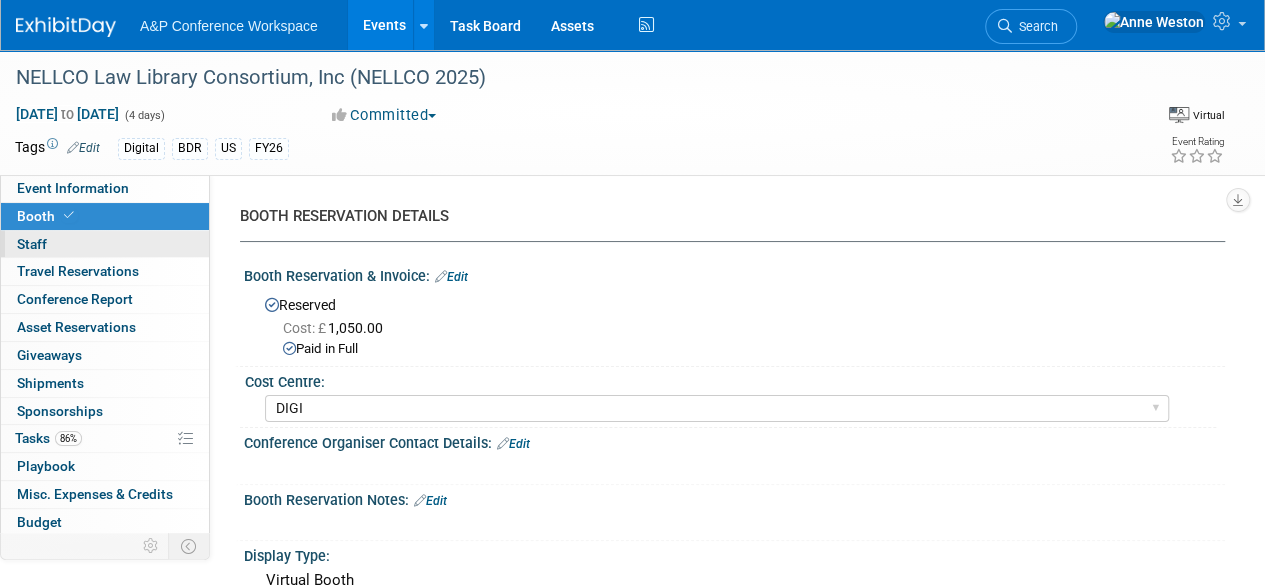 click on "0
Staff 0" at bounding box center [105, 244] 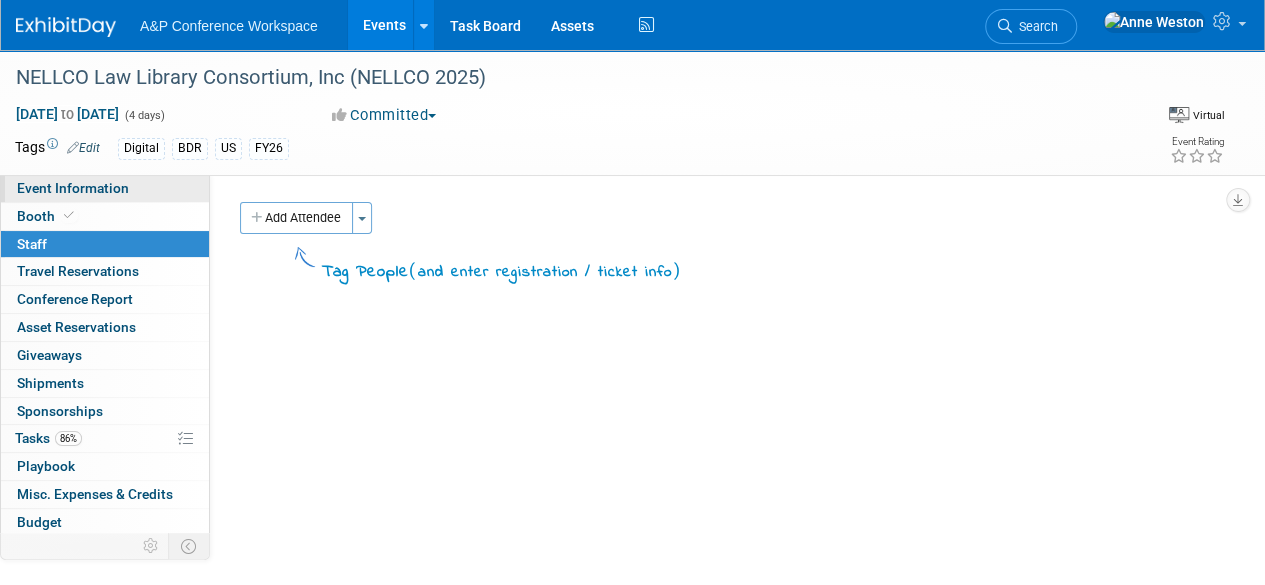 click on "Event Information" at bounding box center (73, 188) 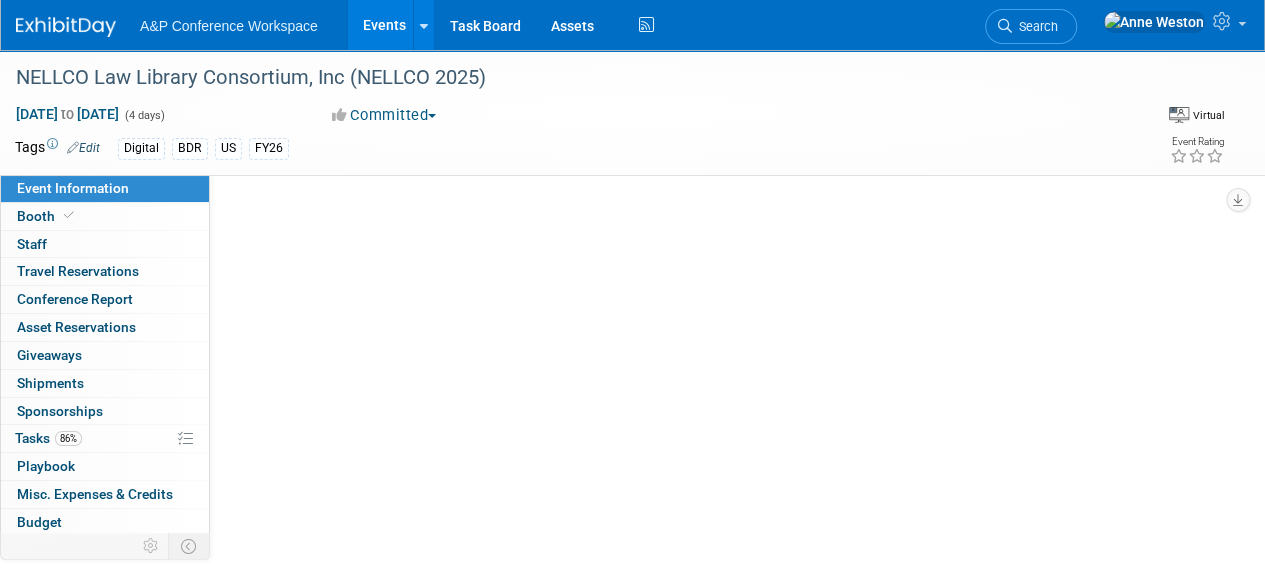 select on "Annual" 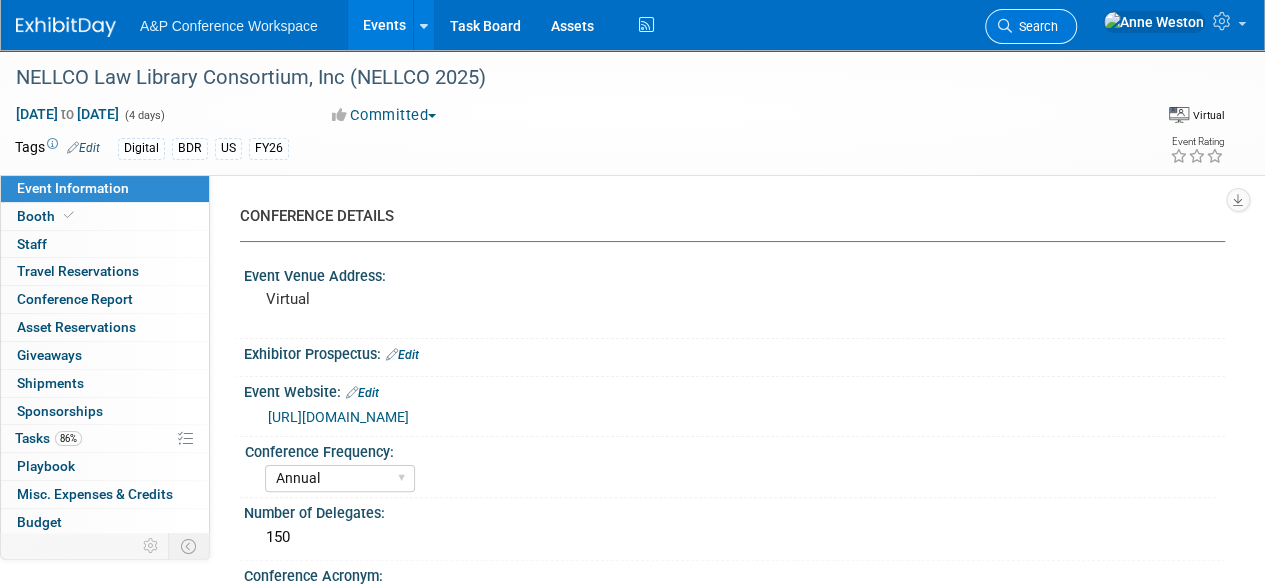 click on "Search" at bounding box center (1031, 26) 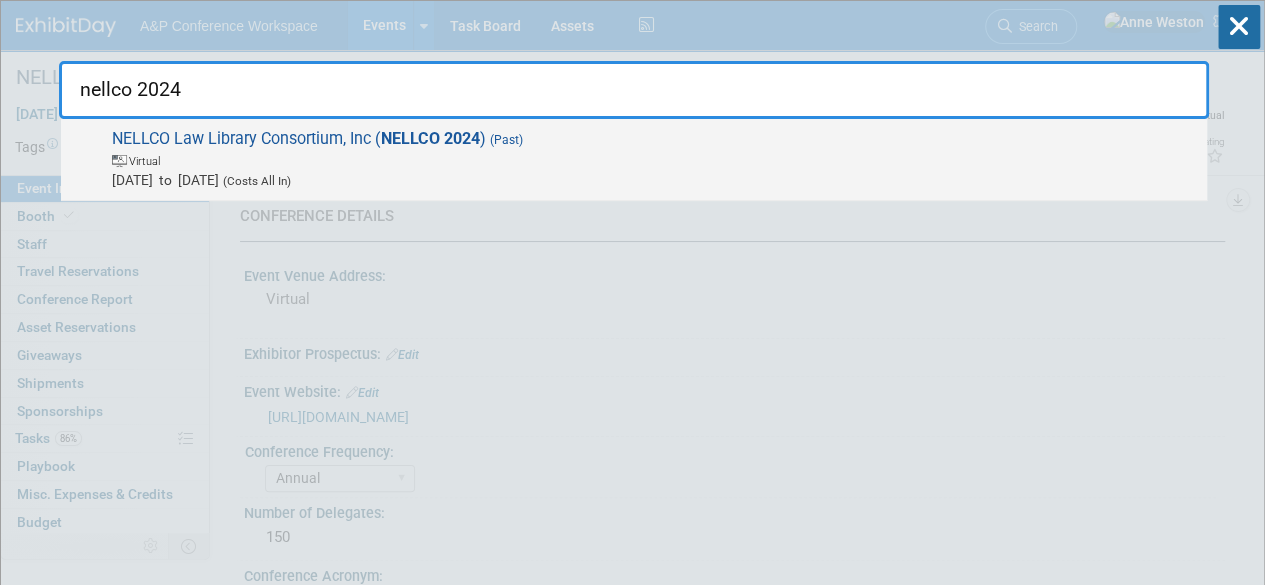 type on "nellco 2024" 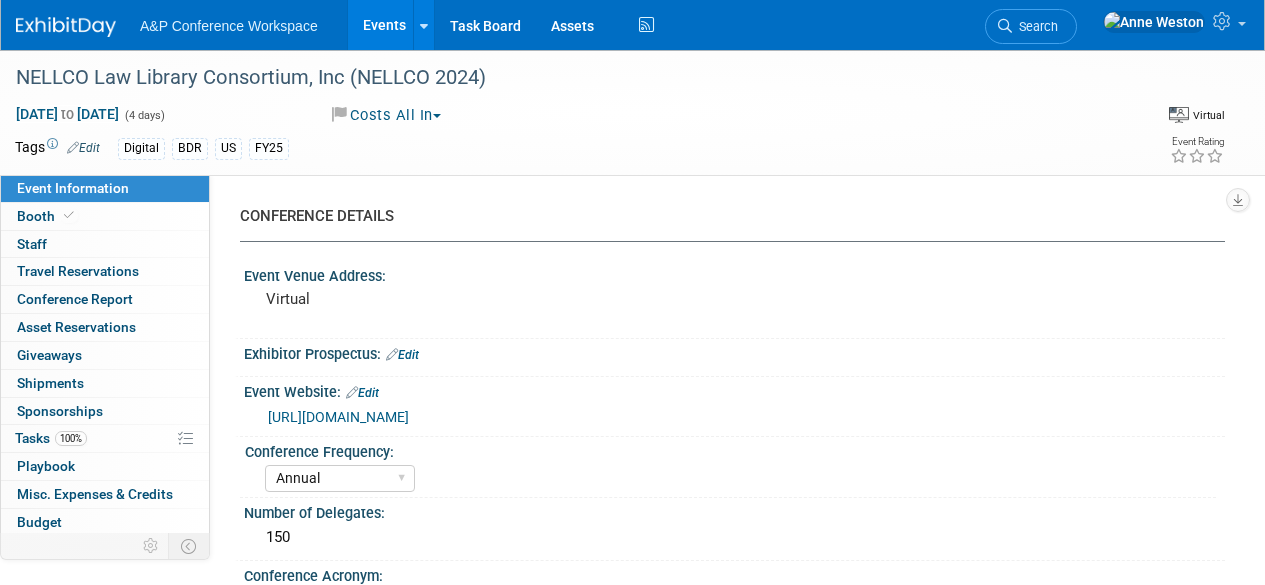 select on "Annual" 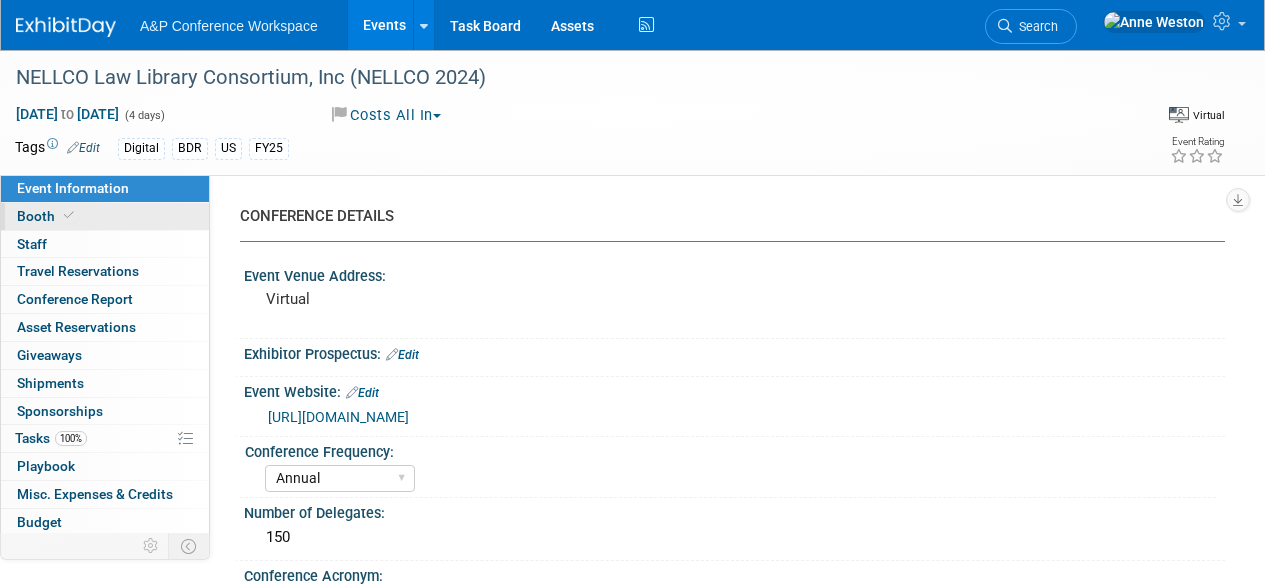 scroll, scrollTop: 0, scrollLeft: 0, axis: both 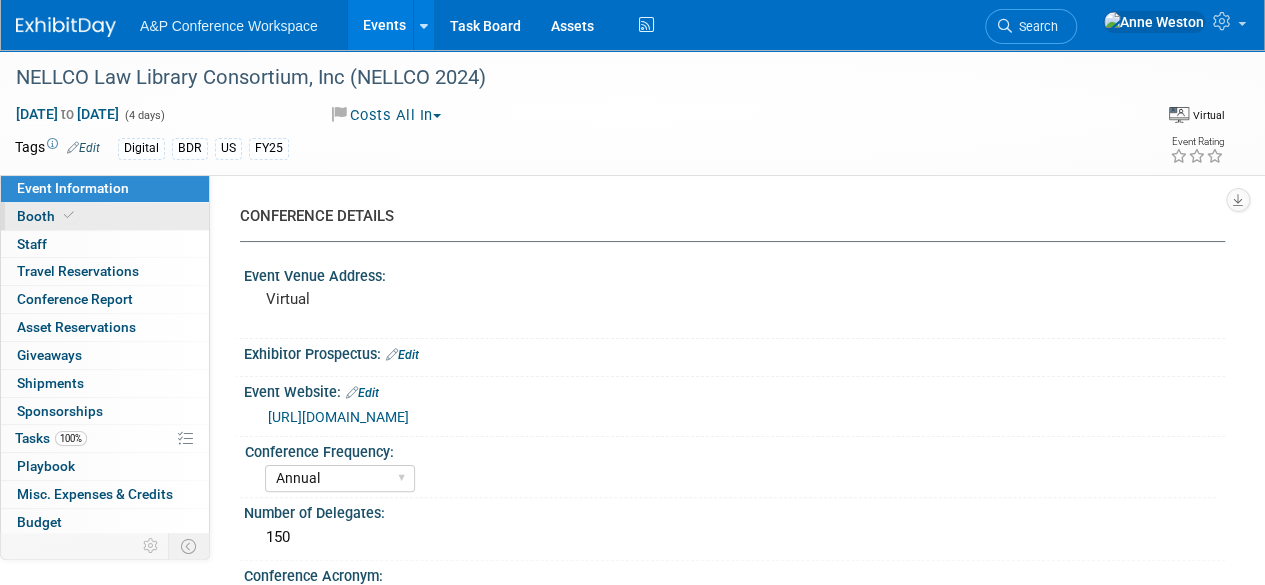 click on "Booth" at bounding box center (105, 216) 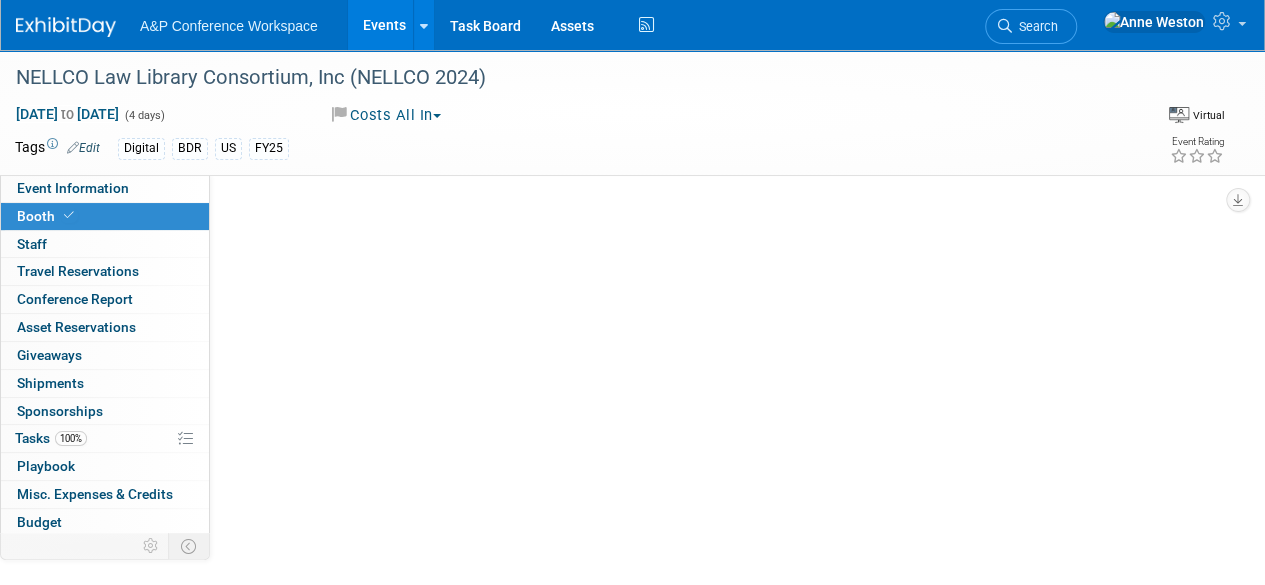 select on "DIGI" 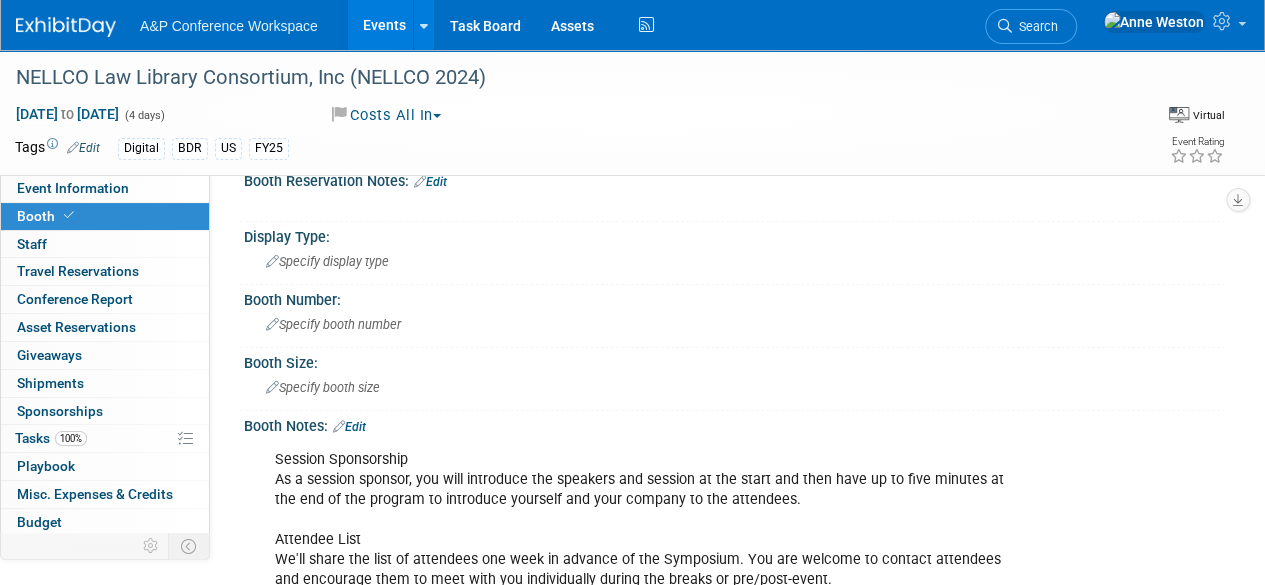 scroll, scrollTop: 0, scrollLeft: 0, axis: both 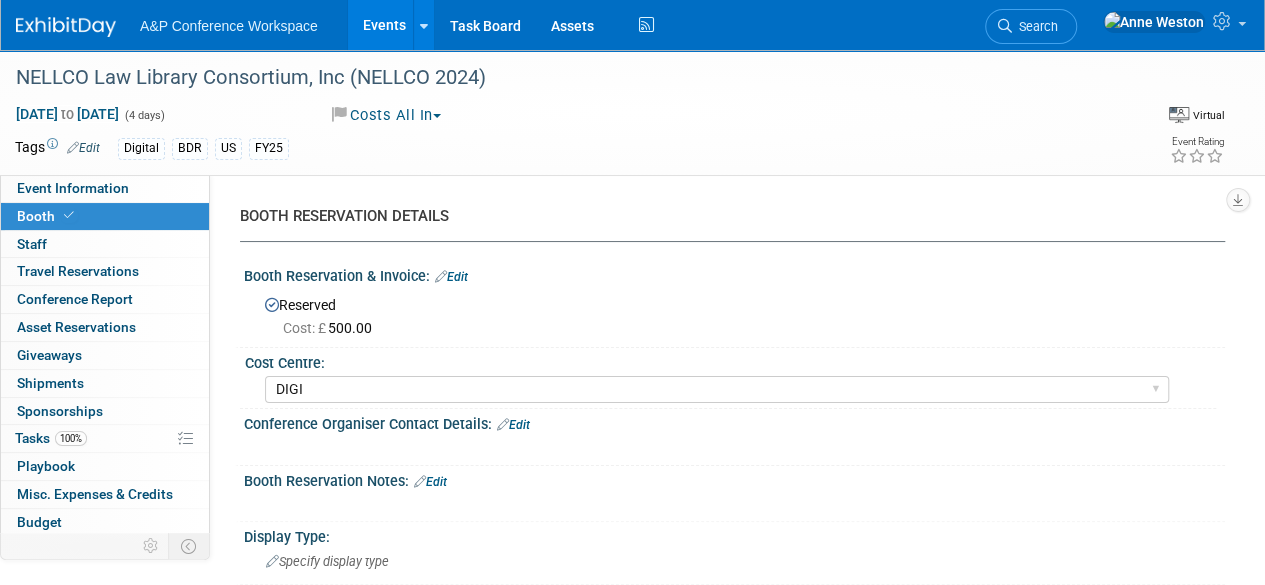 click on "Booth" at bounding box center [105, 216] 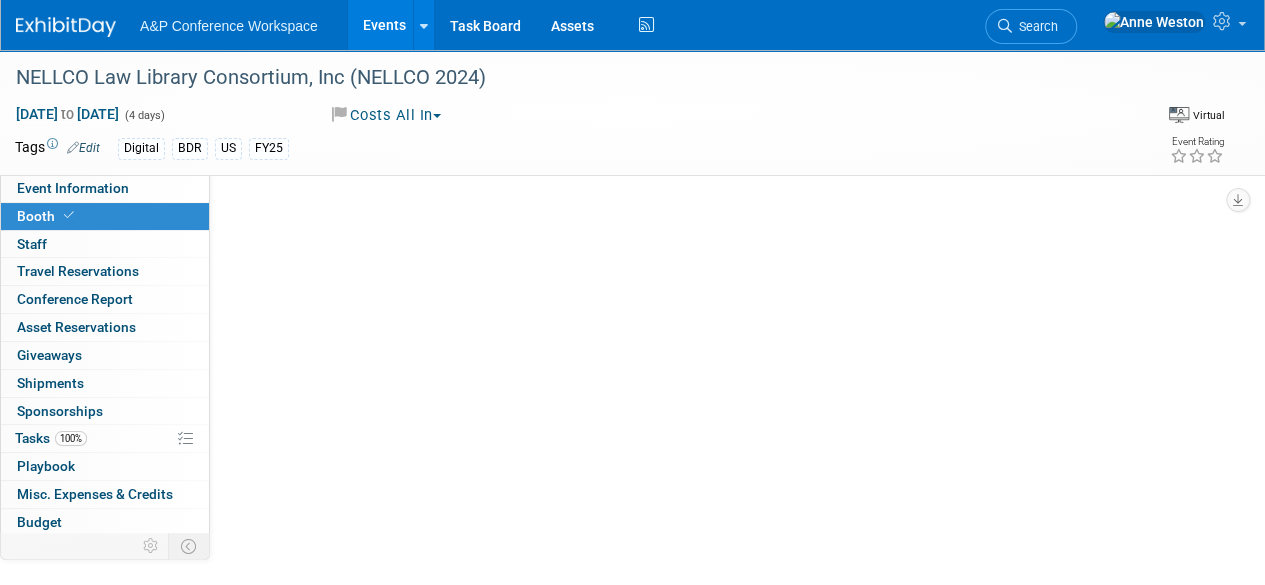 select on "DIGI" 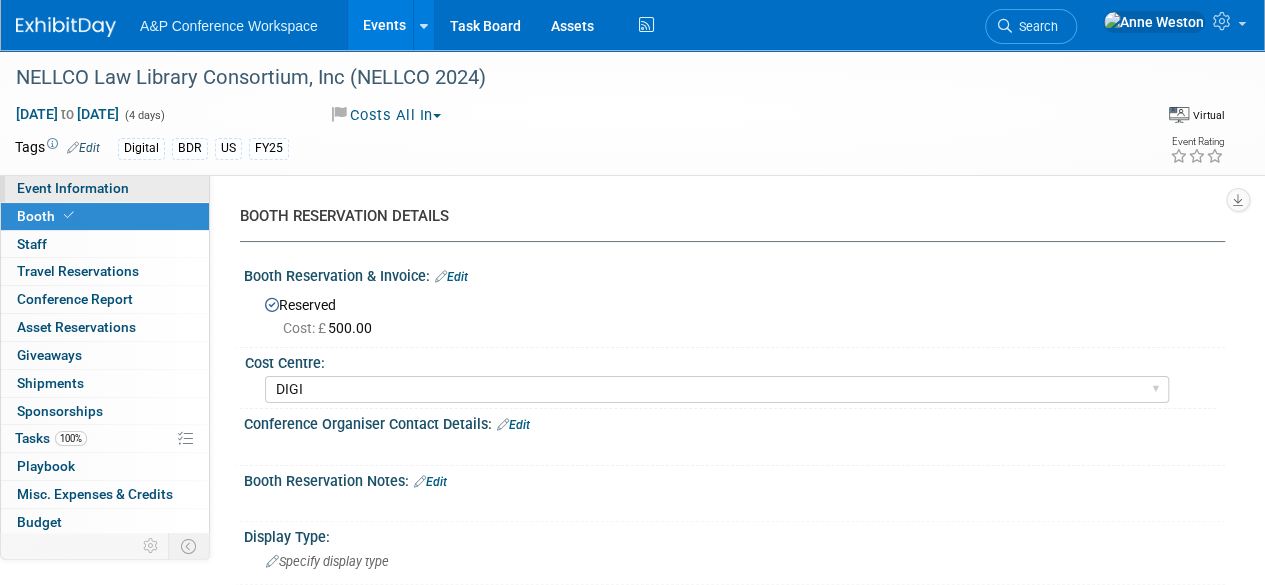 click on "Event Information" at bounding box center [73, 188] 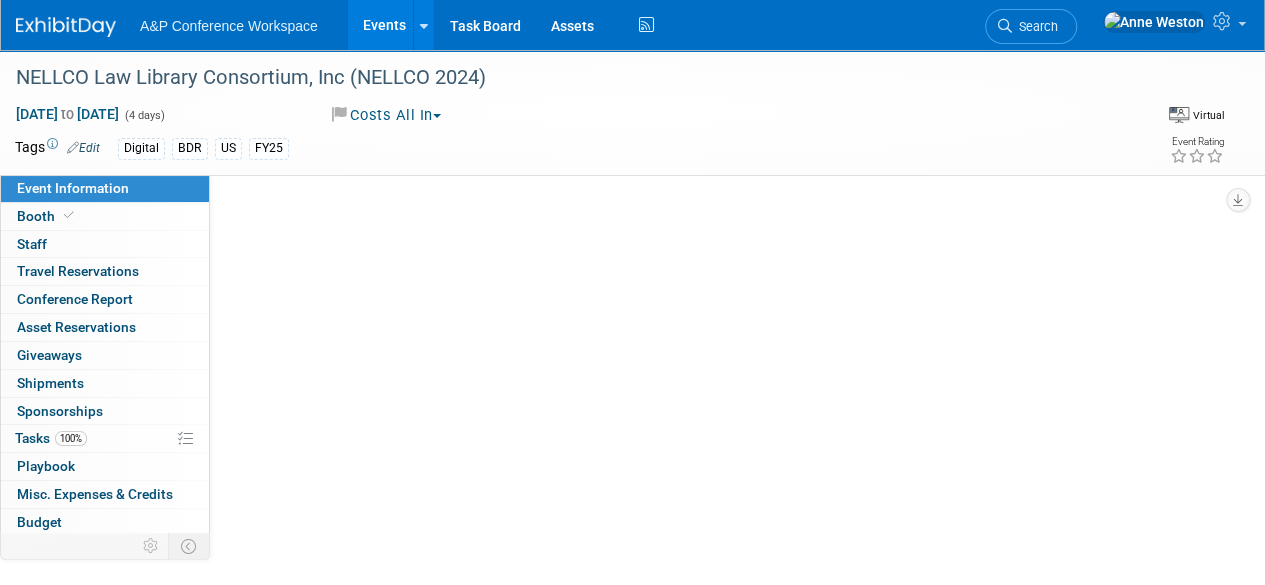 select on "Annual" 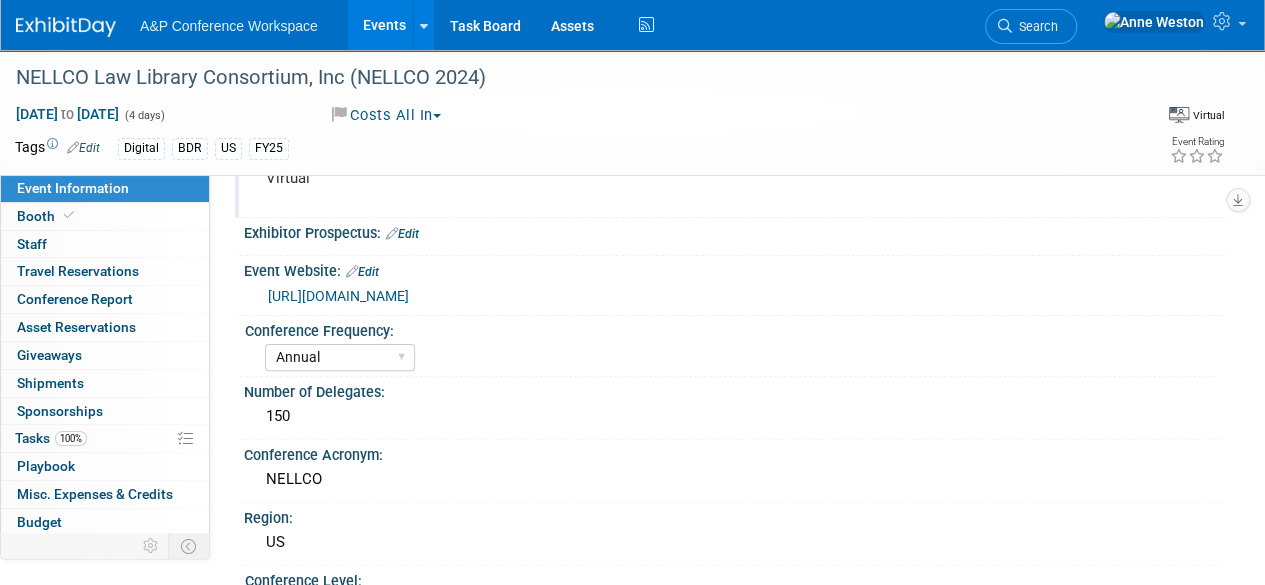 scroll, scrollTop: 0, scrollLeft: 0, axis: both 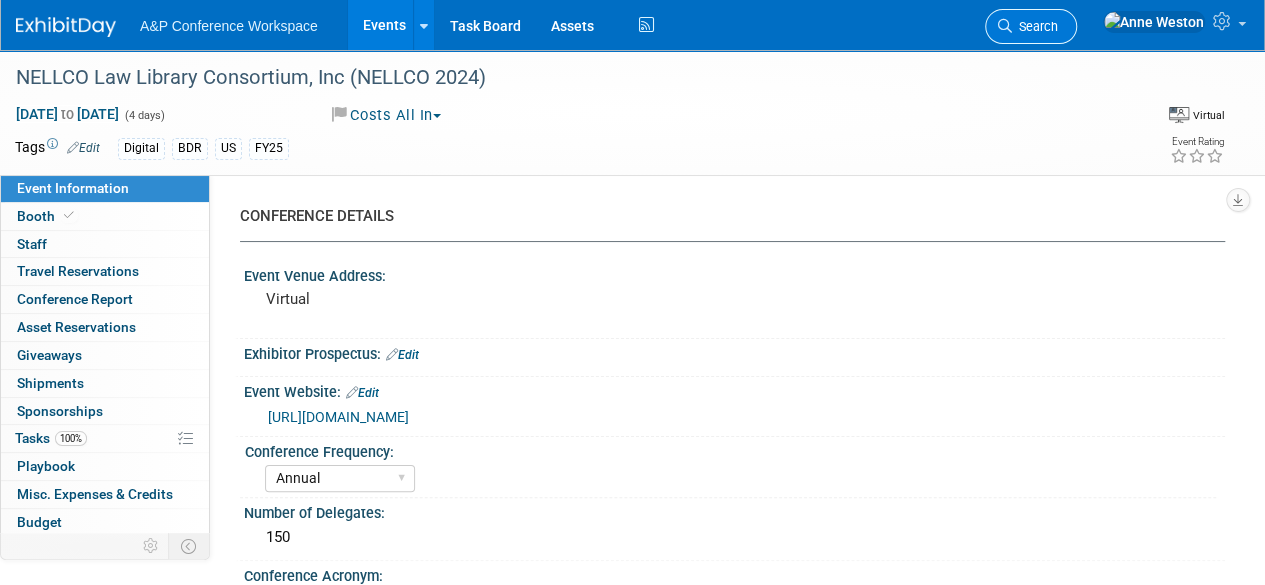 click on "Search" at bounding box center [1035, 26] 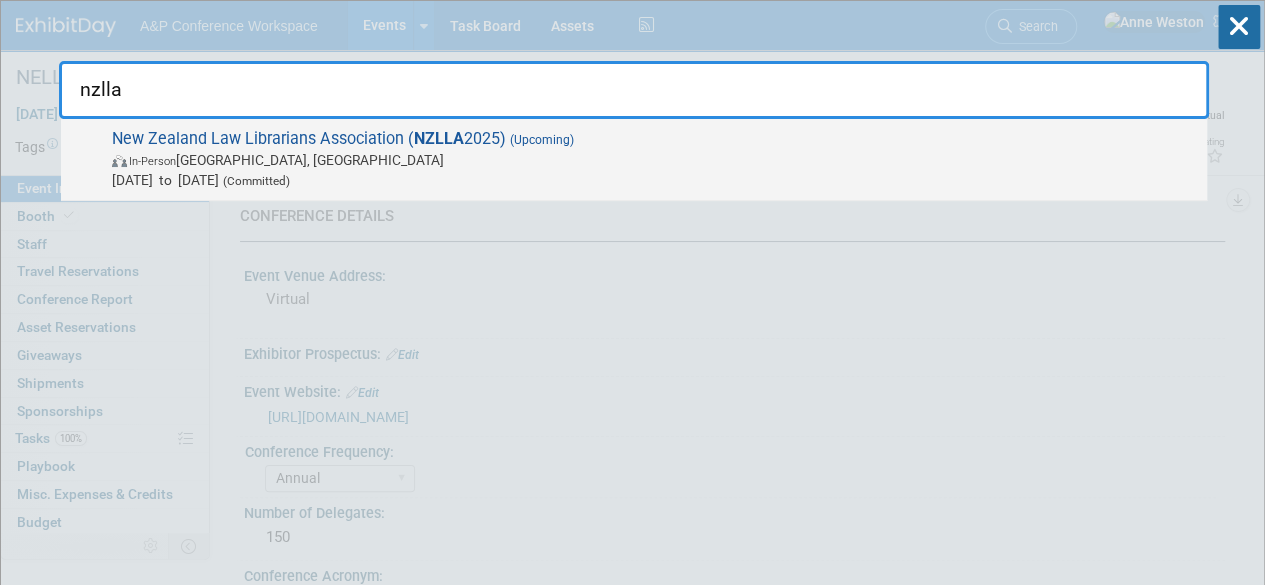 type on "nzlla" 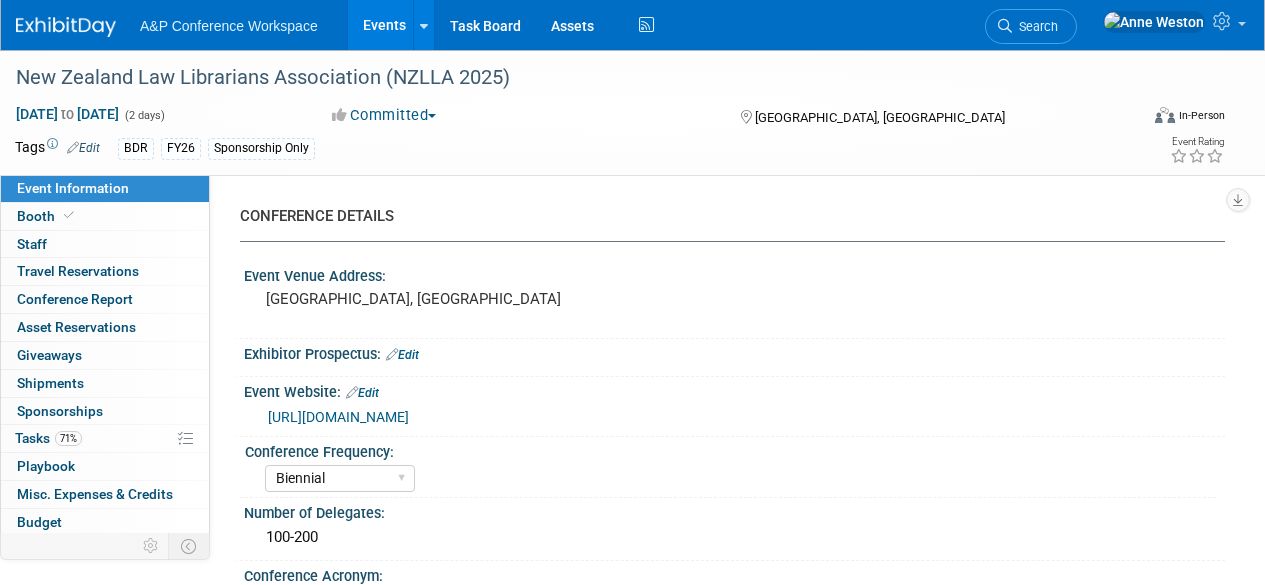 select on "Biennial" 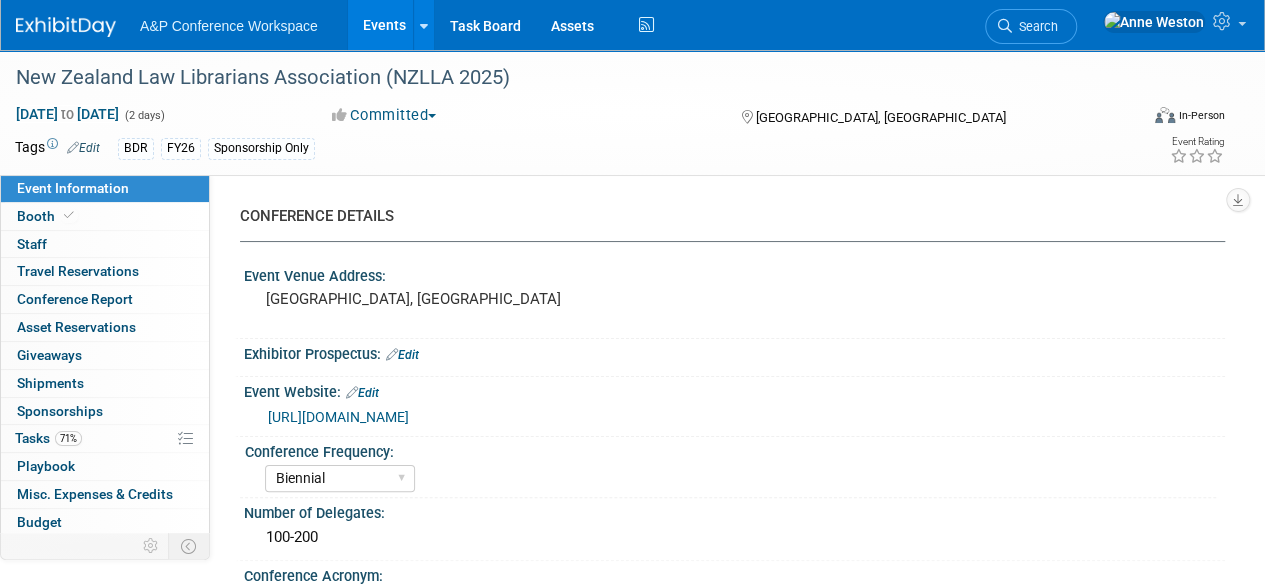 scroll, scrollTop: 0, scrollLeft: 0, axis: both 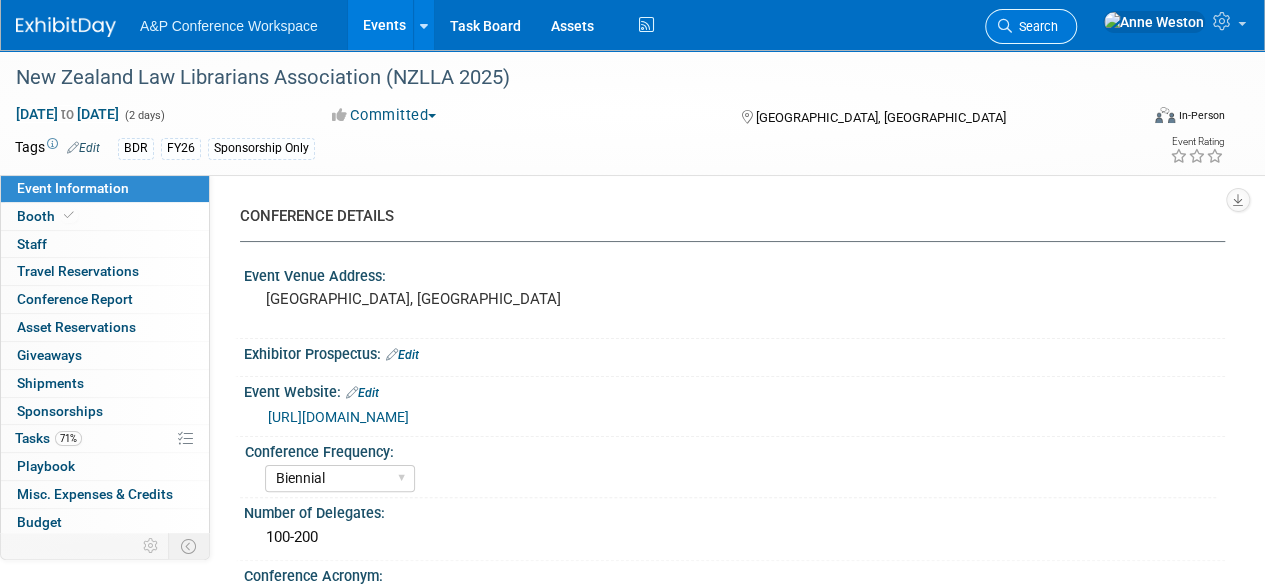 click on "Search" at bounding box center (1031, 26) 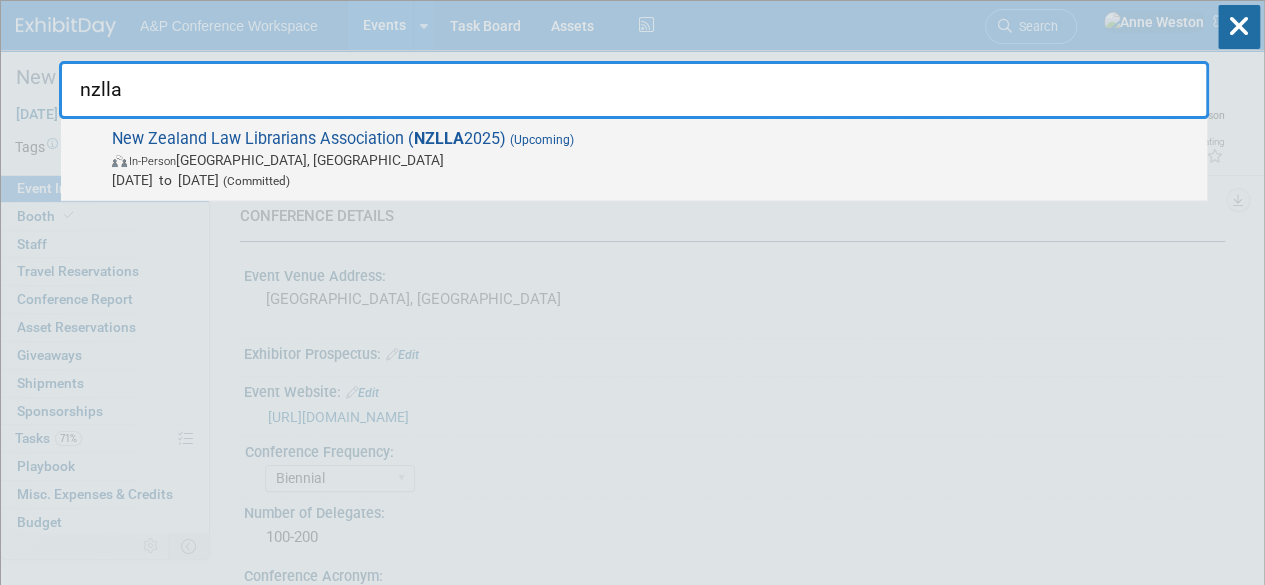 type on "nzlla" 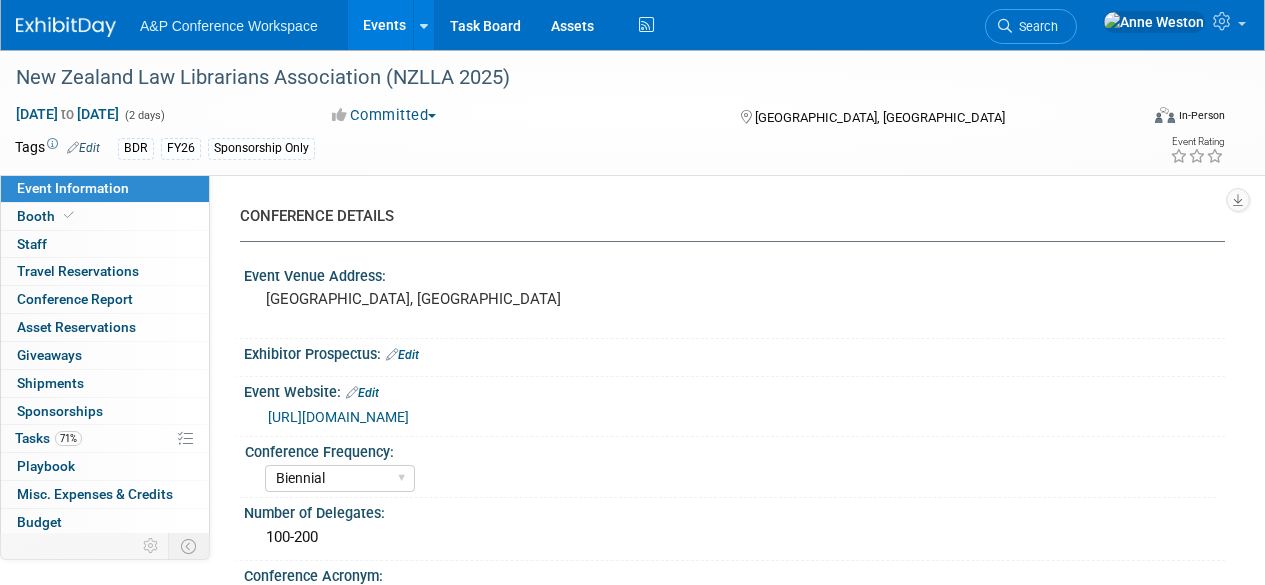 select on "Biennial" 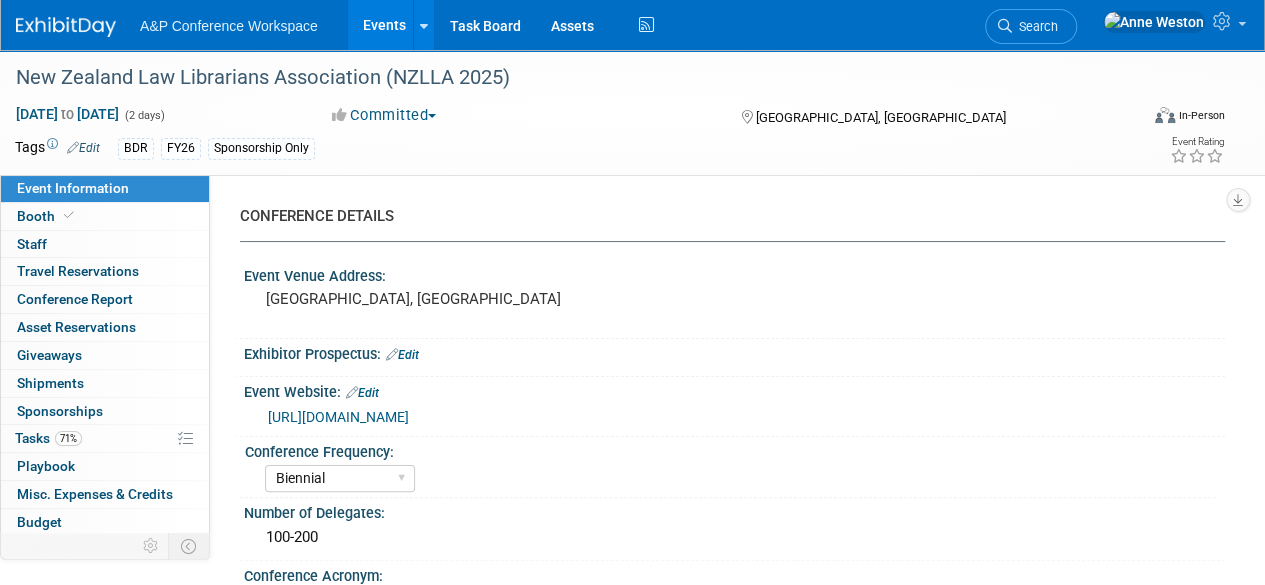 scroll, scrollTop: 0, scrollLeft: 0, axis: both 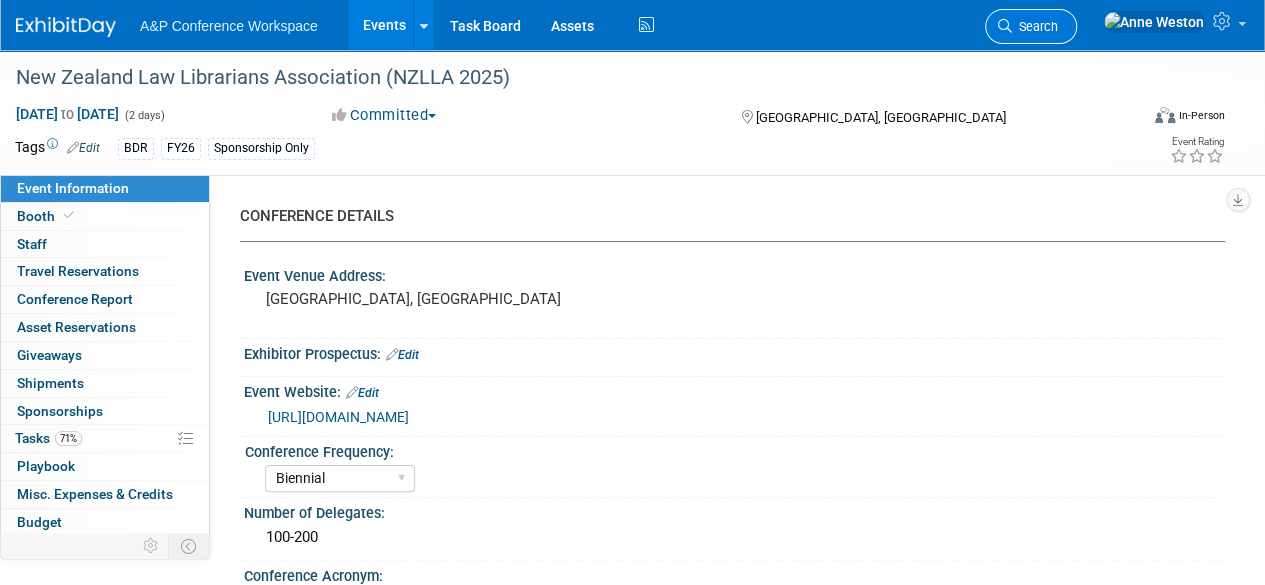 click on "Search" at bounding box center (1035, 26) 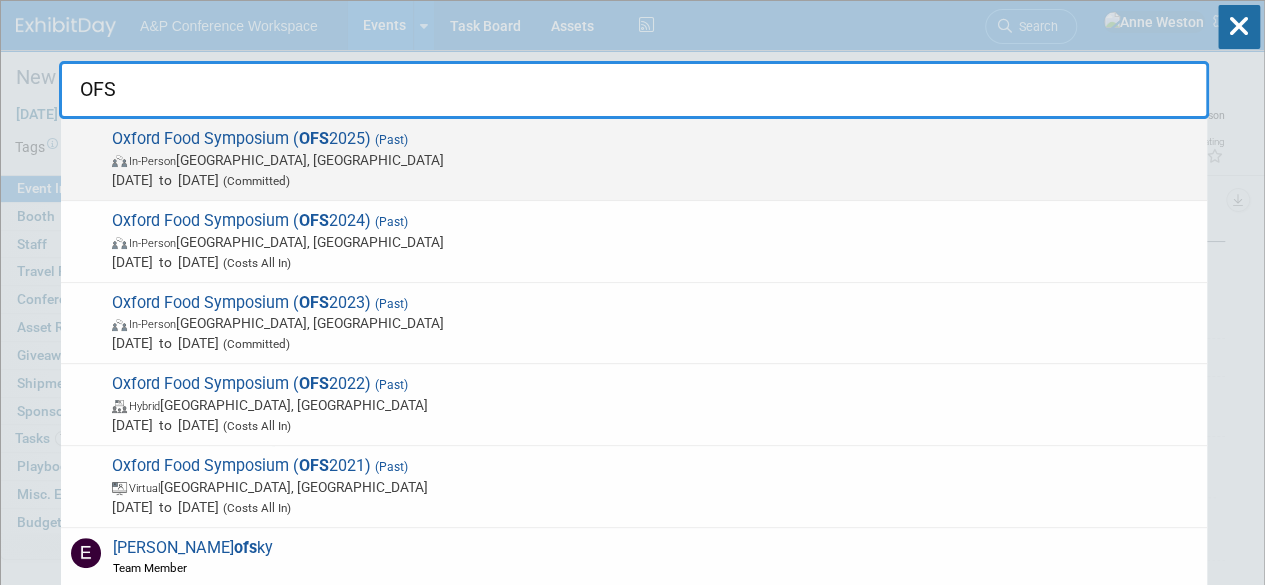 type on "OFS" 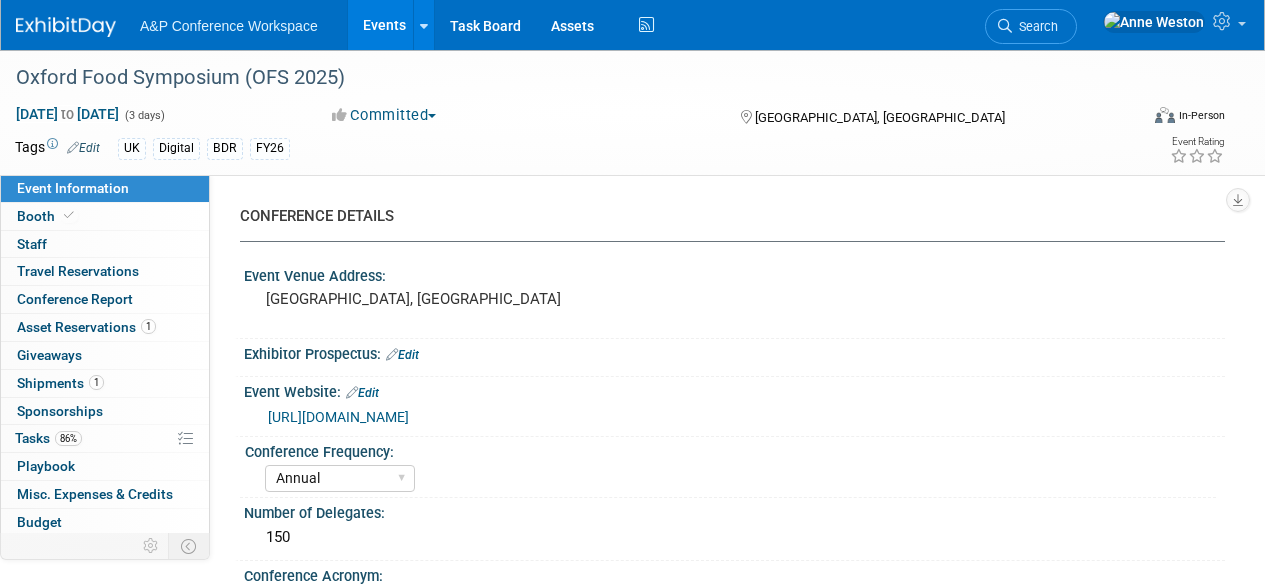 select on "Annual" 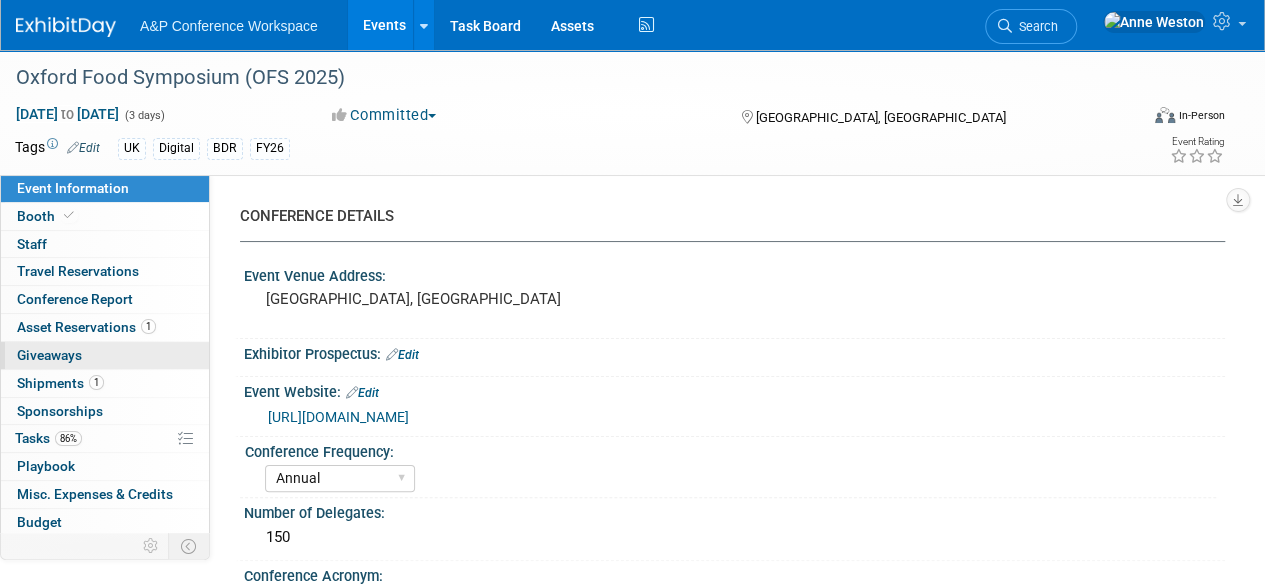 scroll, scrollTop: 0, scrollLeft: 0, axis: both 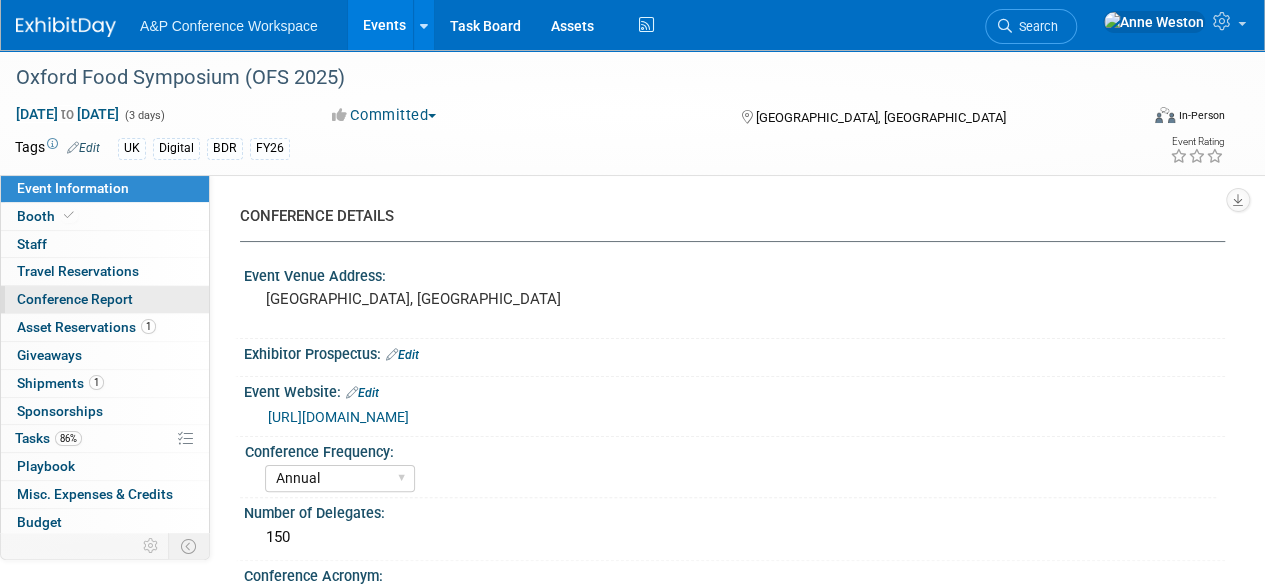 click on "Conference Report" at bounding box center (75, 299) 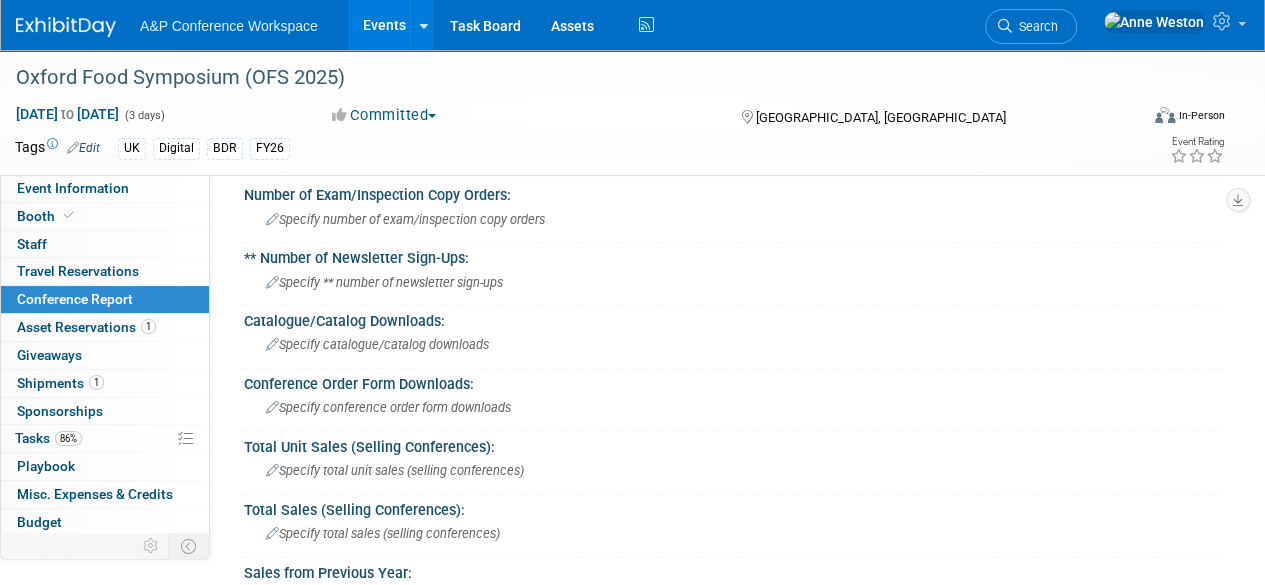 scroll, scrollTop: 500, scrollLeft: 0, axis: vertical 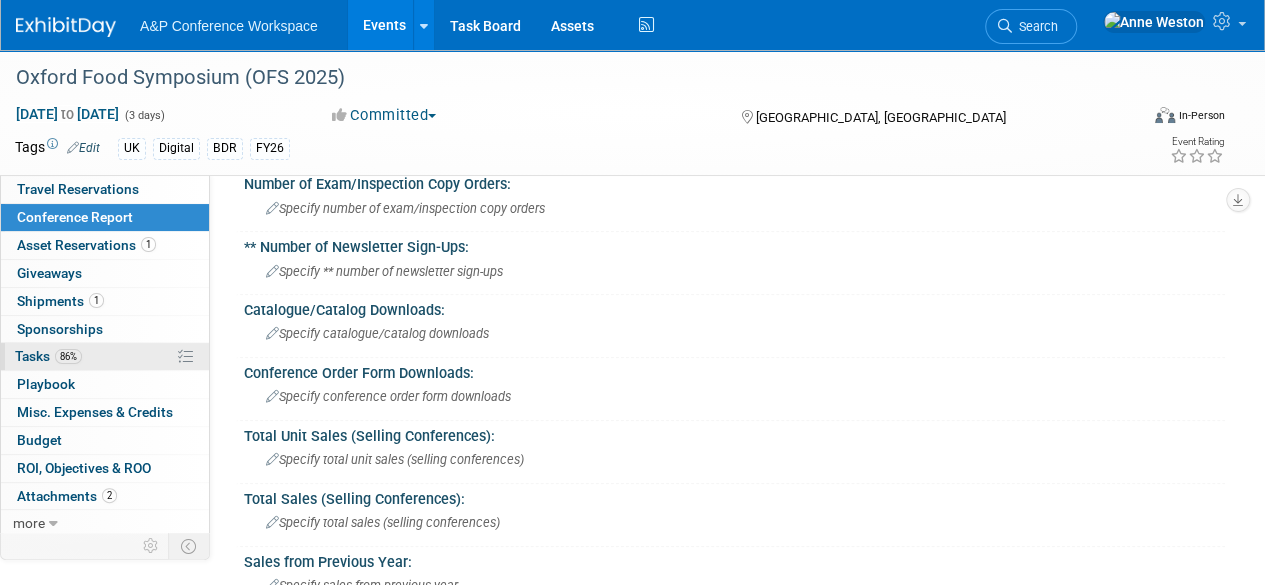 click on "86%" at bounding box center (68, 356) 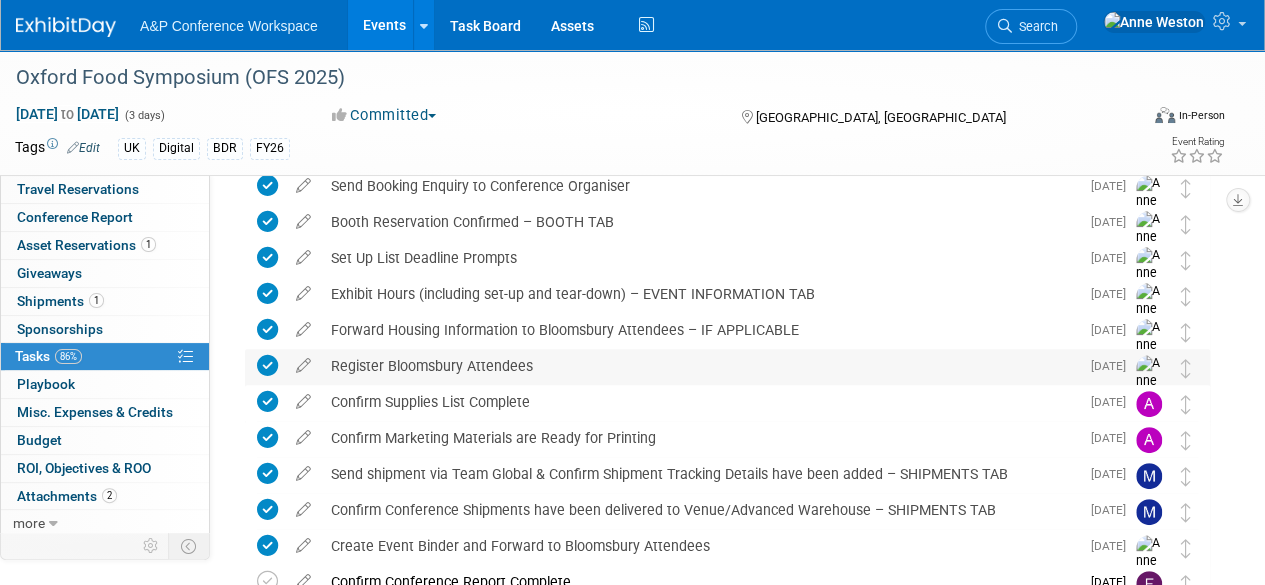 scroll, scrollTop: 0, scrollLeft: 0, axis: both 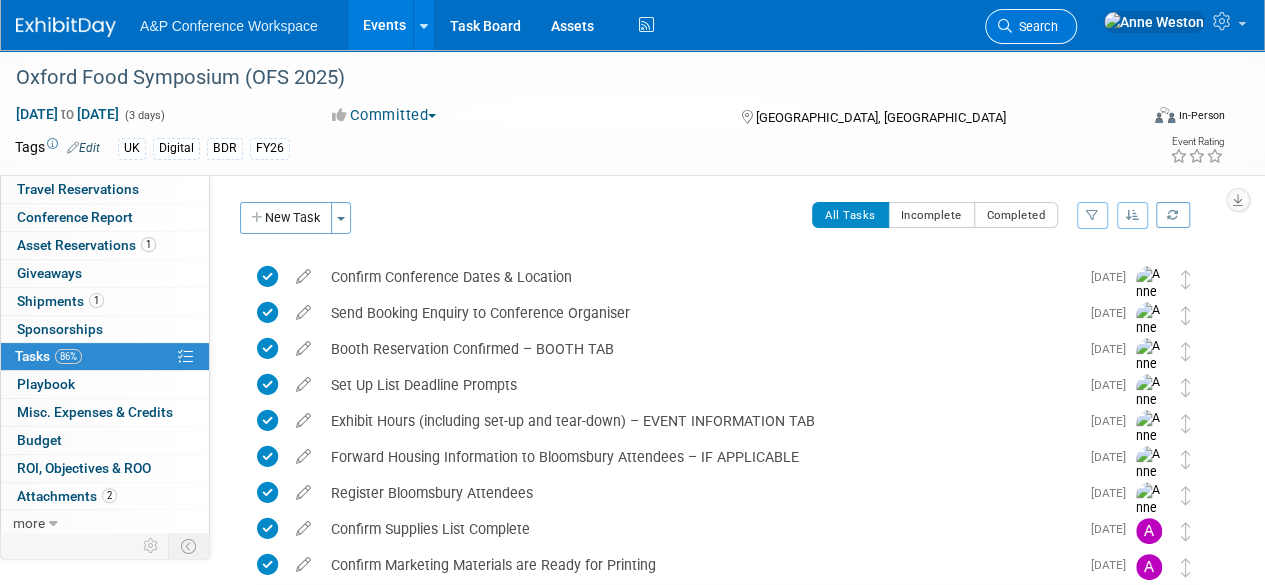 click on "Search" at bounding box center (1031, 26) 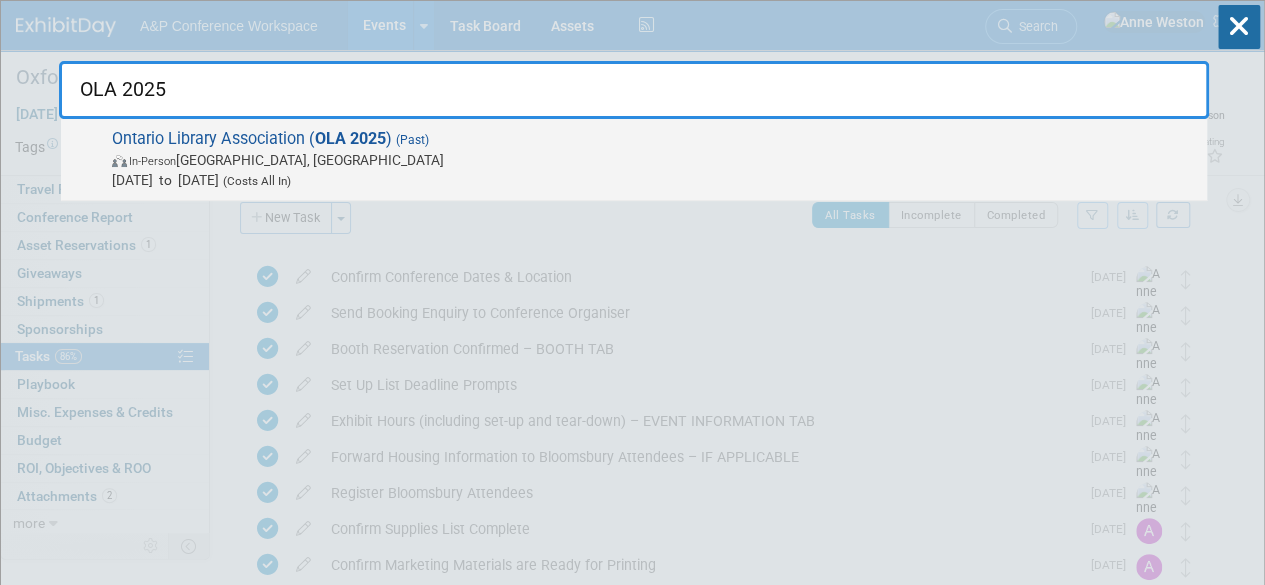 type on "OLA 2025" 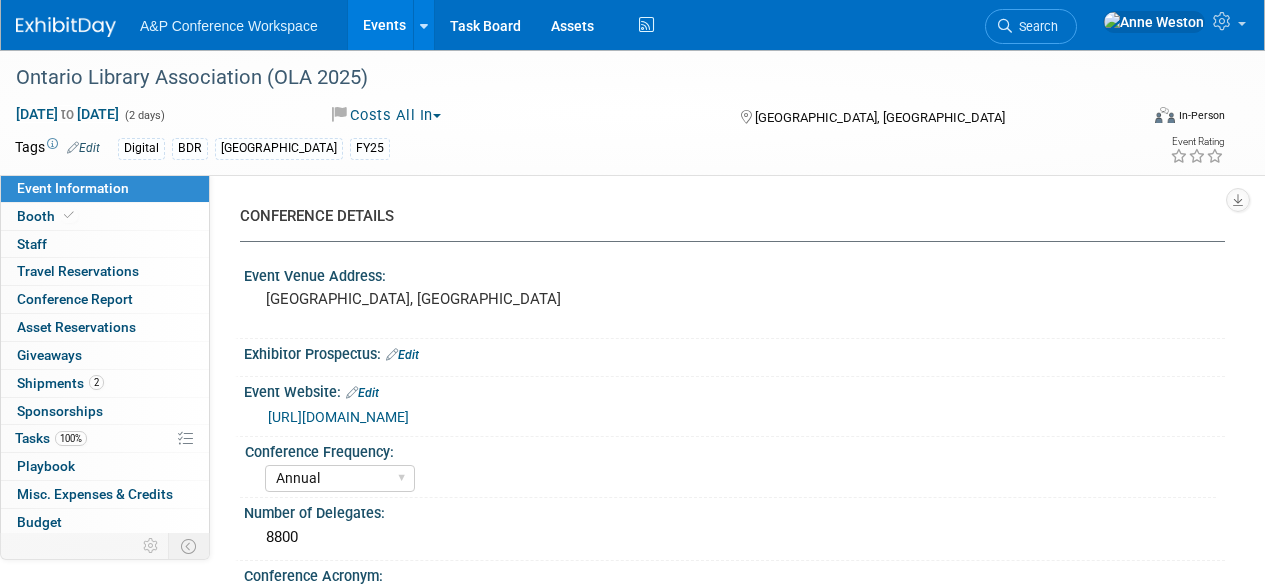 select on "Annual" 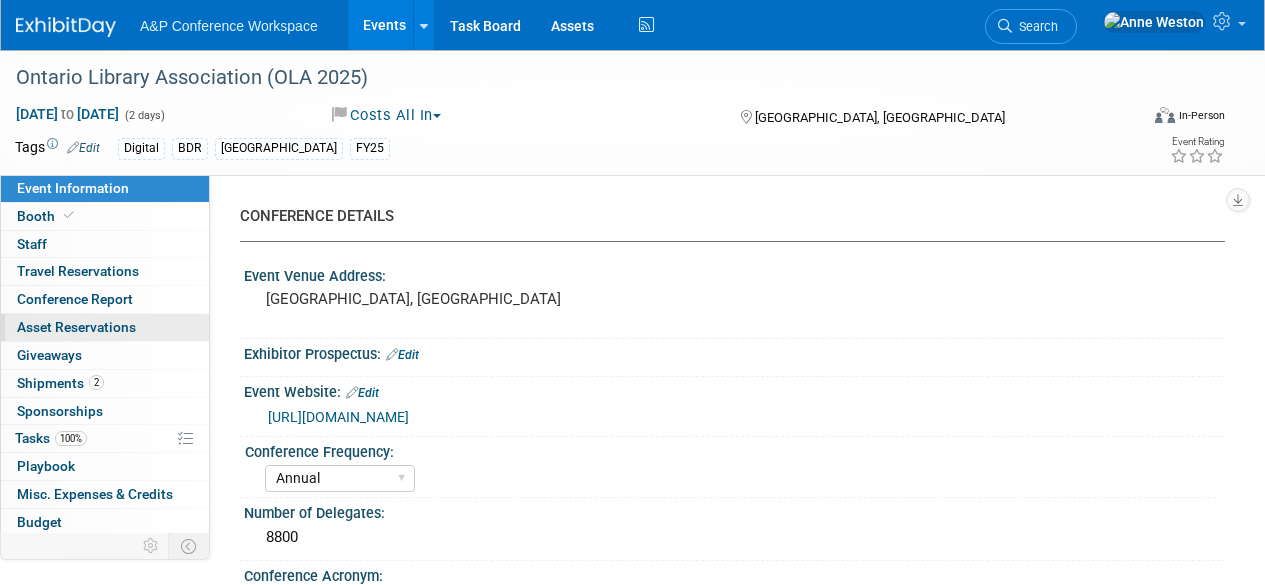 scroll, scrollTop: 0, scrollLeft: 0, axis: both 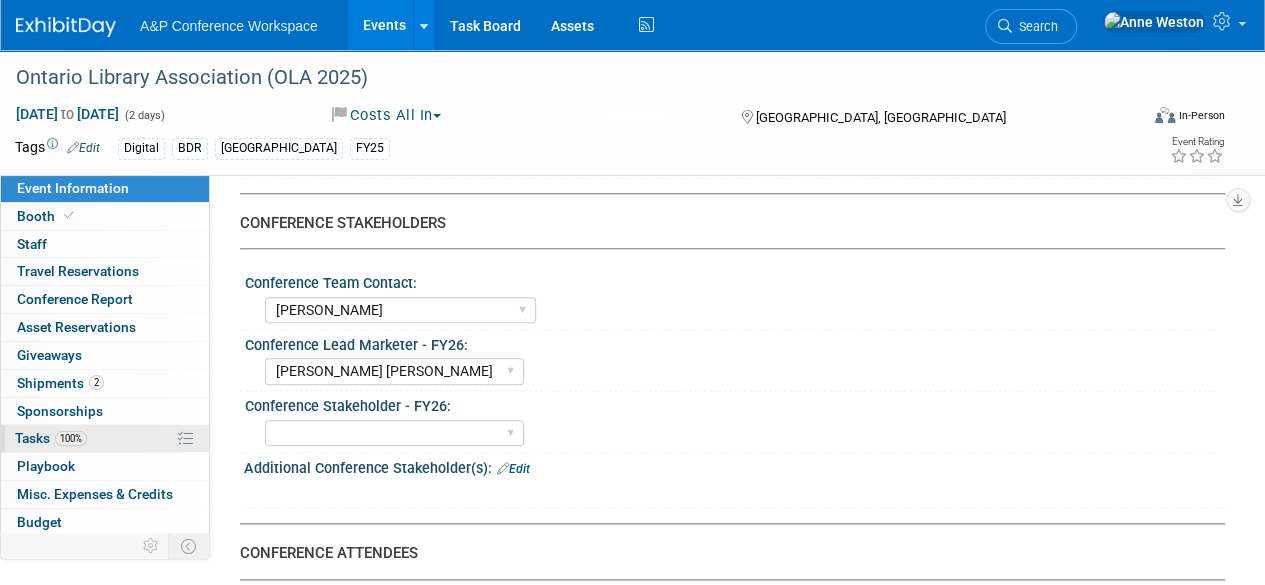 click on "100%
Tasks 100%" at bounding box center (105, 438) 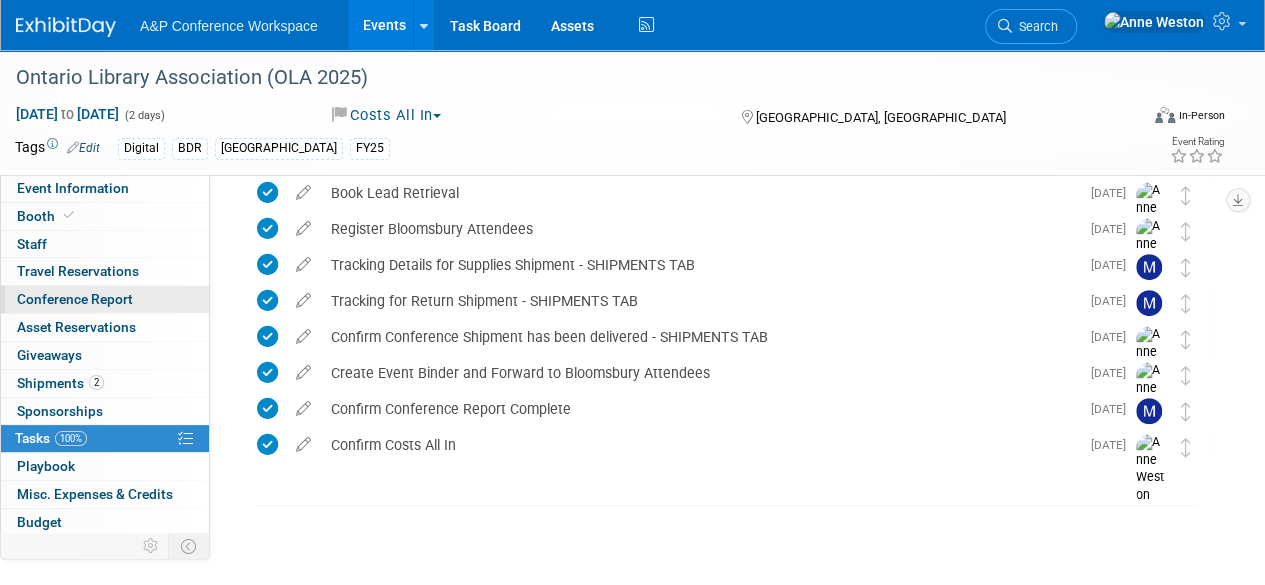 scroll, scrollTop: 0, scrollLeft: 0, axis: both 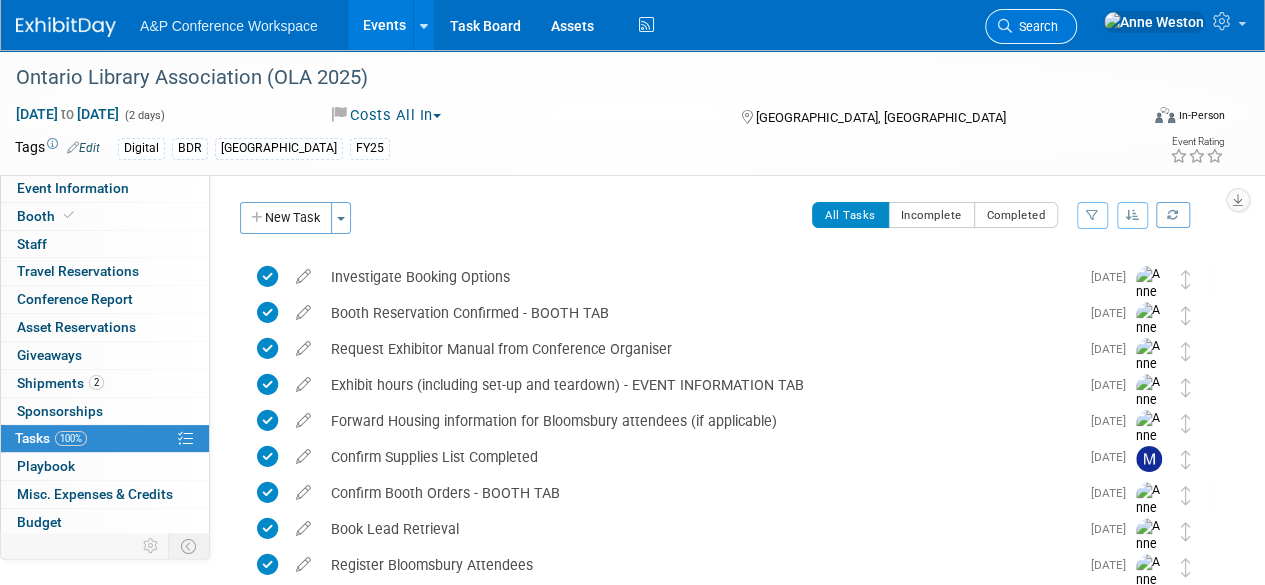 click on "Search" at bounding box center (1035, 26) 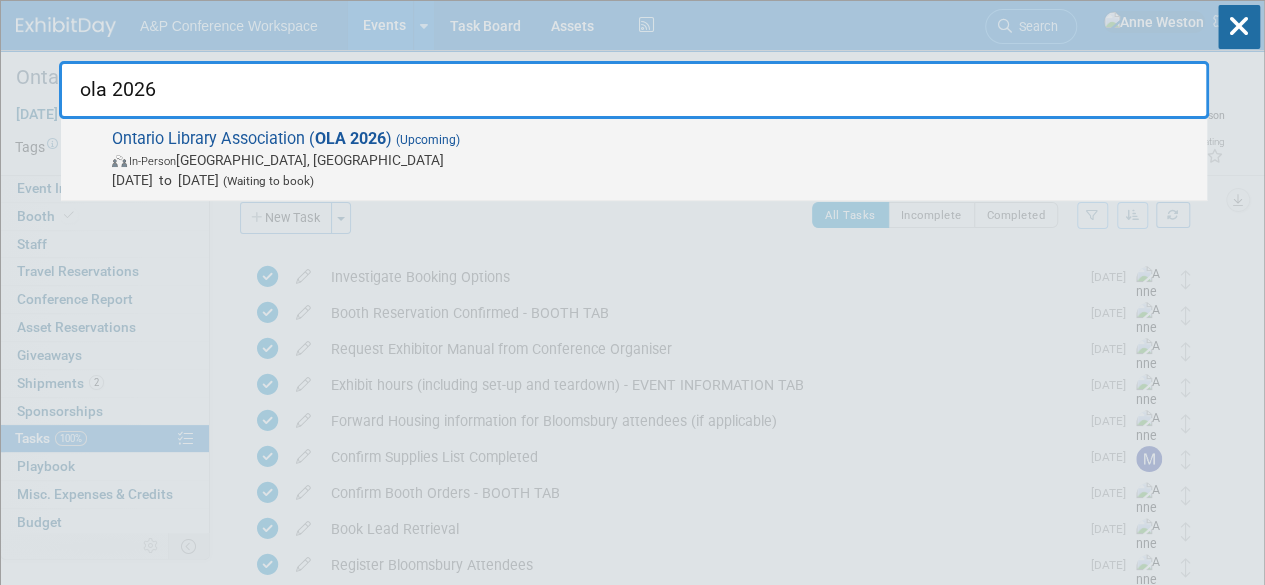 type on "ola 2026" 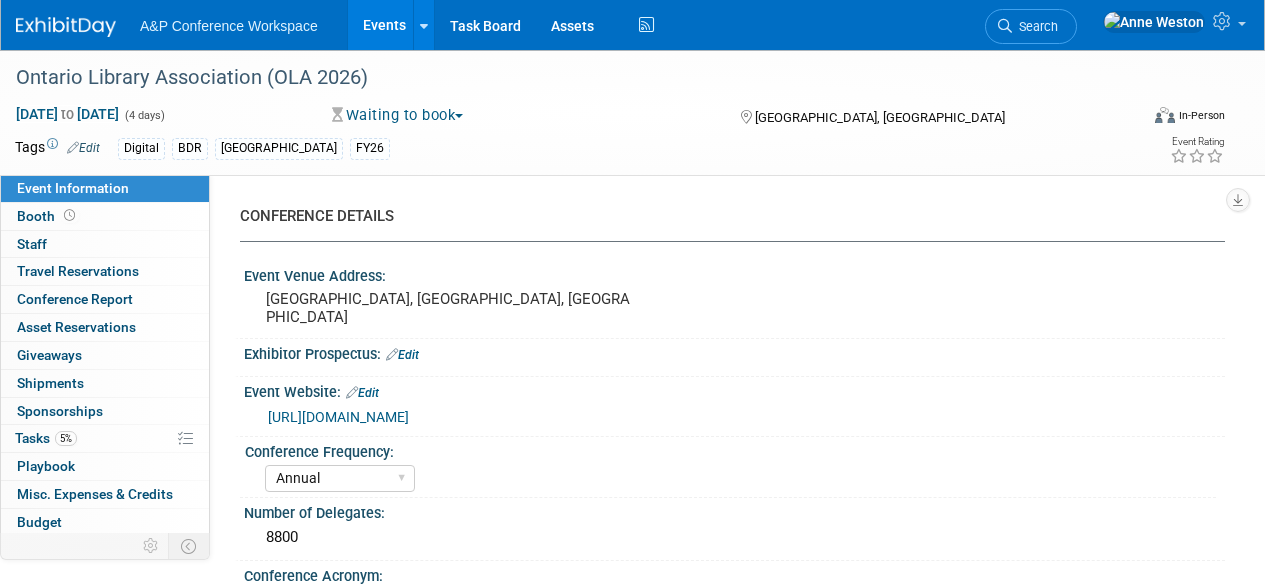 select on "Annual" 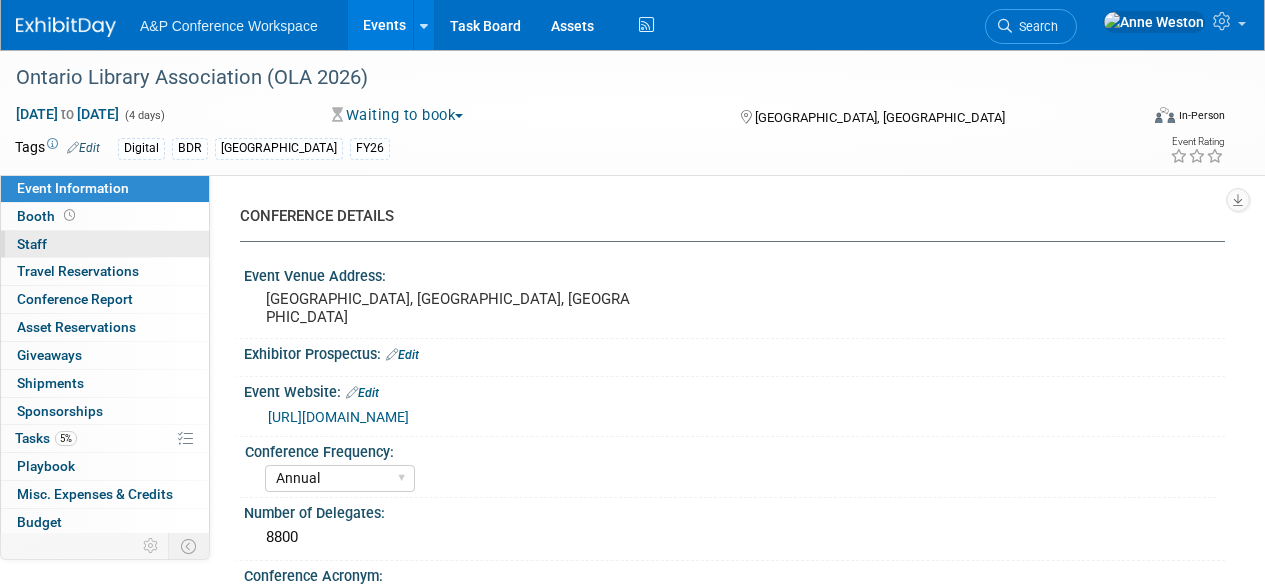scroll, scrollTop: 0, scrollLeft: 0, axis: both 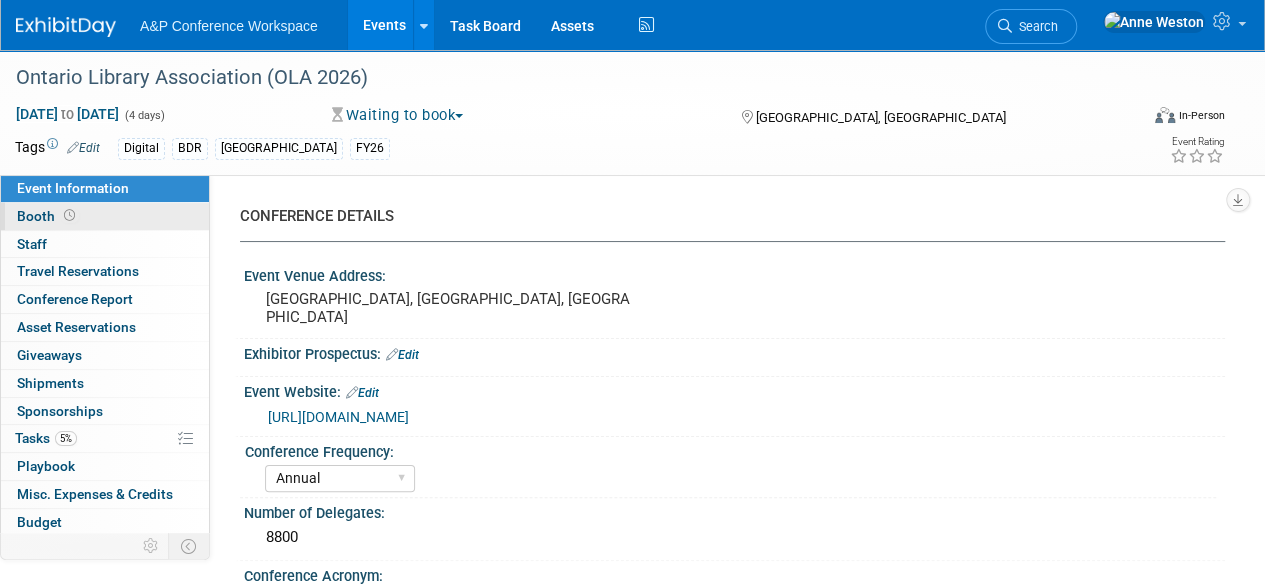 click on "Booth" at bounding box center (105, 216) 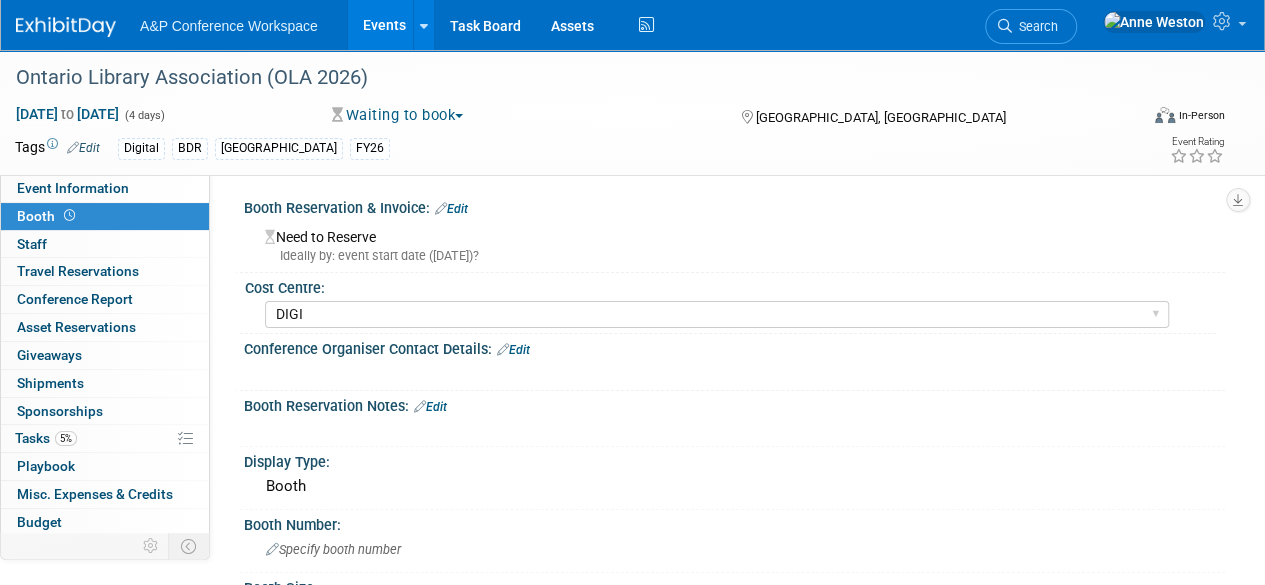 scroll, scrollTop: 0, scrollLeft: 0, axis: both 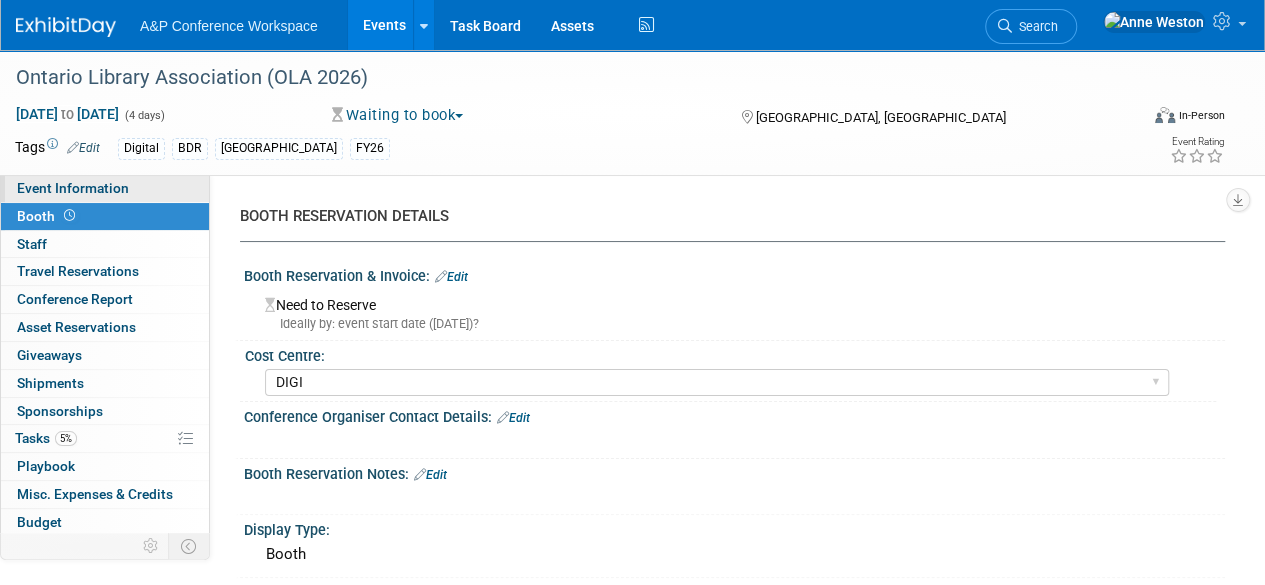click on "Event Information" at bounding box center [105, 188] 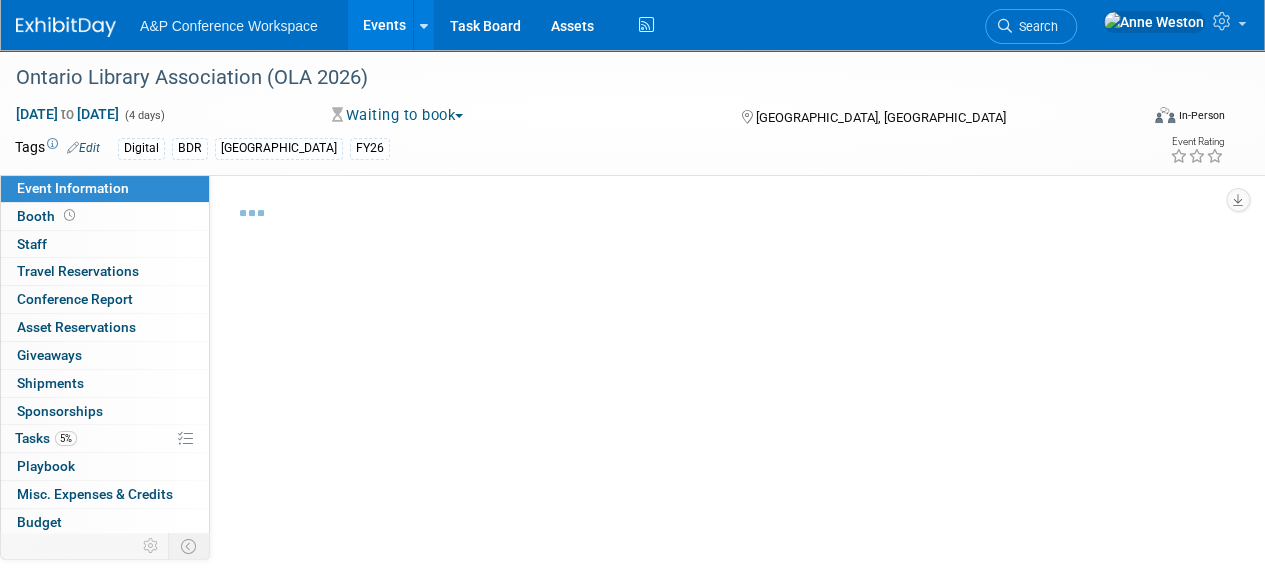 select on "Annual" 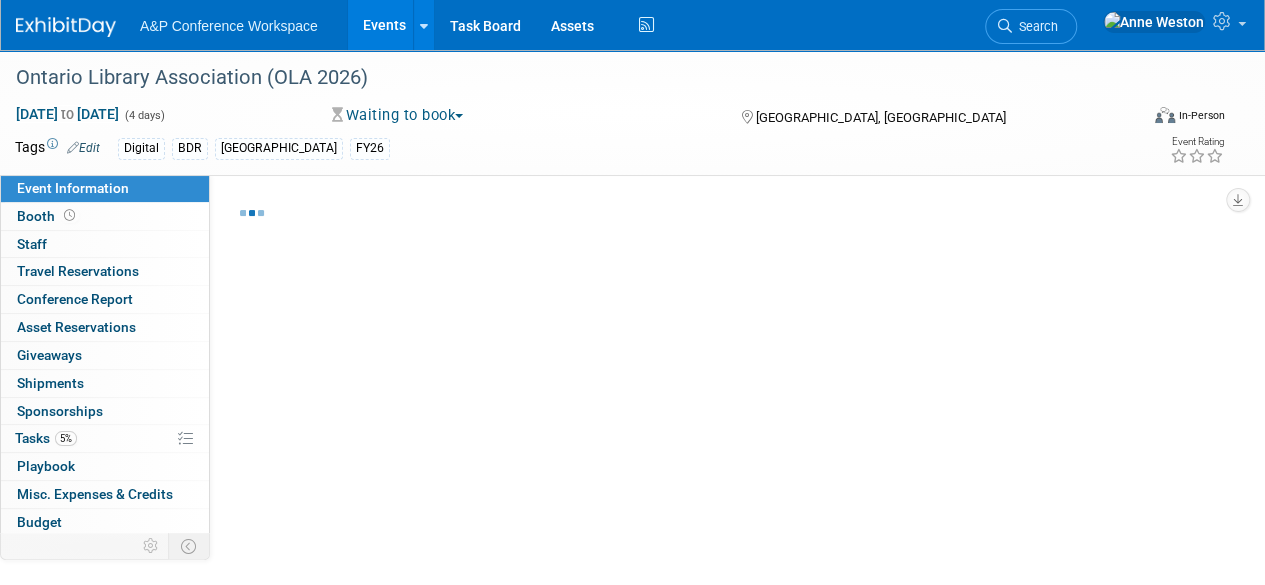 select on "Level 2" 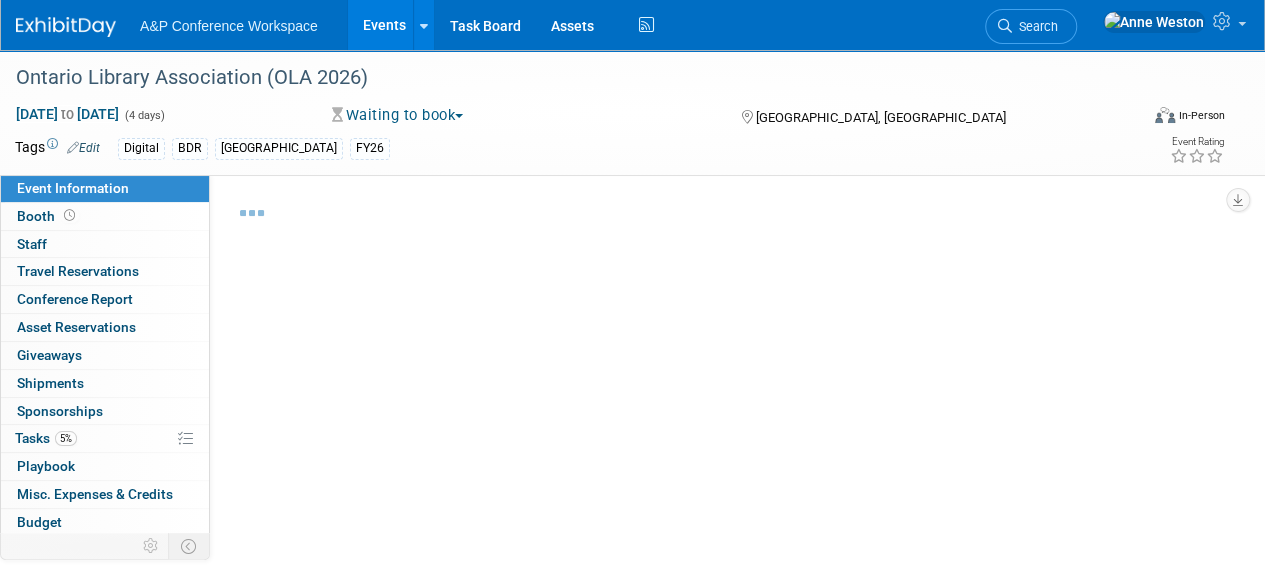 select on "In-Person Booth" 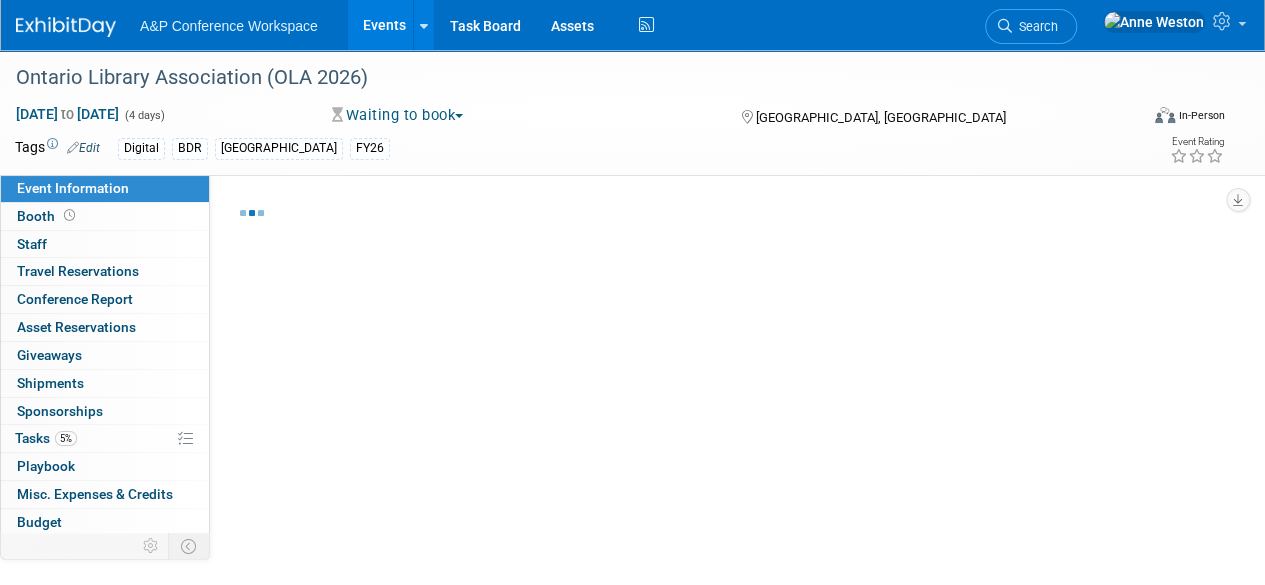 select on "[PERSON_NAME]" 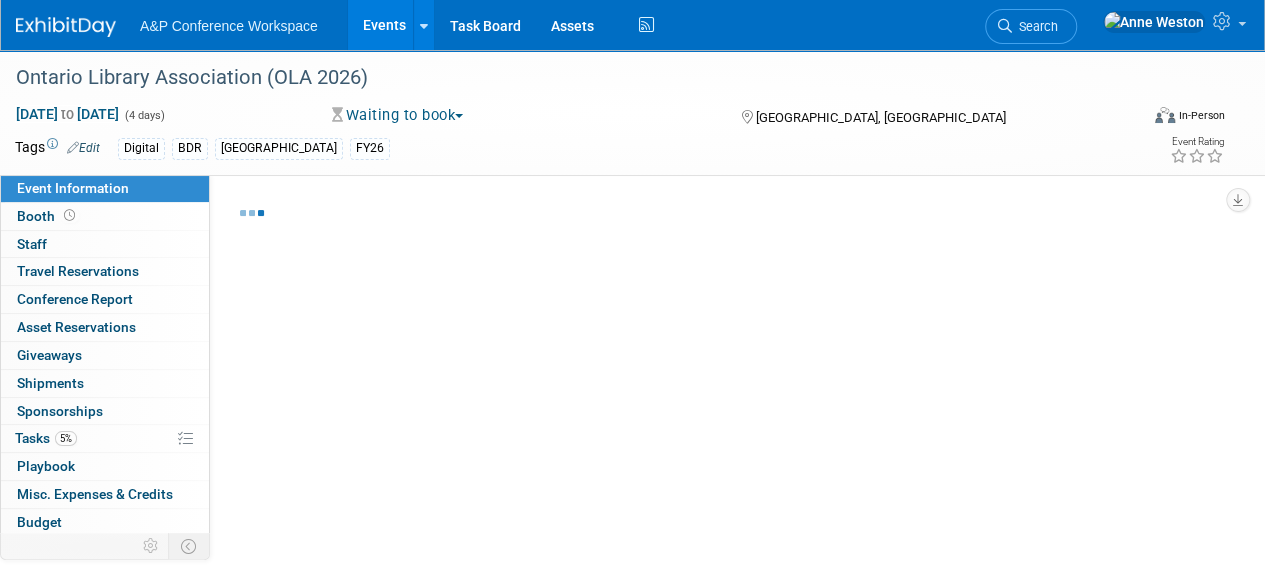 select on "[PERSON_NAME]" 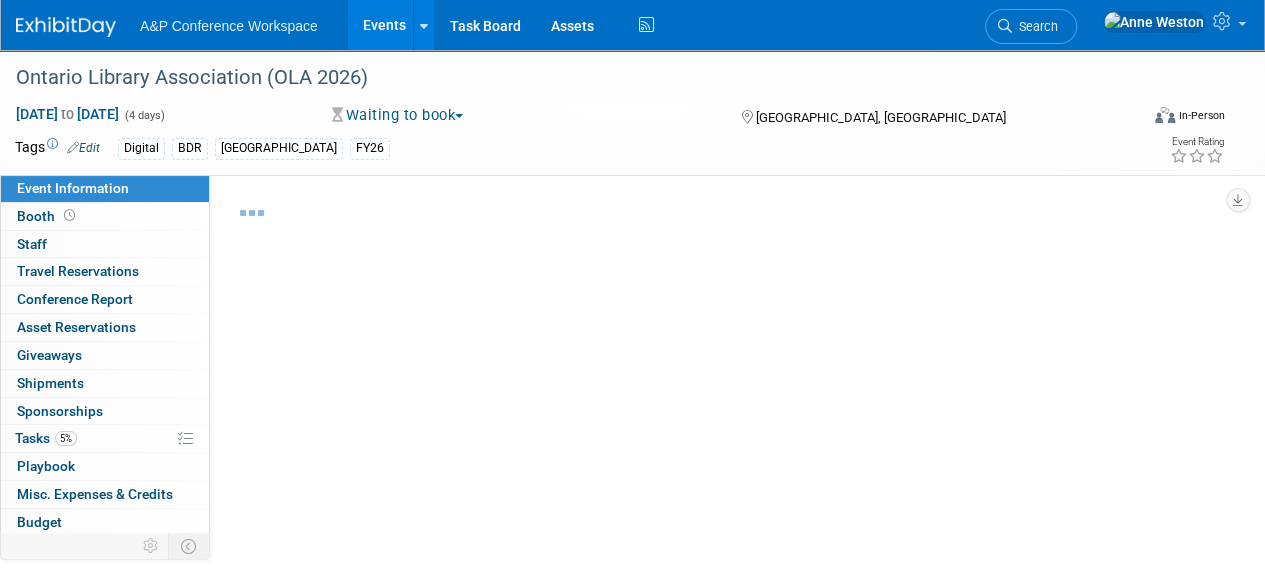 select on "[PERSON_NAME]" 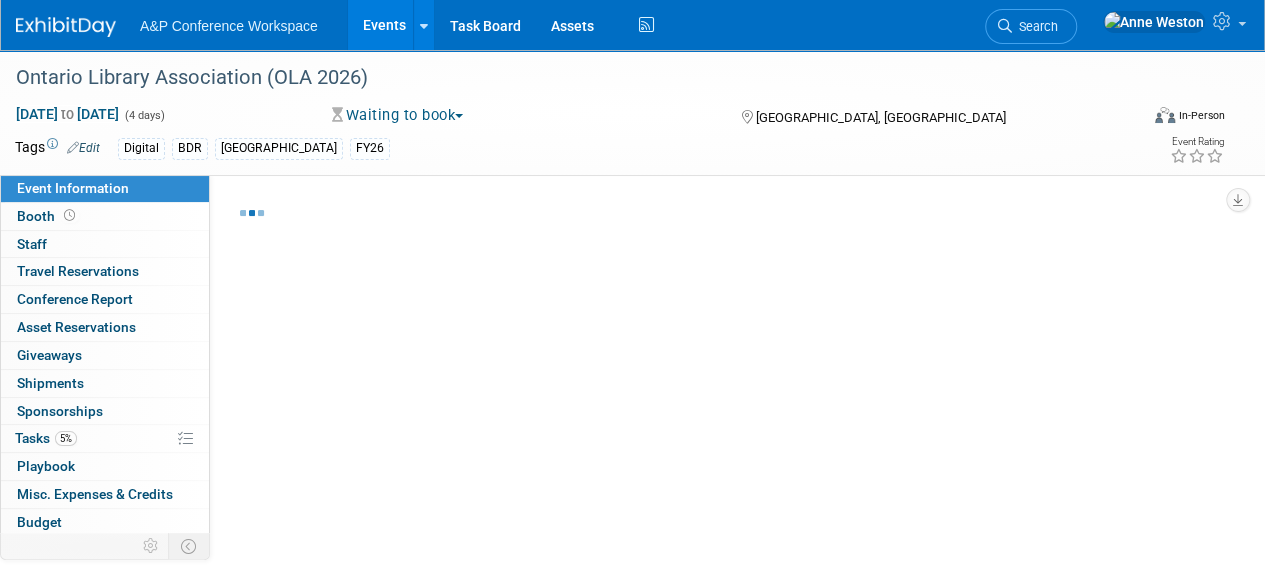select on "BDR Product Awareness and Trial Generation​" 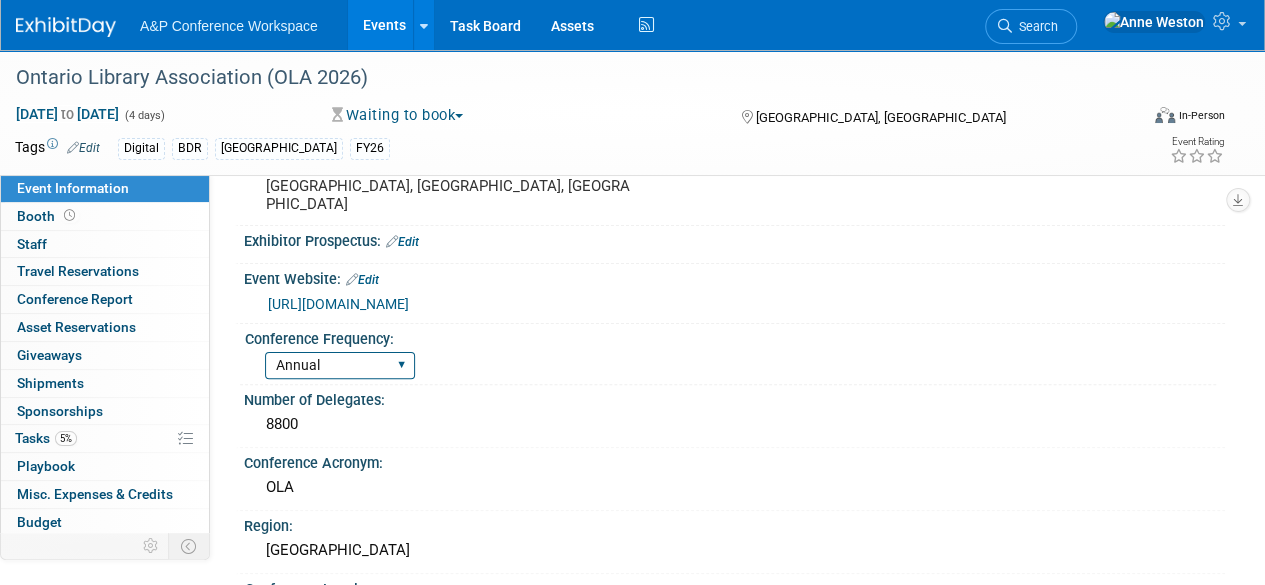 scroll, scrollTop: 0, scrollLeft: 0, axis: both 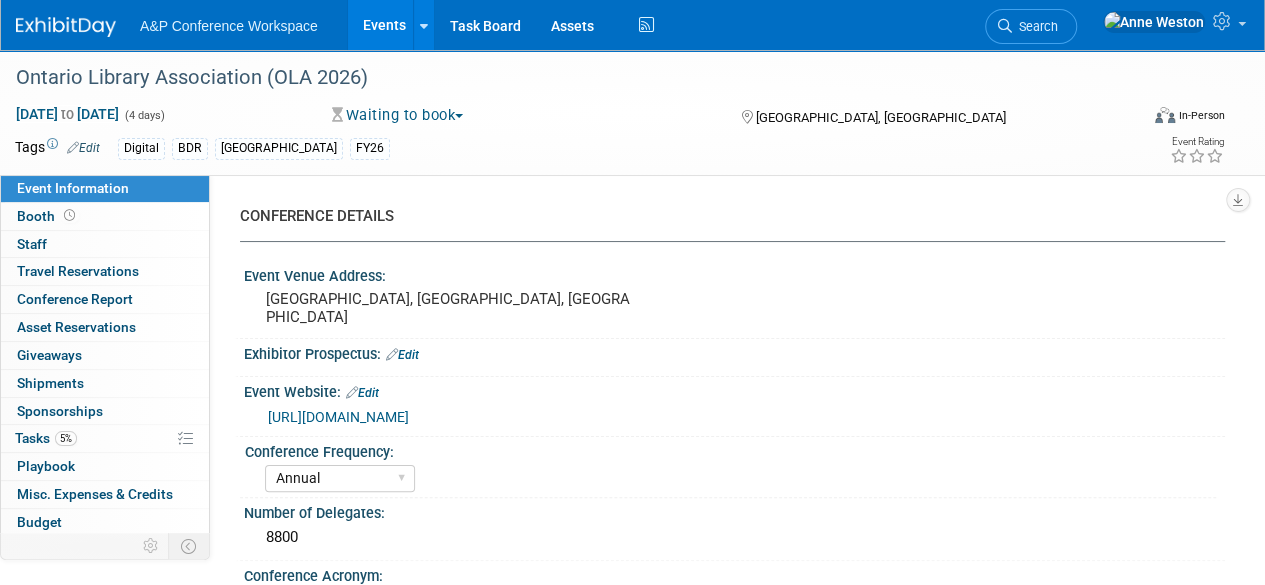 click on "https://olasuperconference.ca/" at bounding box center (338, 417) 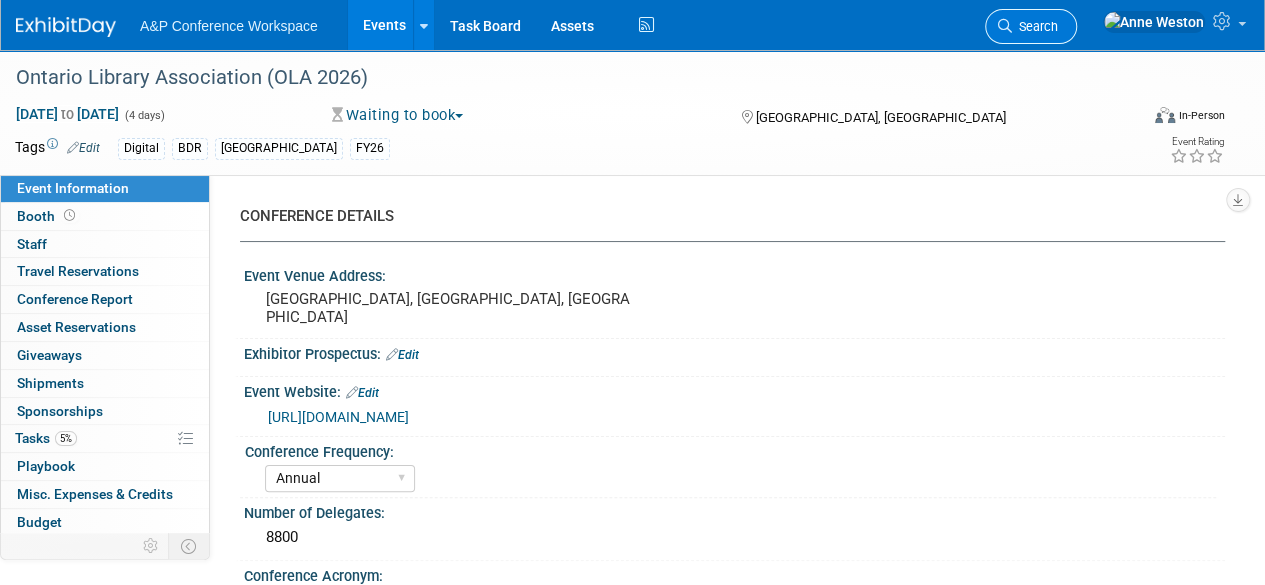 click on "Search" at bounding box center (1035, 26) 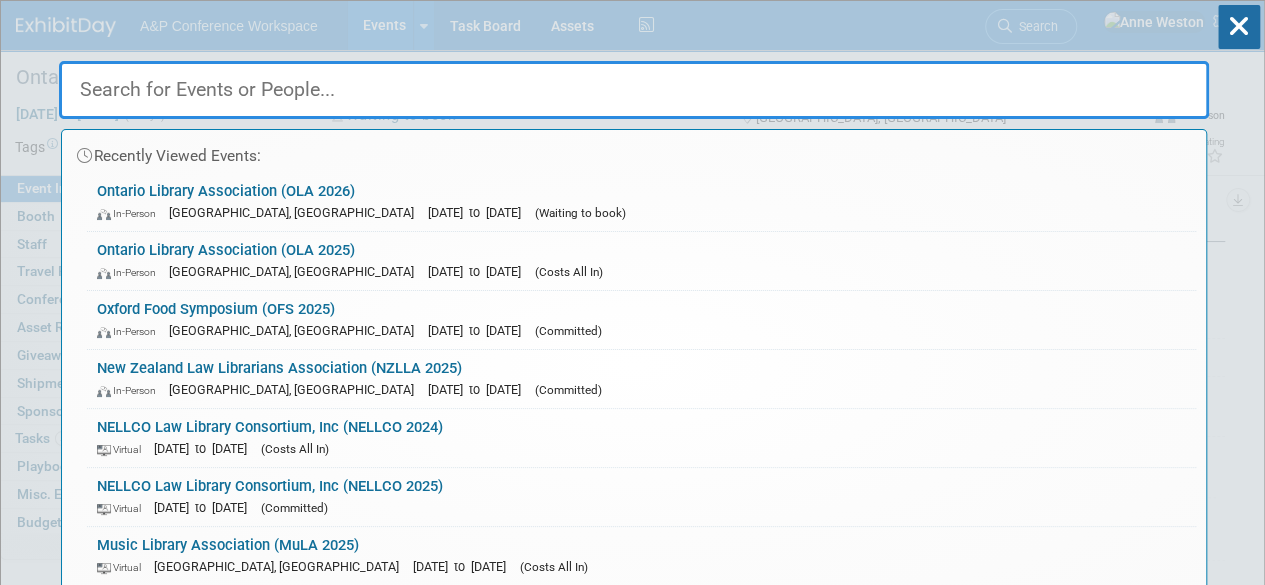 click at bounding box center [634, 90] 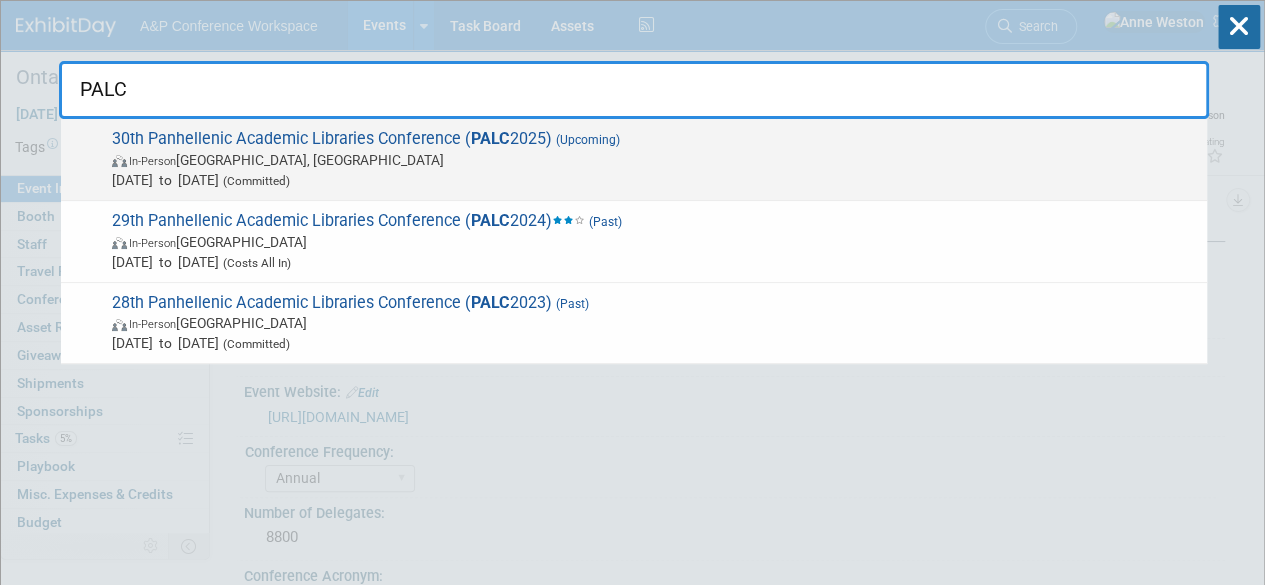 type on "PALC" 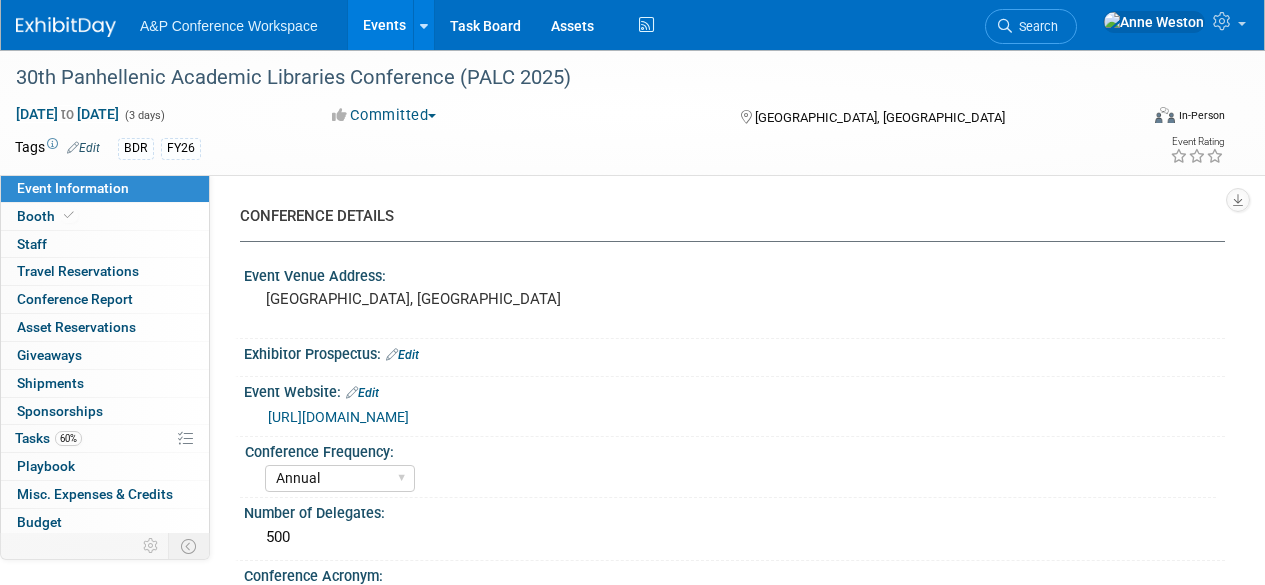 select on "Annual" 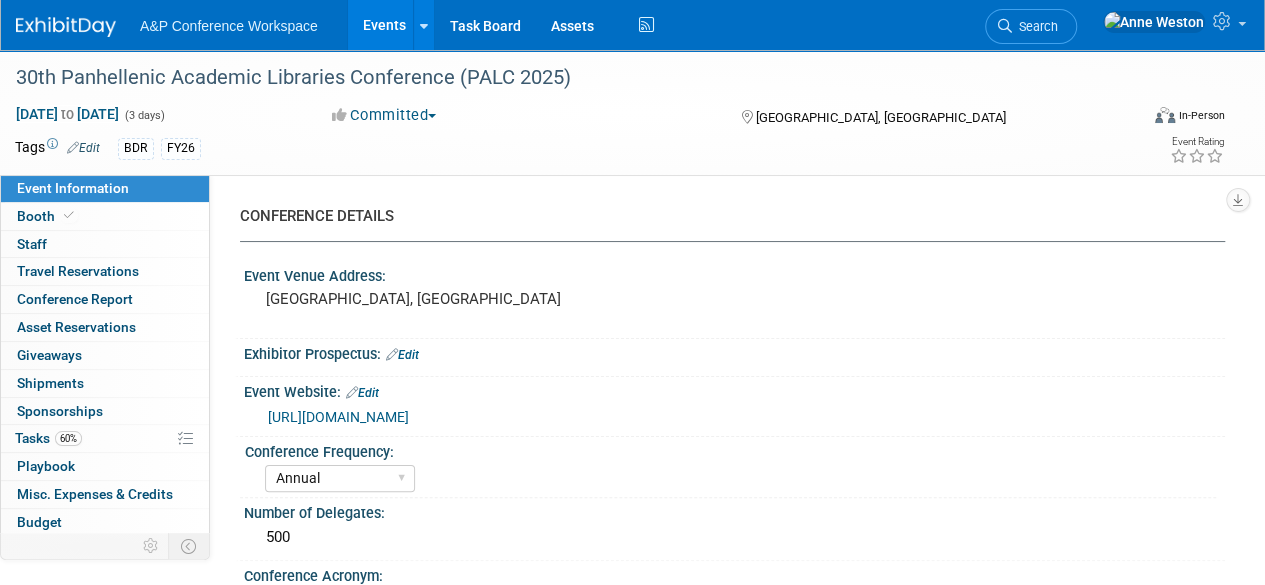 scroll, scrollTop: 0, scrollLeft: 0, axis: both 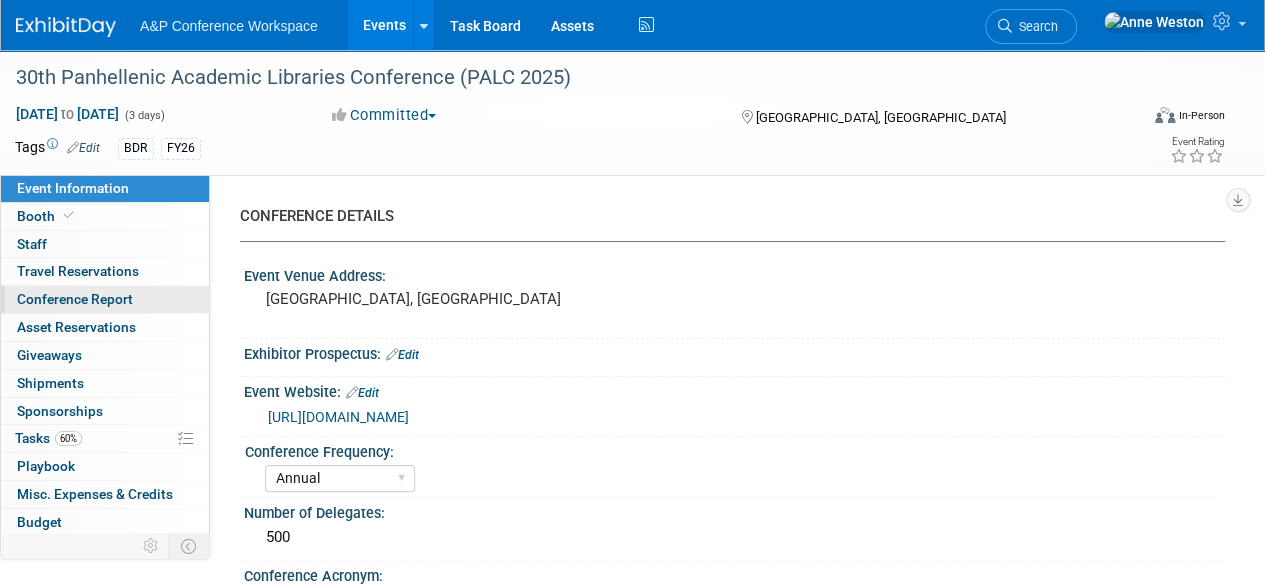 click on "Conference Report" at bounding box center (75, 299) 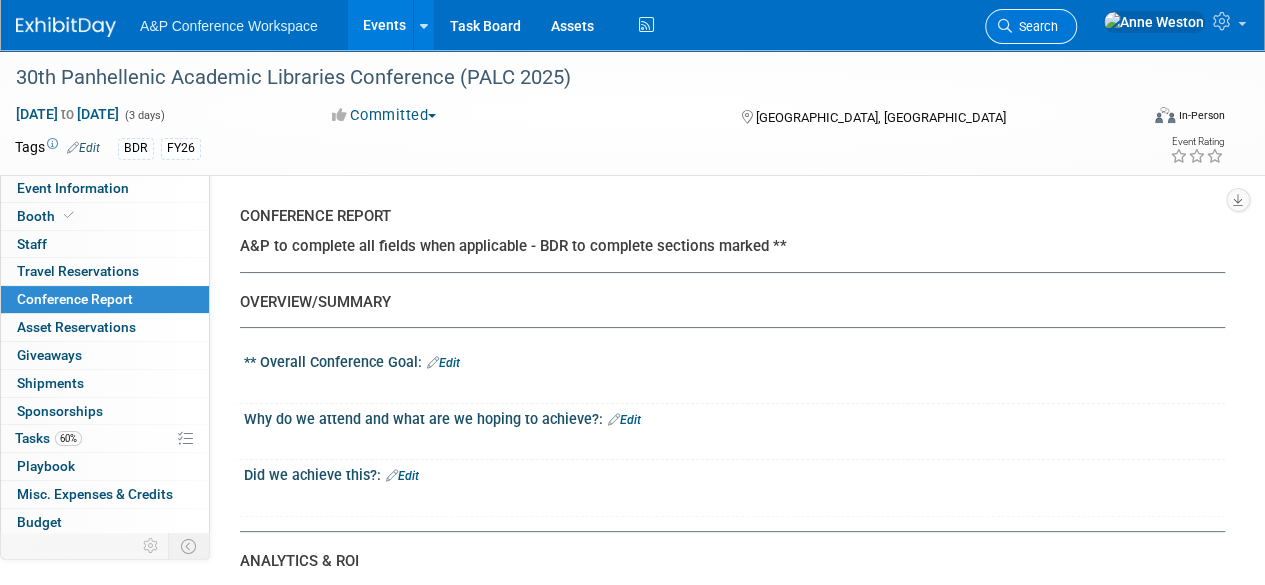 click on "Search" at bounding box center (1035, 26) 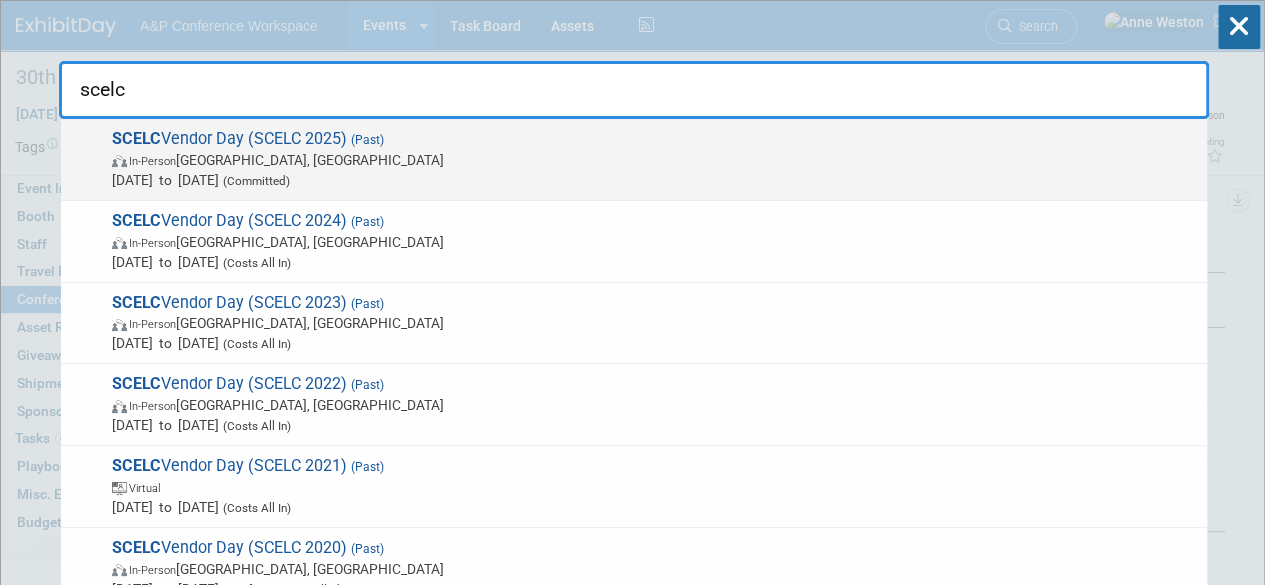 type on "scelc" 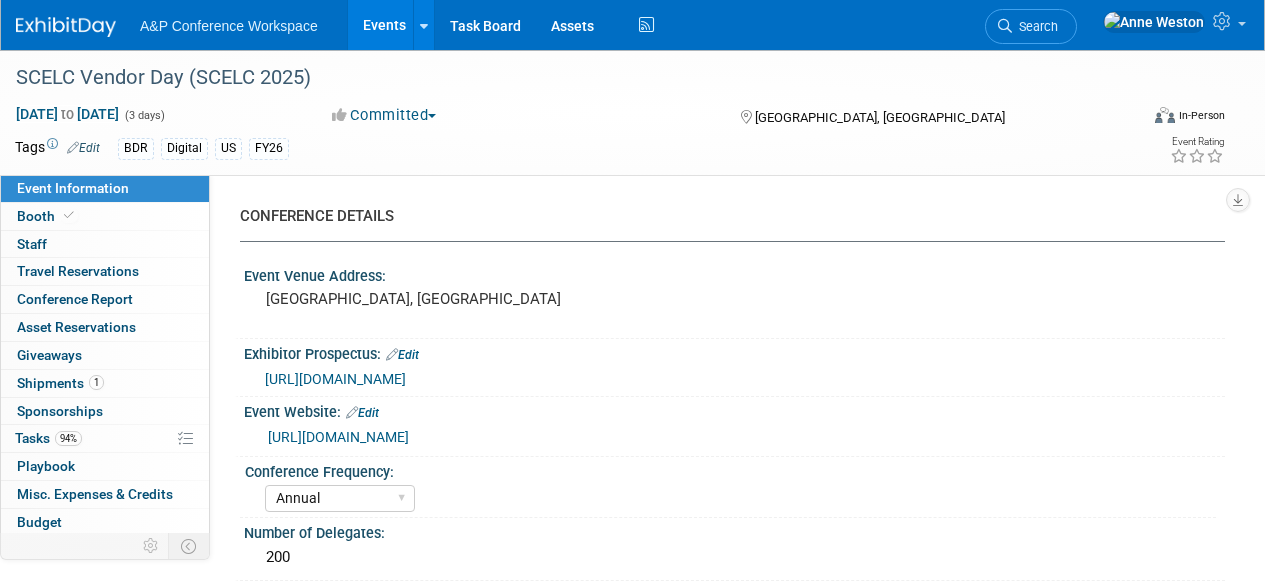 select on "Annual" 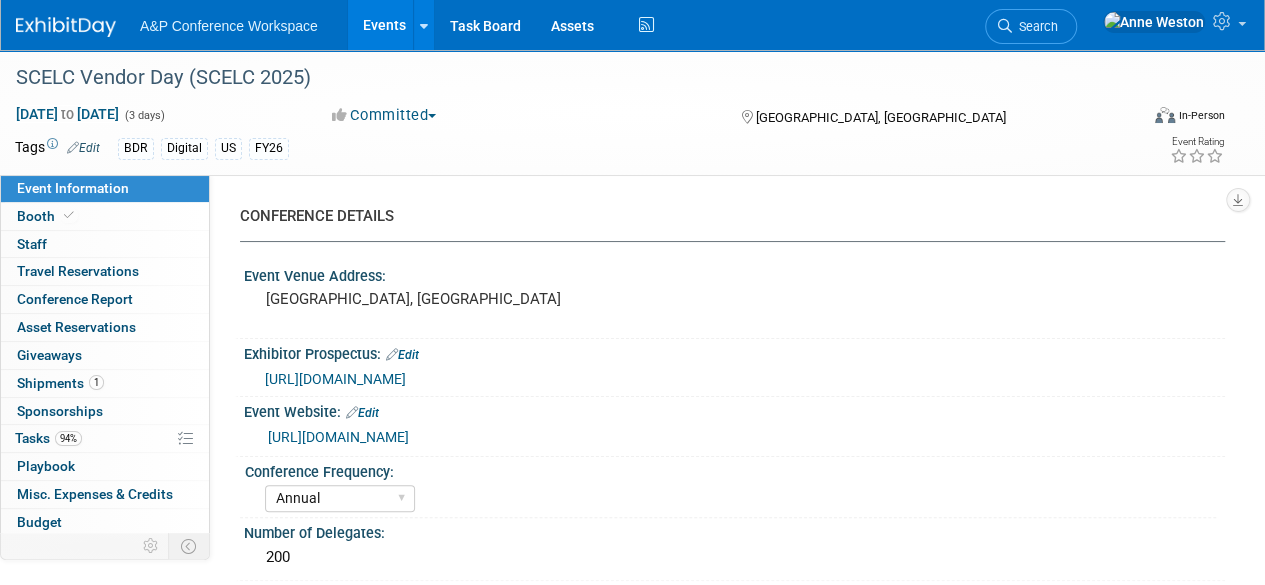 scroll, scrollTop: 0, scrollLeft: 0, axis: both 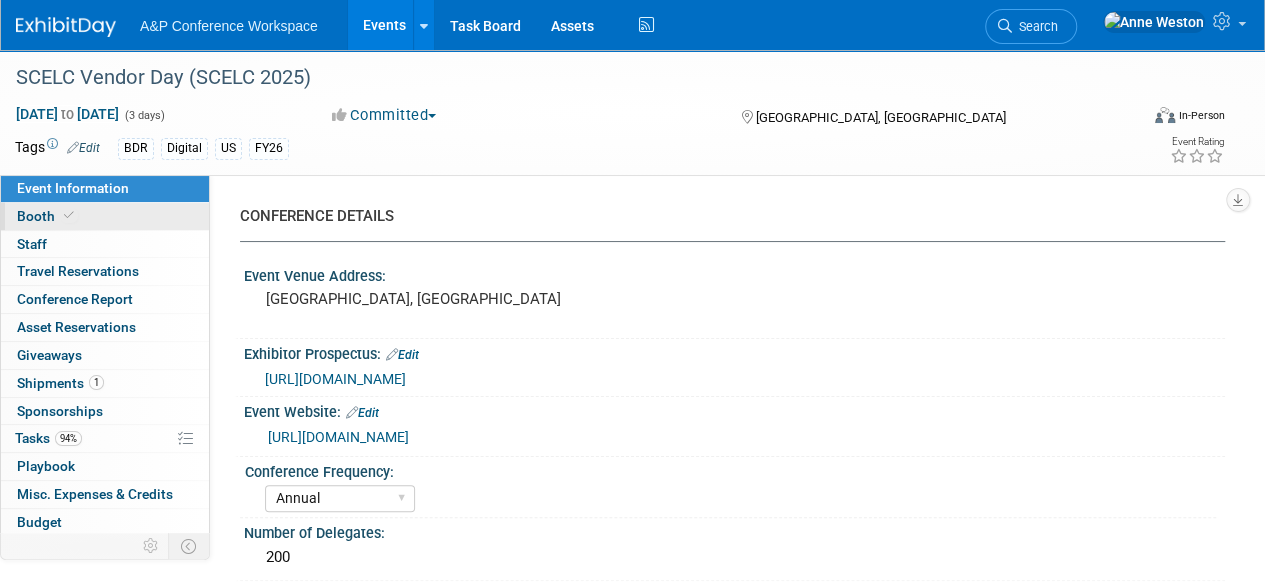 click on "Booth" at bounding box center (105, 216) 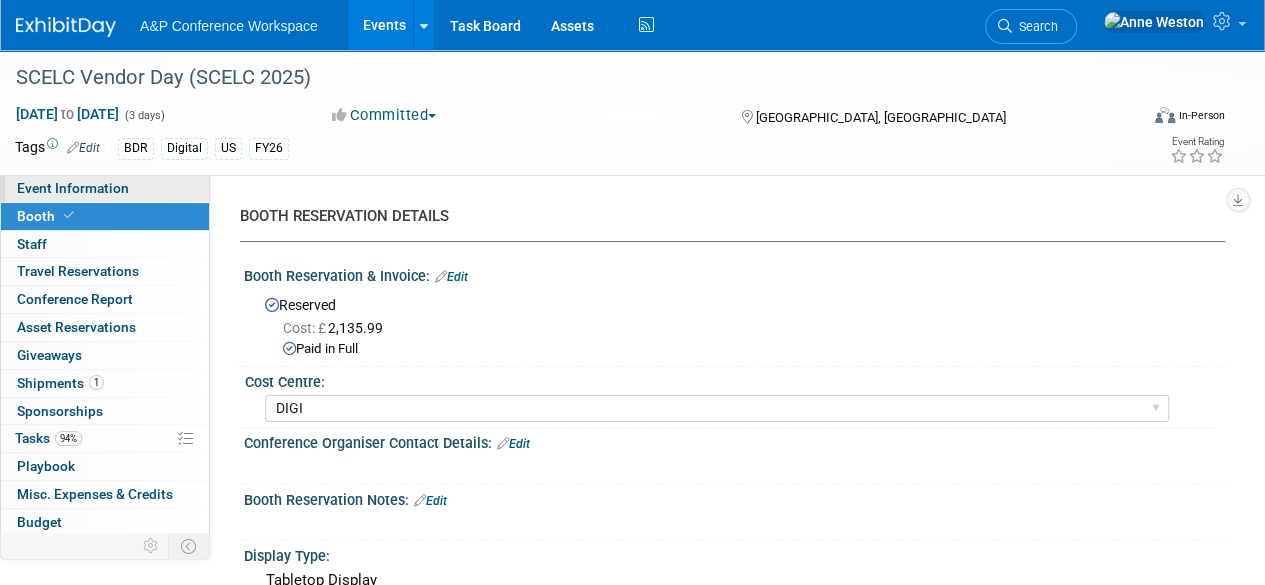 click on "Event Information" at bounding box center [73, 188] 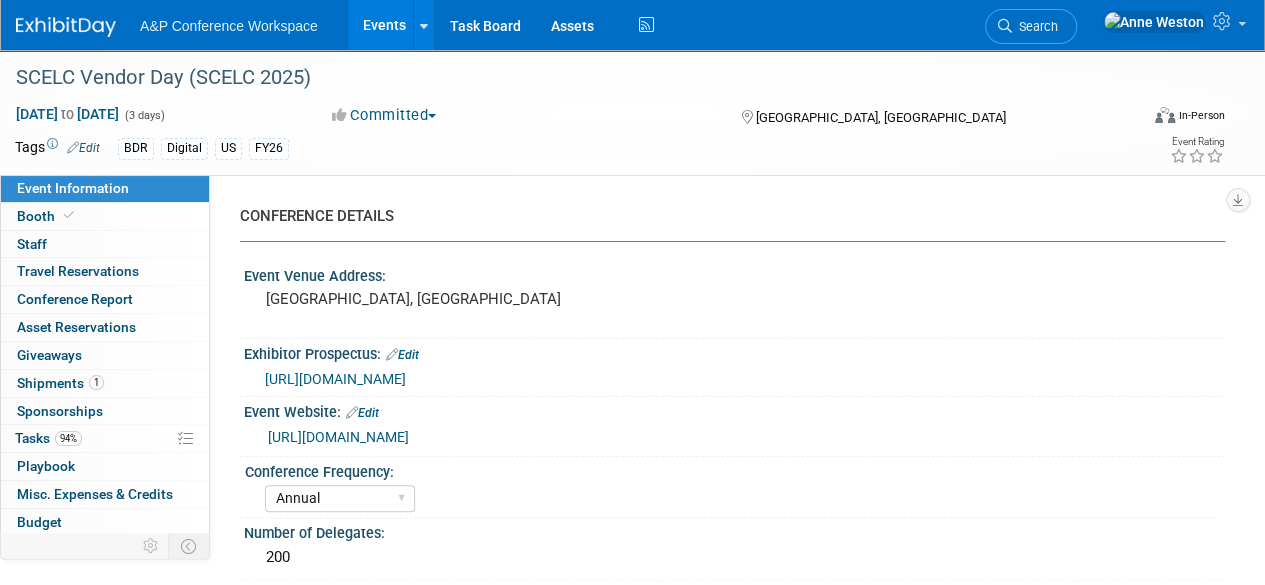 click on "https://scelc.org/events/scelcapalooza" at bounding box center [338, 437] 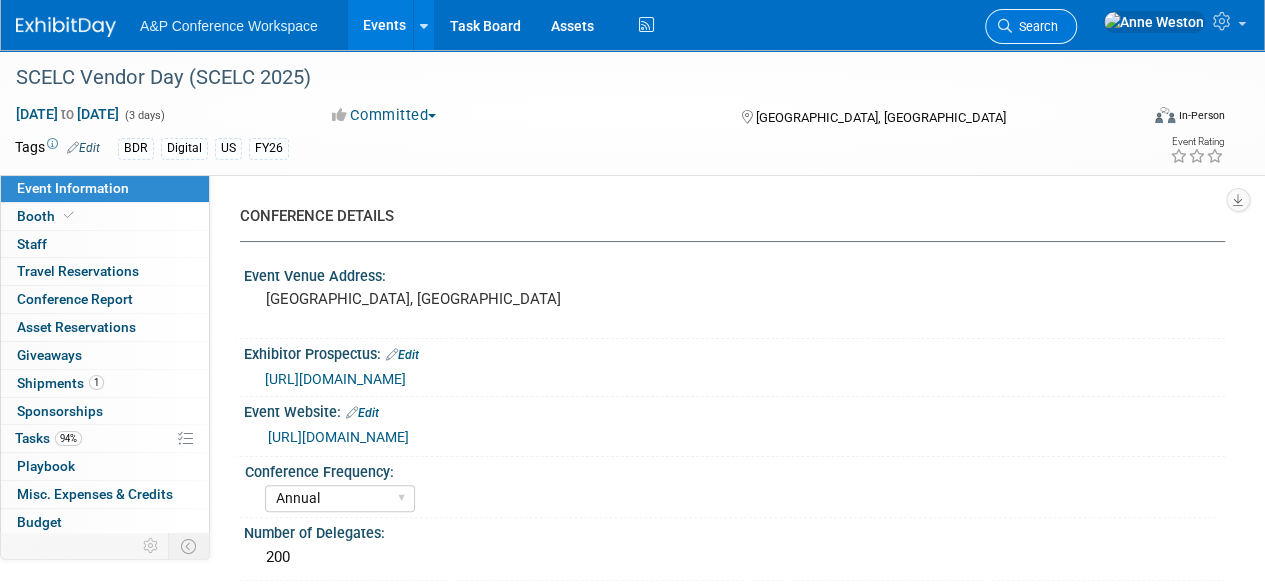 click at bounding box center [1005, 26] 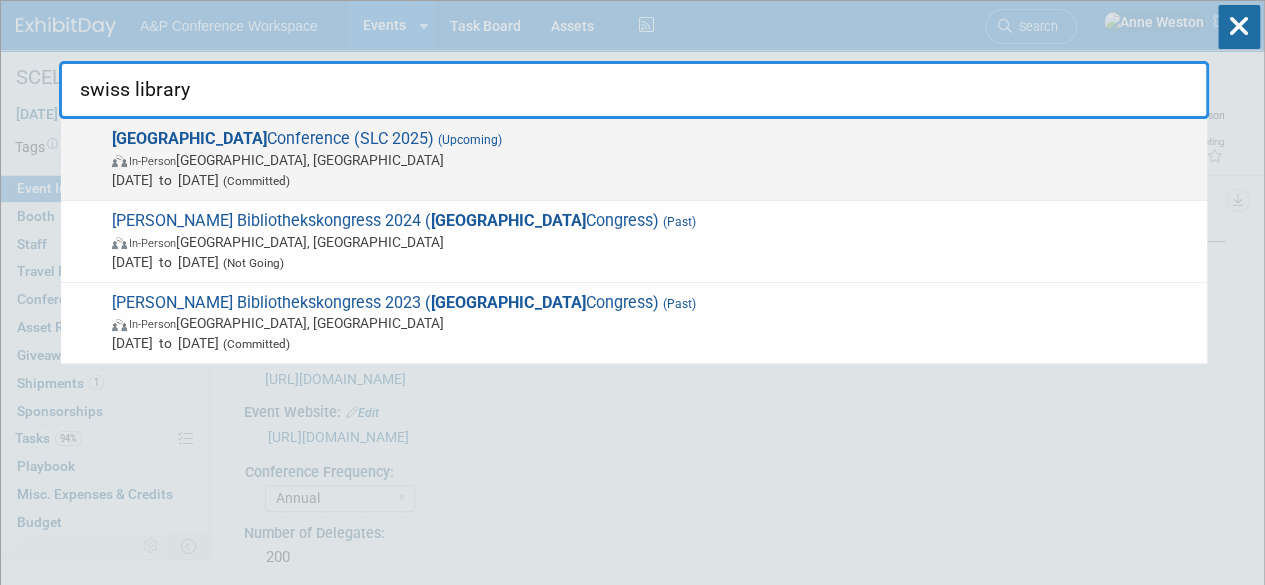 type on "swiss library" 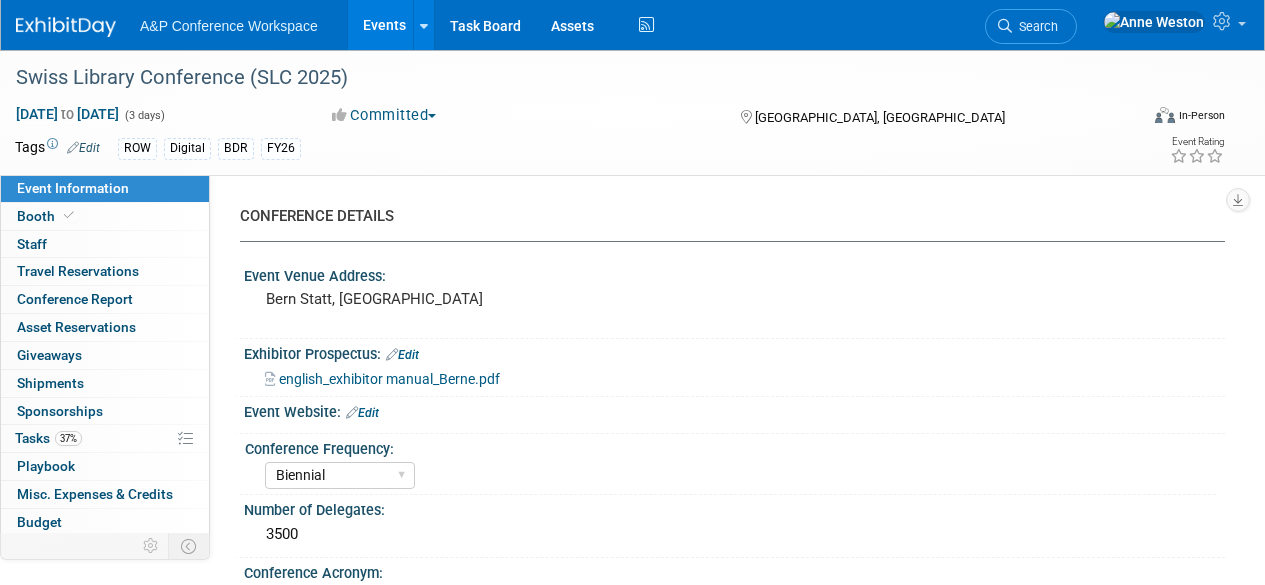 select on "Biennial" 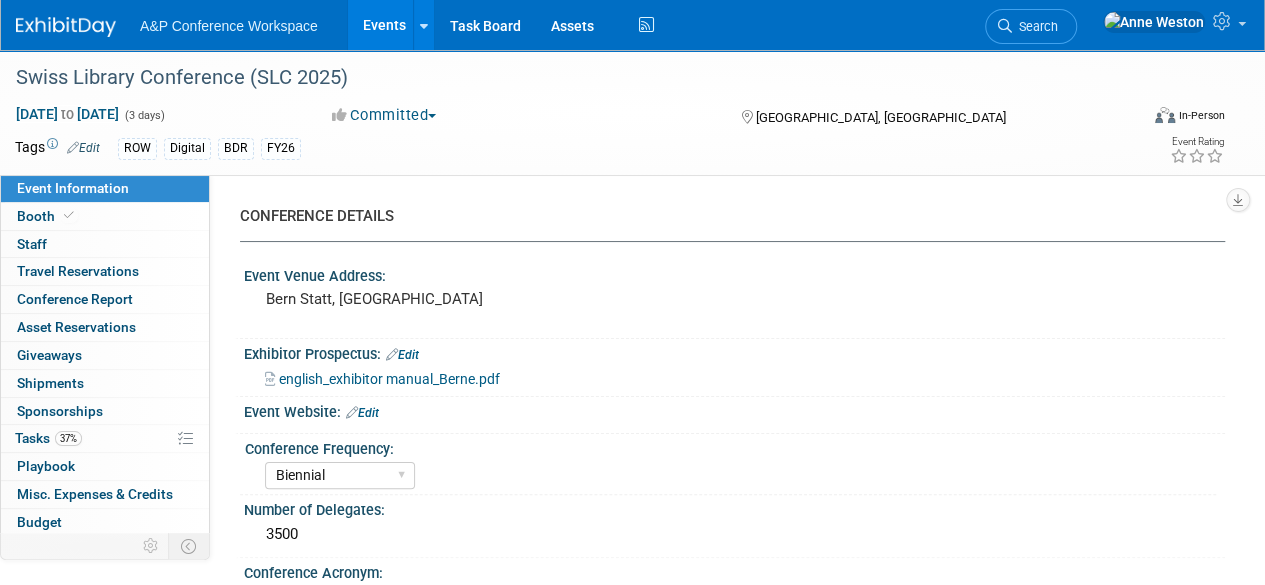 scroll, scrollTop: 0, scrollLeft: 0, axis: both 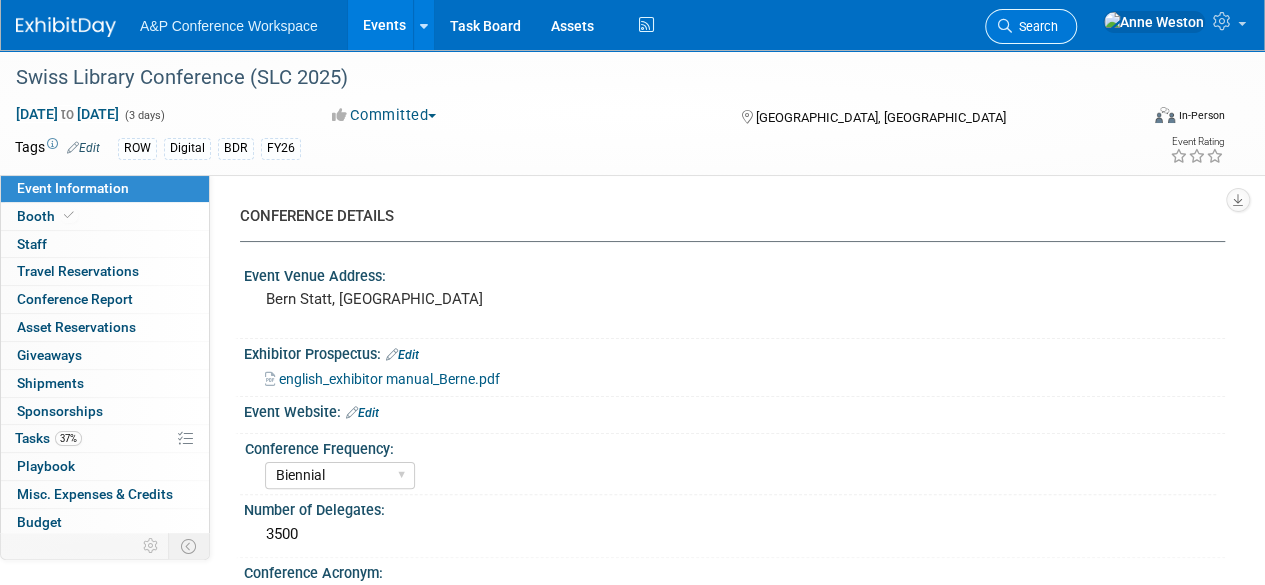 click on "Search" at bounding box center (1031, 26) 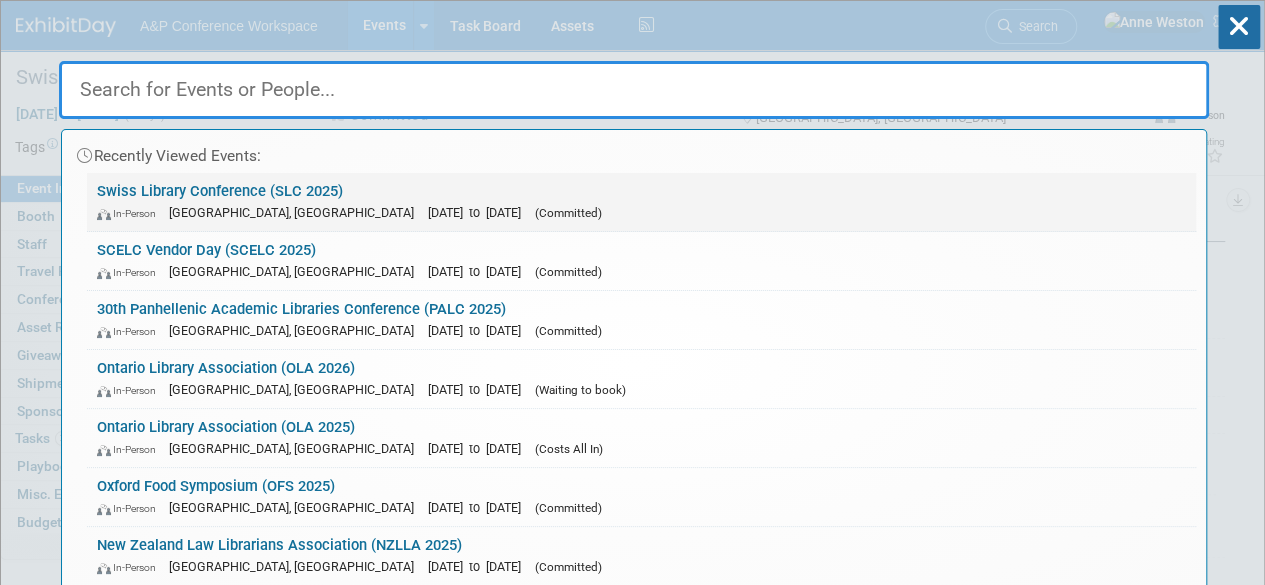 click on "Swiss Library Conference (SLC 2025)
In-Person
Bern, Switzerland
Oct 29, 2025  to  Oct 31, 2025
(Committed)" at bounding box center [641, 202] 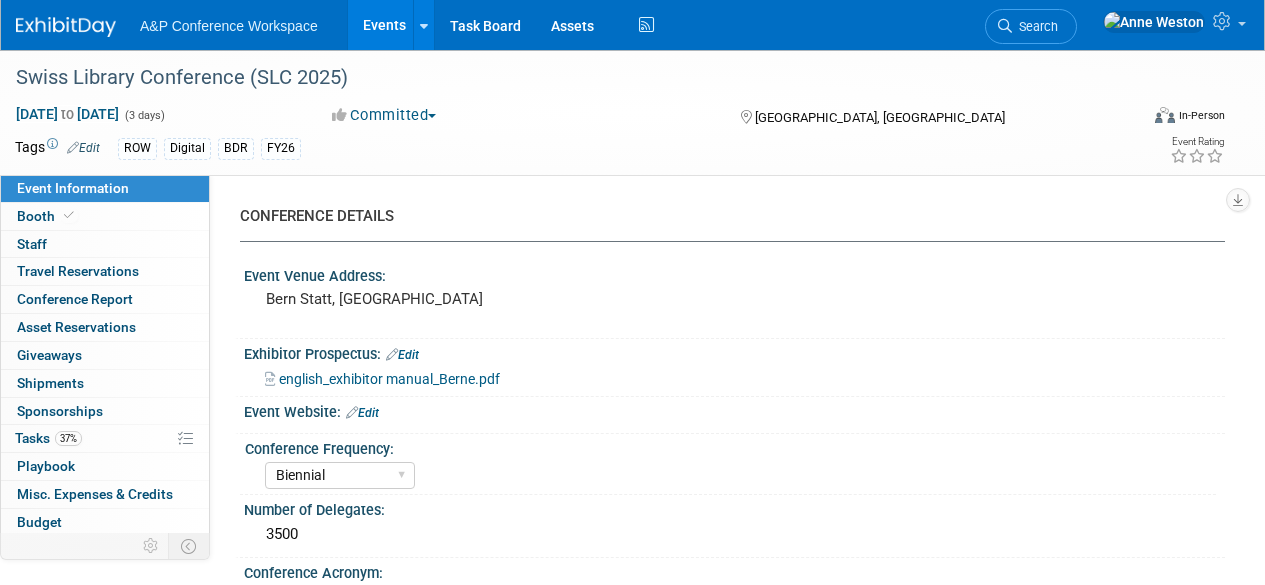 select on "Biennial" 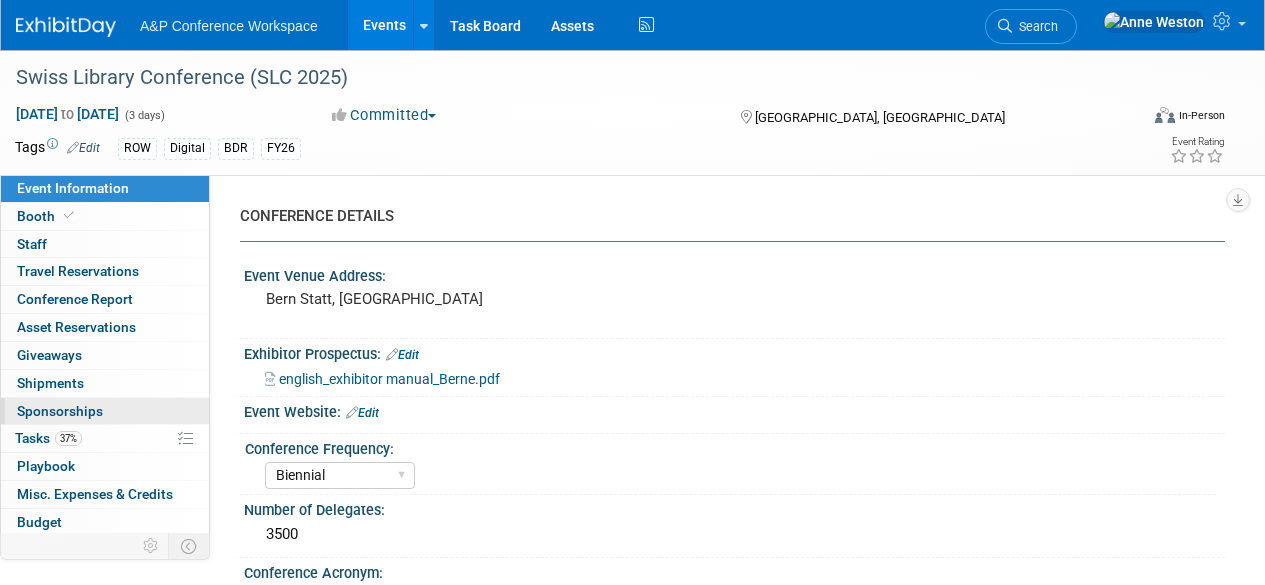 scroll, scrollTop: 0, scrollLeft: 0, axis: both 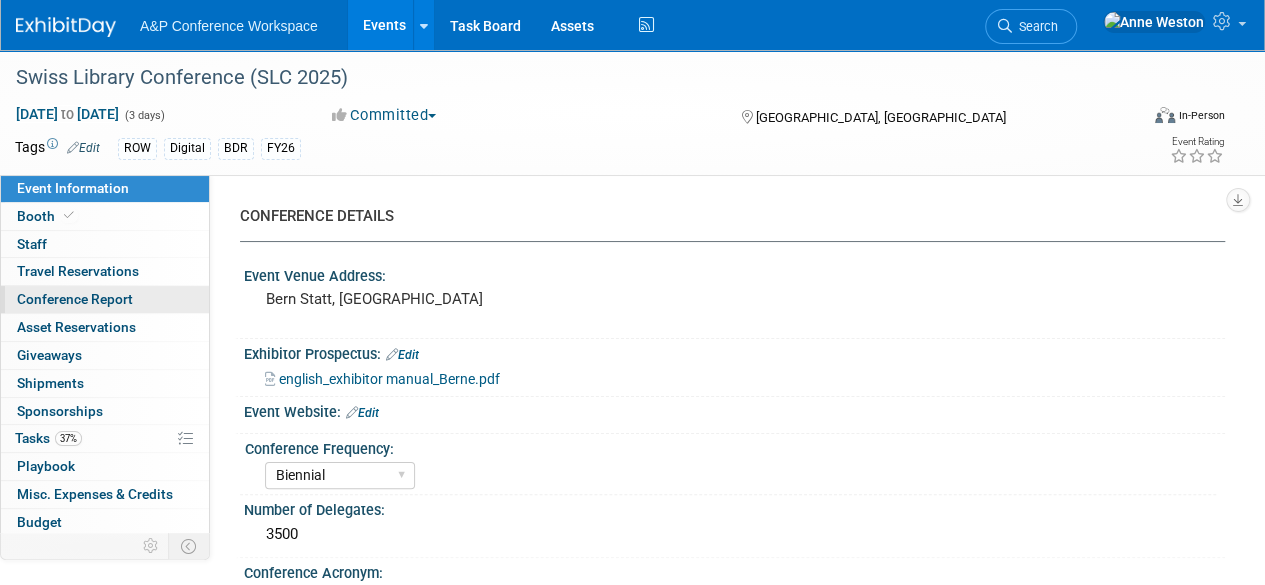 click on "Conference Report" at bounding box center [75, 299] 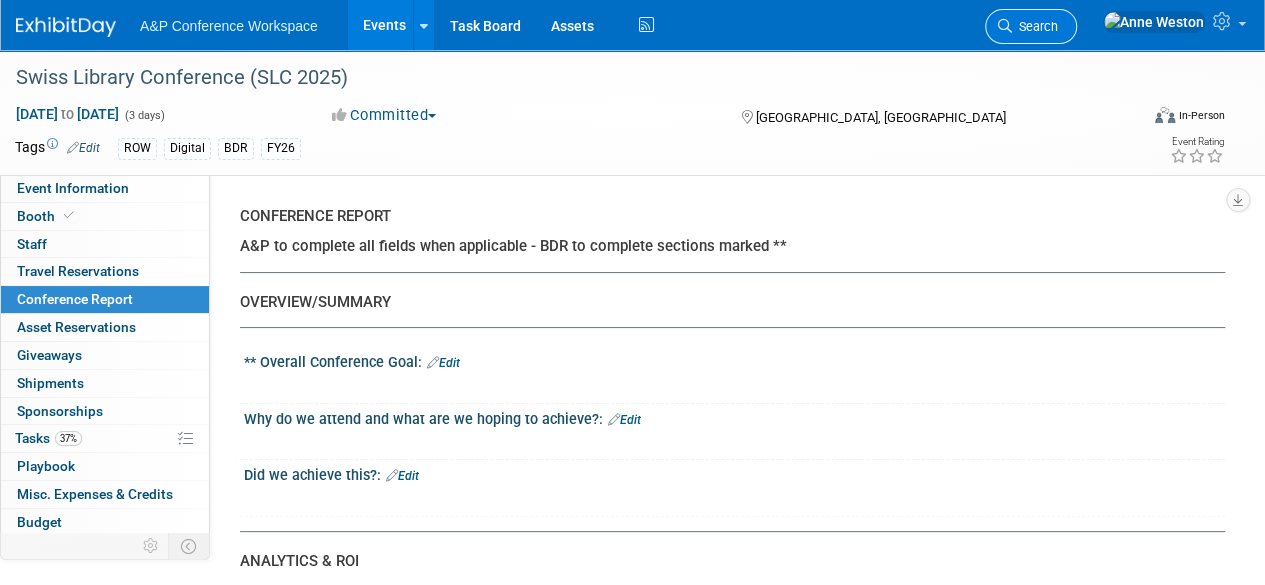 click on "Search" at bounding box center [1035, 26] 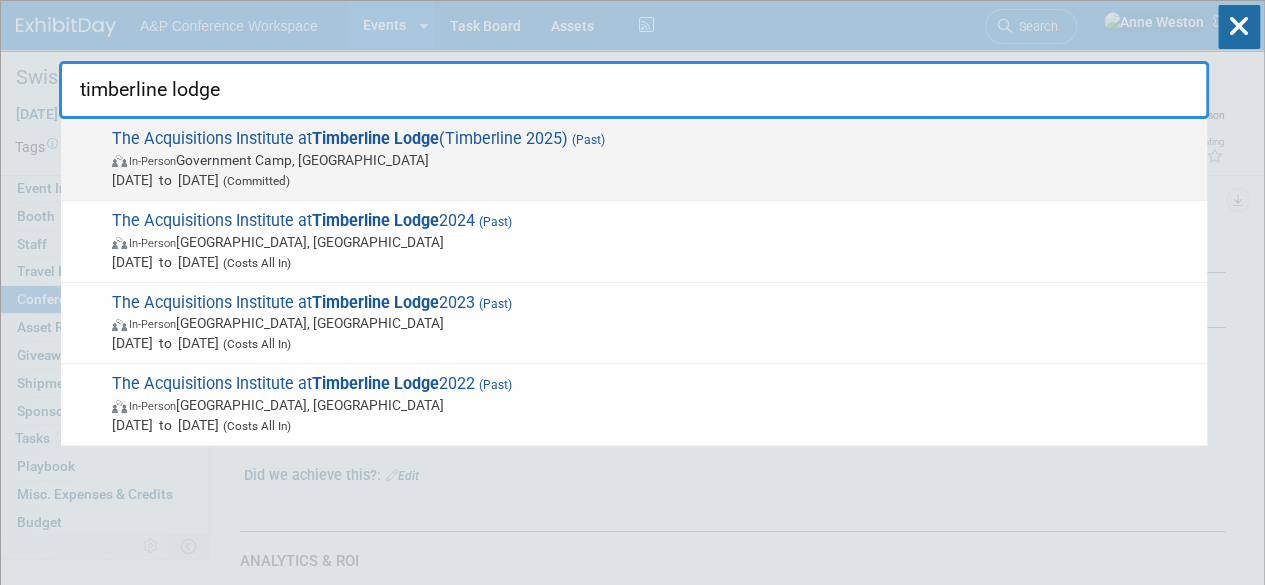 type on "timberline lodge" 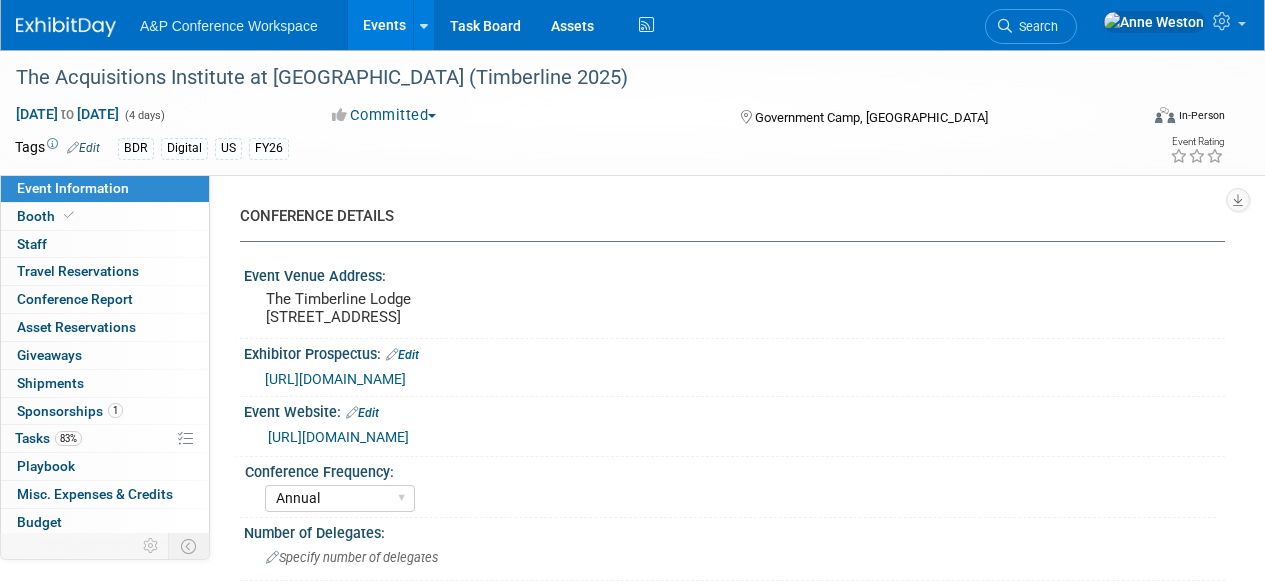 select on "Annual" 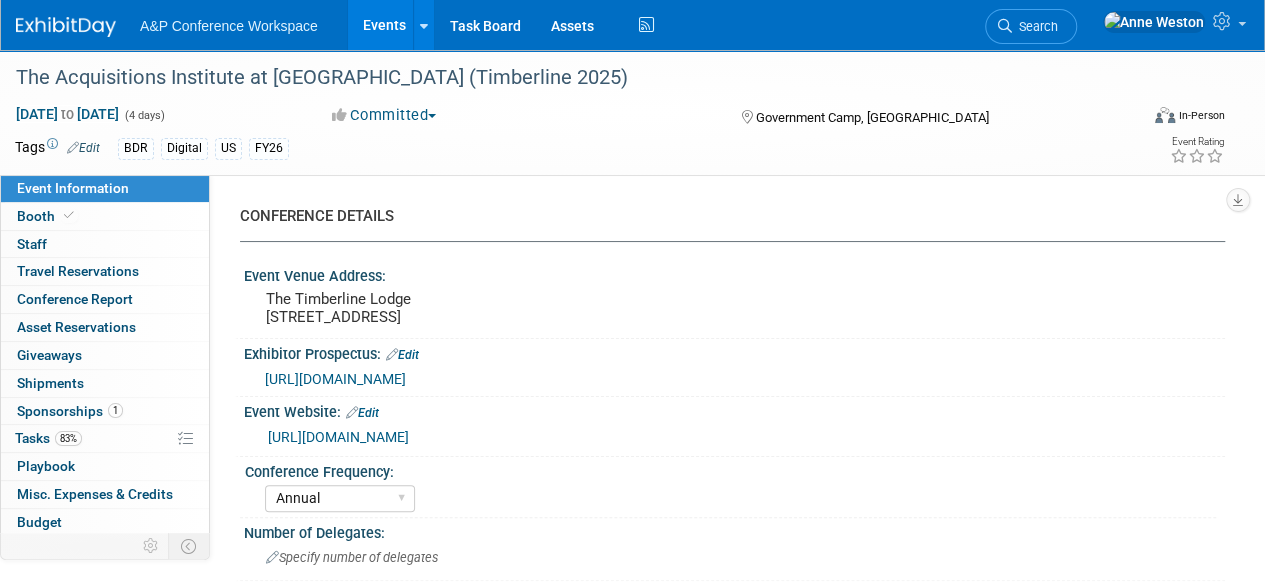 scroll, scrollTop: 0, scrollLeft: 0, axis: both 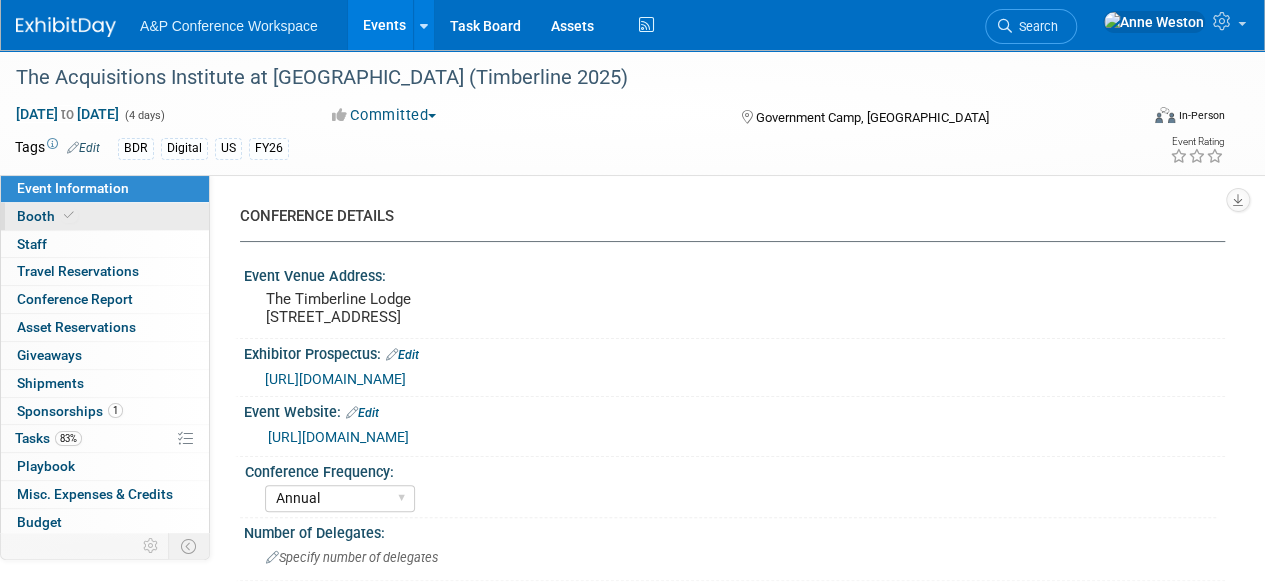 click on "Booth" at bounding box center (105, 216) 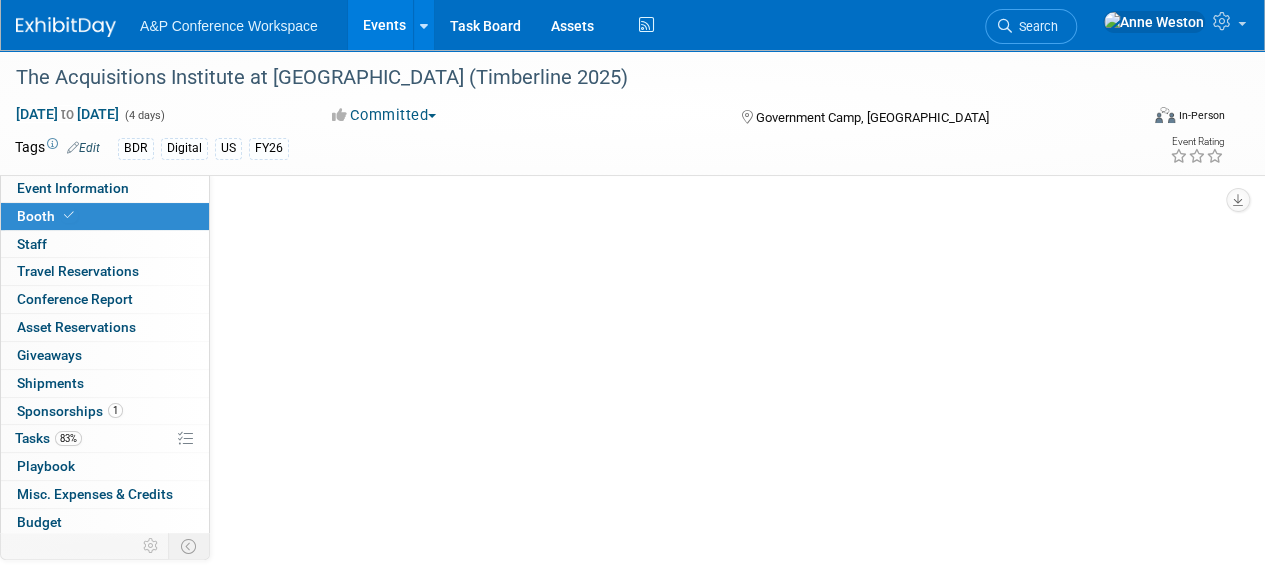 select on "DIGI" 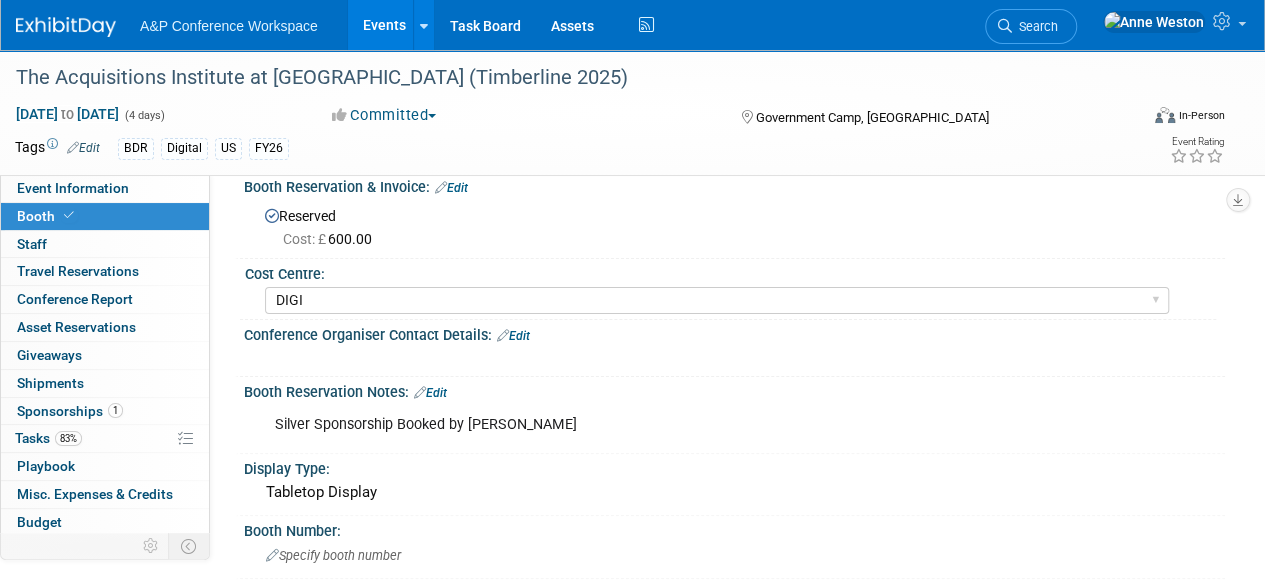 scroll, scrollTop: 0, scrollLeft: 0, axis: both 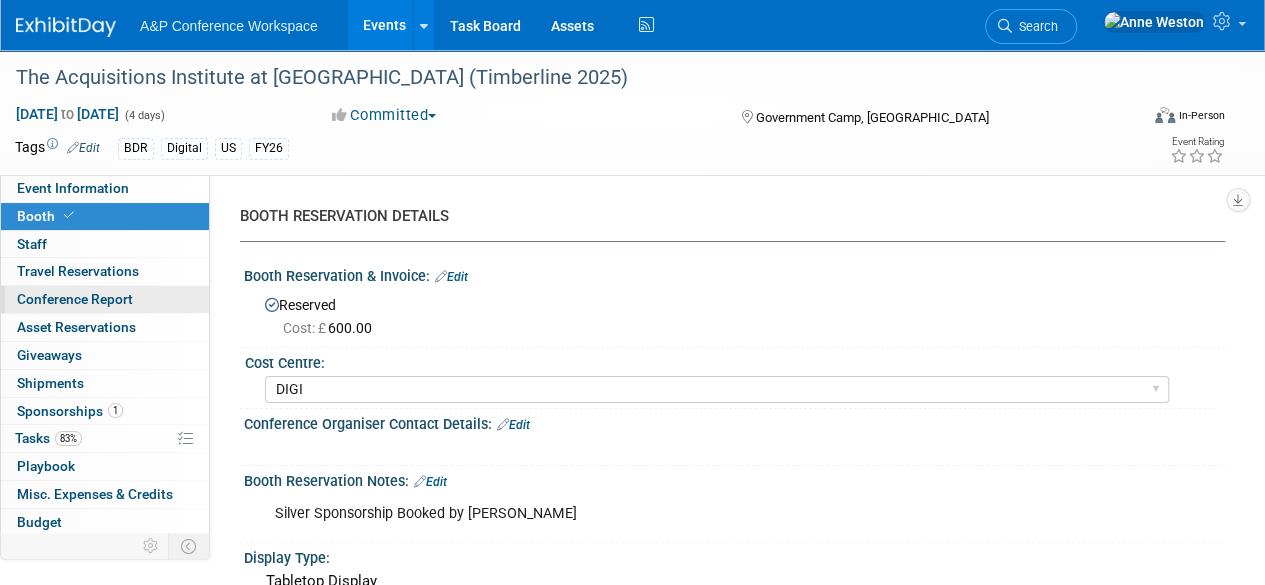 click on "Conference Report" at bounding box center (75, 299) 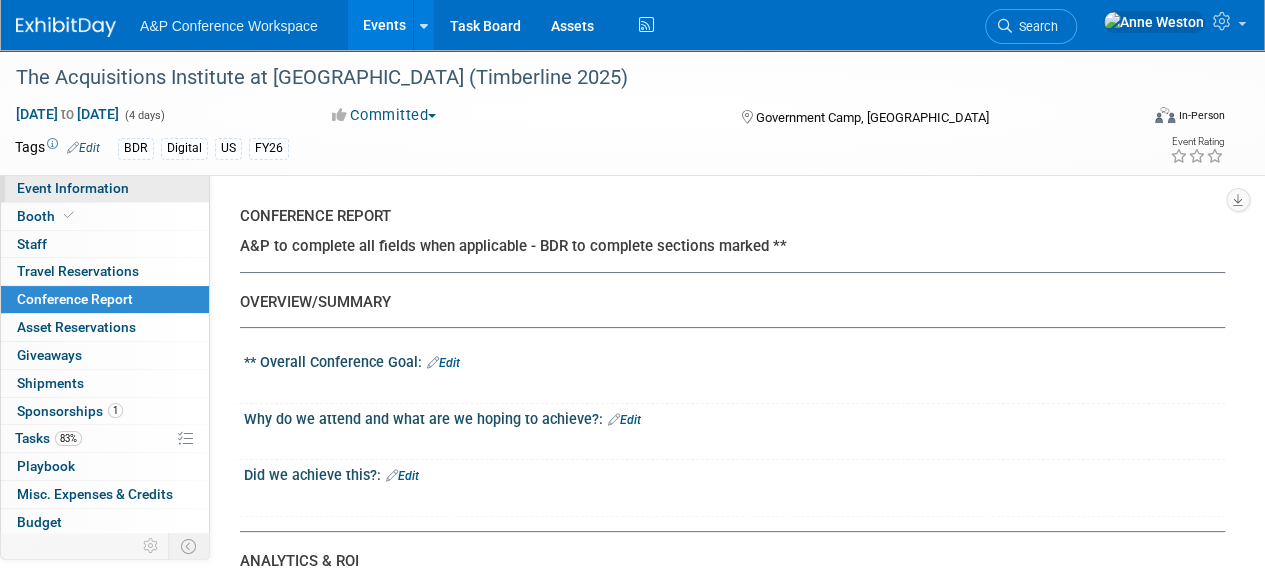 click on "Event Information" at bounding box center [73, 188] 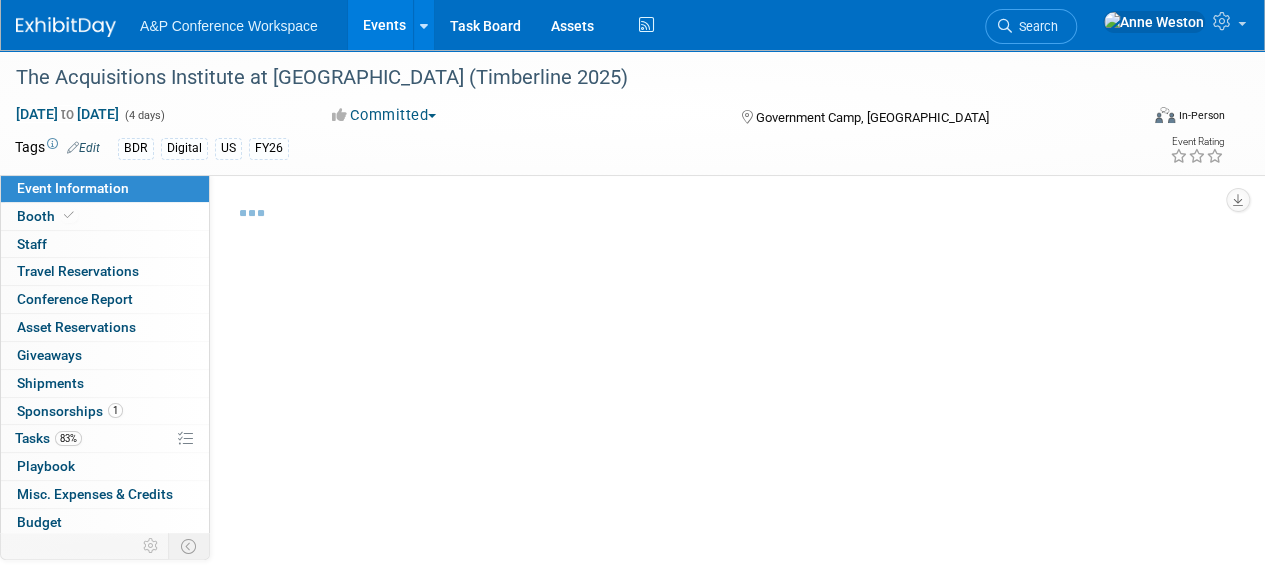 select on "Annual" 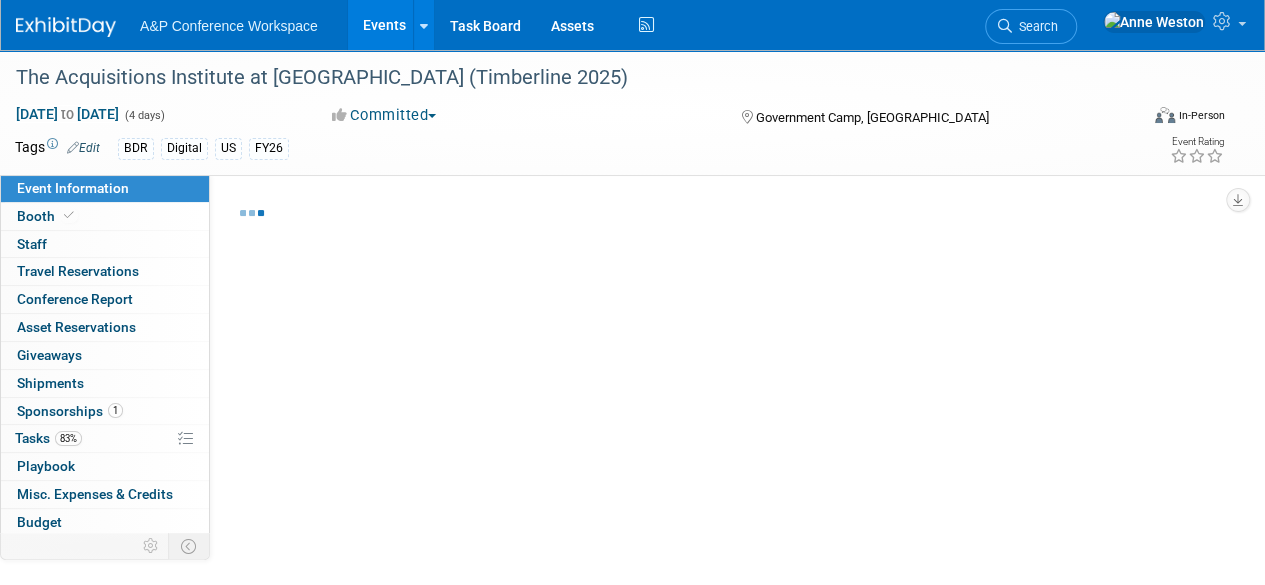 select on "Level 3" 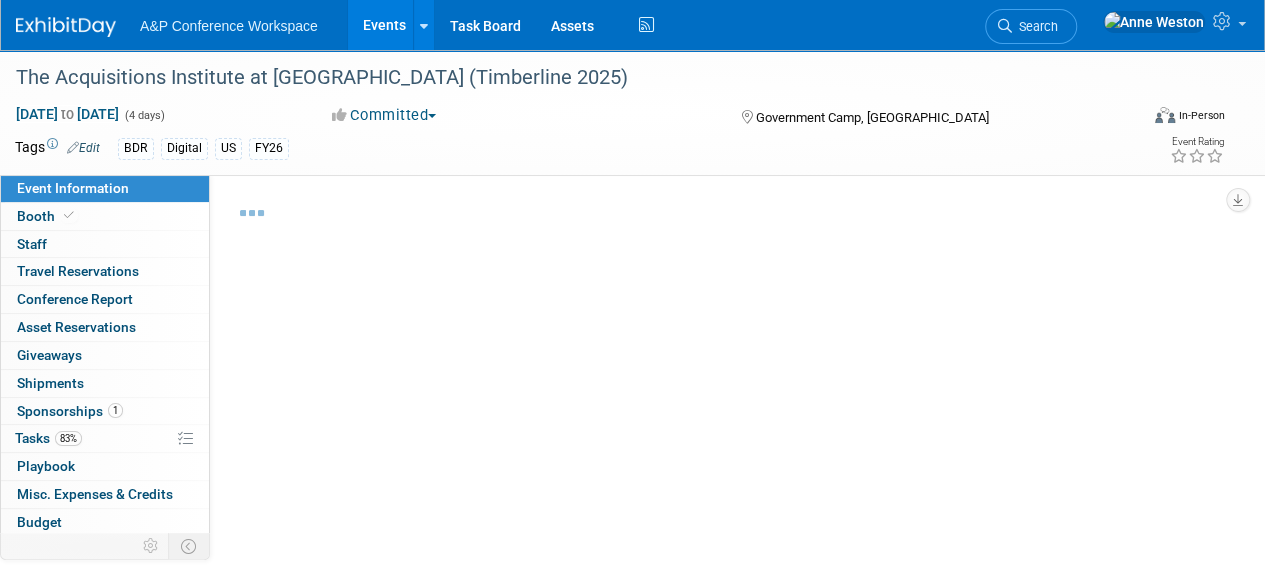 select on "Sponsorship" 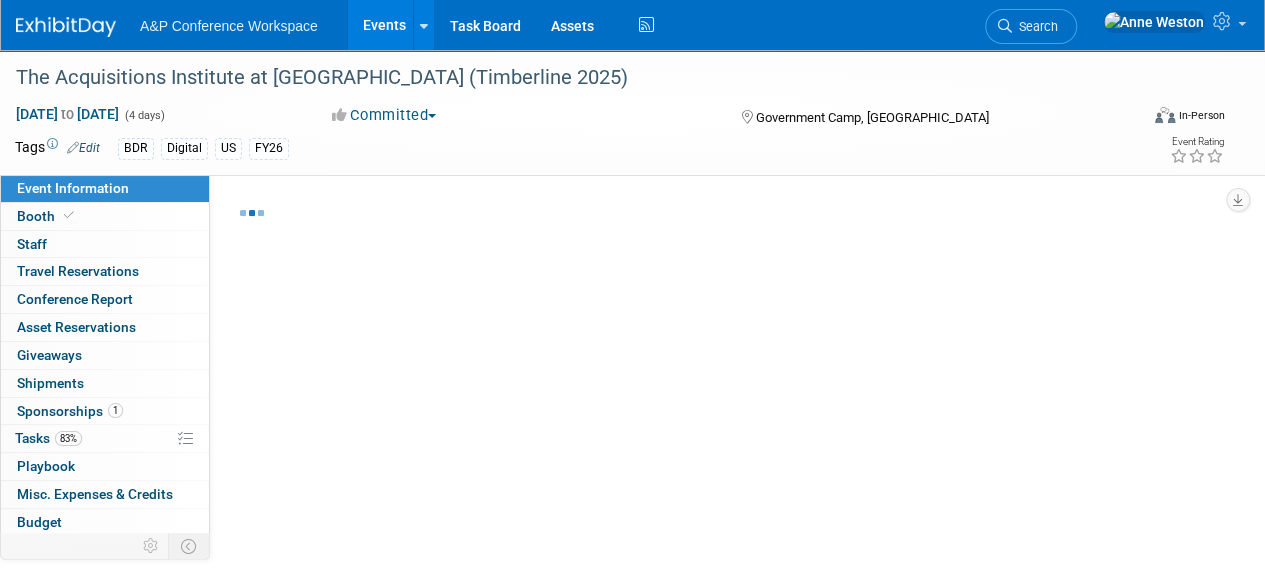 select on "Libraries" 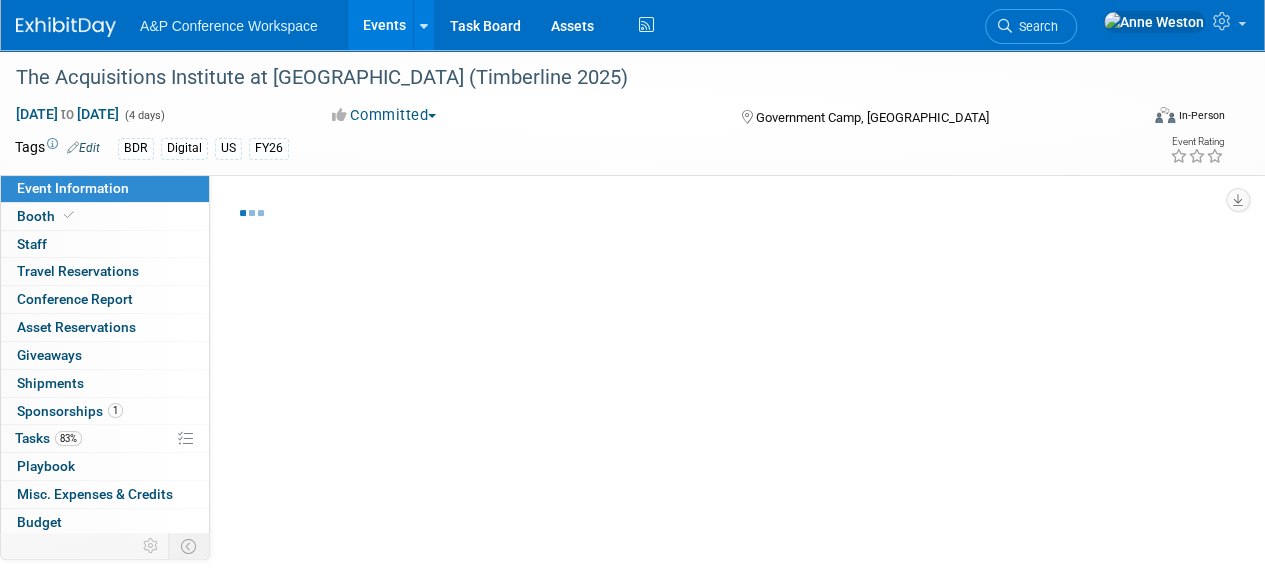 select on "Bloomsbury Digital Resources" 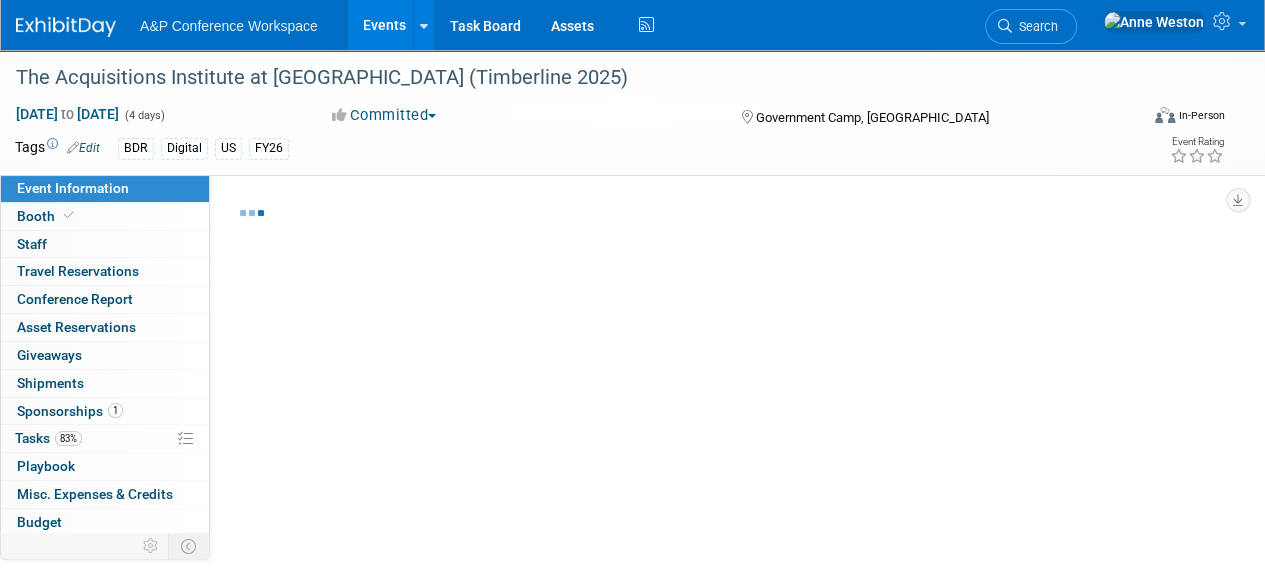 select on "[PERSON_NAME]" 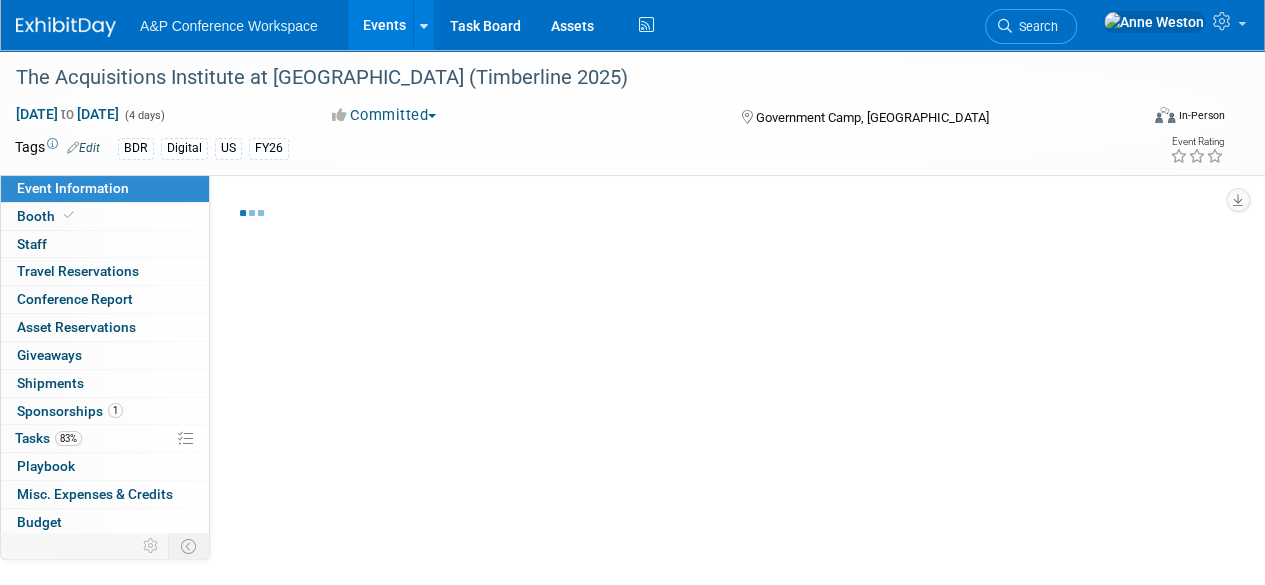 select on "[PERSON_NAME]" 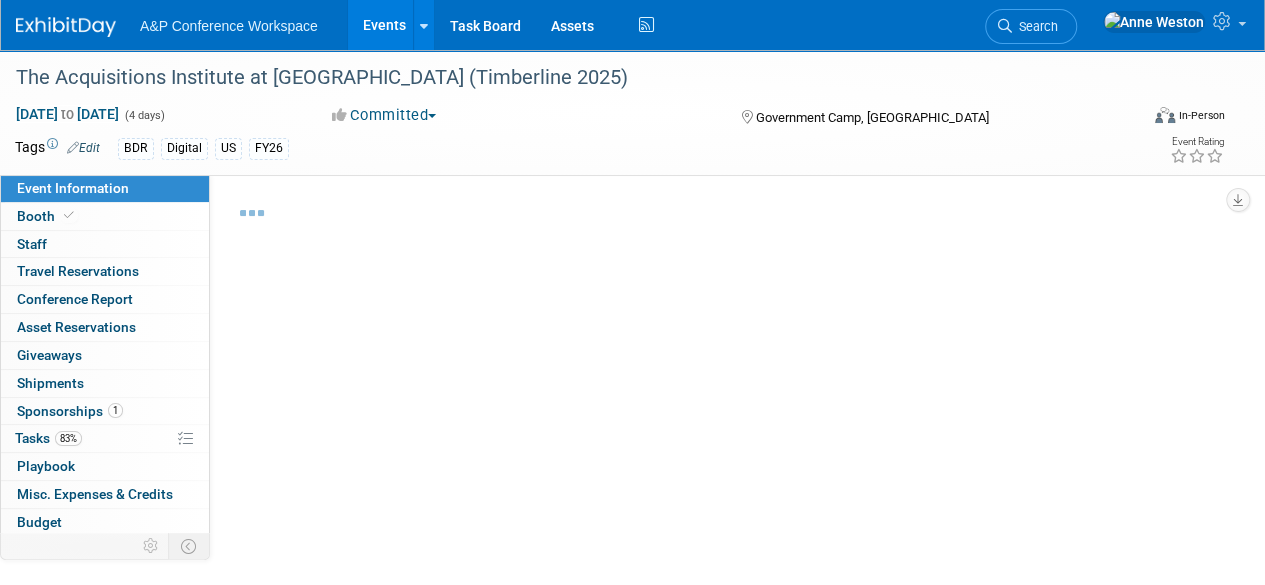 select on "BDR Product Awareness and Trial Generation​" 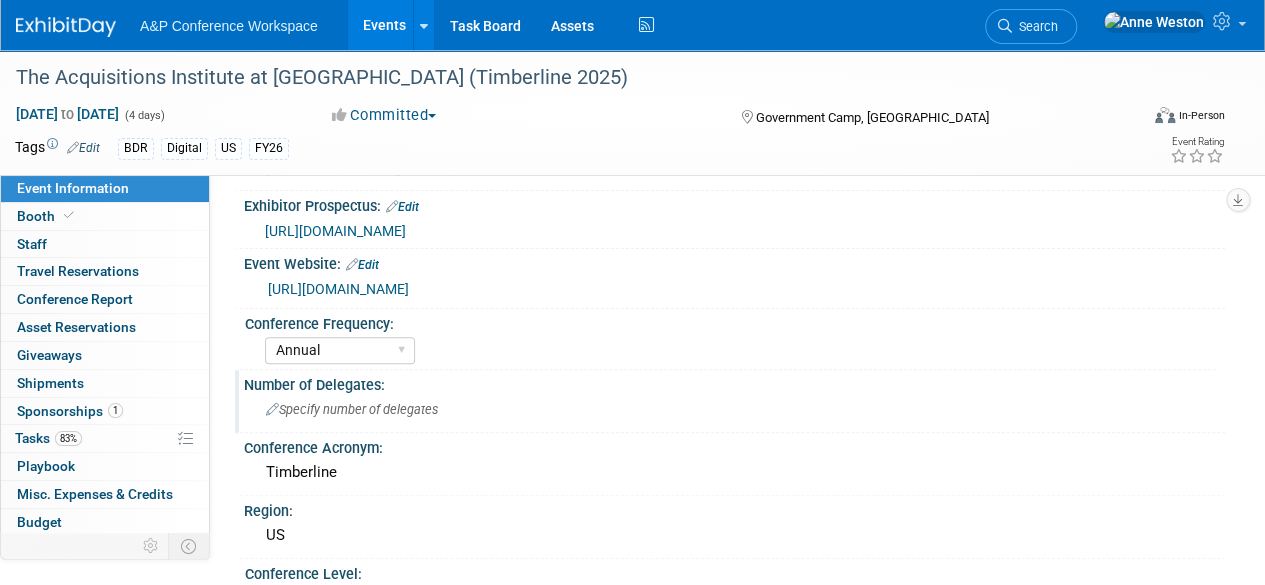scroll, scrollTop: 200, scrollLeft: 0, axis: vertical 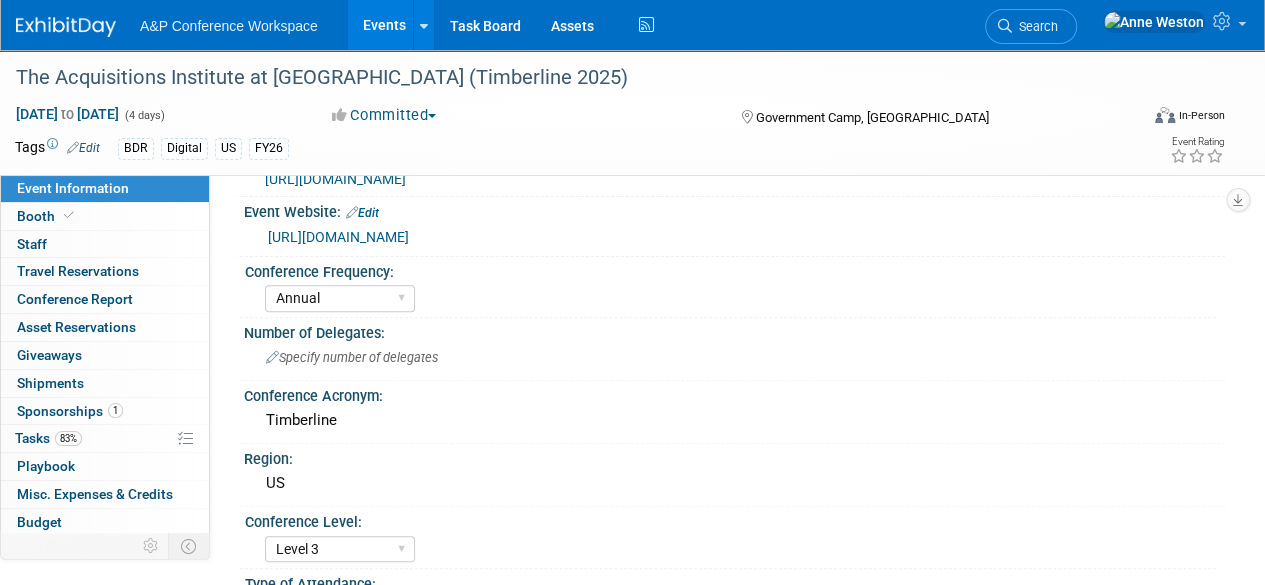 click on "https://acquisitionsinstitute.org/2025-program/" at bounding box center (338, 237) 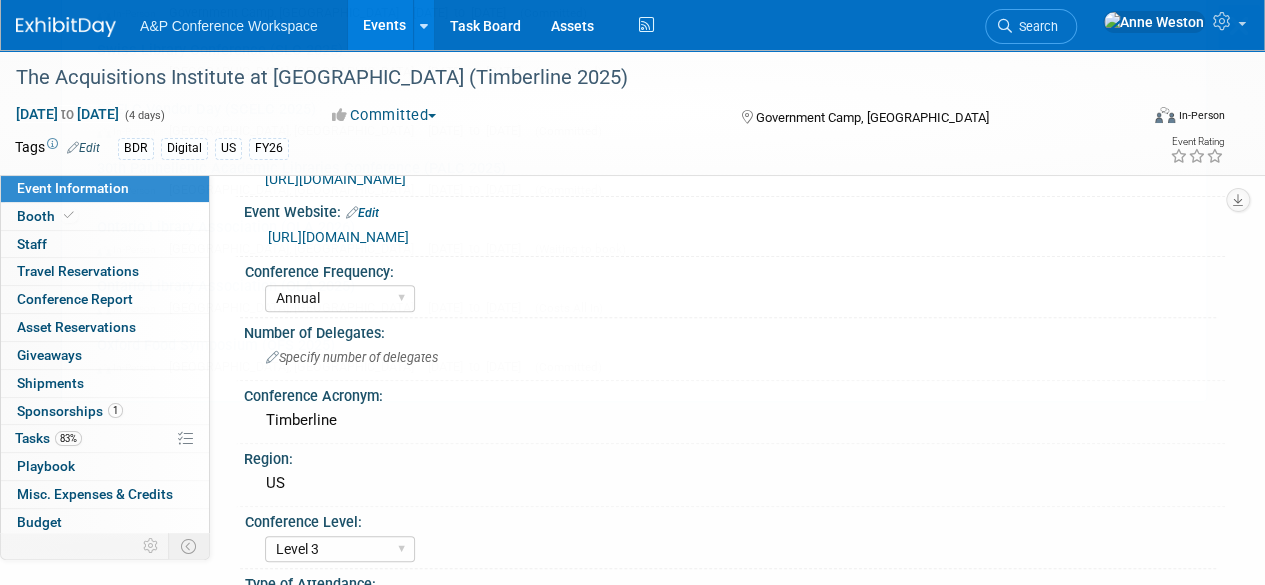 scroll, scrollTop: 0, scrollLeft: 0, axis: both 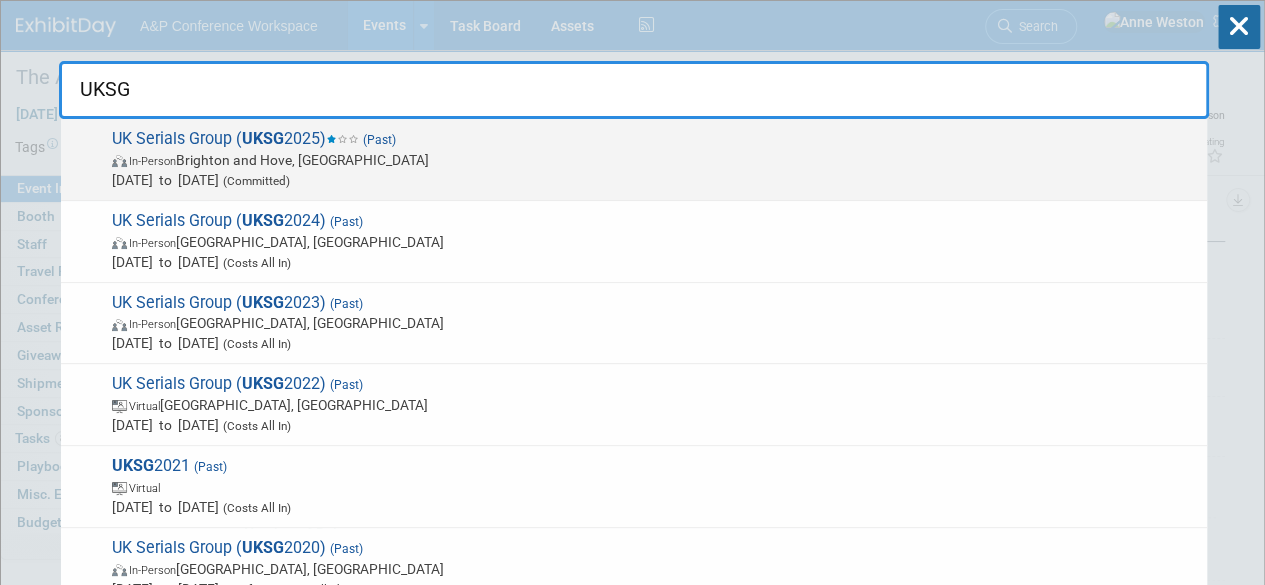 type on "UKSG" 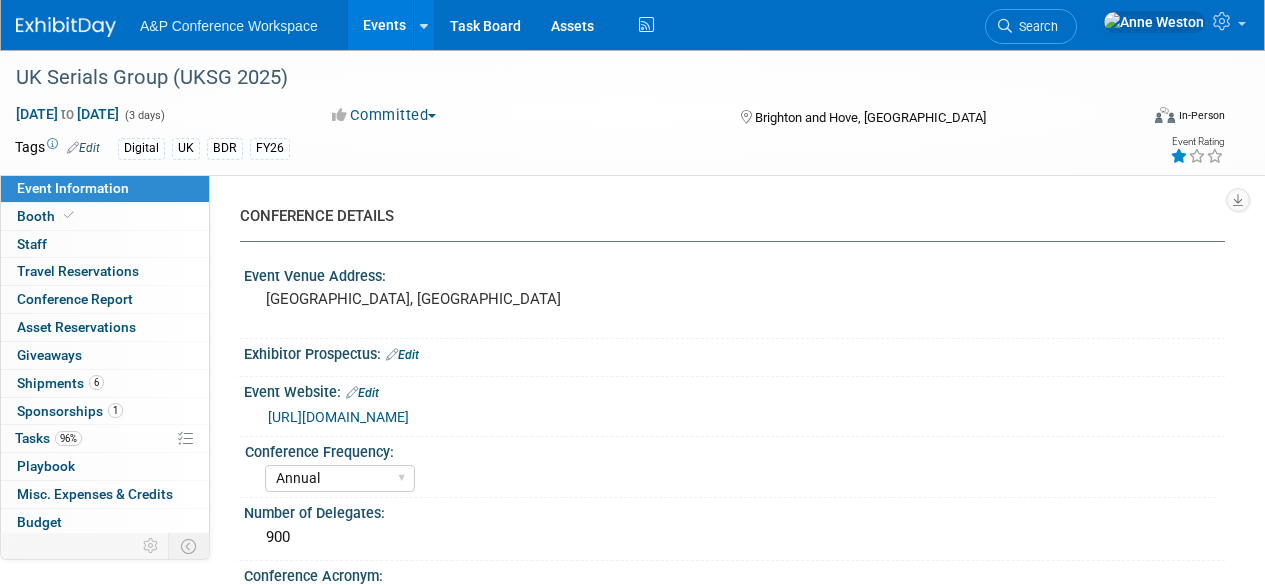 select on "Annual" 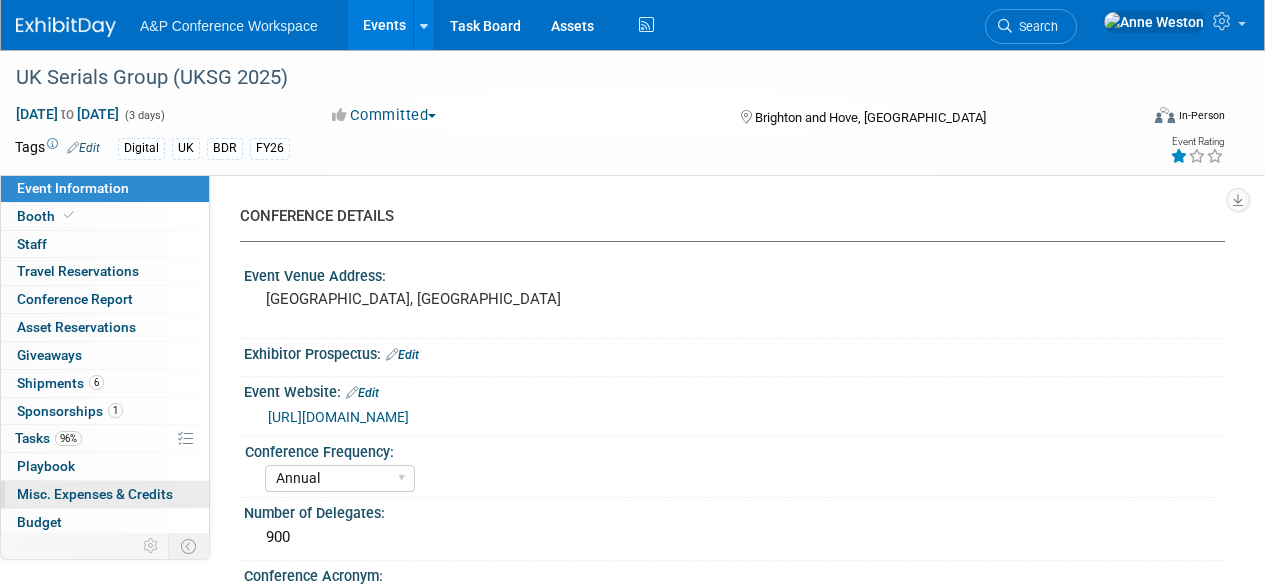 scroll, scrollTop: 0, scrollLeft: 0, axis: both 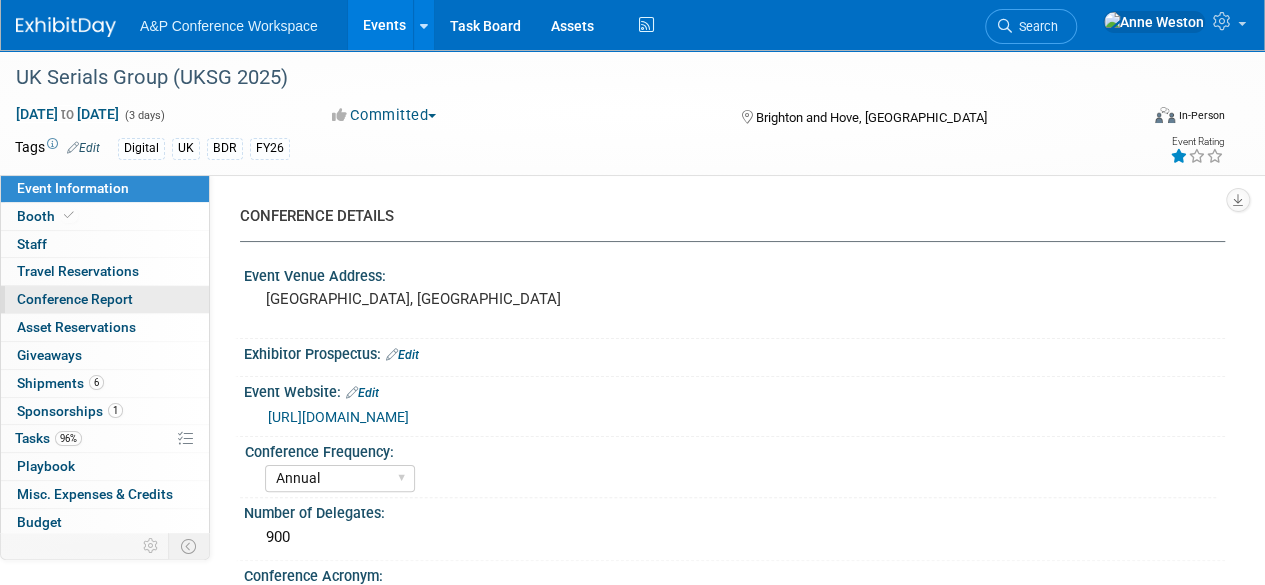 click on "Conference Report" at bounding box center [105, 299] 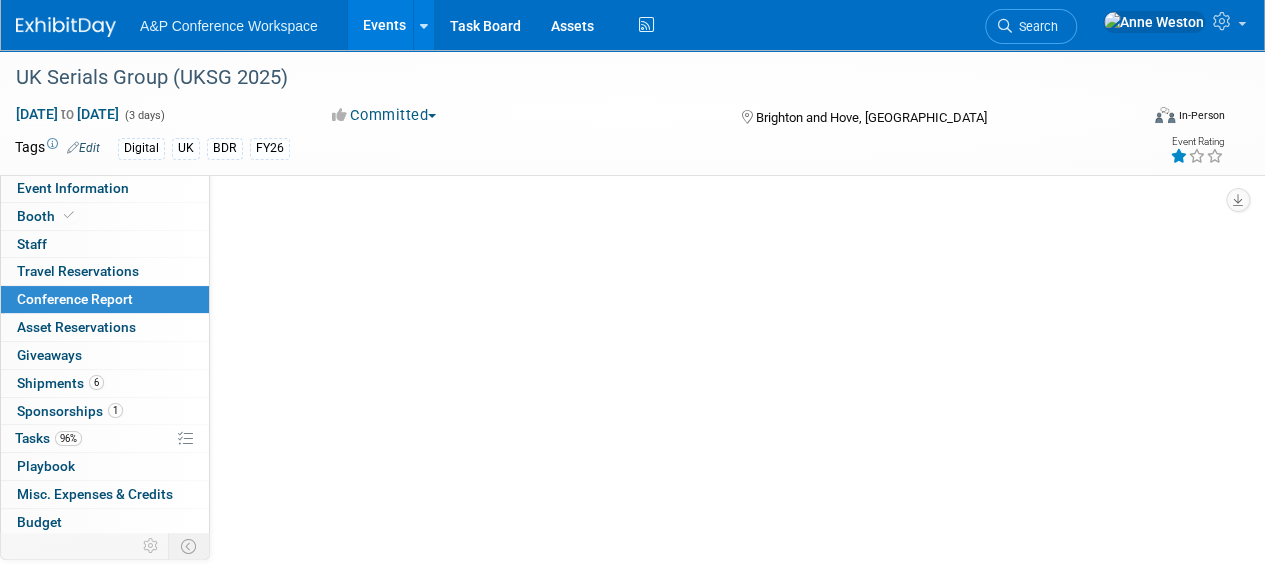 select on "NO" 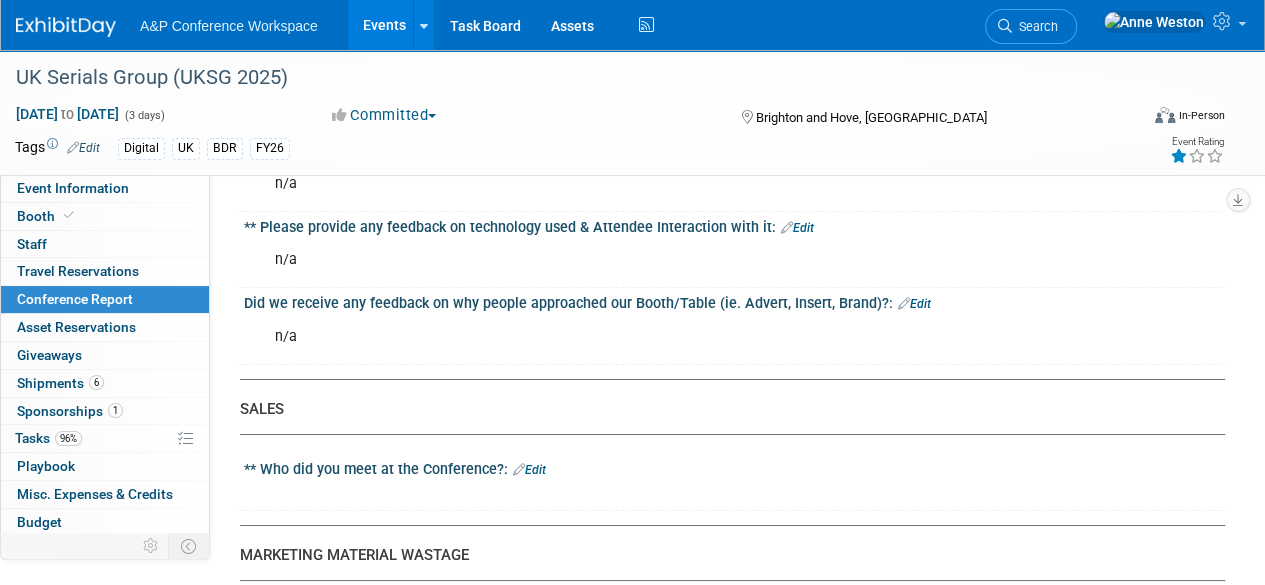 scroll, scrollTop: 3214, scrollLeft: 0, axis: vertical 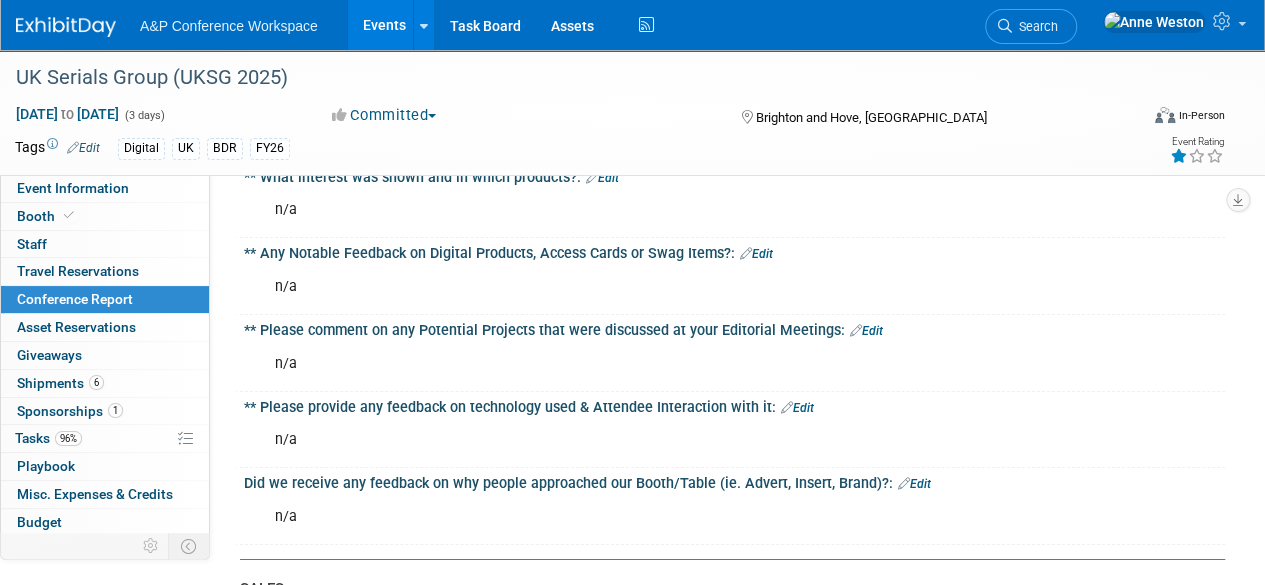 click on "Search" at bounding box center (1035, 26) 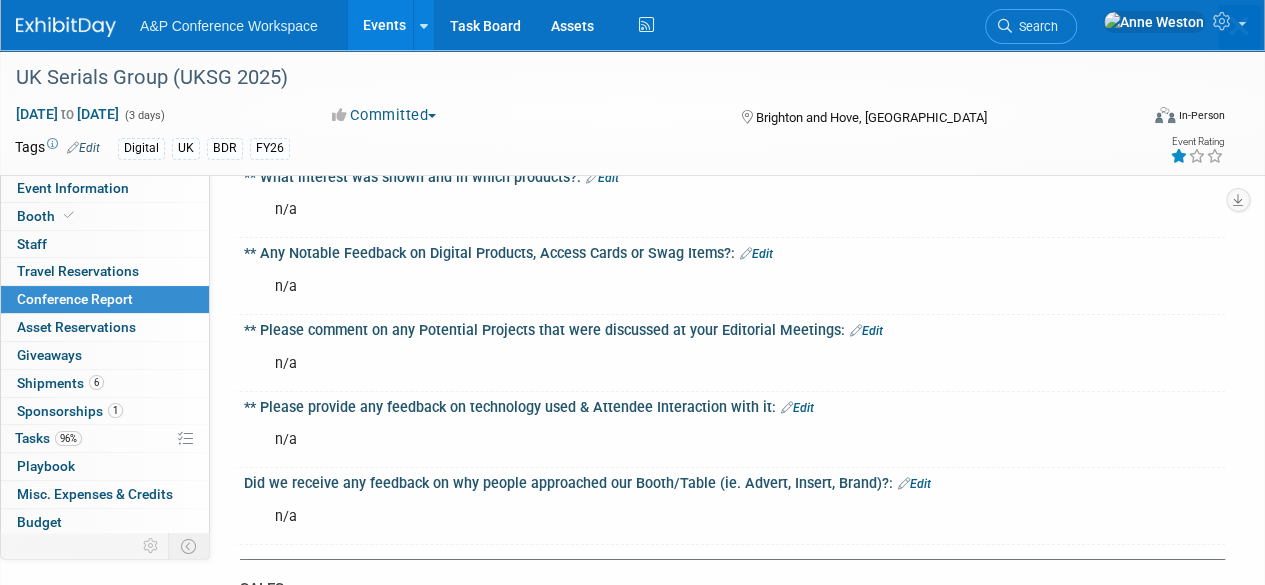 scroll, scrollTop: 0, scrollLeft: 0, axis: both 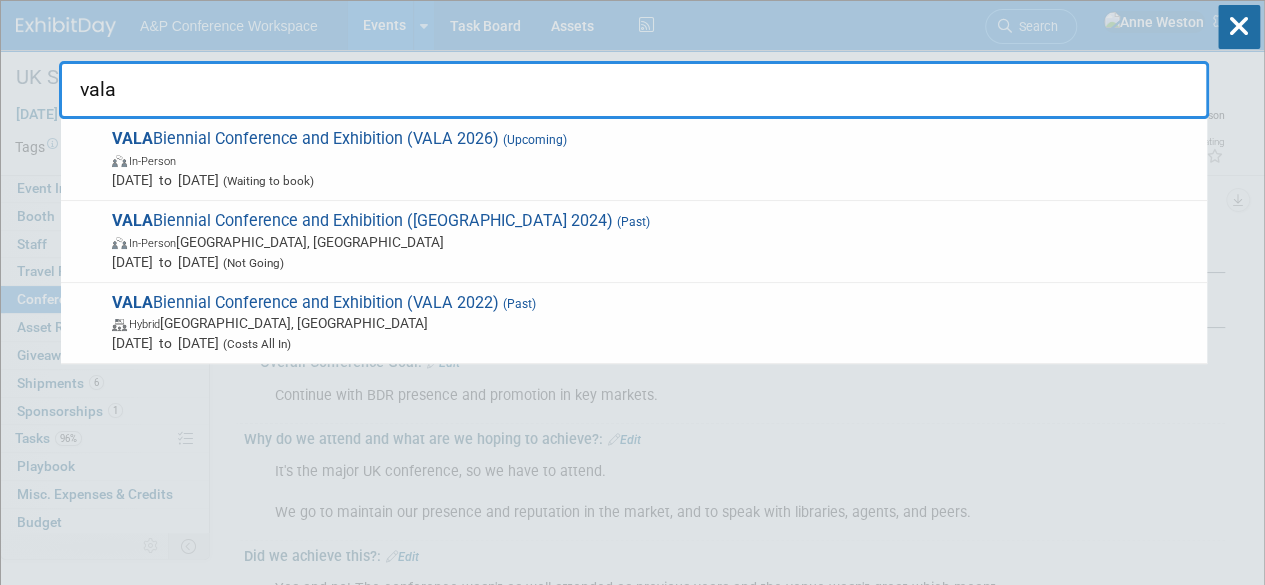 type on "vala" 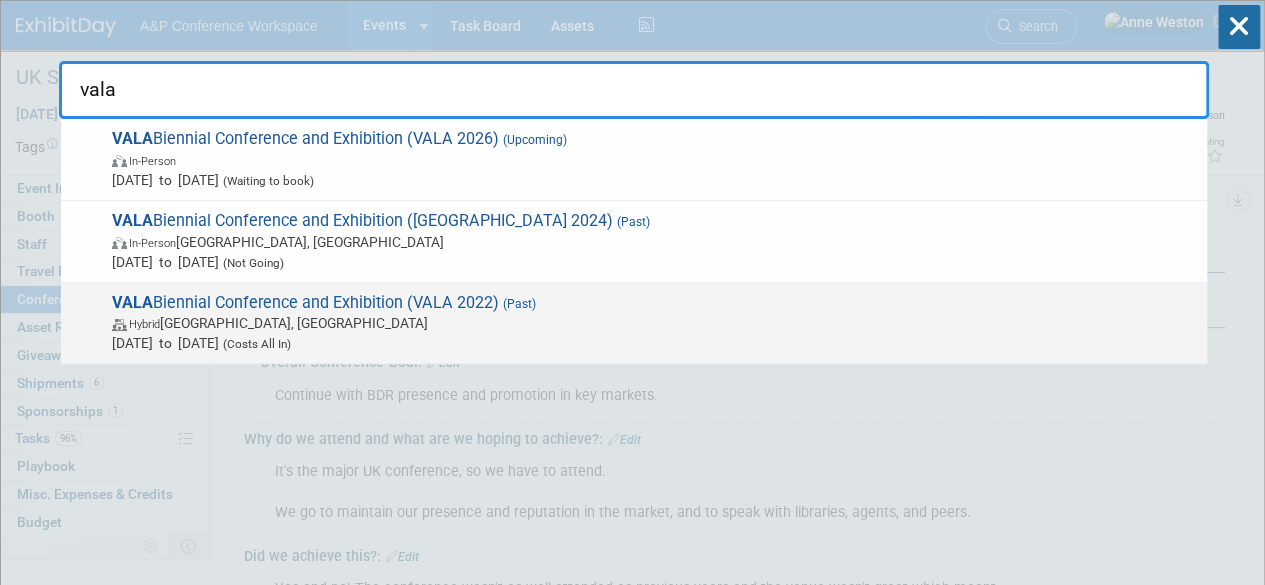 click on "VALA  Biennial Conference and Exhibition (VALA 2022)  (Past)  Hybrid     Melbourne, Australia Jun 14, 2022  to  Jun 16, 2022  (Costs All In)" at bounding box center [651, 323] 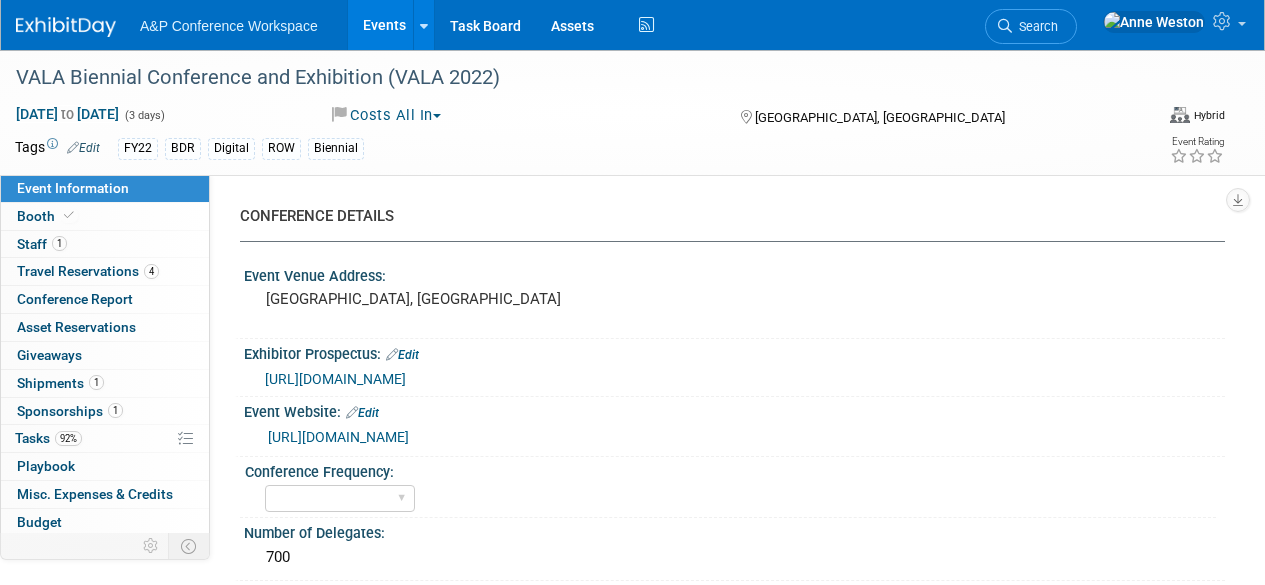 select on "In-Person Booth" 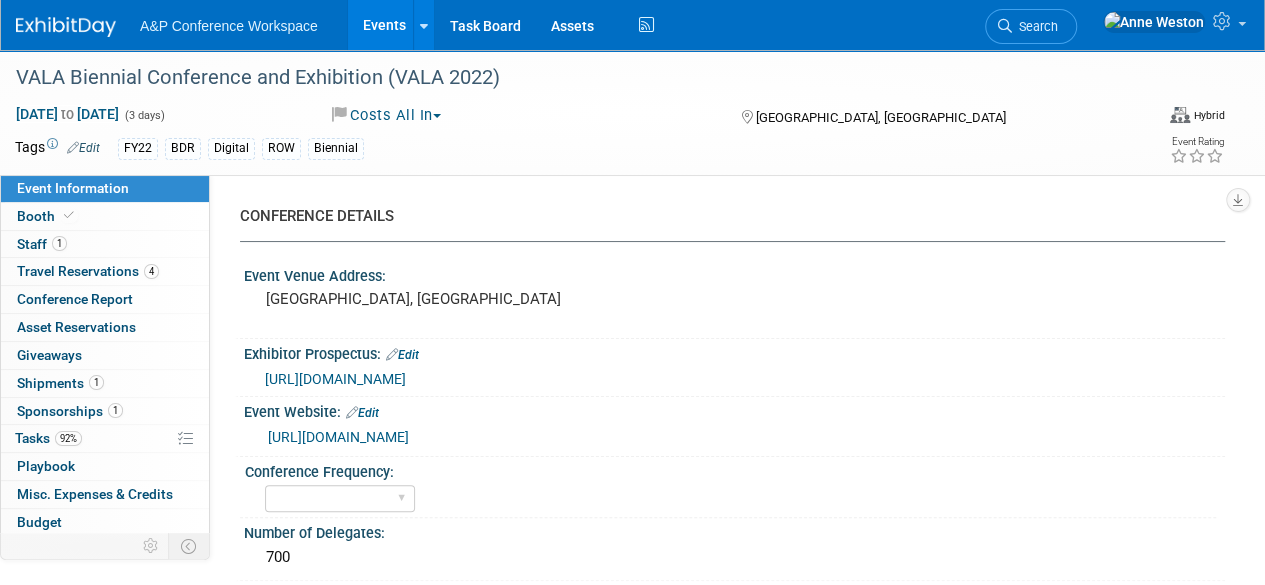 scroll, scrollTop: 0, scrollLeft: 0, axis: both 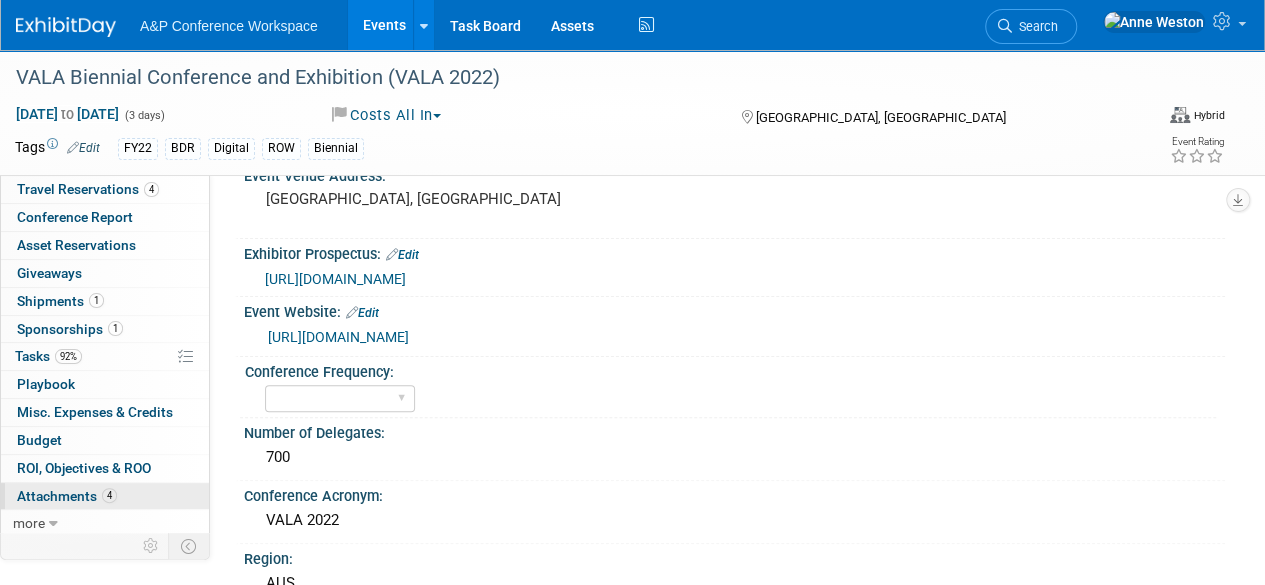 click on "Attachments 4" at bounding box center (67, 496) 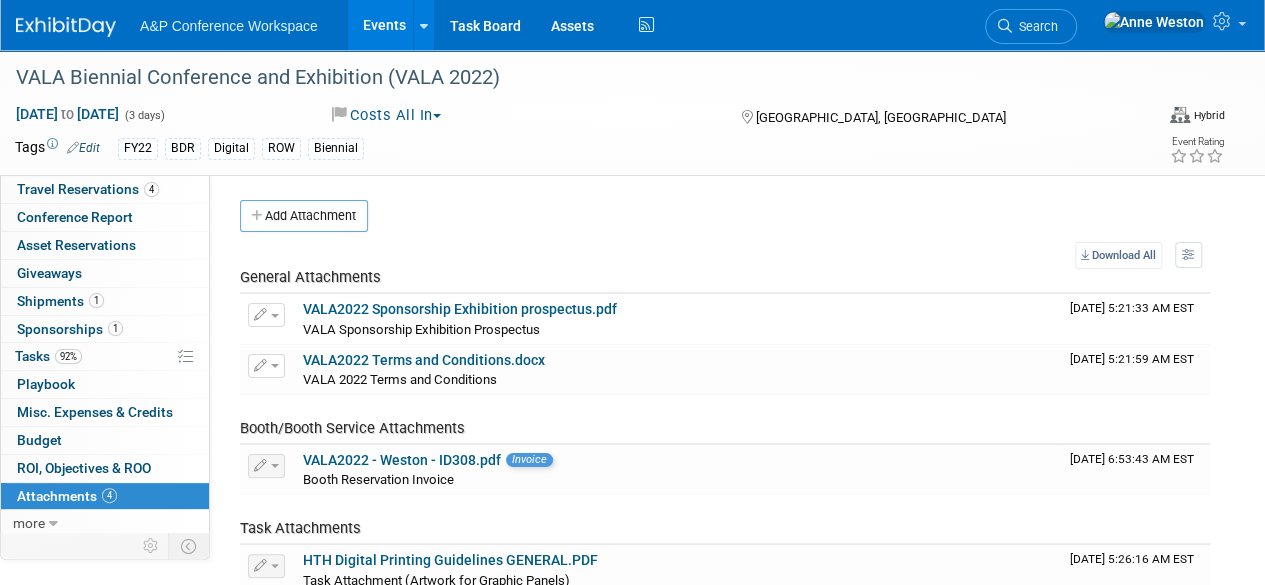 scroll, scrollTop: 0, scrollLeft: 0, axis: both 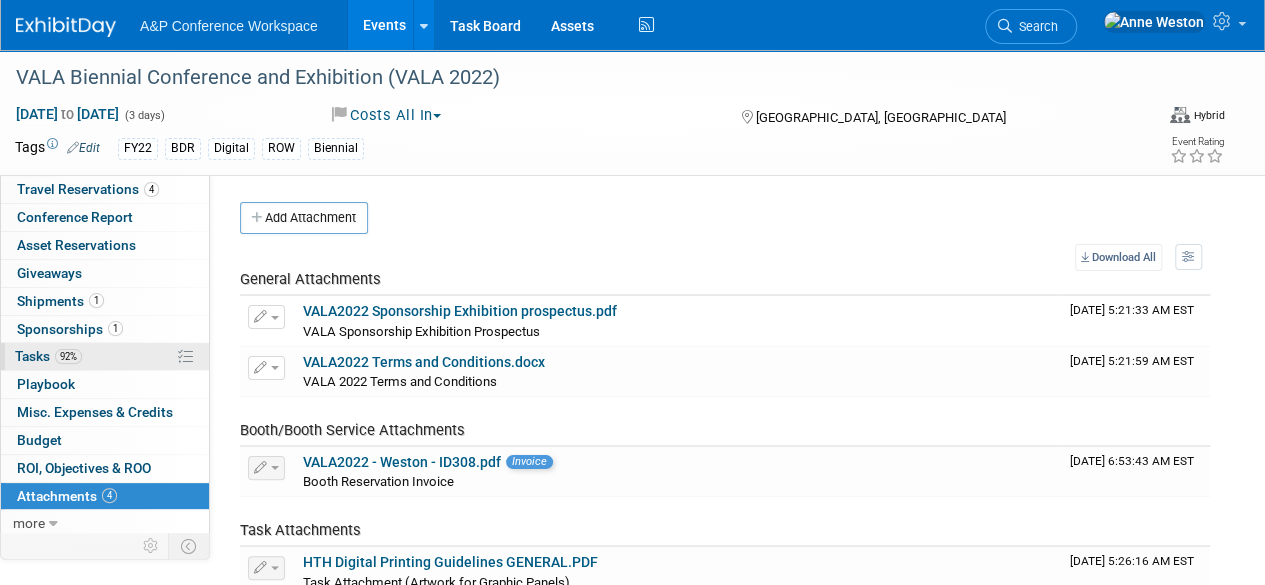 click on "92%
Tasks 92%" at bounding box center [105, 356] 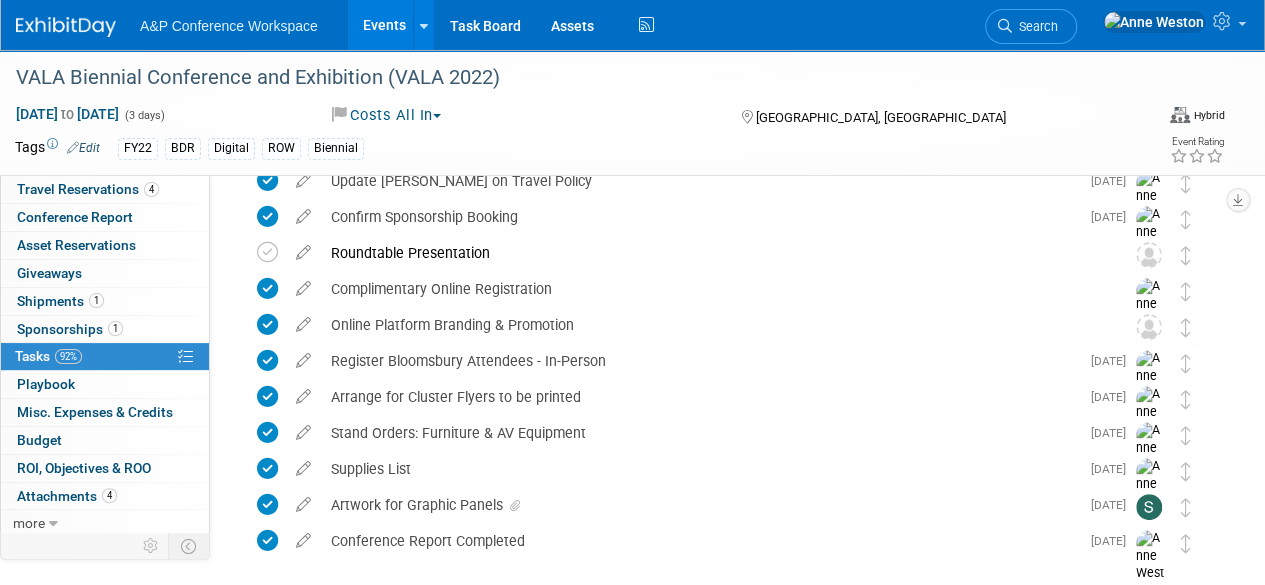 scroll, scrollTop: 0, scrollLeft: 0, axis: both 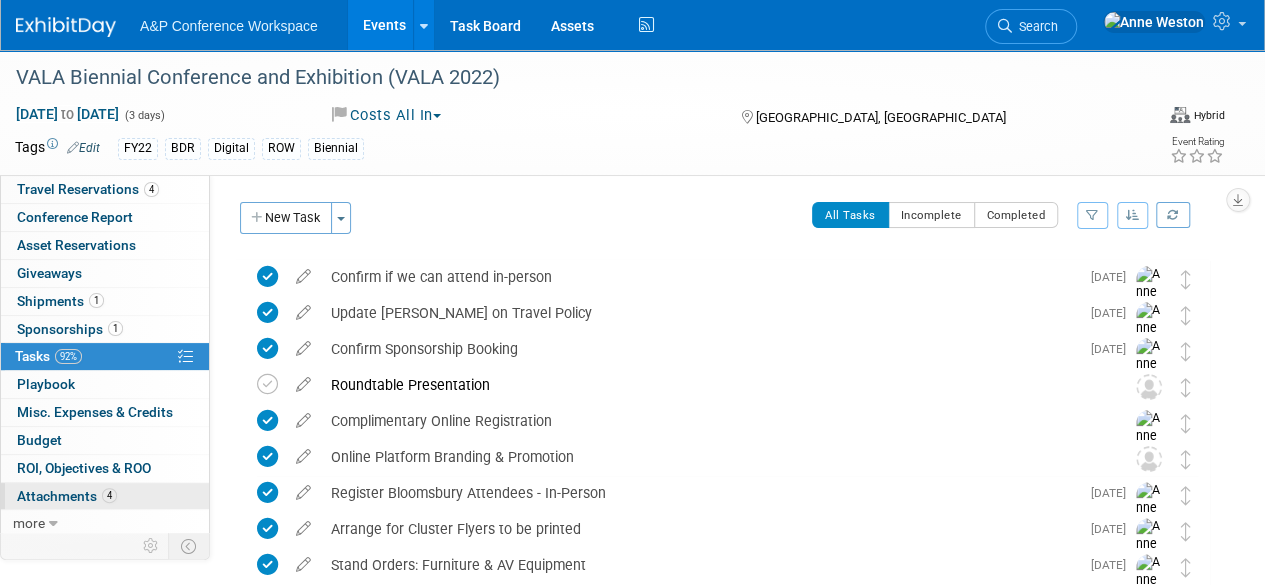 click on "4
Attachments 4" at bounding box center (105, 496) 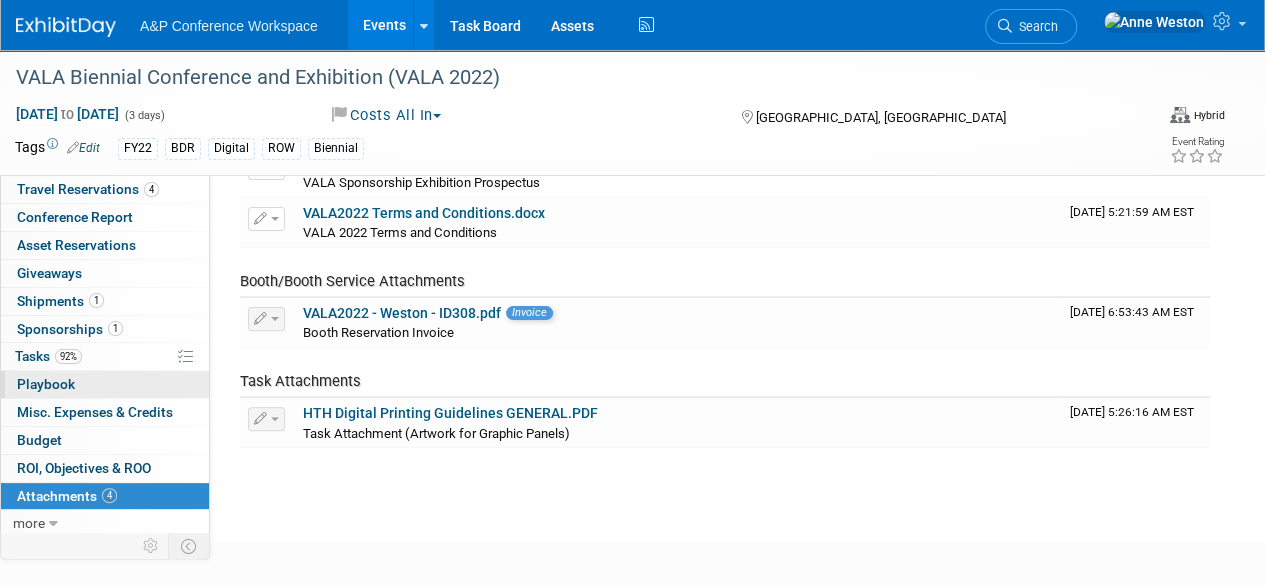 scroll, scrollTop: 146, scrollLeft: 0, axis: vertical 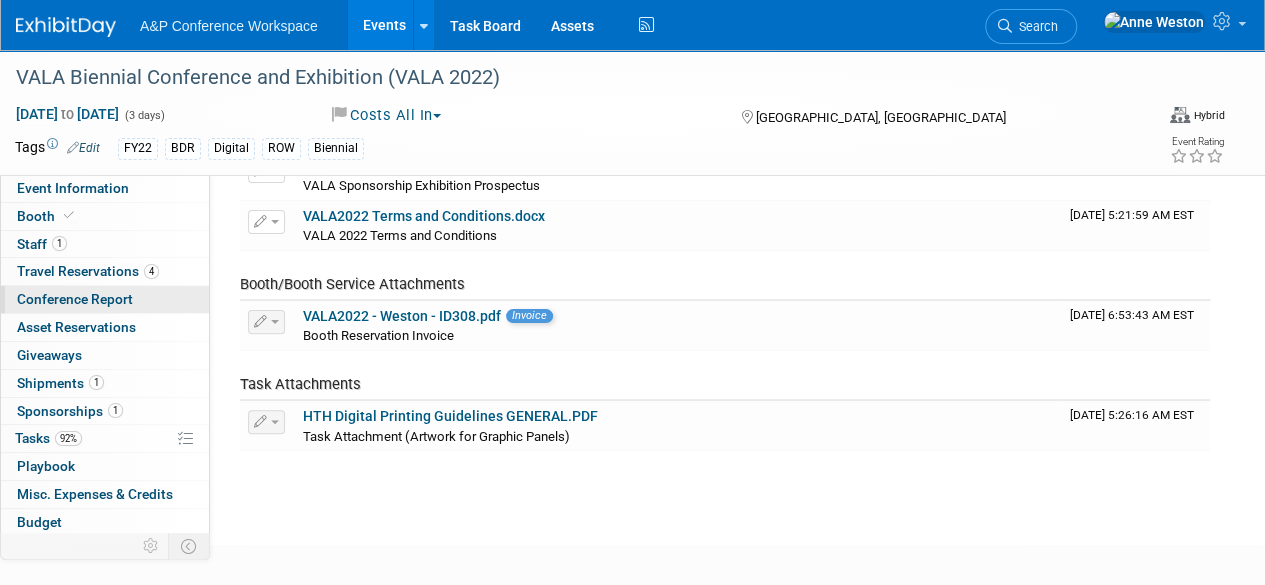 click on "Conference Report" at bounding box center [105, 299] 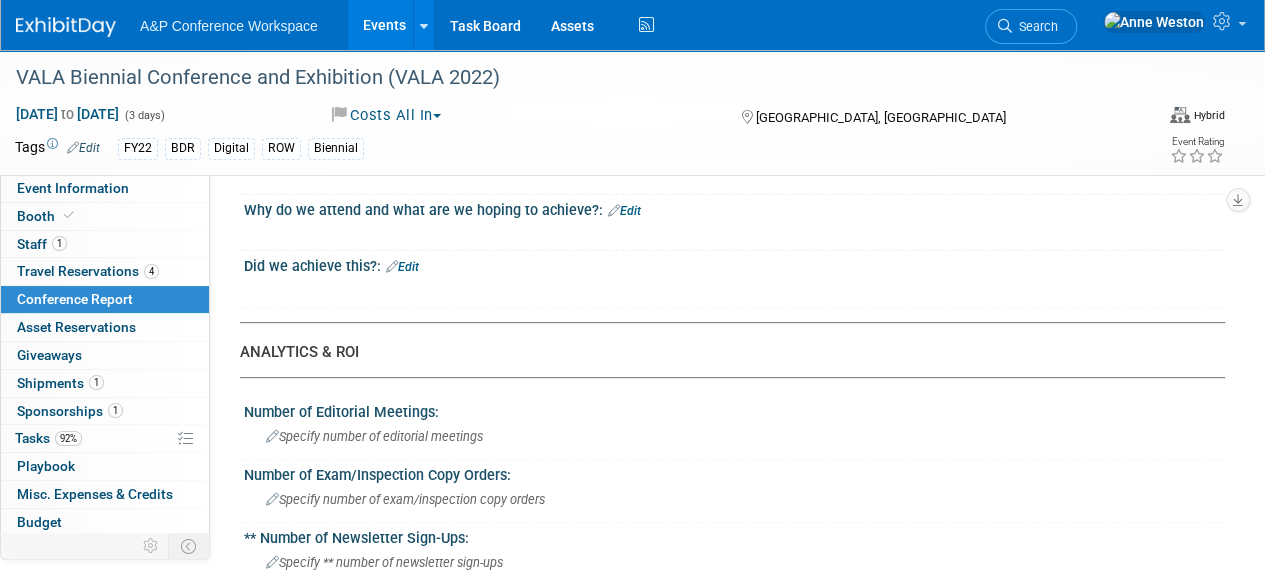 scroll, scrollTop: 0, scrollLeft: 0, axis: both 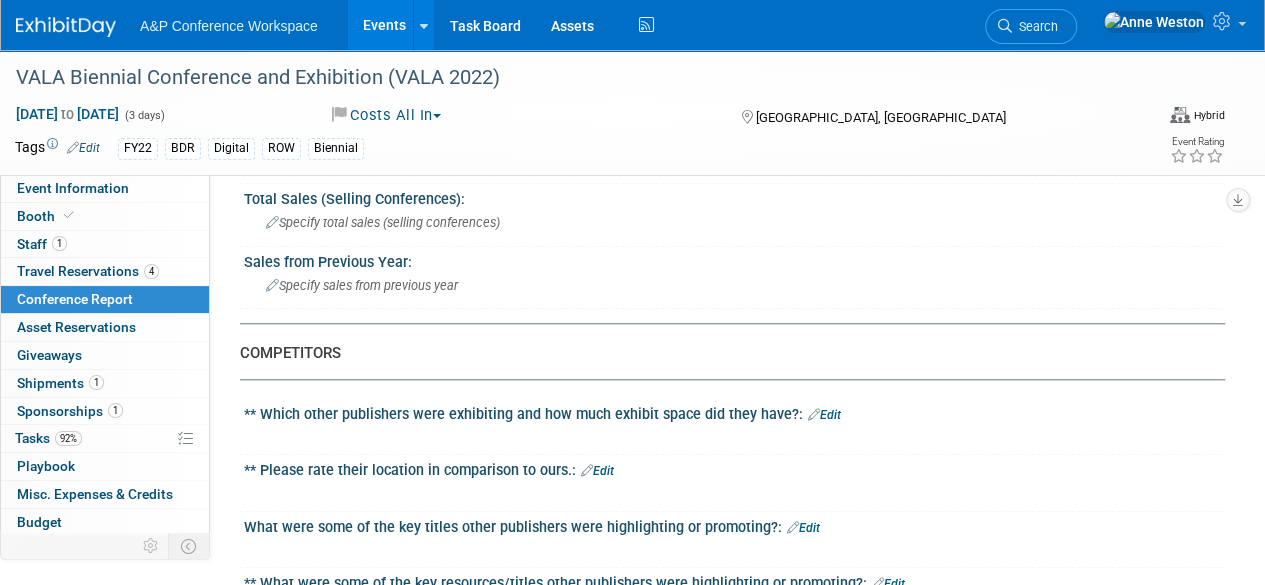 click on "VALA Biennial Conference and Exhibition (VALA 2022)
Jun 14, 2022  to  Jun 16, 2022
(3 days)
Jun 14, 2022 to Jun 16, 2022
Costs All In
Committed
Considering
Not Going
Conference Cancelled
Conference Postponed
Waiting to book
Booking Made by Editor
Costs All In
Melbourne, Australia
Virtual
In-Person
Hybrid
<img src="https://www.exhibitday.com/Images/Format-Virtual.png" style="width: 22px; height: 18px; margin-top: 2px; margin-bottom: 2px; margin-left: 2px; filter: Grayscale(70%); opacity: 0.9;" />   Virtual
<img src="https://www.exhibitday.com/Images/Format-InPerson.png" style="width: 22px; height: 18px; margin-top: 2px; margin-bottom: 2px; margin-left: 2px; filter: Grayscale(70%); opacity: 0.9;" />   In-Person
Tags
Edit
FY22
BDR
Digital
ROW
Biennial
Event Rating" at bounding box center (632, 112) 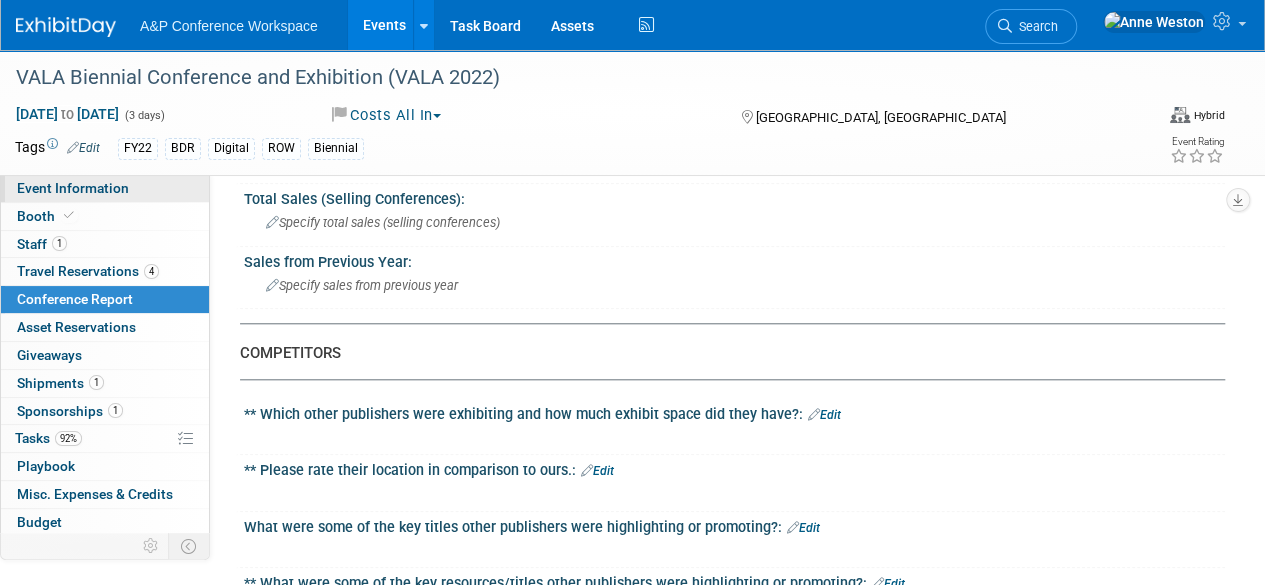 click on "Event Information" at bounding box center [105, 188] 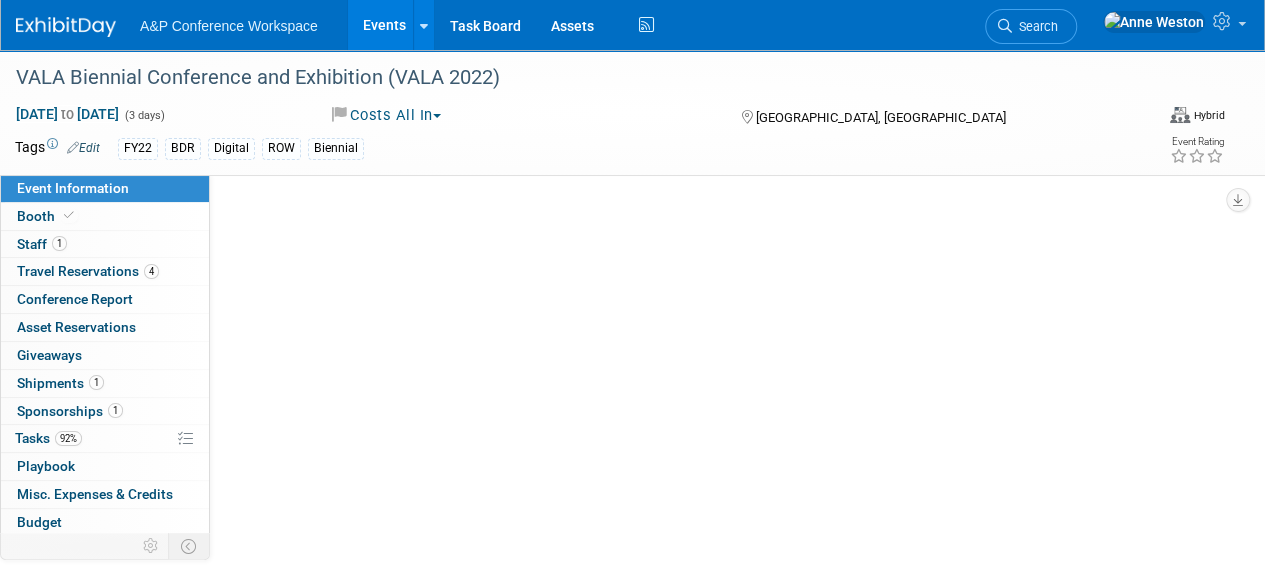 scroll, scrollTop: 0, scrollLeft: 0, axis: both 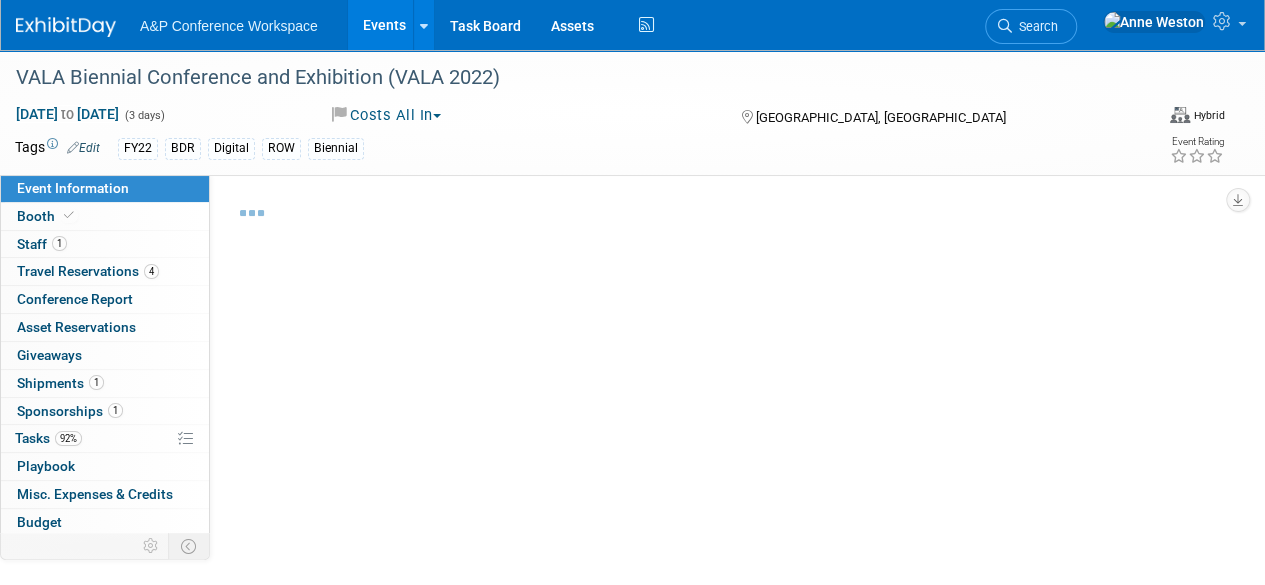 select on "In-Person Booth" 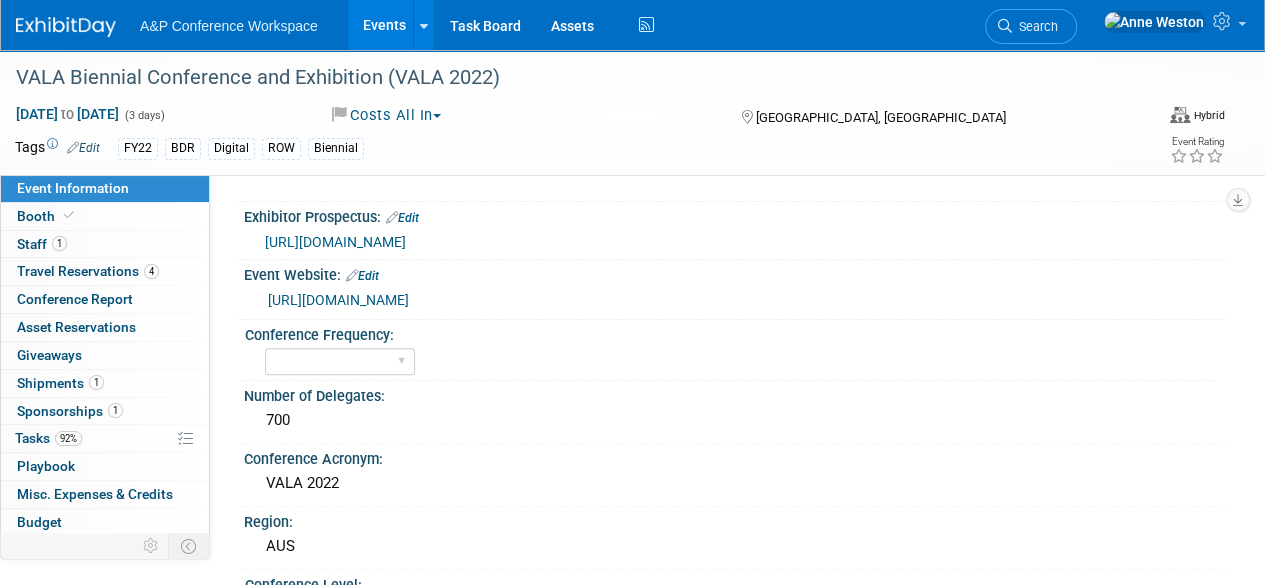scroll, scrollTop: 100, scrollLeft: 0, axis: vertical 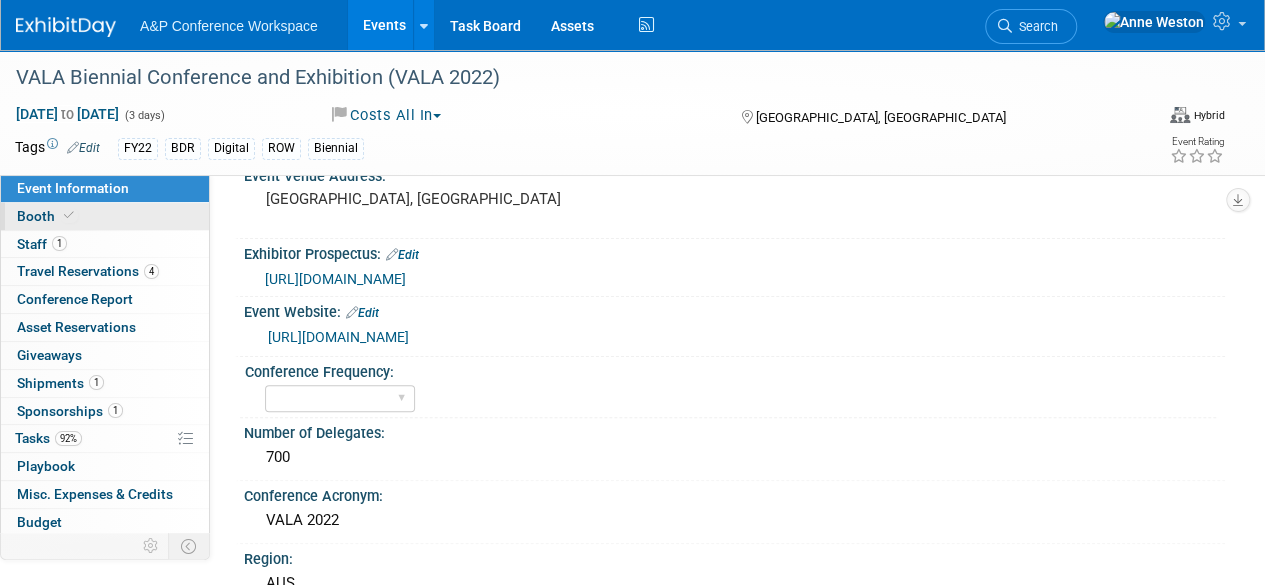 click on "Booth" at bounding box center (47, 216) 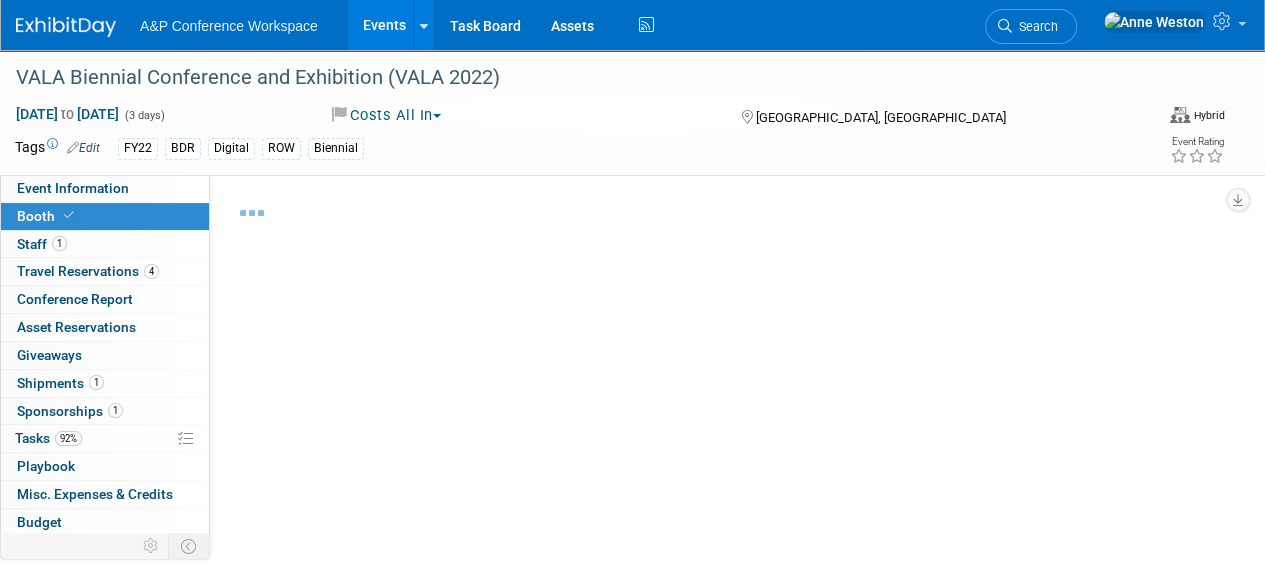 select on "DIGI" 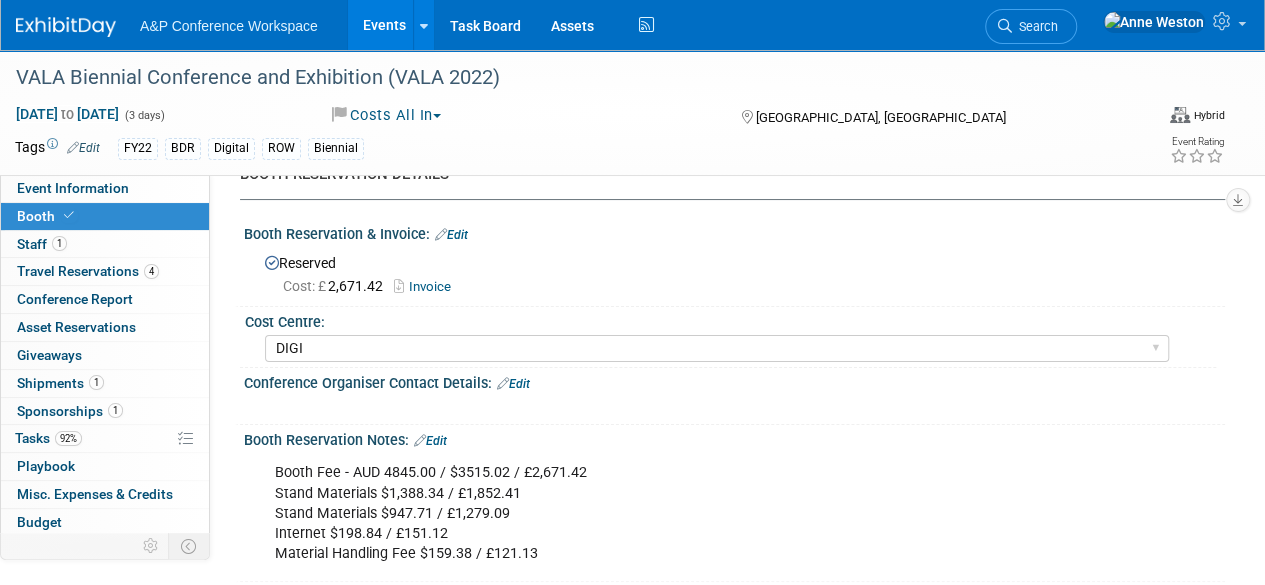 scroll, scrollTop: 0, scrollLeft: 0, axis: both 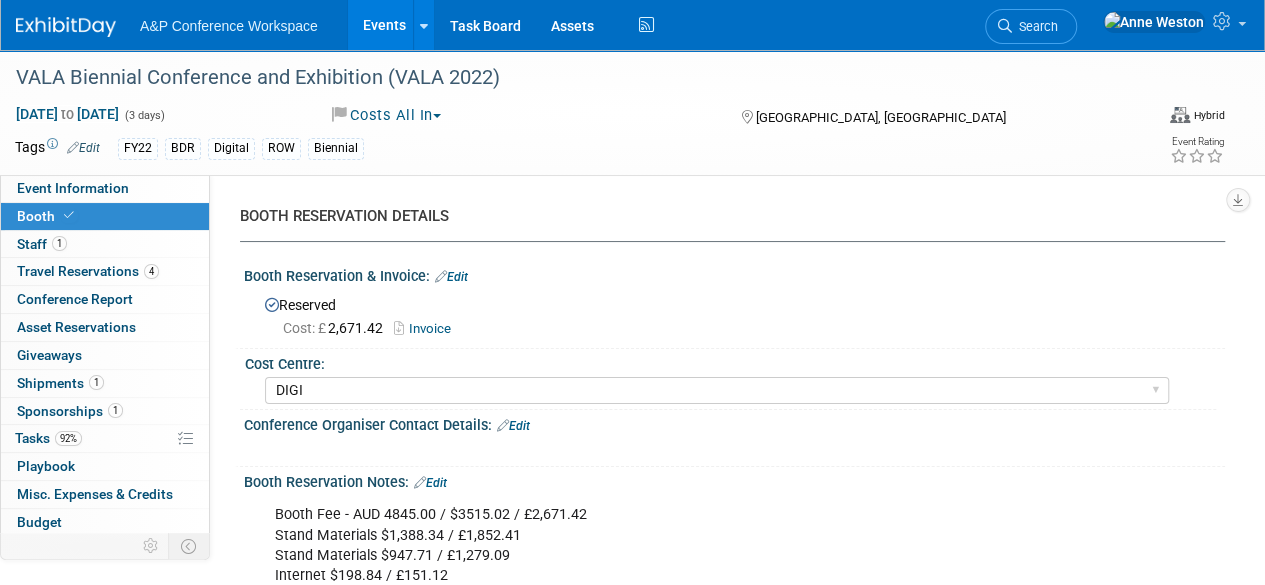 click on "Booth Reservation & Invoice:
Edit" at bounding box center [734, 274] 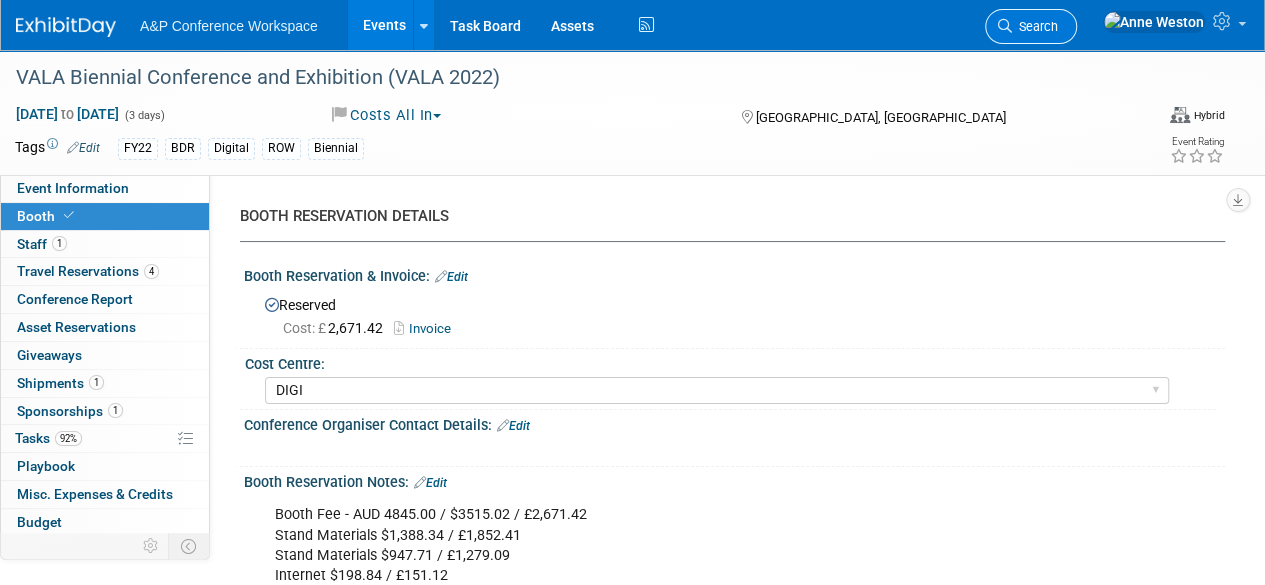 click on "Search" at bounding box center [1035, 26] 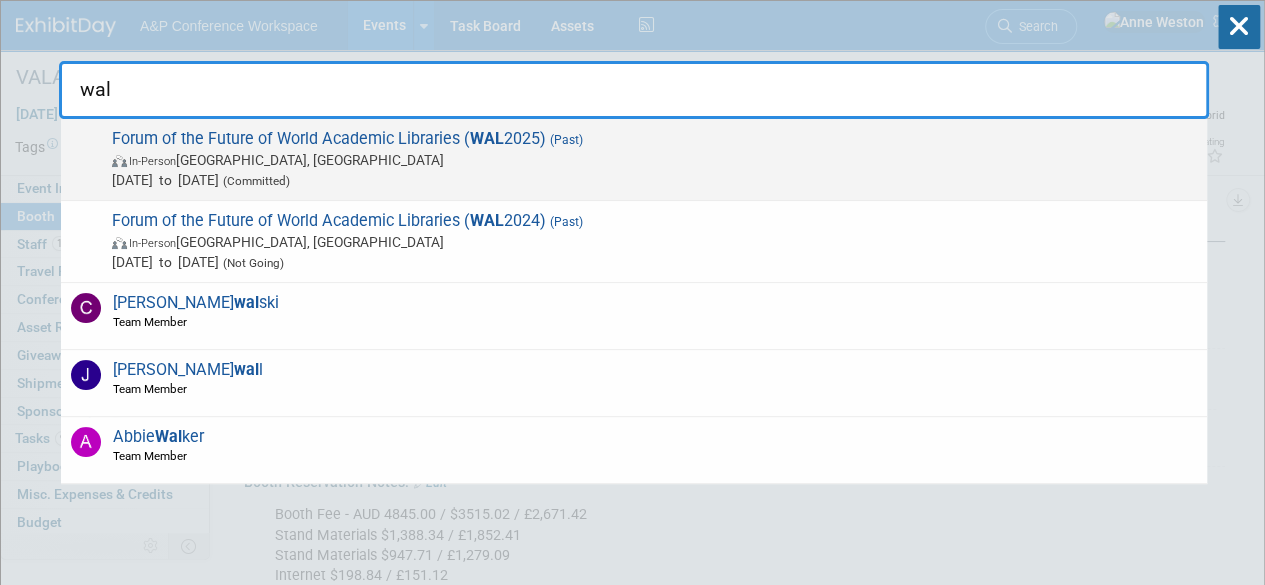 type on "wal" 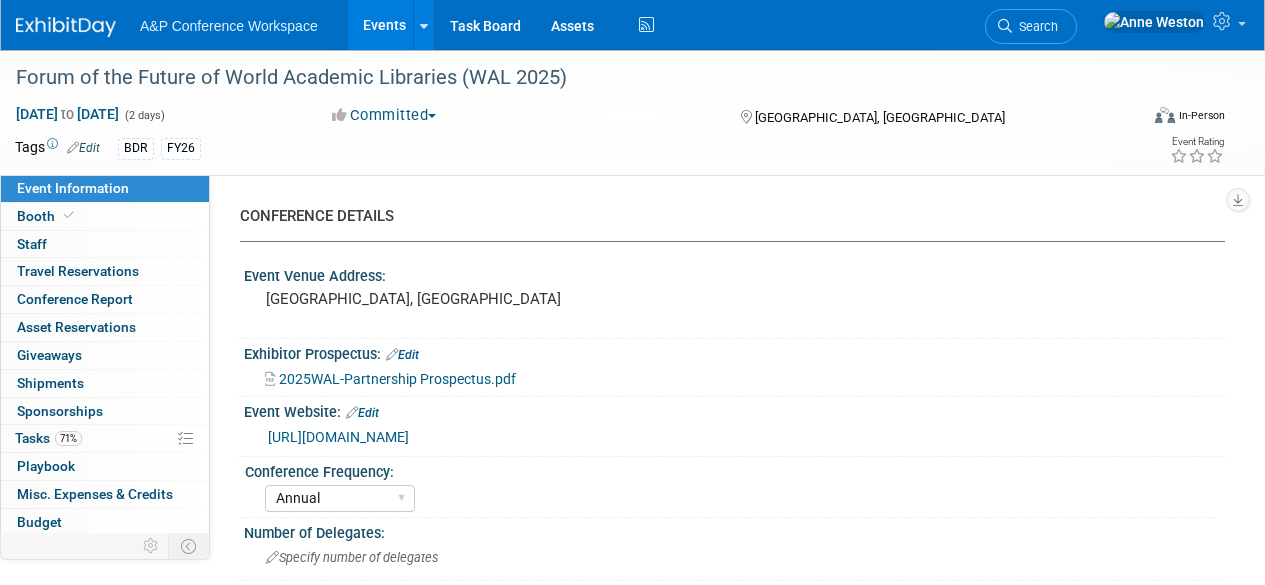 select on "Annual" 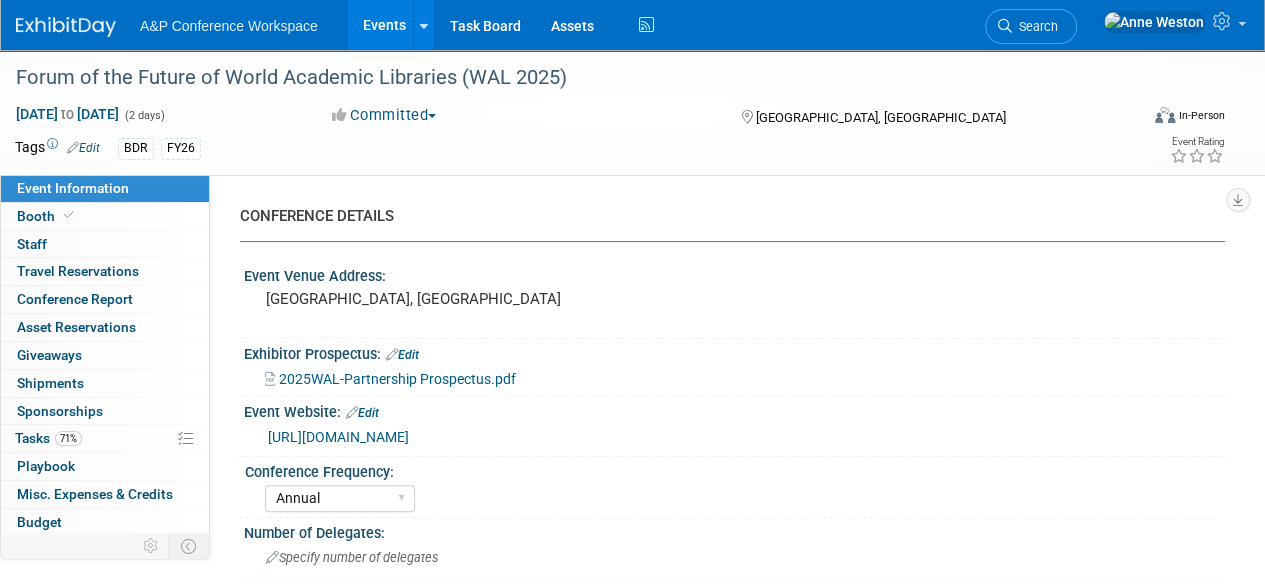 scroll, scrollTop: 0, scrollLeft: 0, axis: both 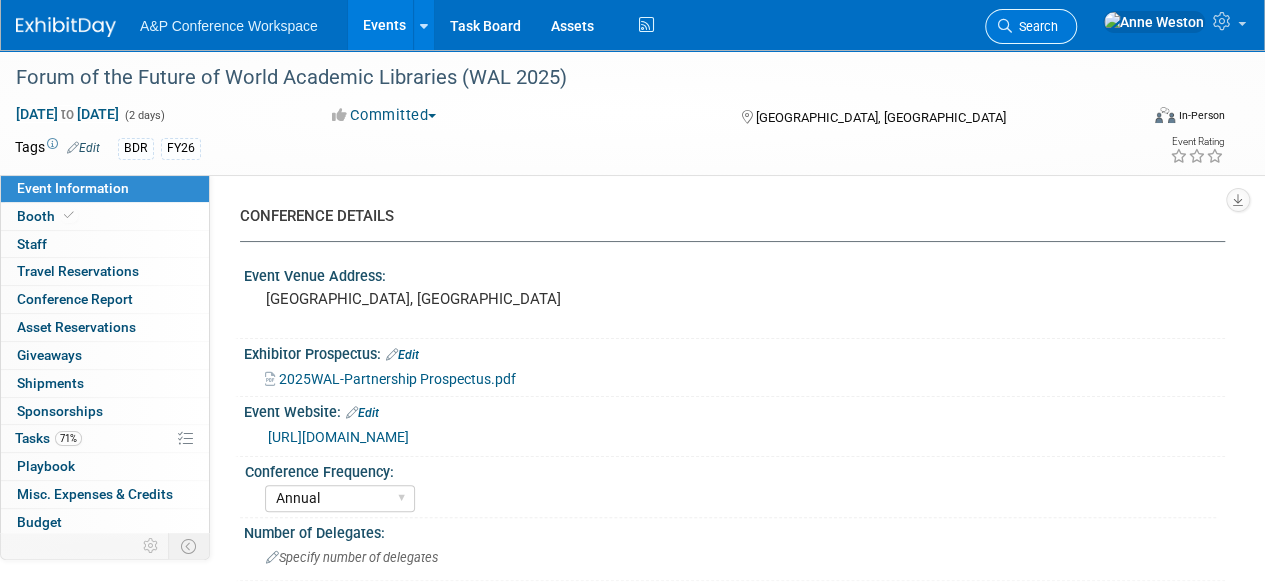 click on "Search" at bounding box center [1031, 26] 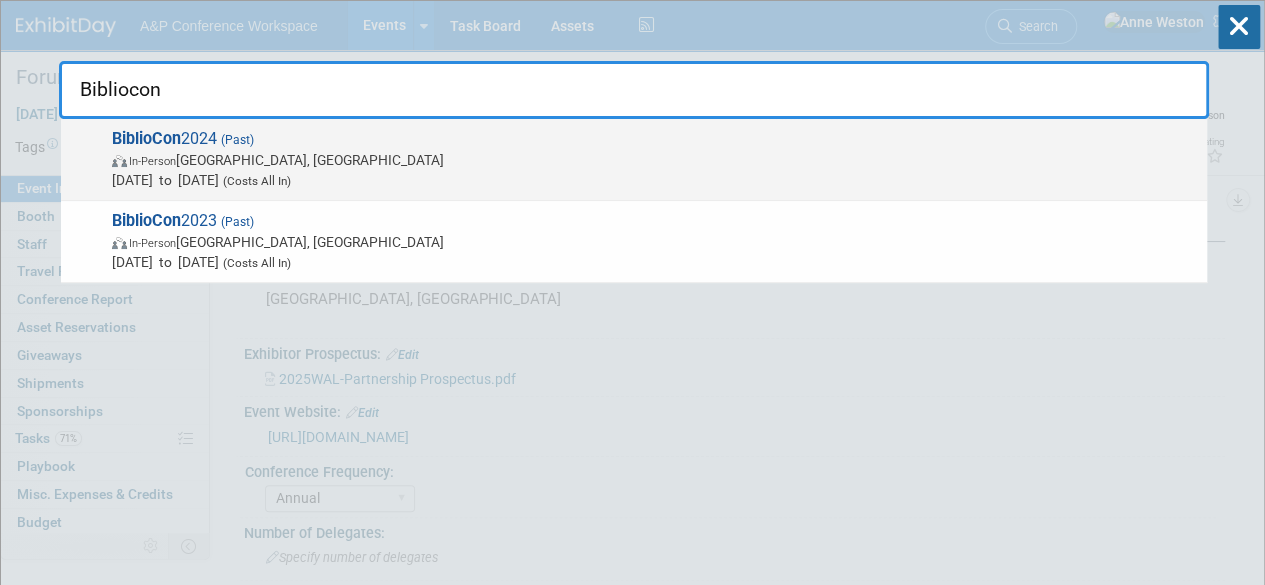 type on "Bibliocon" 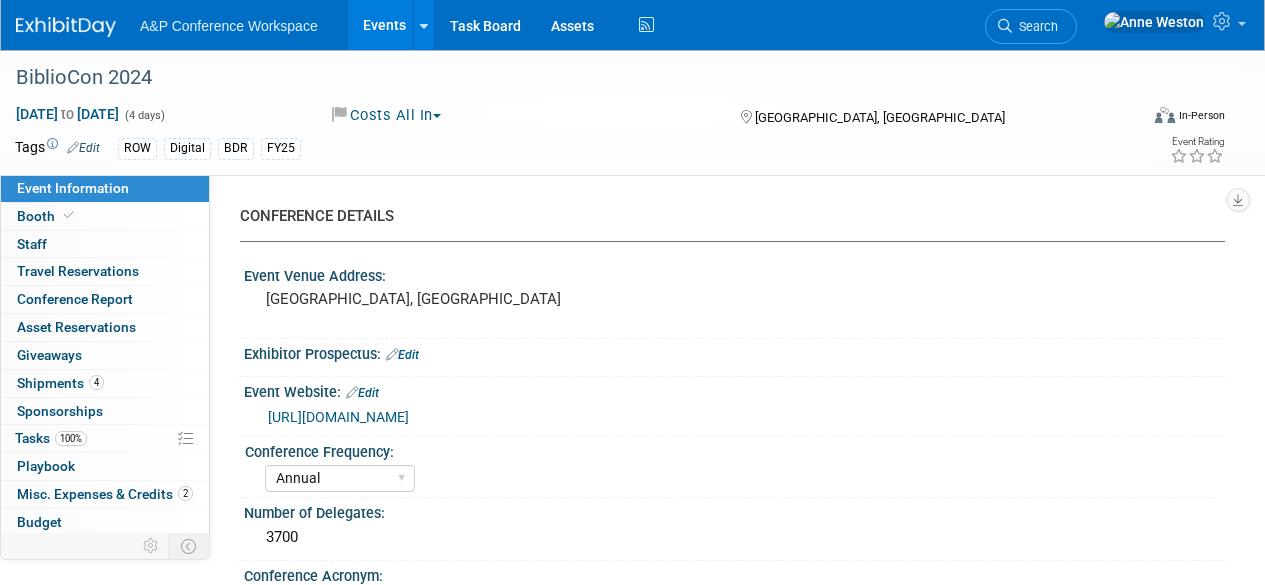 select on "Annual" 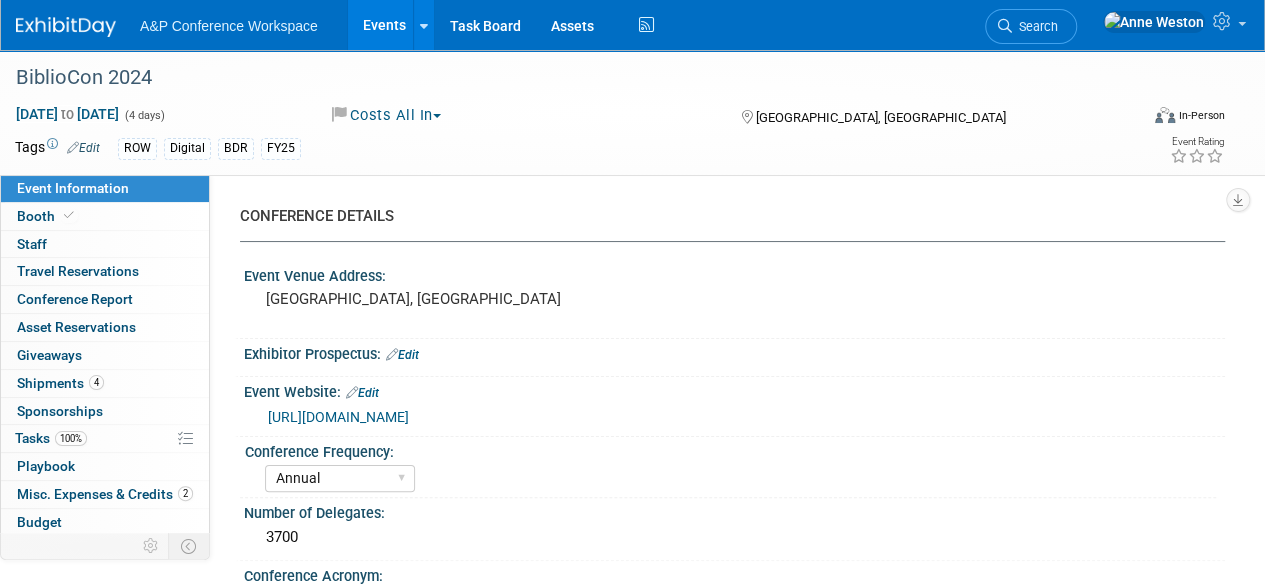 scroll, scrollTop: 0, scrollLeft: 0, axis: both 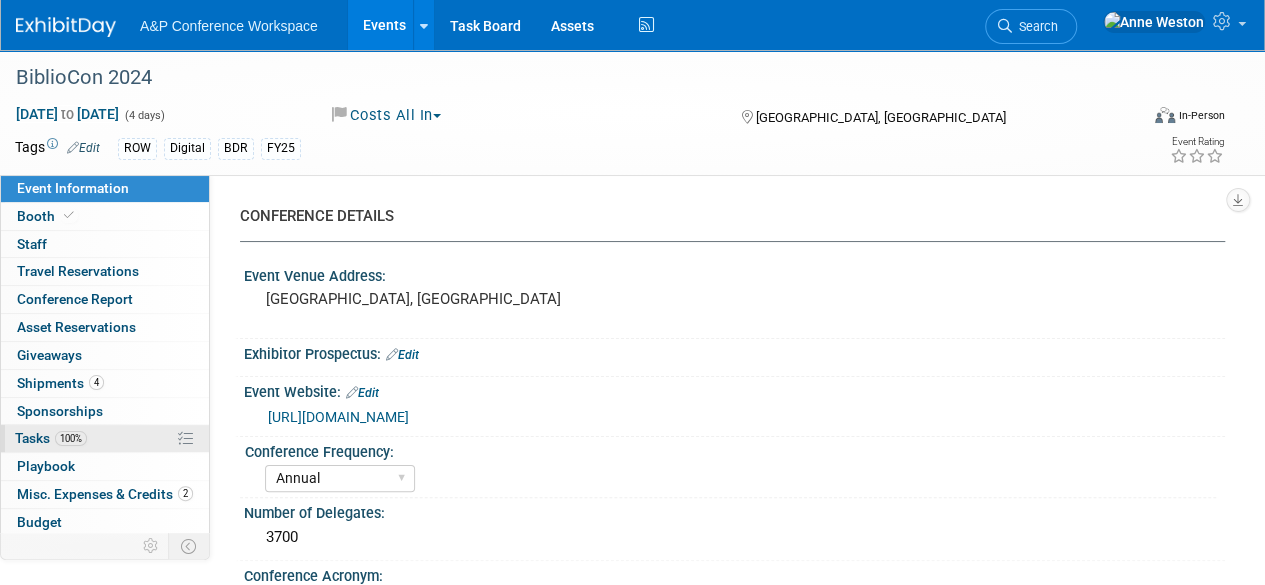 click on "100%" at bounding box center [71, 438] 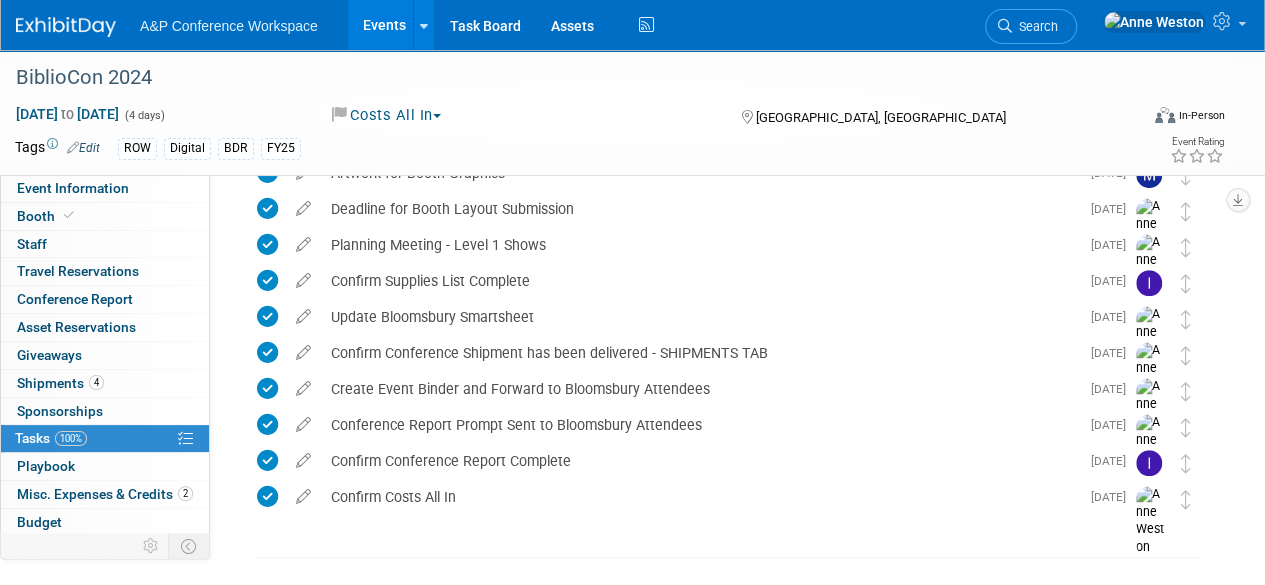 scroll, scrollTop: 516, scrollLeft: 0, axis: vertical 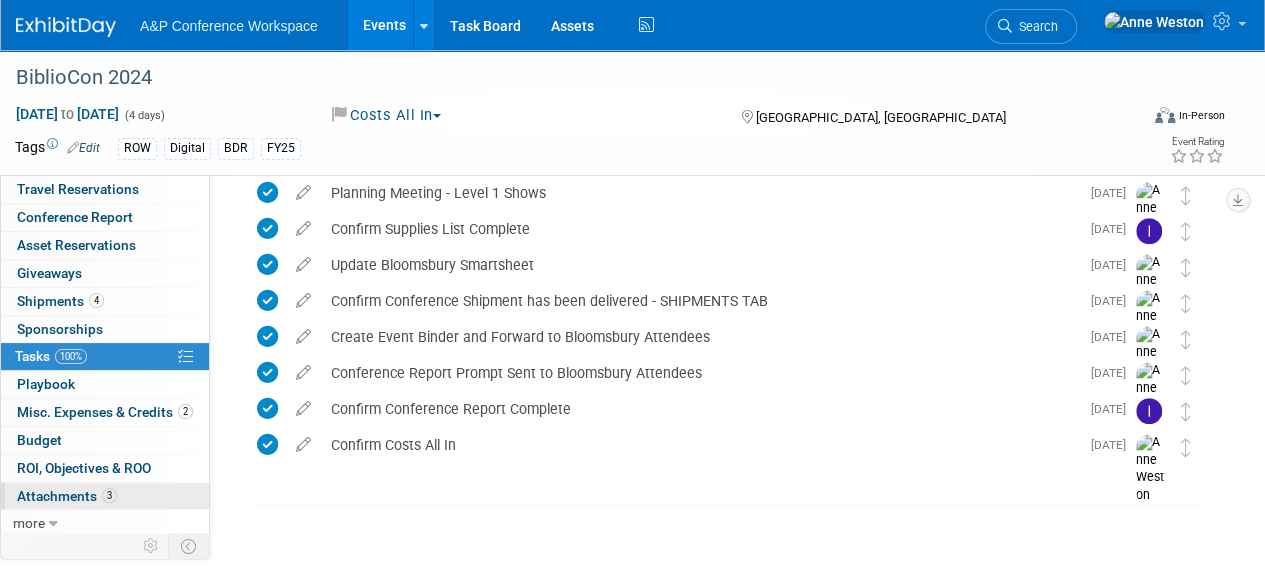 click on "Attachments 3" at bounding box center [67, 496] 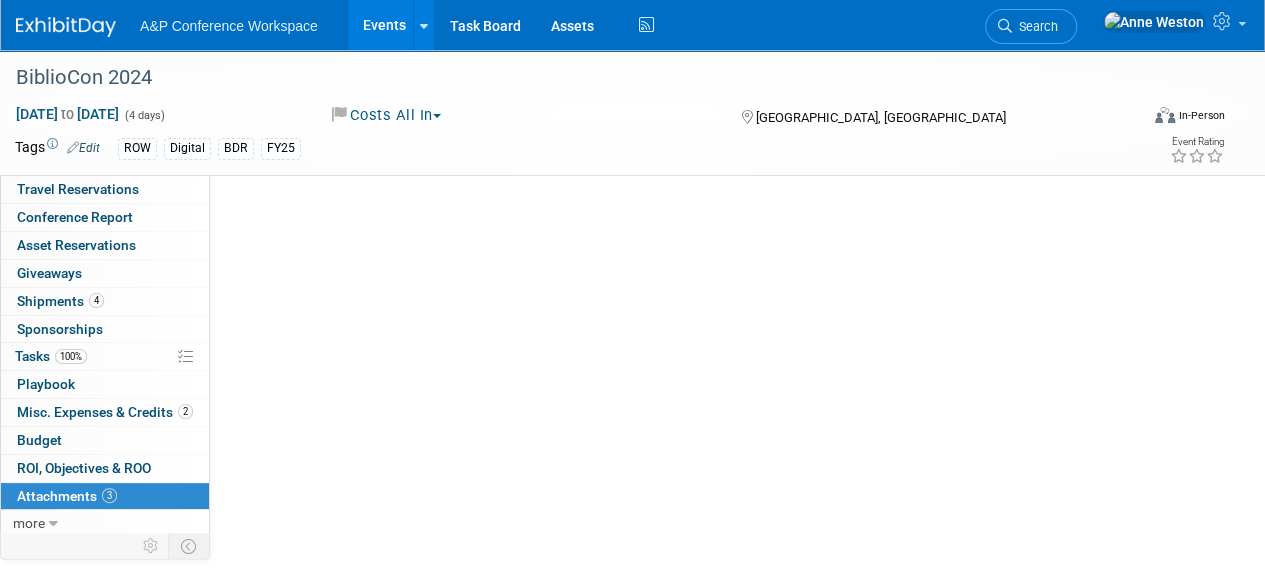 scroll, scrollTop: 0, scrollLeft: 0, axis: both 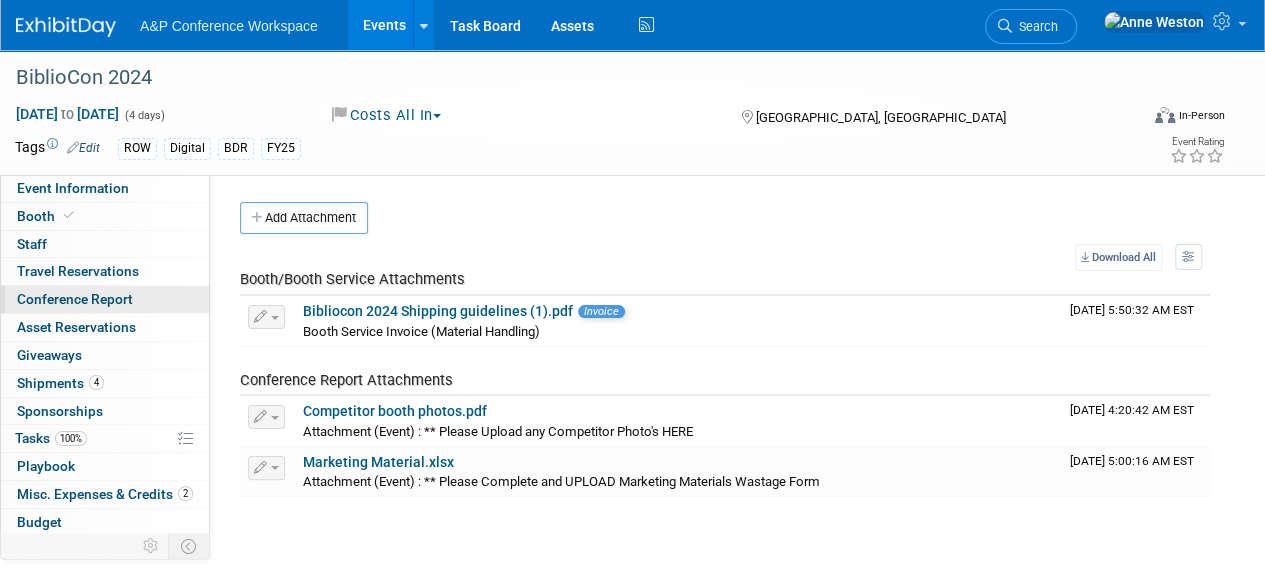 click on "Conference Report" at bounding box center (75, 299) 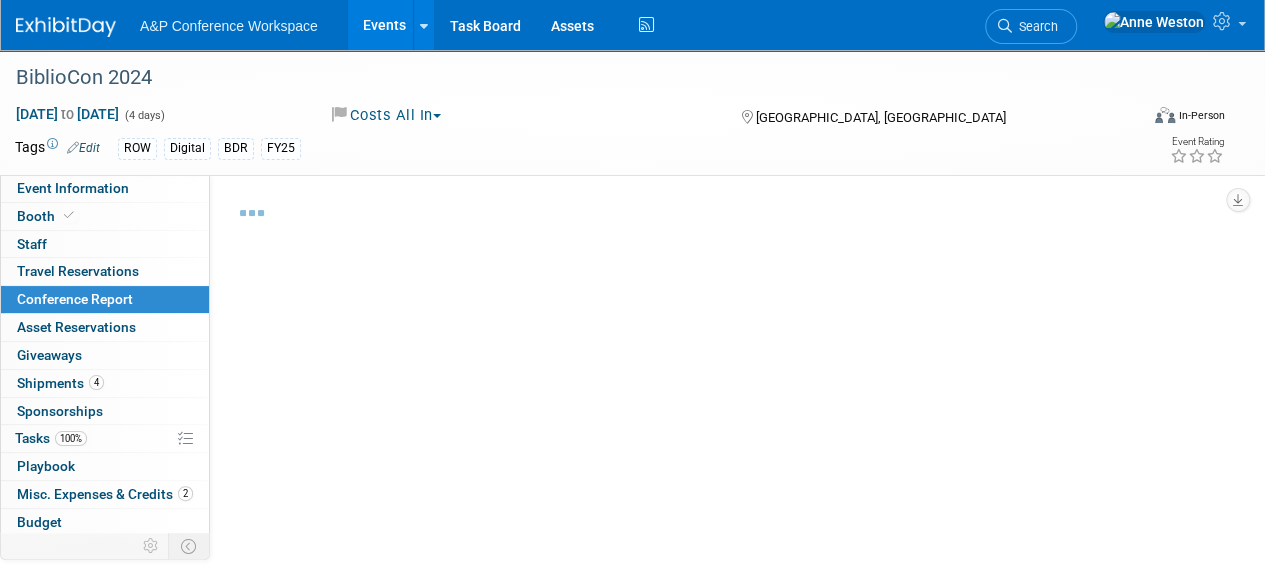 select on "NO" 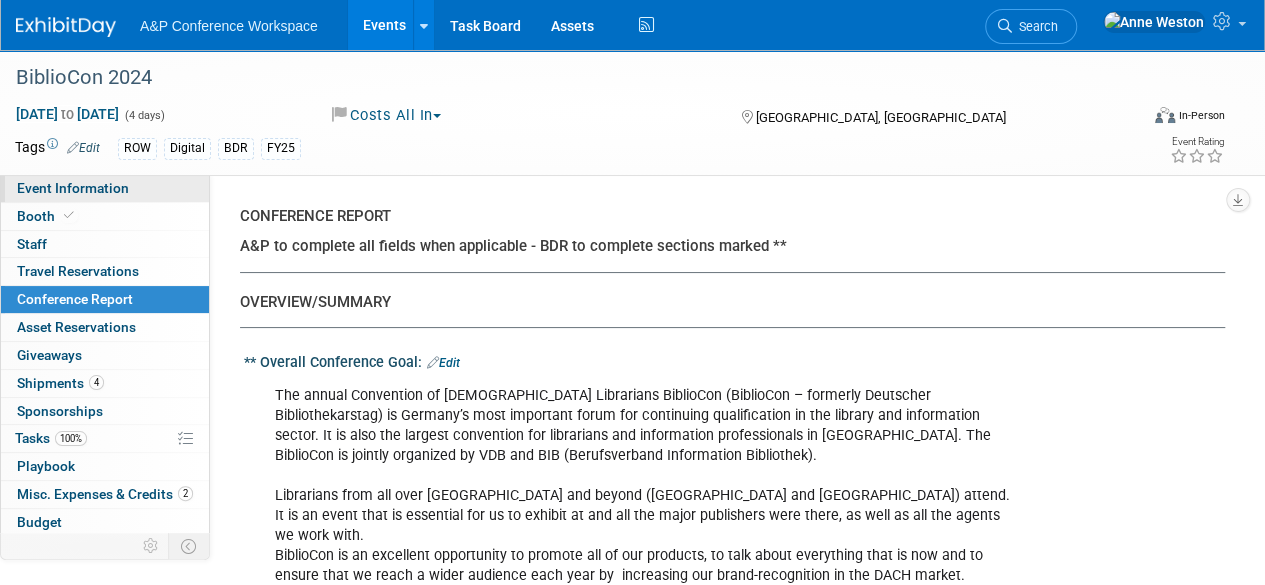 click on "Event Information" at bounding box center [105, 188] 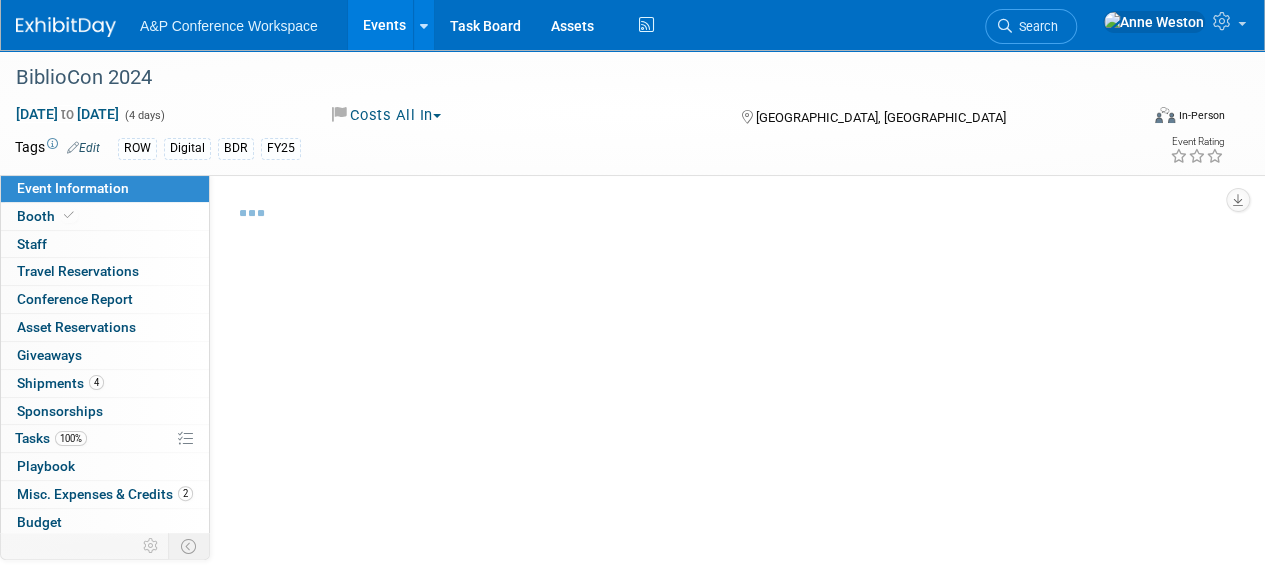 select on "Annual" 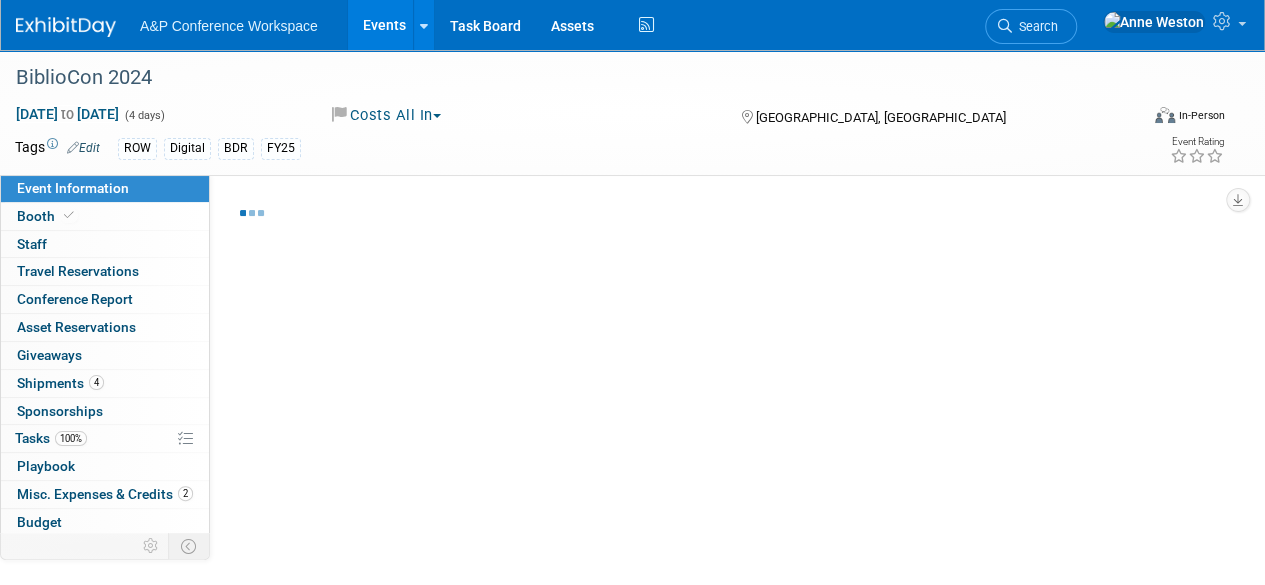 select on "Level 1" 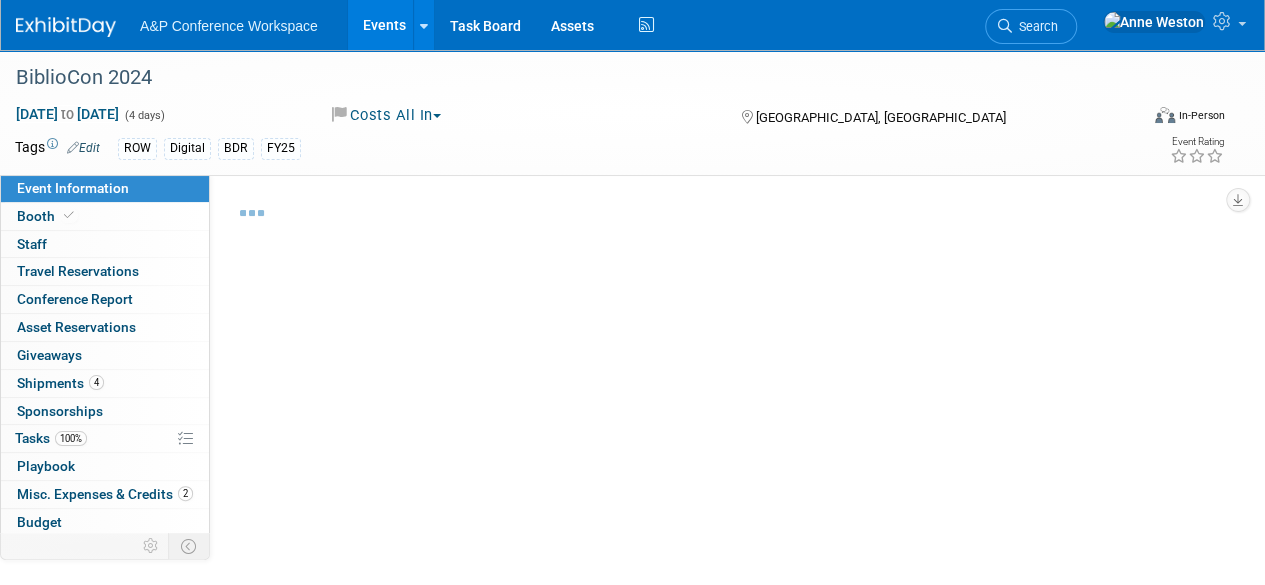 select on "In-Person Booth" 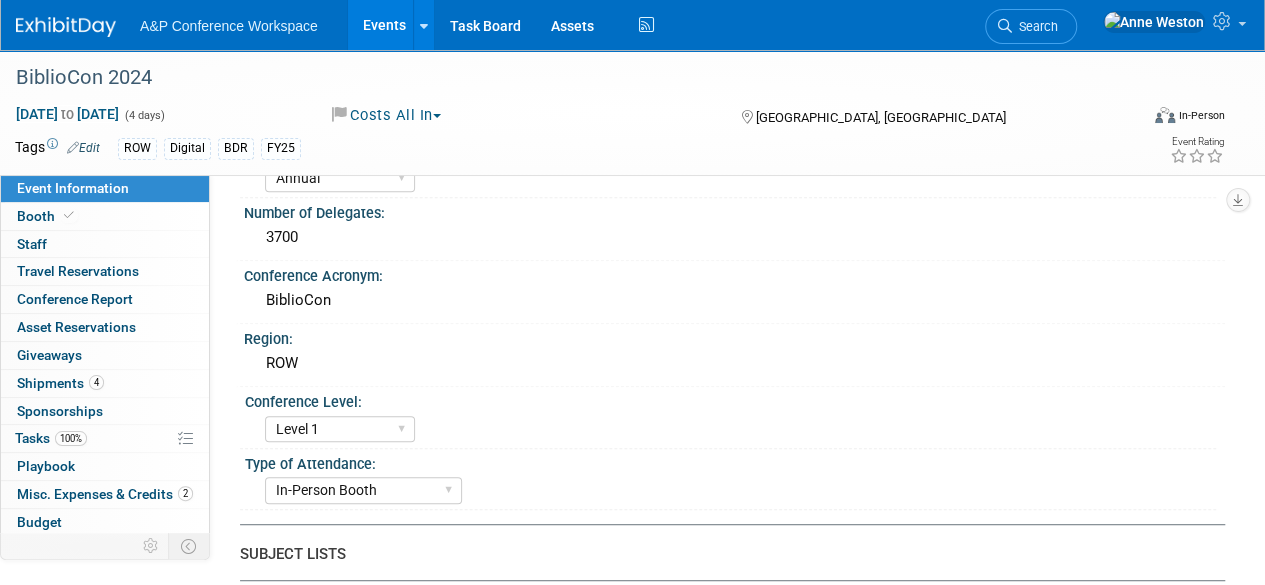 scroll, scrollTop: 200, scrollLeft: 0, axis: vertical 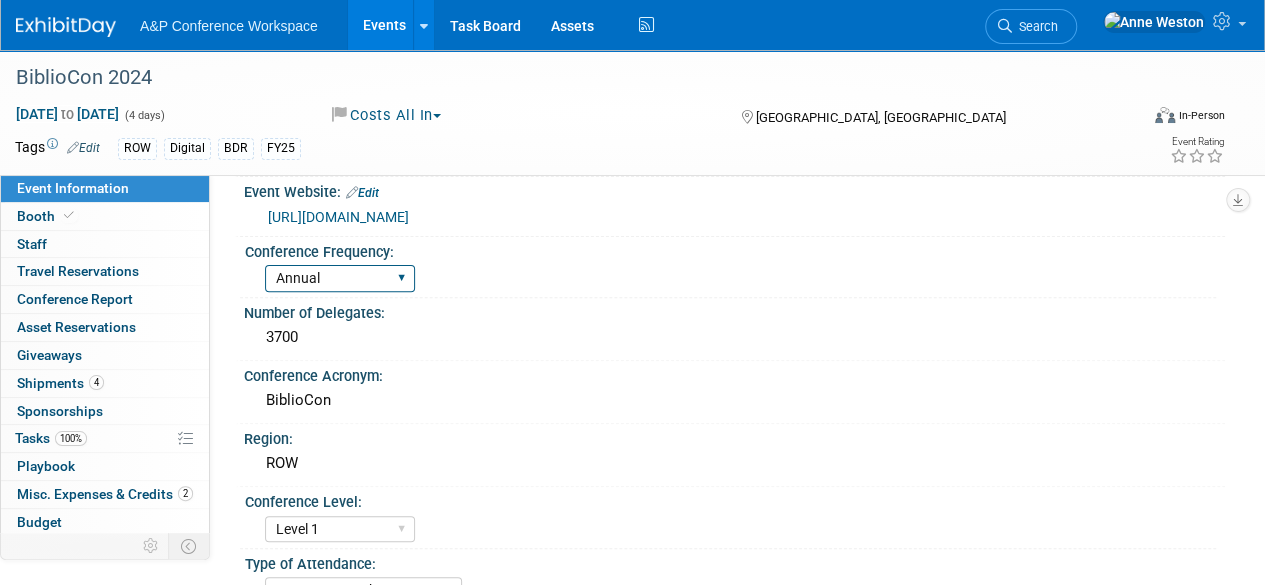 click on "Annual
Biennial
Bi-Annual
Triennial
Quadrennial" at bounding box center (340, 278) 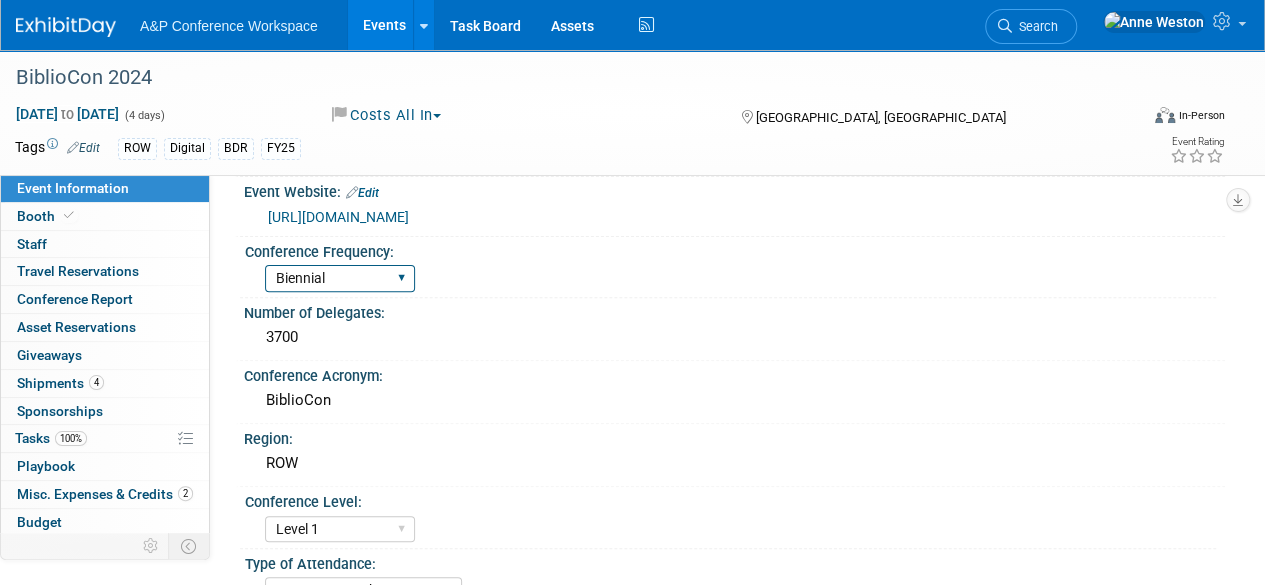 click on "Annual
Biennial
Bi-Annual
Triennial
Quadrennial" at bounding box center [340, 278] 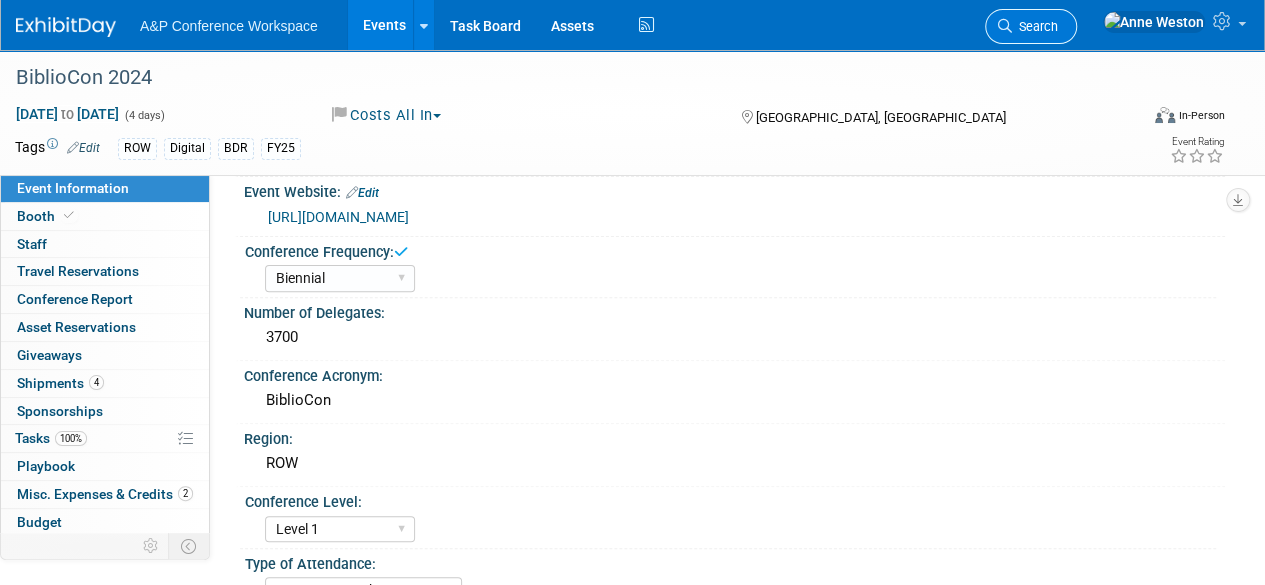 click on "Search" at bounding box center [1035, 26] 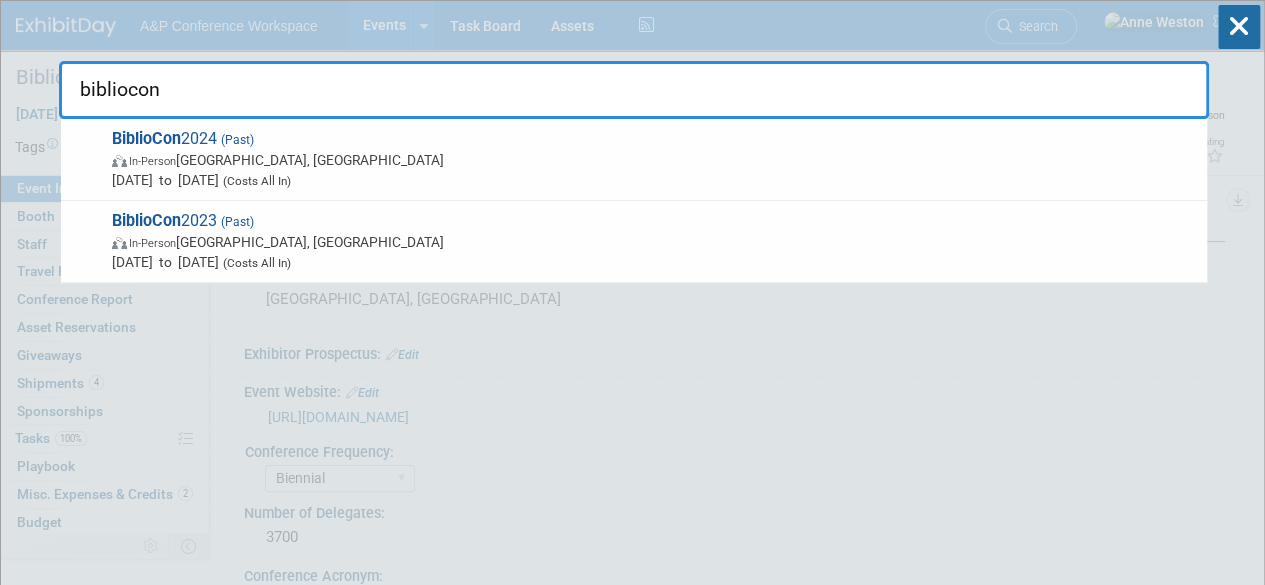 type on "bibliocon" 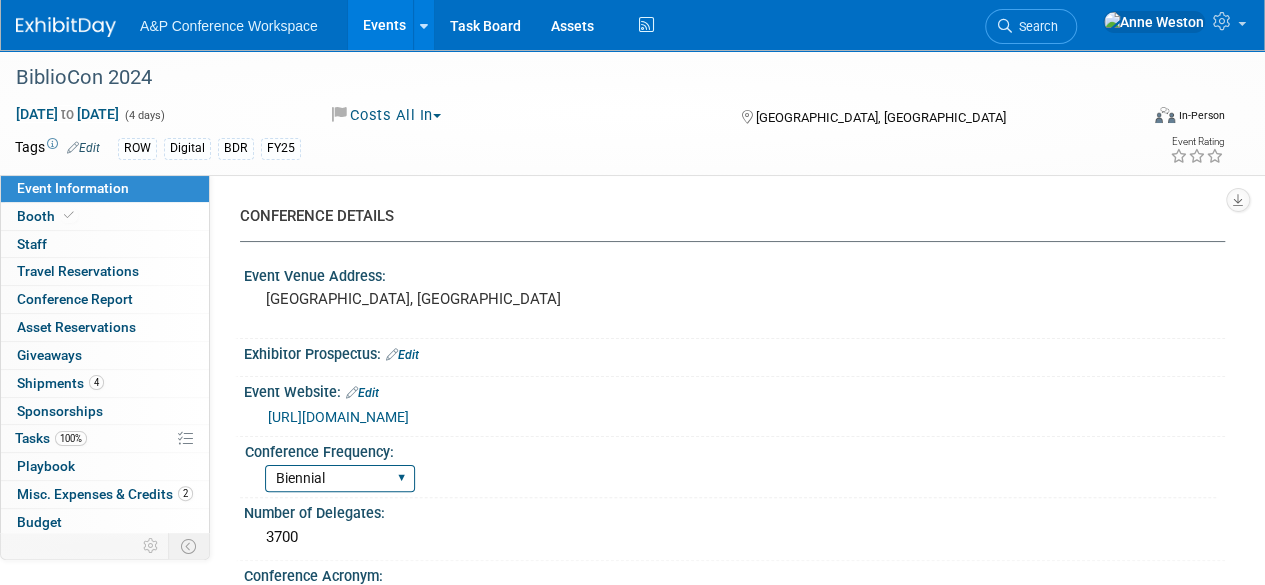 click on "Annual
Biennial
Bi-Annual
Triennial
Quadrennial" at bounding box center [340, 478] 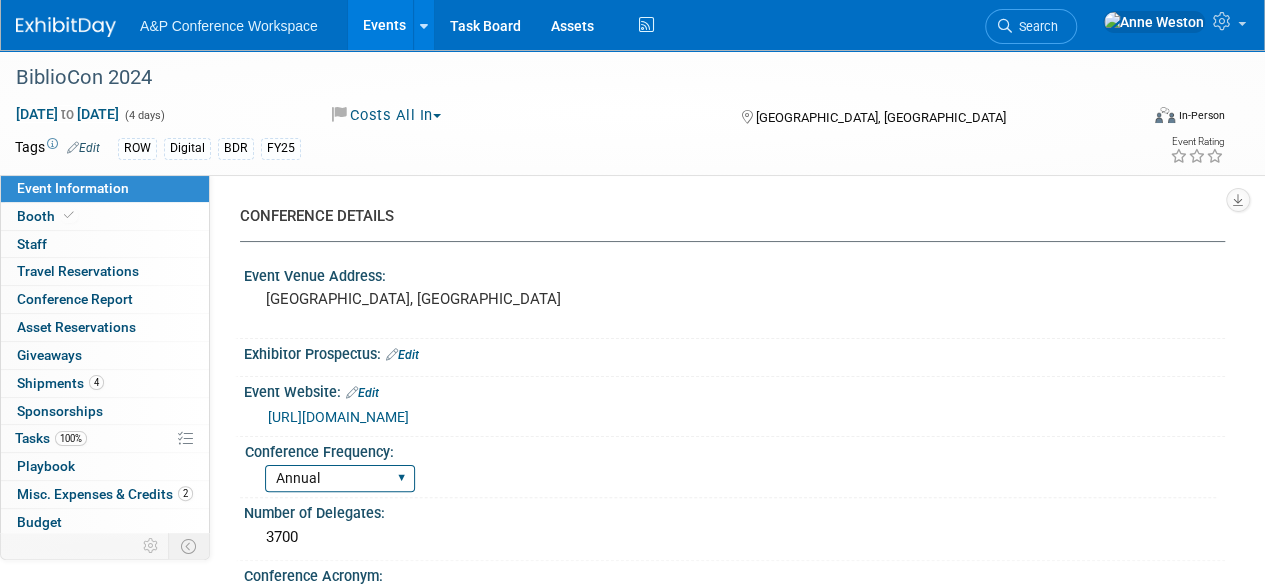 click on "Annual
Biennial
Bi-Annual
Triennial
Quadrennial" at bounding box center [340, 478] 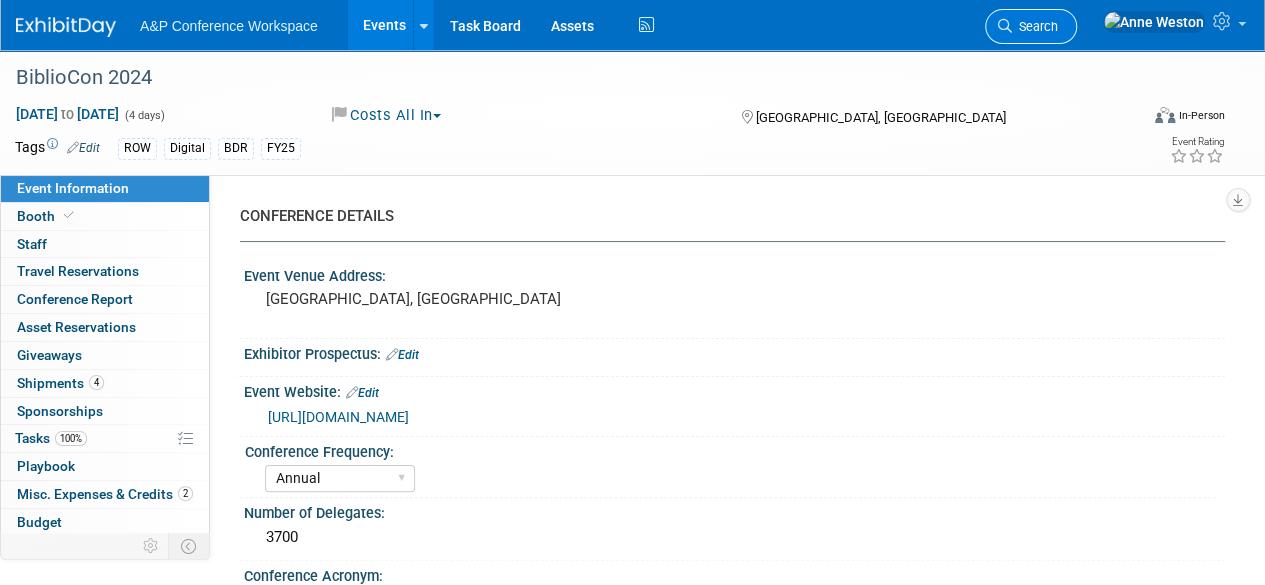 click on "Search" at bounding box center [1035, 26] 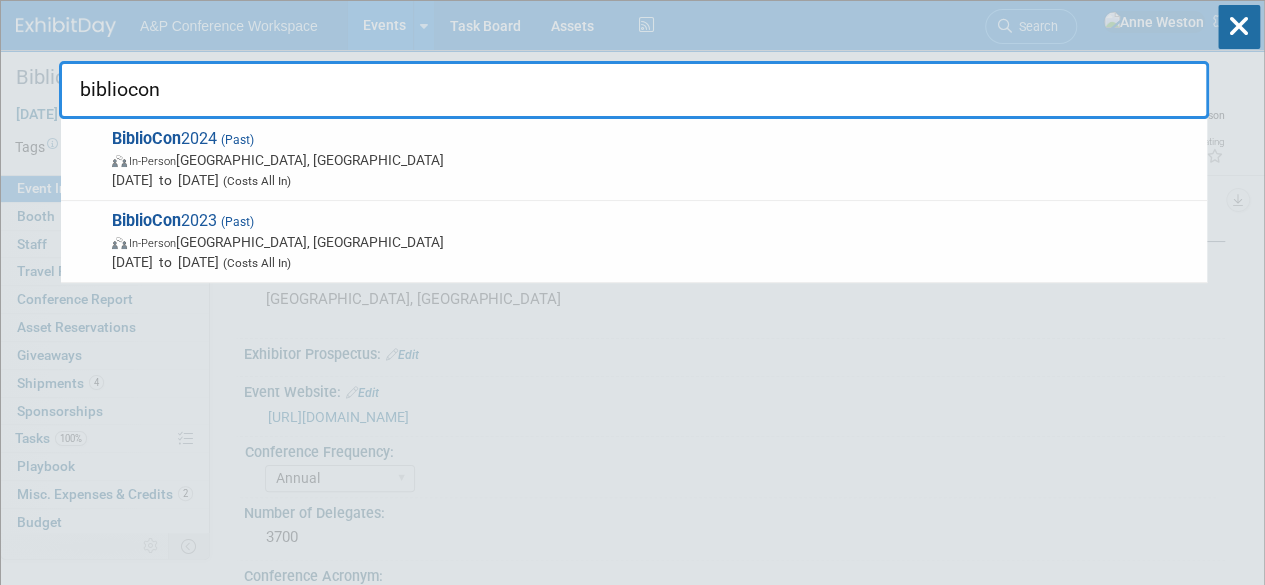 click on "bibliocon
BiblioCon  2024  (Past)  In-Person     Hamburg, Germany Jun 4, 2024  to  Jun 7, 2024  (Costs All In) BiblioCon  2023  (Past)  In-Person     Hanover, Germany May 23, 2023  to  May 26, 2023  (Costs All In)
Recently Viewed Events:
BiblioCon 2024
In-Person
Hamburg, Germany
Jun 4, 2024  to  Jun 7, 2024
(Costs All In)
Forum of the Future of World Academic Libraries (WAL 2025)
In-Person
Nanjing, China
Jul 8, 2025  to  Jul 9, 2025
(Committed)
VALA Biennial Conference and Exhibition (VALA 2022)
Hybrid
Melbourne, Australia
Jun 14, 2022  to  Jun 16, 2022
(Costs All In)
UK Serials Group (UKSG 2025)
In-Person
Brighton and Hove, United Kingdom
Mar 31, 2025  to  Apr 2, 2025
(Committed)
The Acquisitions Institute at Timberline Lodge (Timberline 2025)
In-Person
Government Camp, OR
May 18, 2025  to  May 21, 2025" at bounding box center (632, 4000) 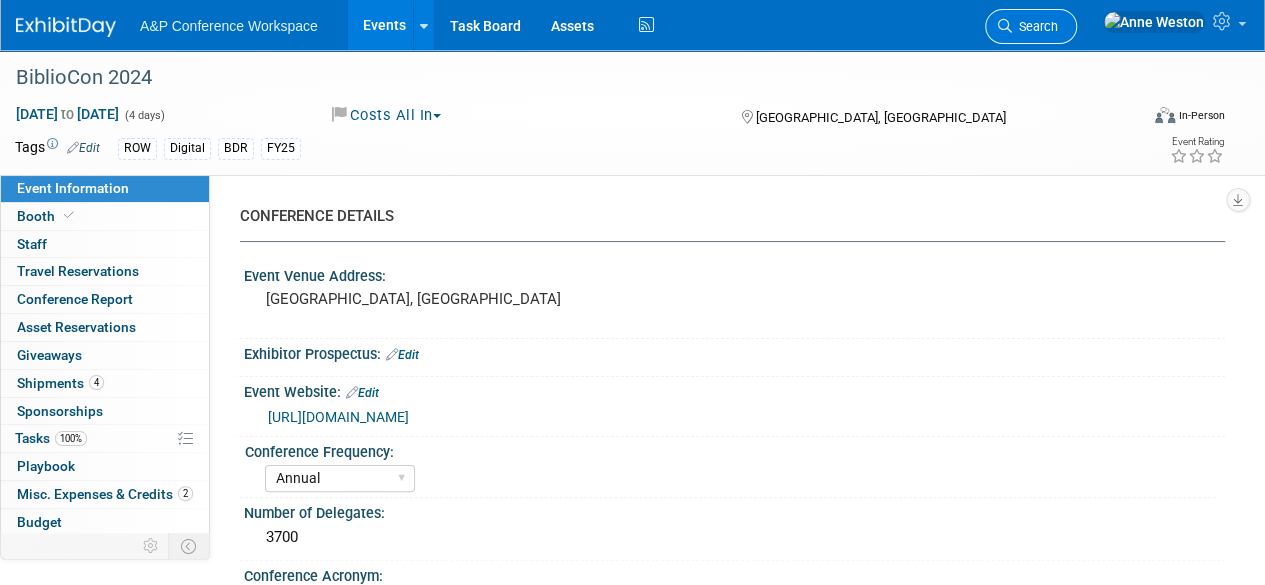 click on "Search" at bounding box center (1035, 26) 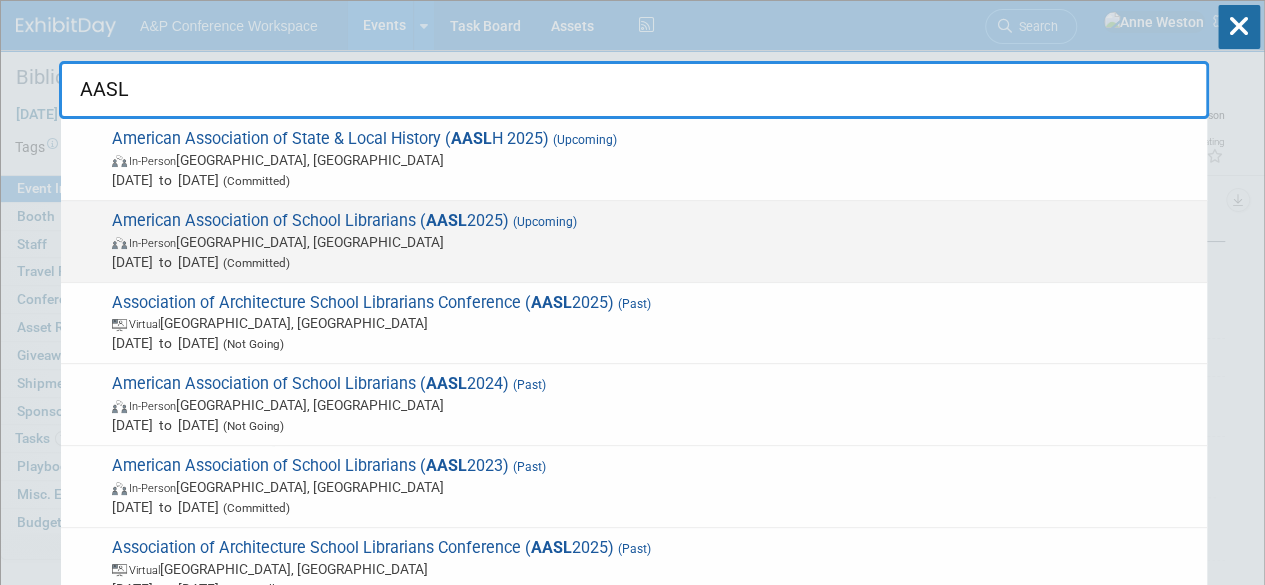 type on "AASL" 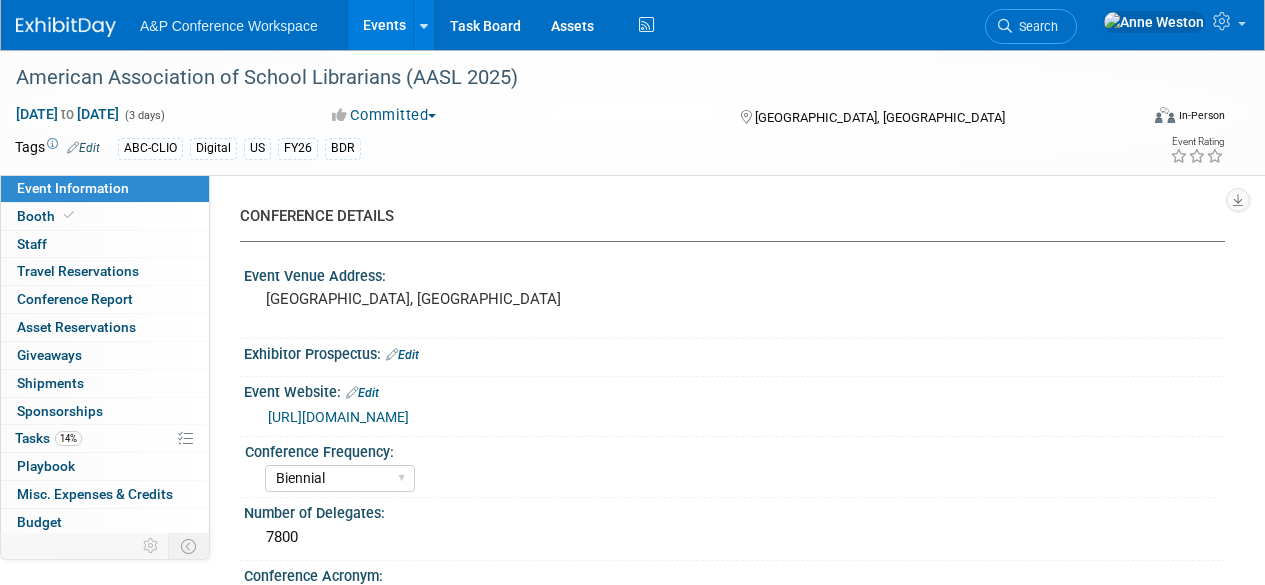 select on "Biennial" 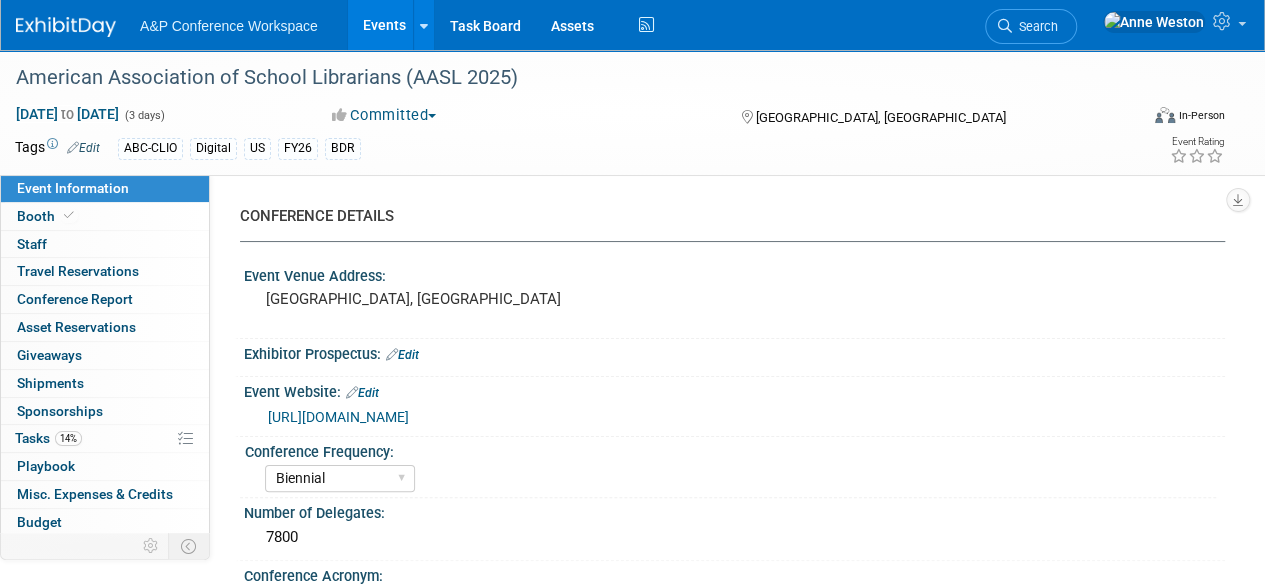 scroll, scrollTop: 500, scrollLeft: 0, axis: vertical 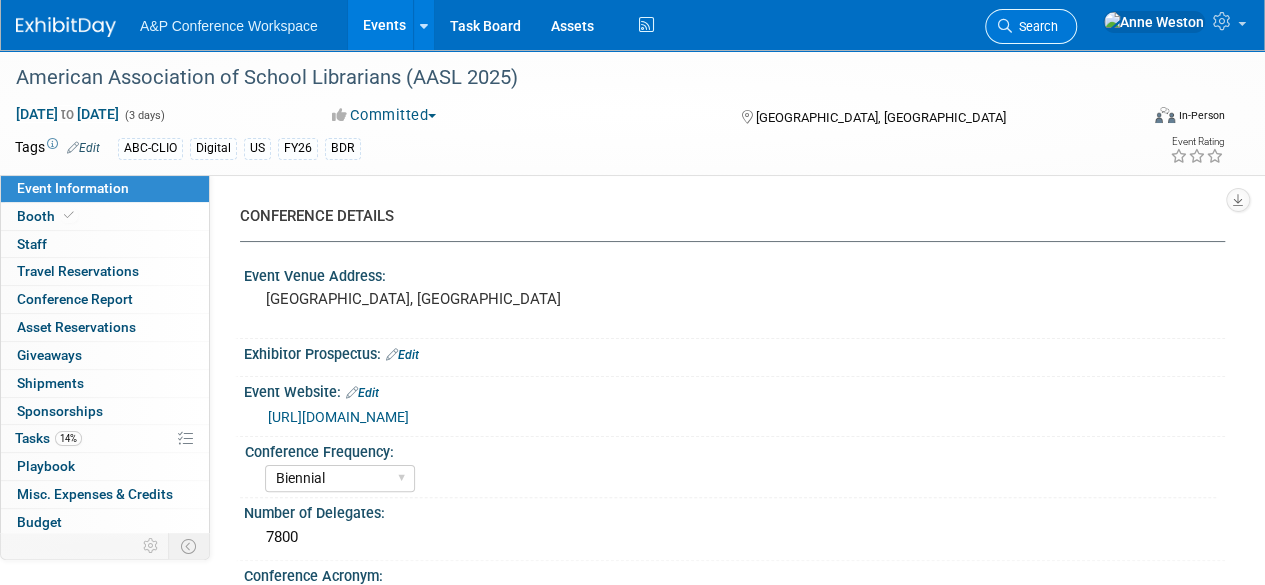 click on "Search" at bounding box center [1035, 26] 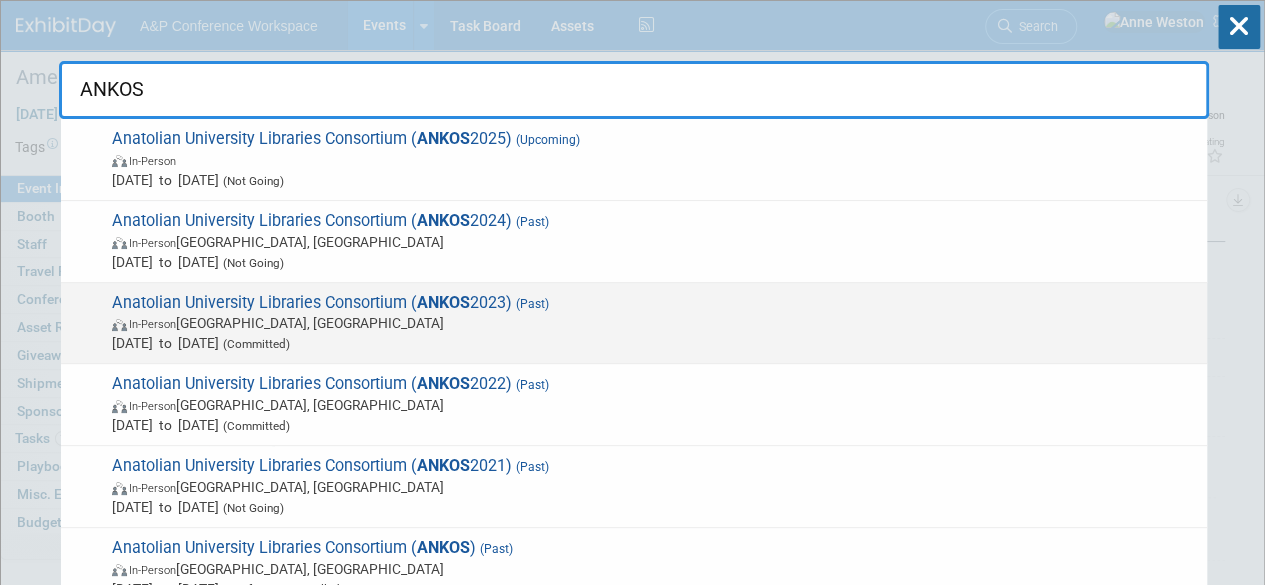 type on "ANKOS" 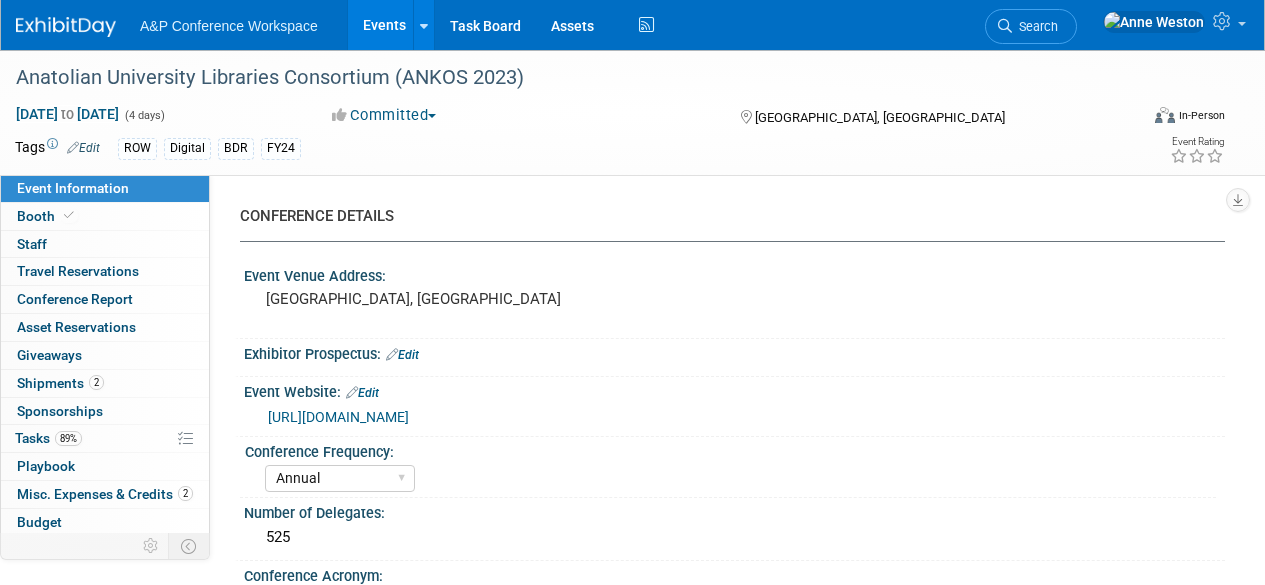 select on "Annual" 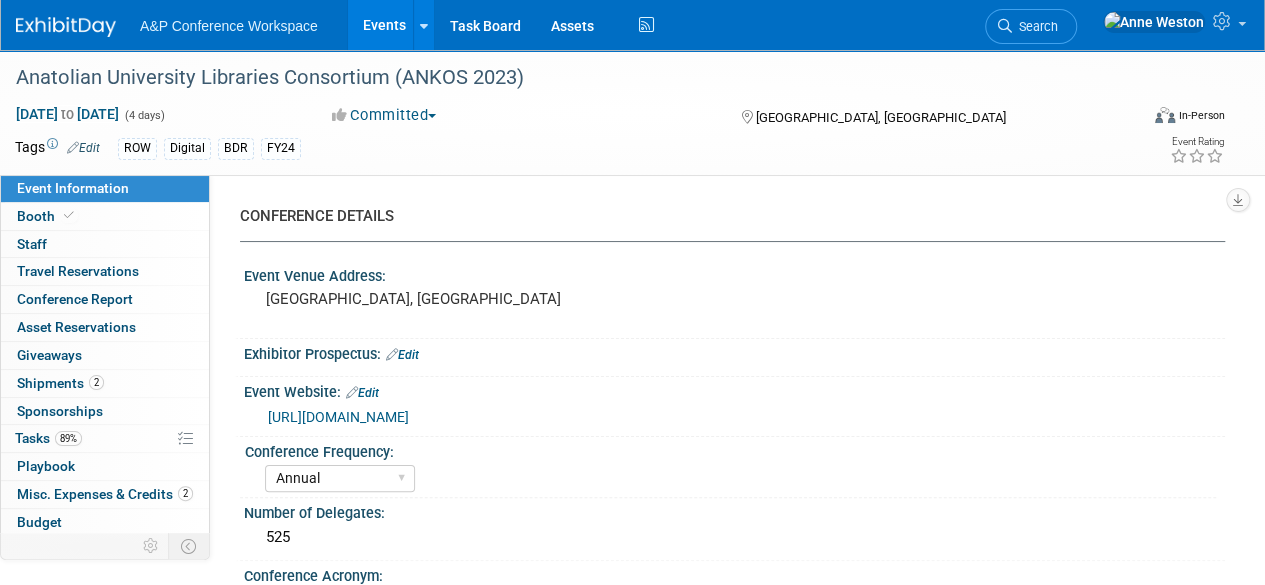 scroll, scrollTop: 0, scrollLeft: 0, axis: both 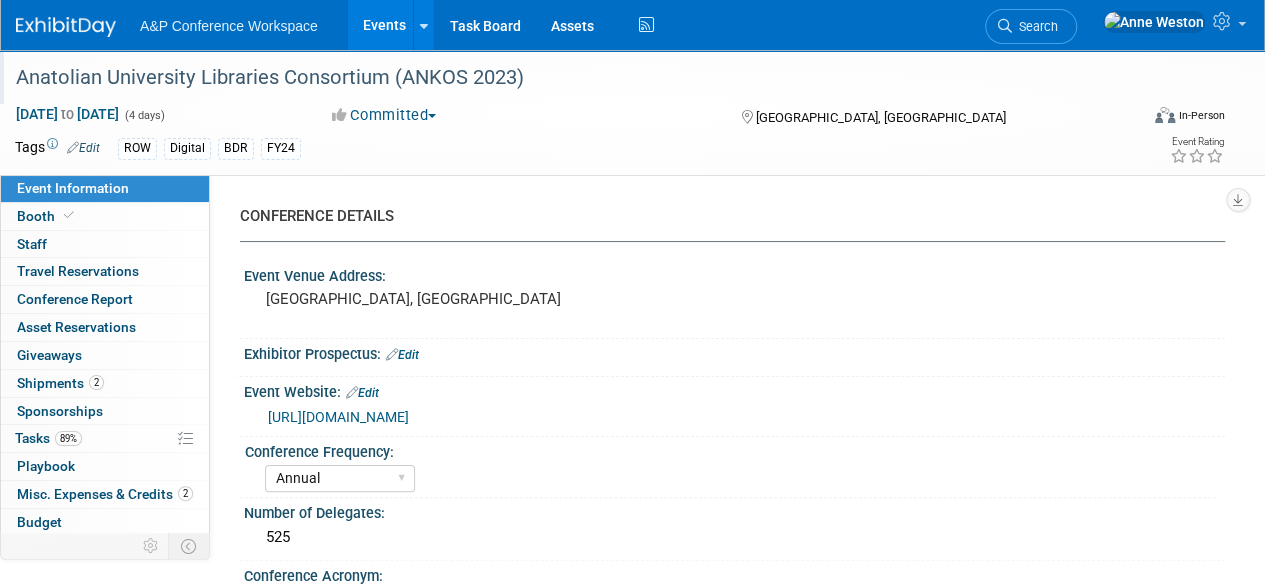 click on "Anatolian University Libraries Consortium (ANKOS 2023)" at bounding box center [565, 78] 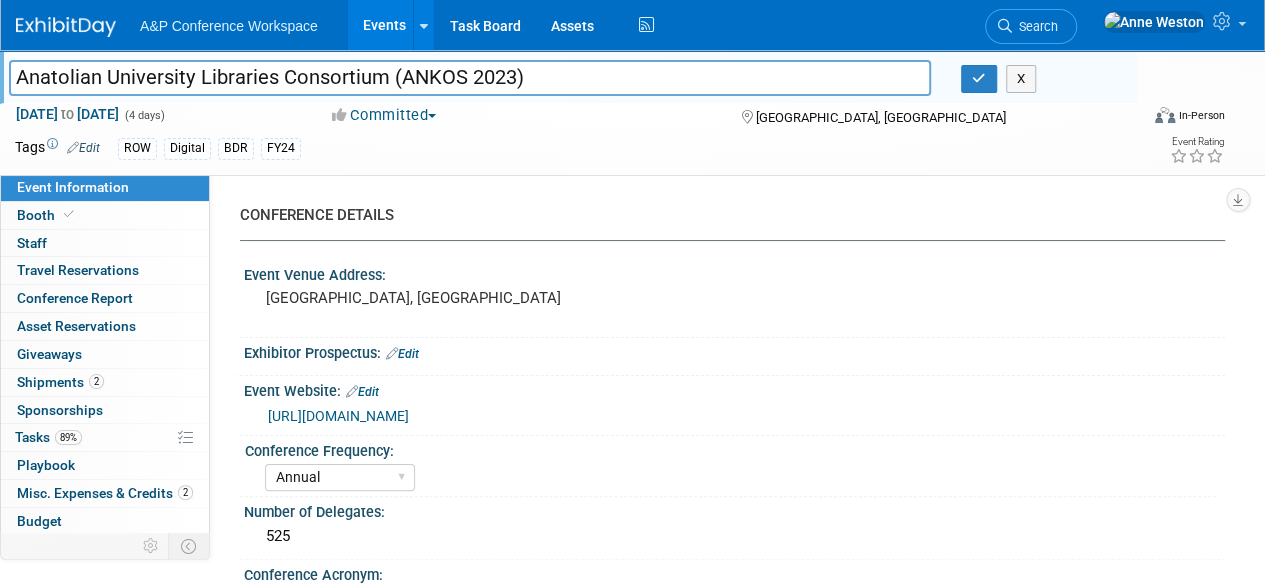 drag, startPoint x: 606, startPoint y: 79, endPoint x: 4, endPoint y: 77, distance: 602.0033 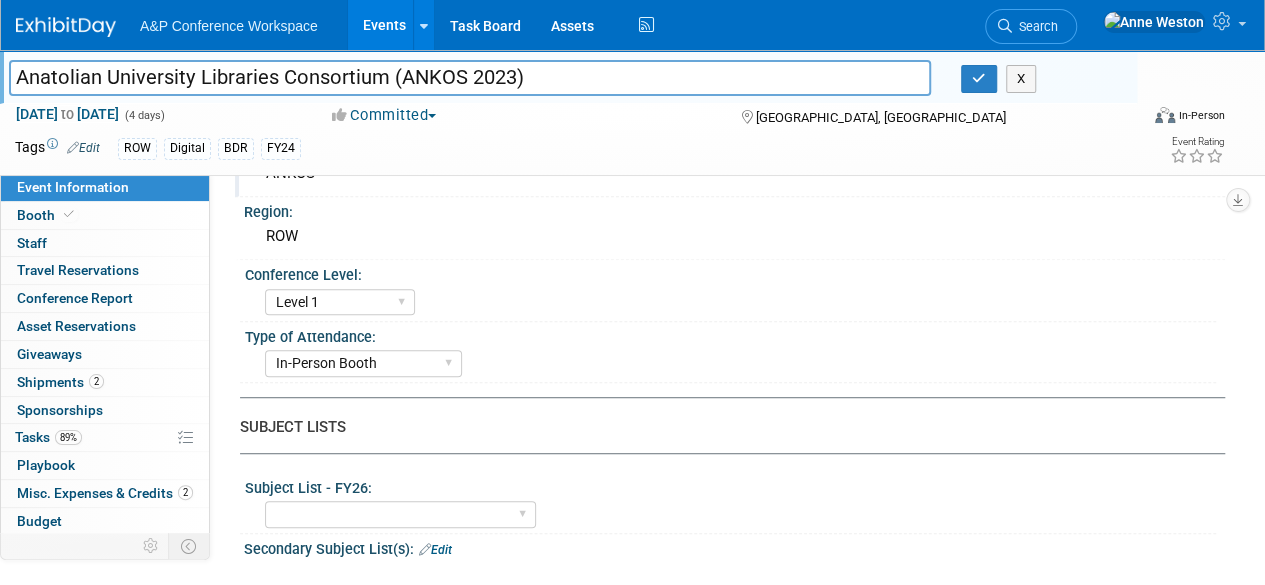 scroll, scrollTop: 500, scrollLeft: 0, axis: vertical 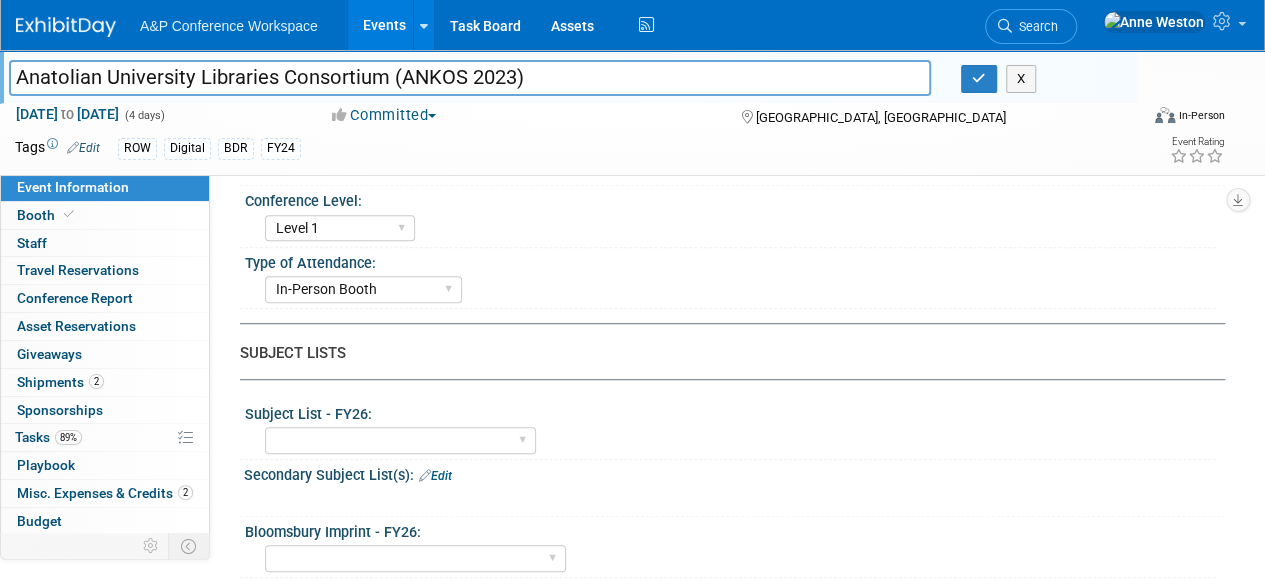 click on "ABC-CLIO Reference
African Studies
Anthropology
Archaeology
Architecture
Archive Studies
Art & Visual Culture
Asia Studies
Biblical Studies
Bloomsbury Libraries Unlimited
Business & Management
Classical Studies
Communication
Computer & Information Science
Counselling & Psychotherapy
Creative Writing
Criminology
Cultural Studies
Design
Drama & Performance Studies
Economics
Education
Engineering
Fairchild Books
Fashion
Film & Media Studies
Food
Gender & Sexualities
Geography
History
Interior Design & Interior Architecture
International Development
Interpretation
Latin American Studies
Law
Libraries
Library & Information Science
Linguistics
Literary Studies
Major Reference Works
Mathematics & Statistics
Middle East Studies
Modern Languages
Museum Professionals
Music & Sound Studies
Nursing & Health
Performing Arts
Philosophy
Politics & International Relations
Psychology
Religious Studies
Schools" at bounding box center [740, 438] 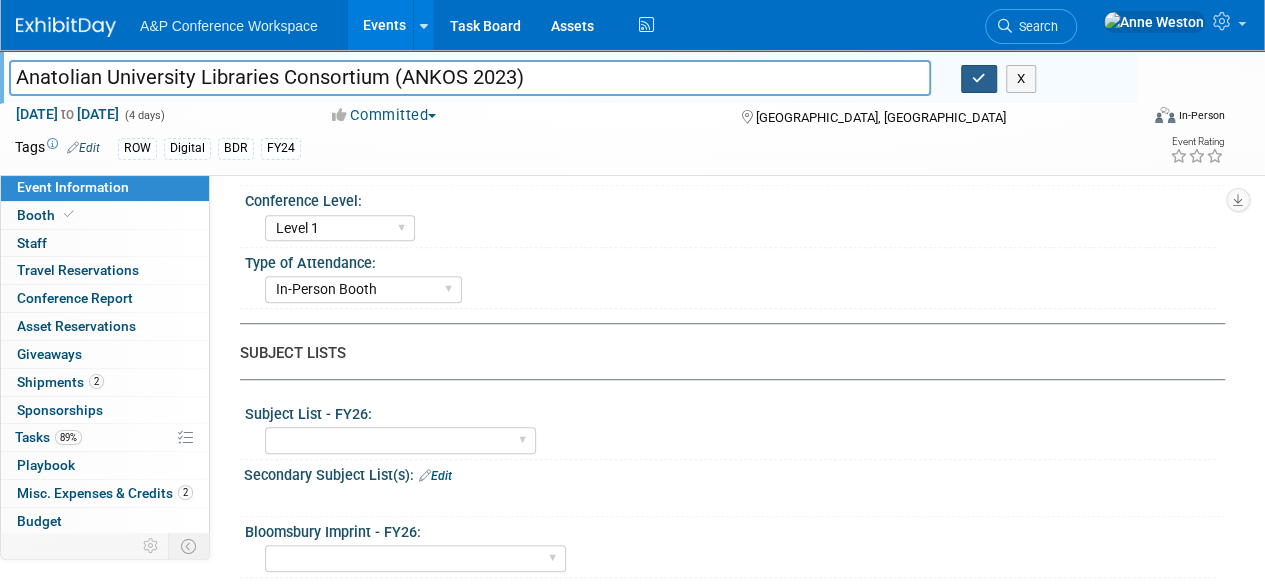 click at bounding box center (979, 79) 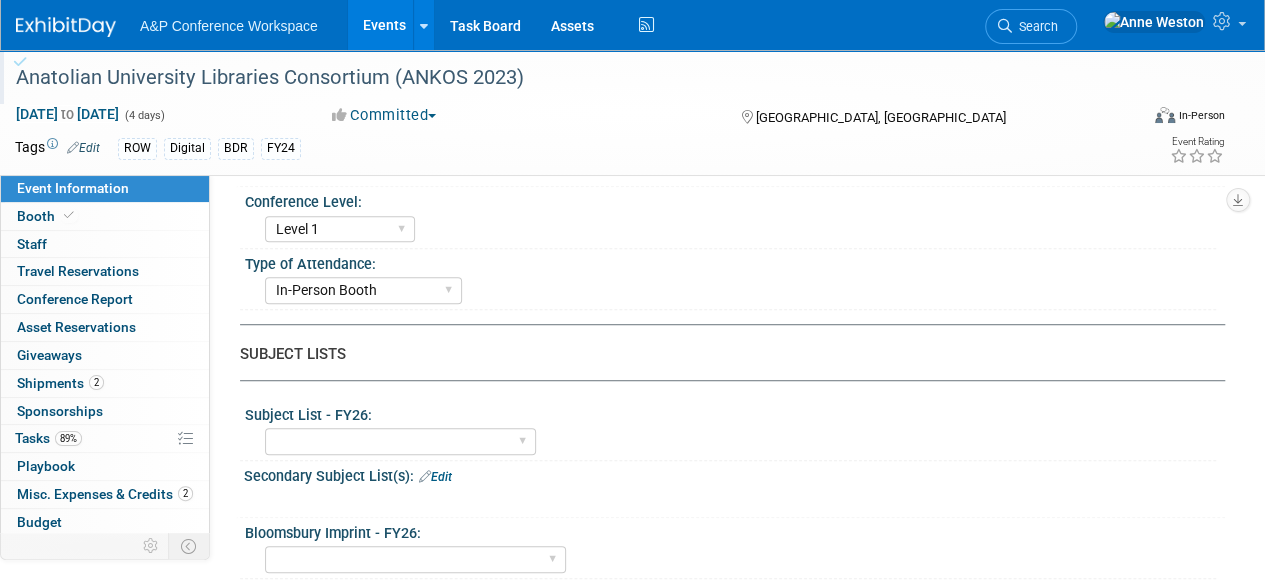 click on "Anatolian University Libraries Consortium (ANKOS 2023)" at bounding box center (565, 78) 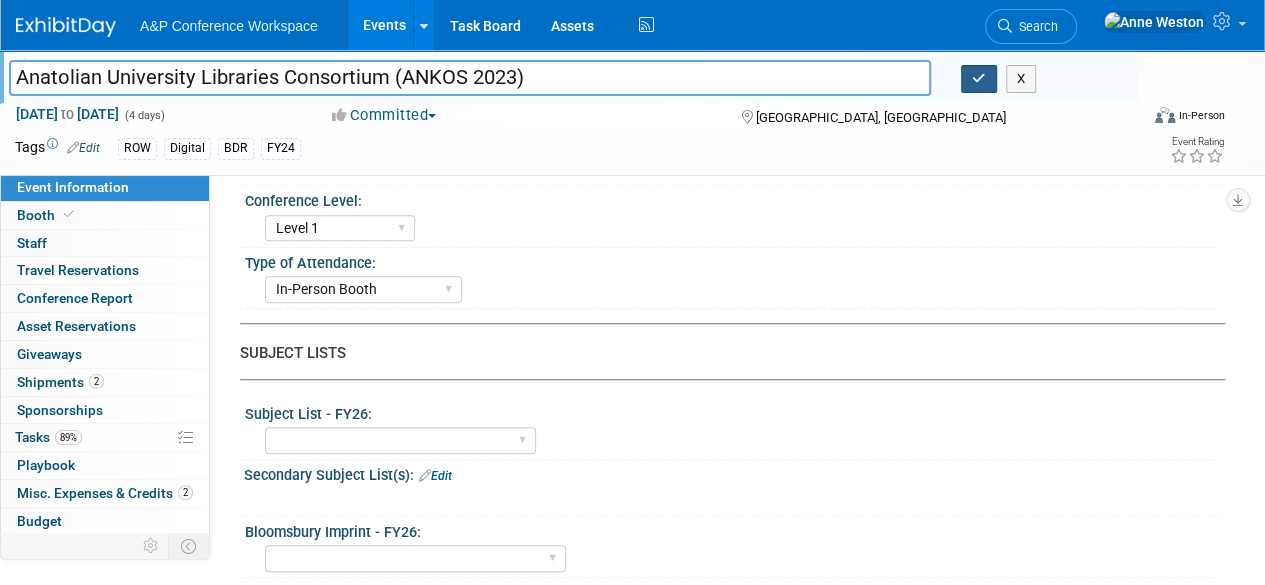 click at bounding box center (979, 78) 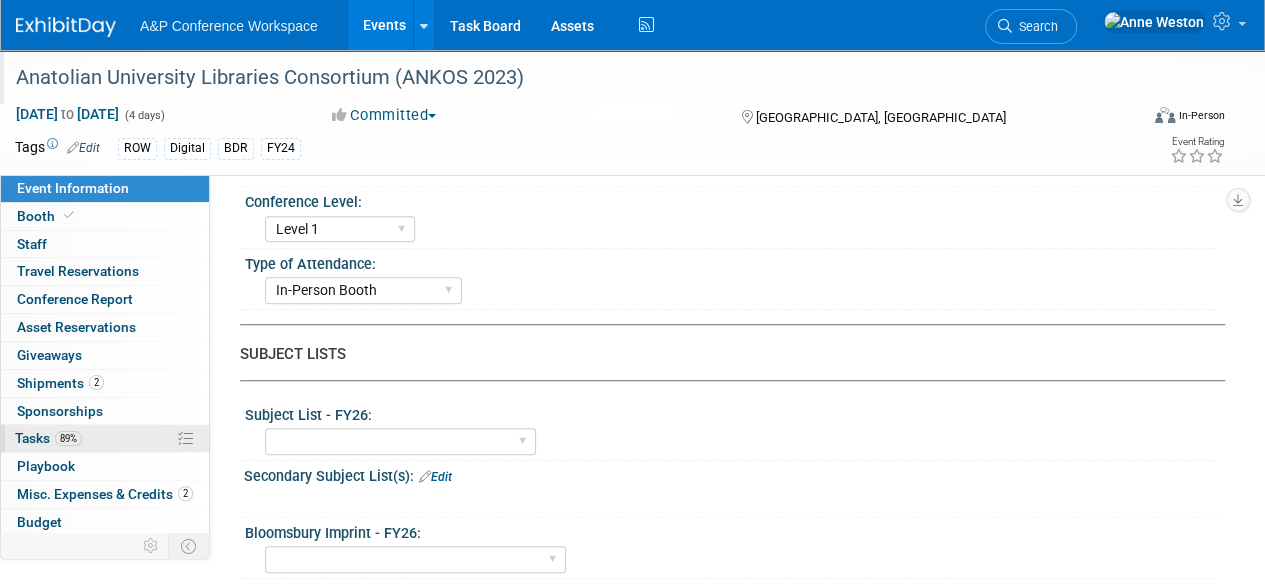 click on "89%
Tasks 89%" at bounding box center (105, 438) 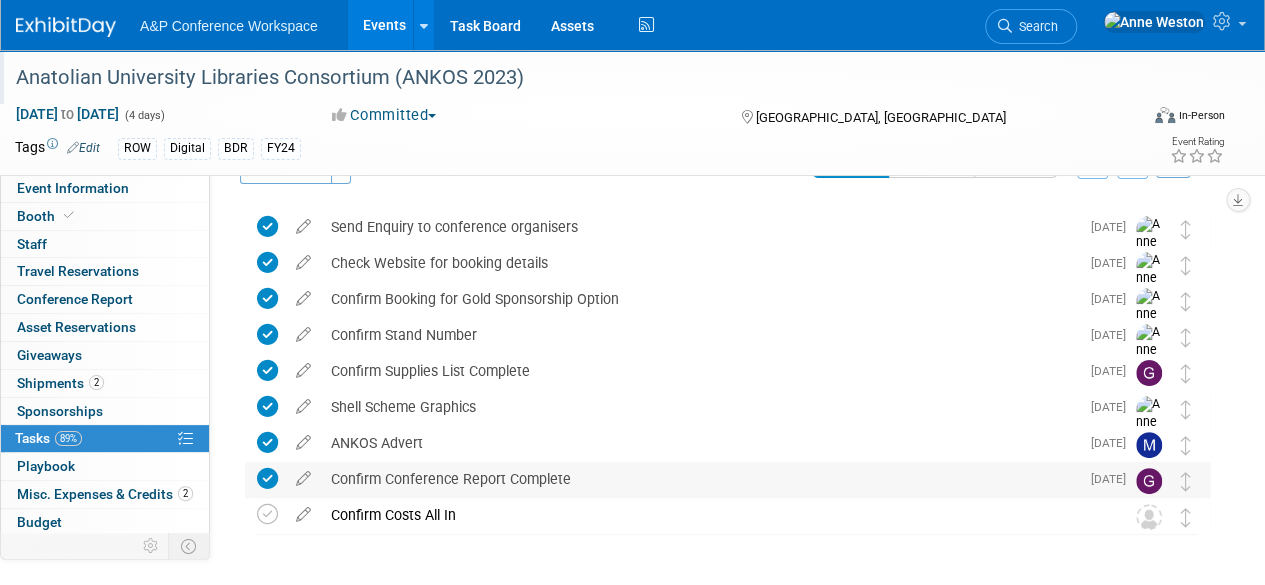scroll, scrollTop: 0, scrollLeft: 0, axis: both 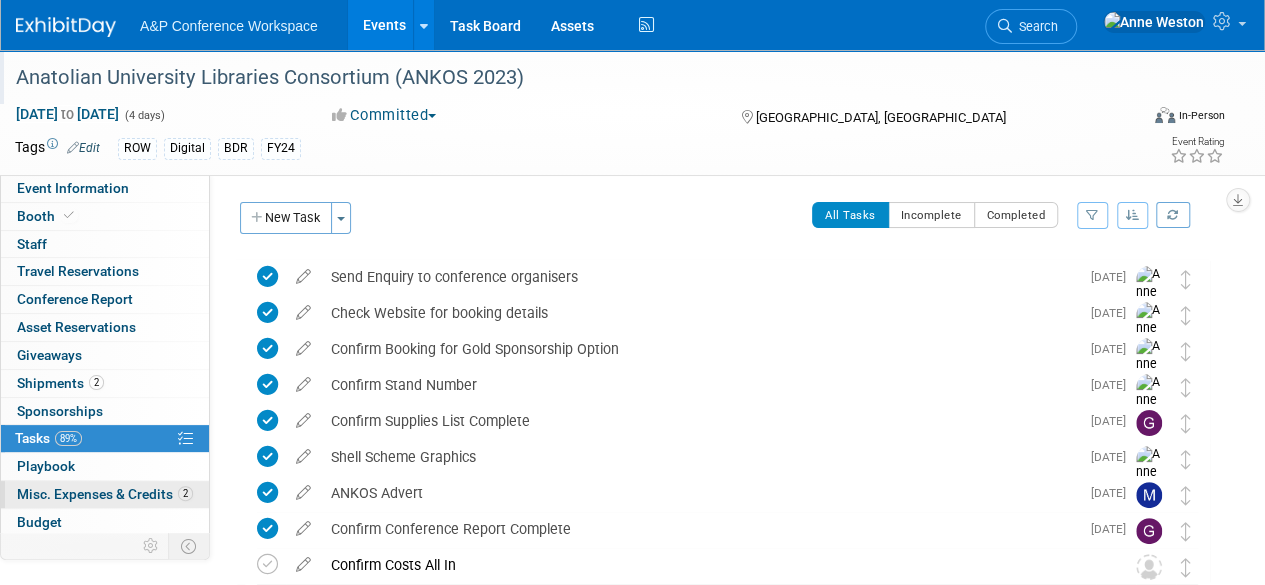 click on "2
Misc. Expenses & Credits 2" at bounding box center (105, 494) 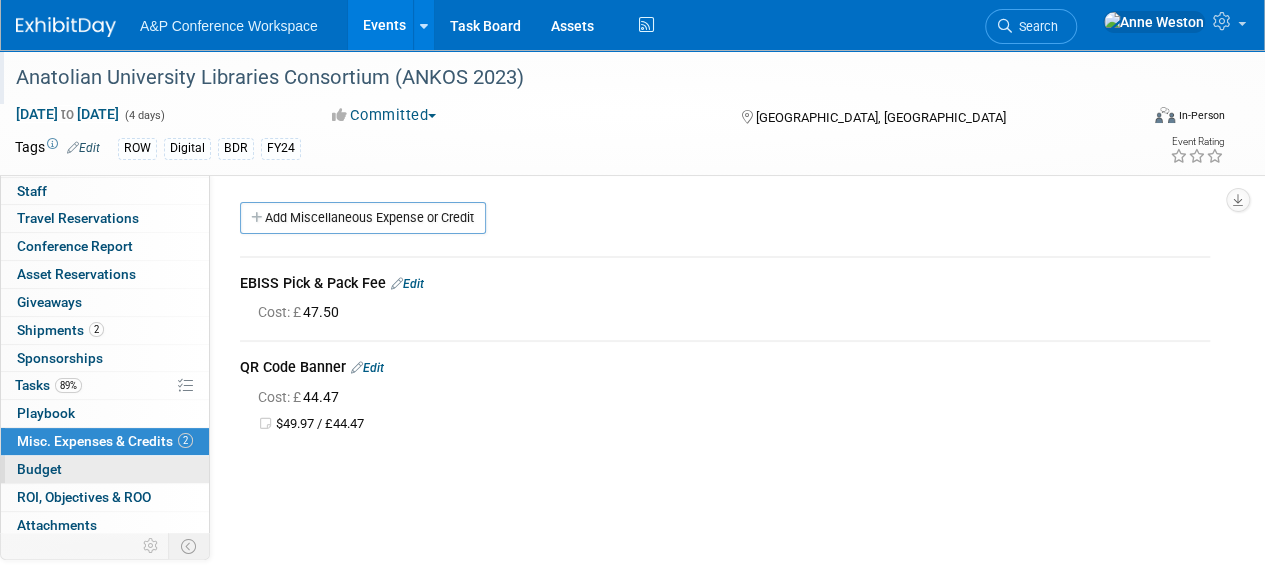 scroll, scrollTop: 82, scrollLeft: 0, axis: vertical 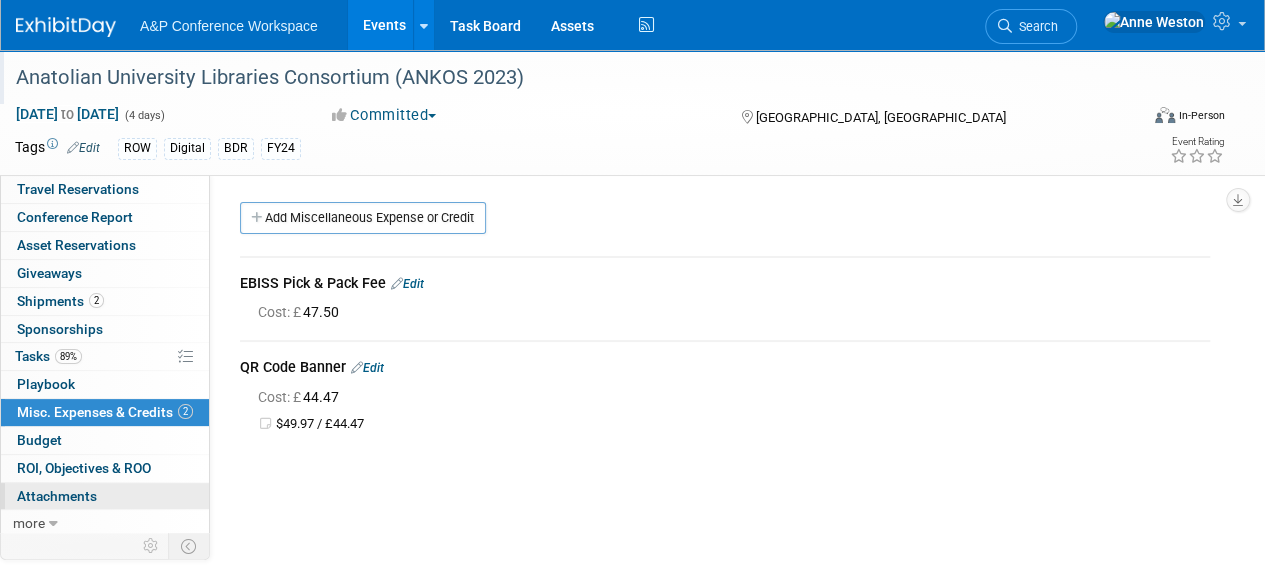 click on "0
Attachments 0" at bounding box center [105, 496] 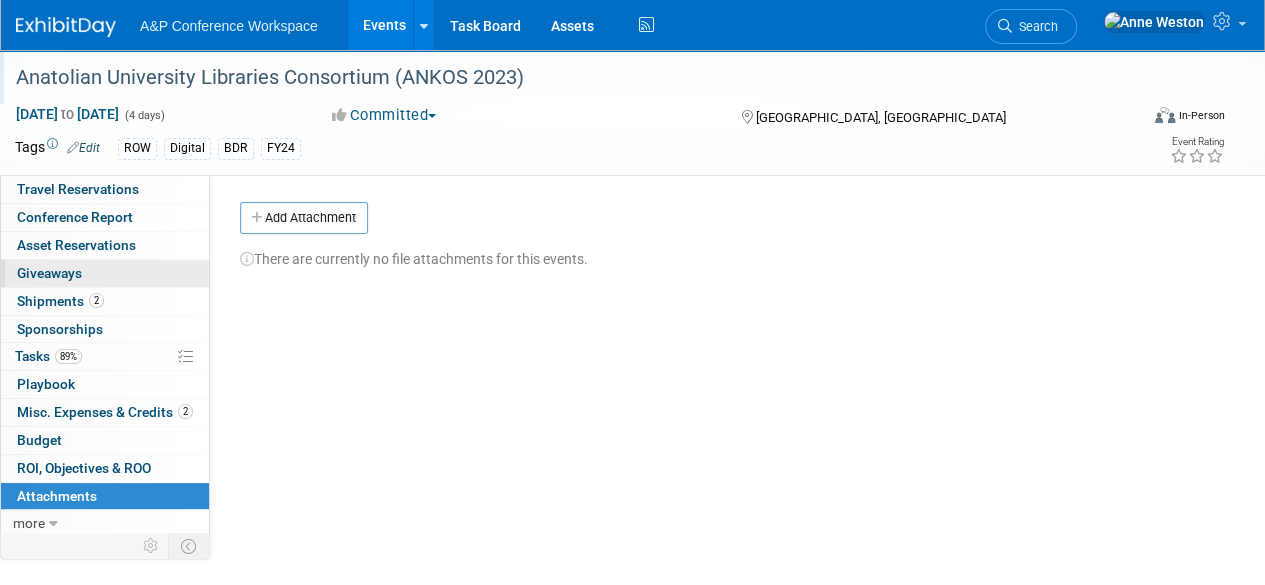 scroll, scrollTop: 0, scrollLeft: 0, axis: both 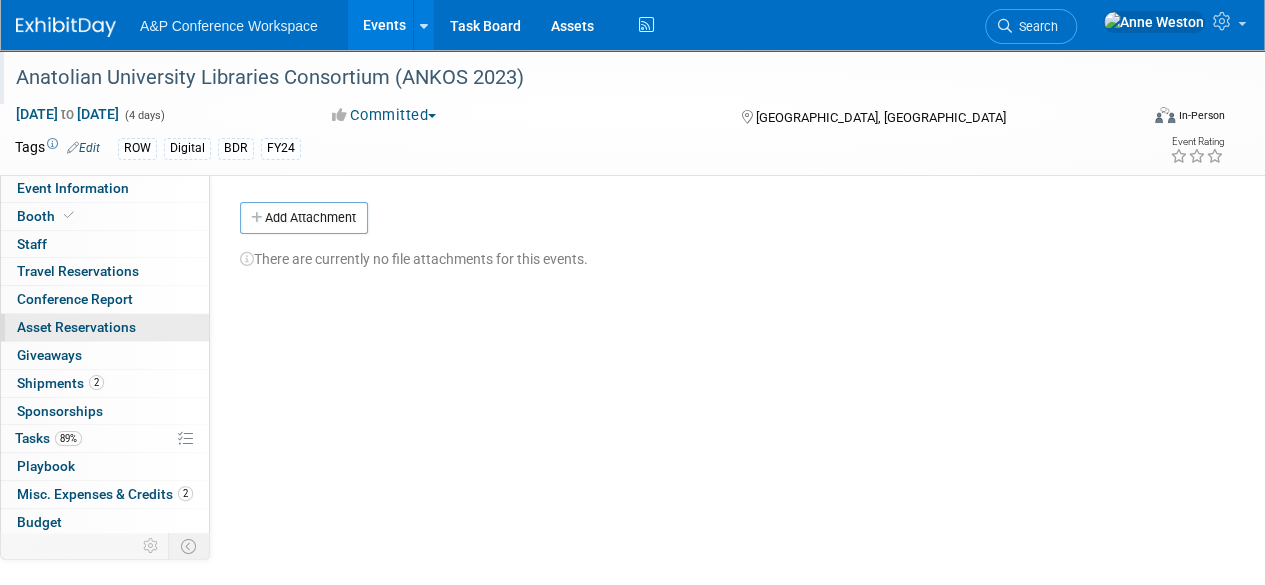 click on "0
Asset Reservations 0" at bounding box center (105, 327) 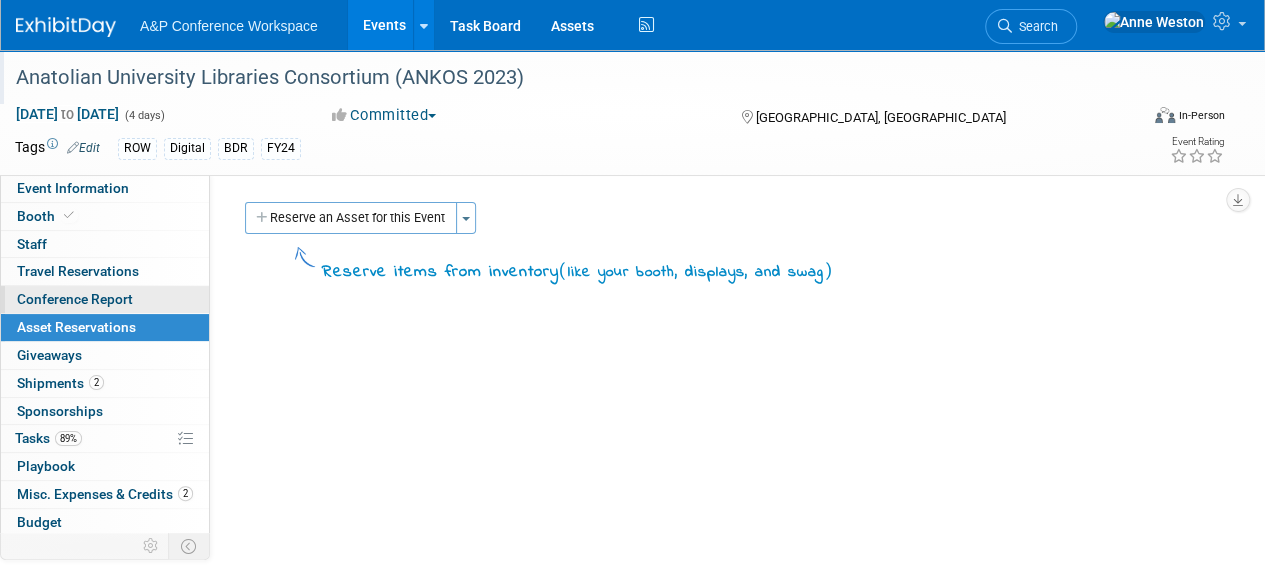 click on "Conference Report" at bounding box center [105, 299] 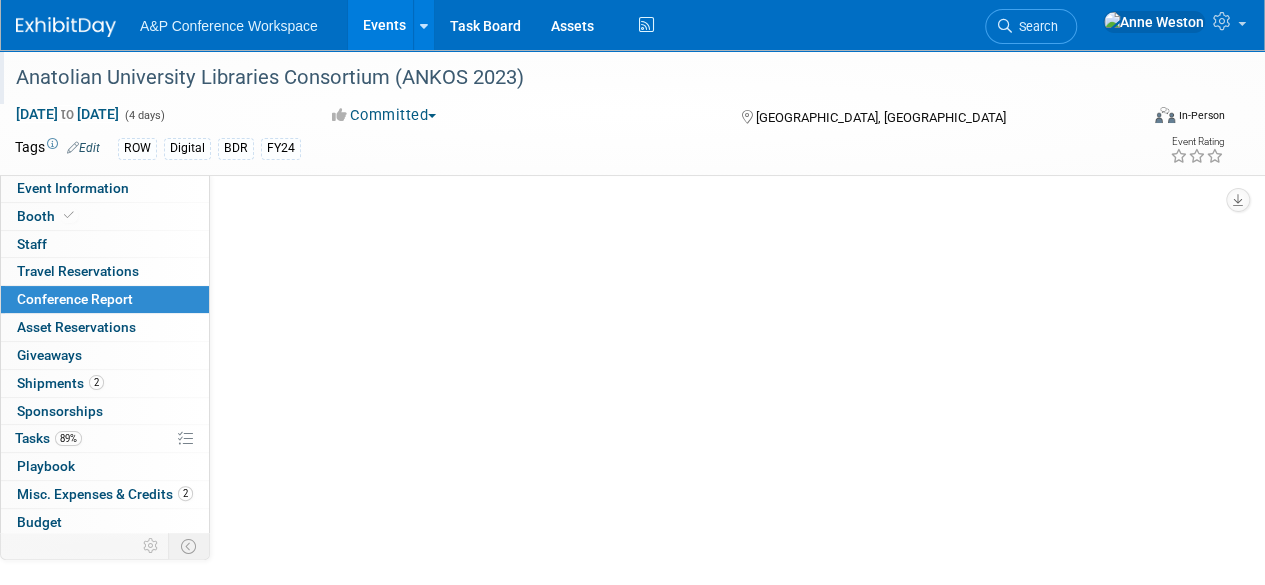 select on "NO" 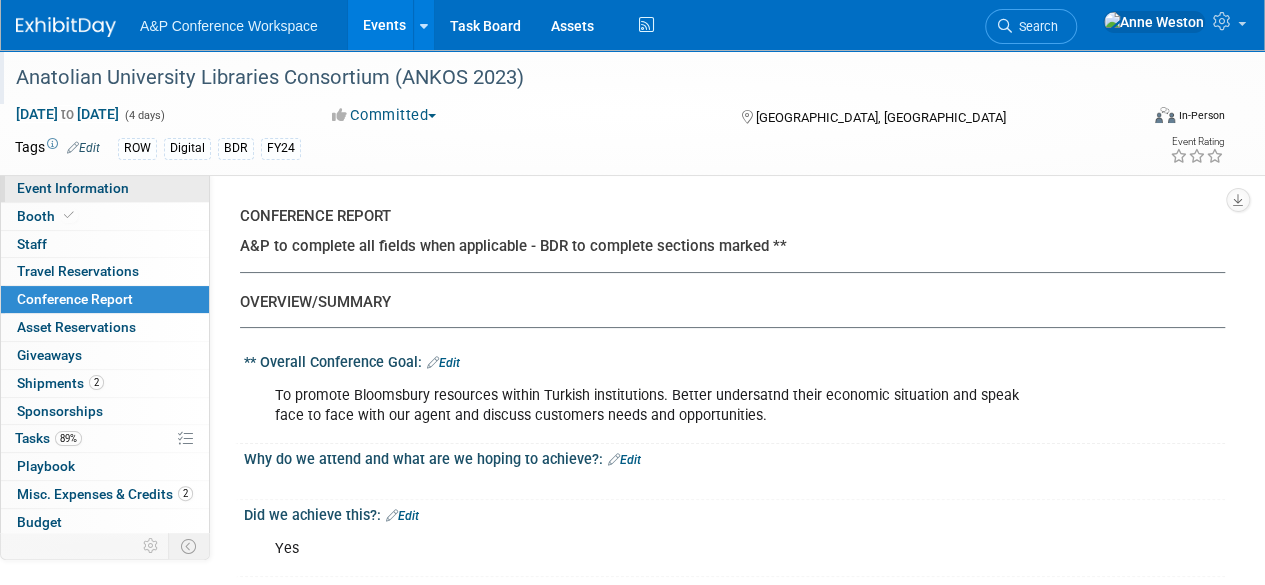 click on "Event Information" at bounding box center [73, 188] 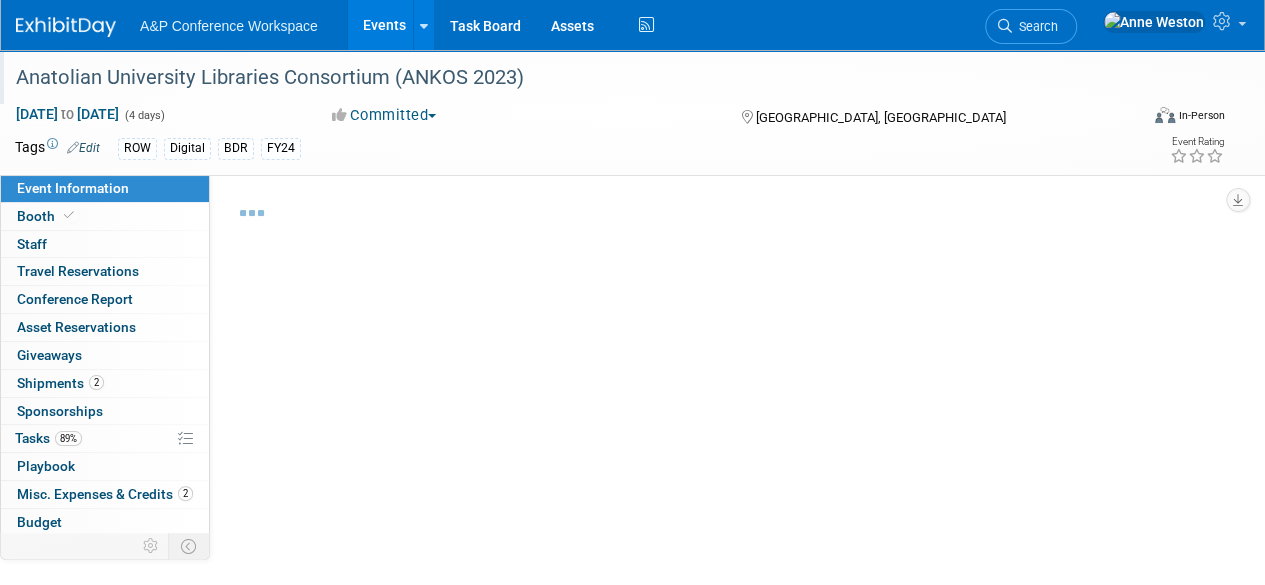 select on "Annual" 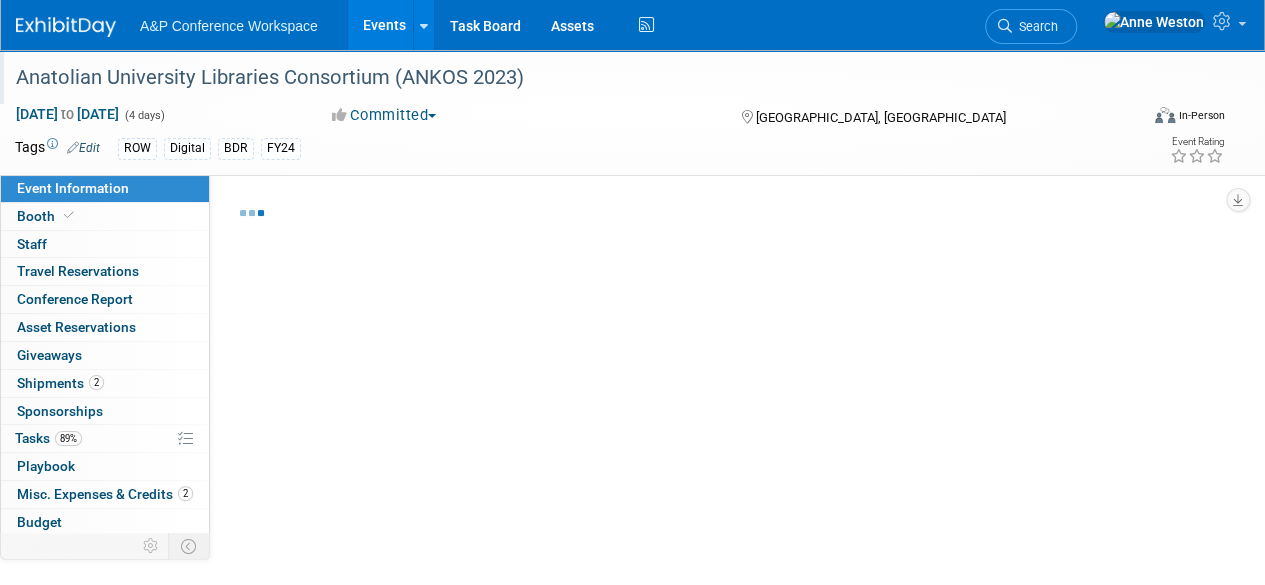 select on "Level 1" 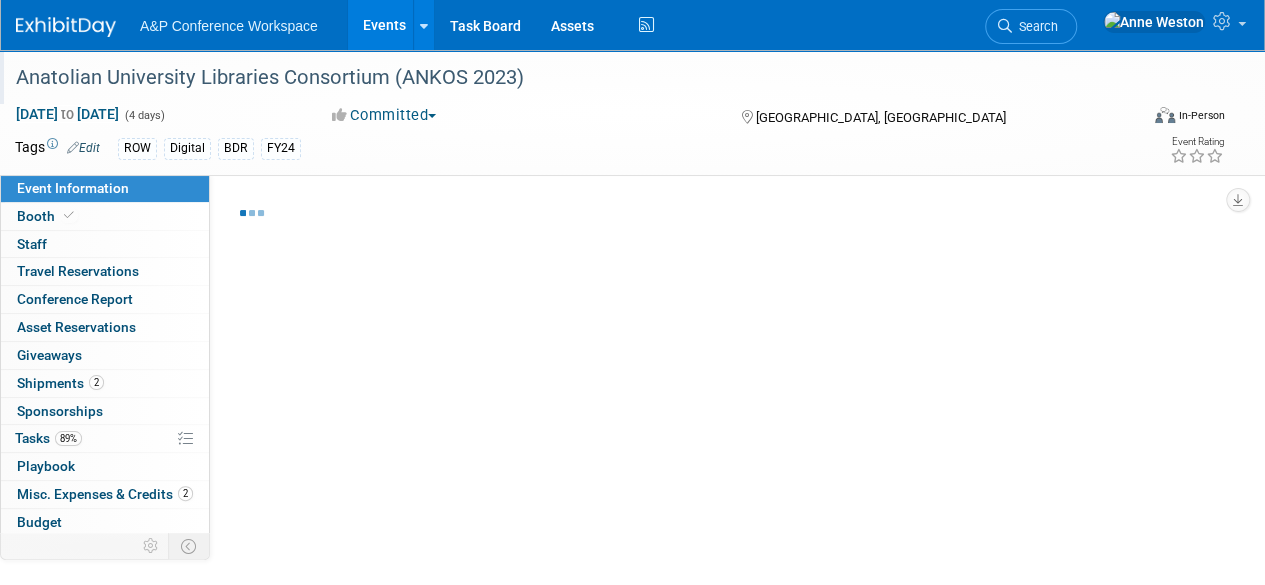 select on "In-Person Booth" 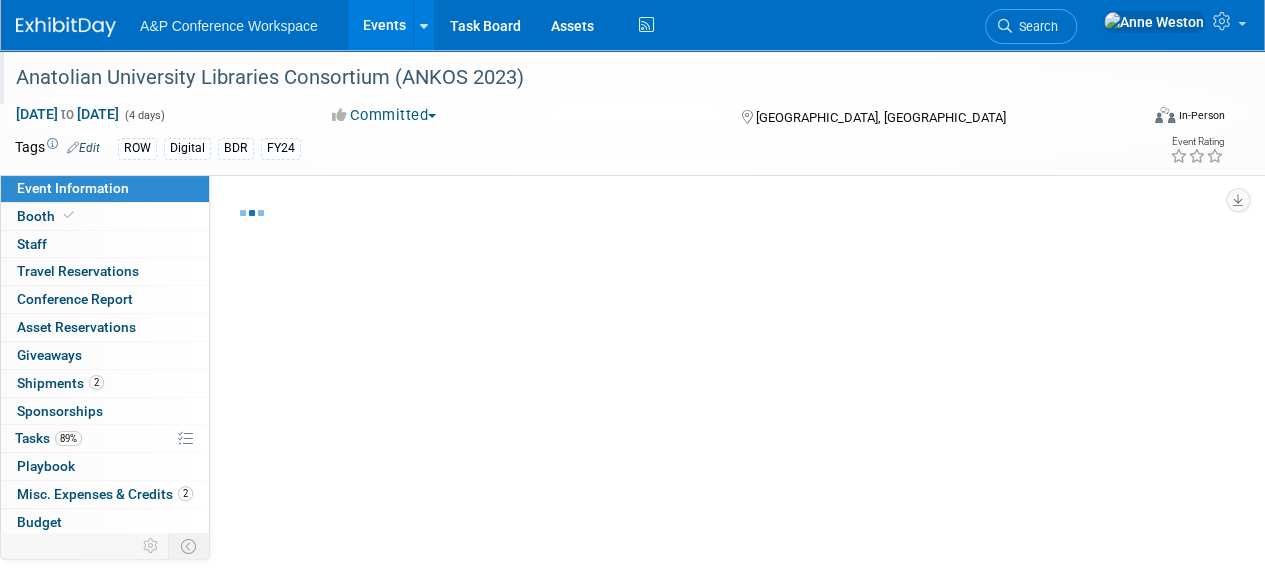 select on "[PERSON_NAME]" 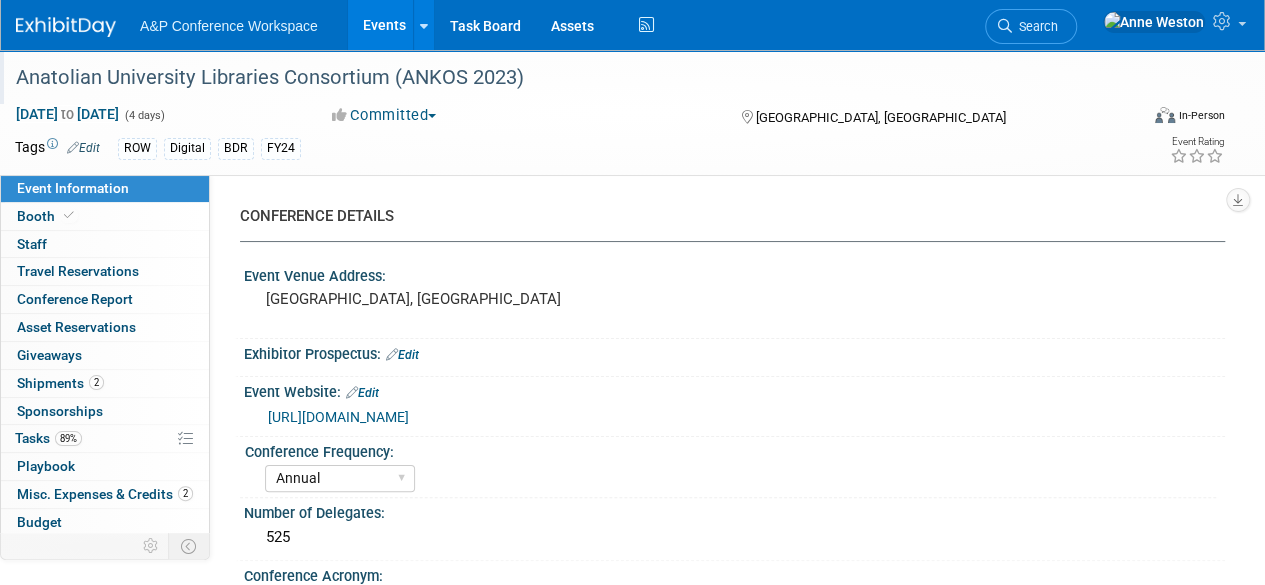 click on "https://ankoslink.org.tr/" at bounding box center [338, 417] 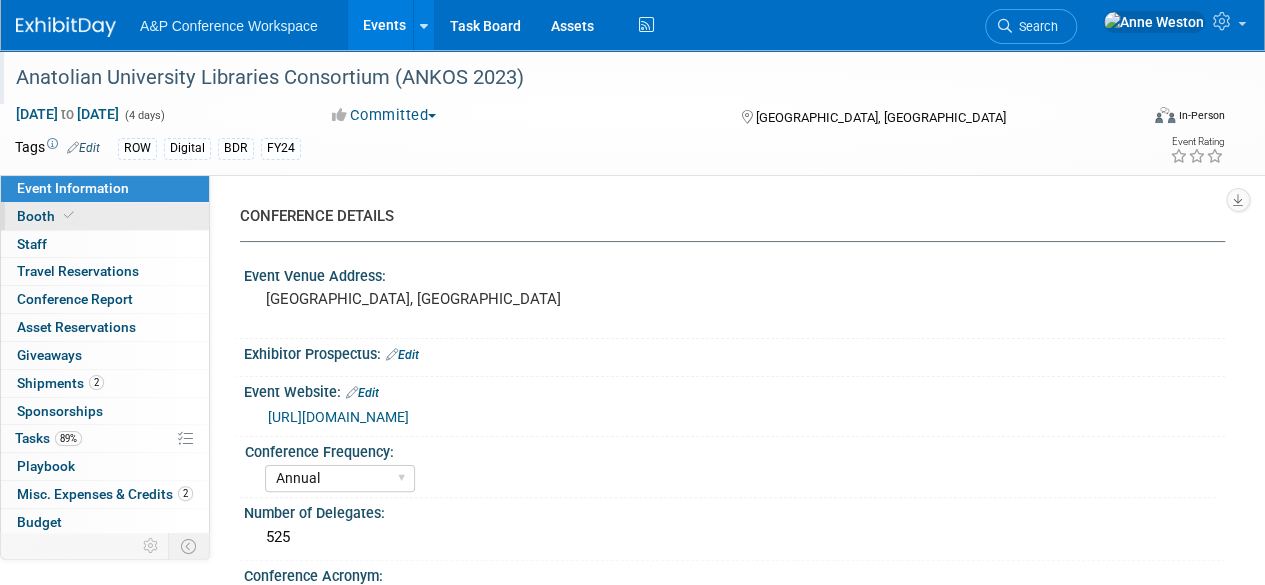 click on "Booth" at bounding box center (105, 216) 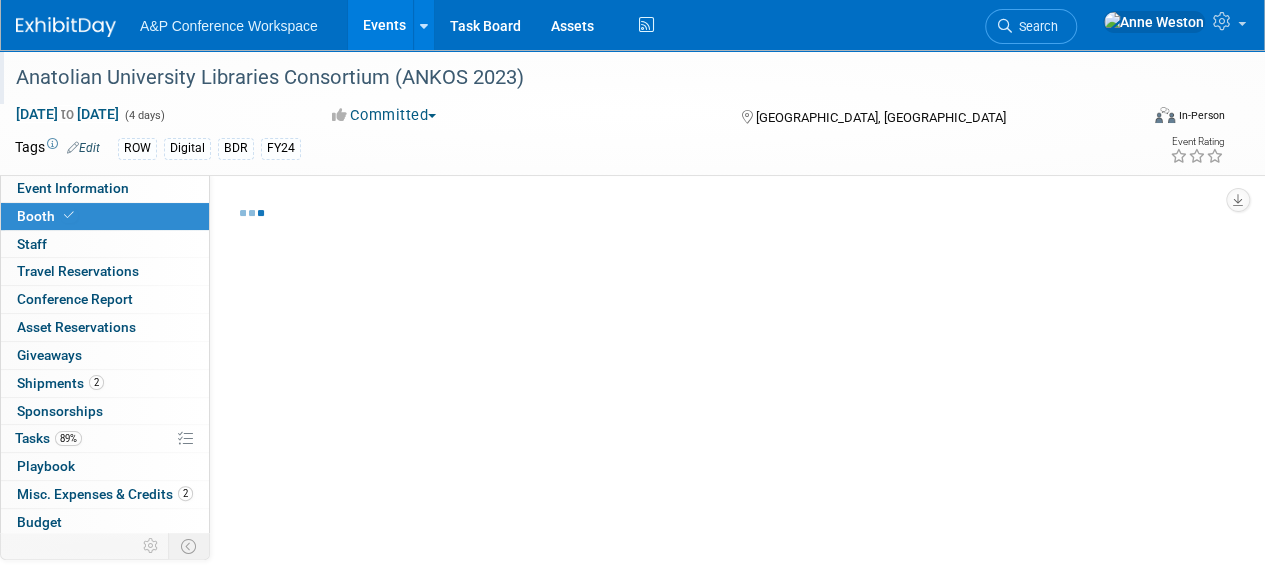 select on "DIGI" 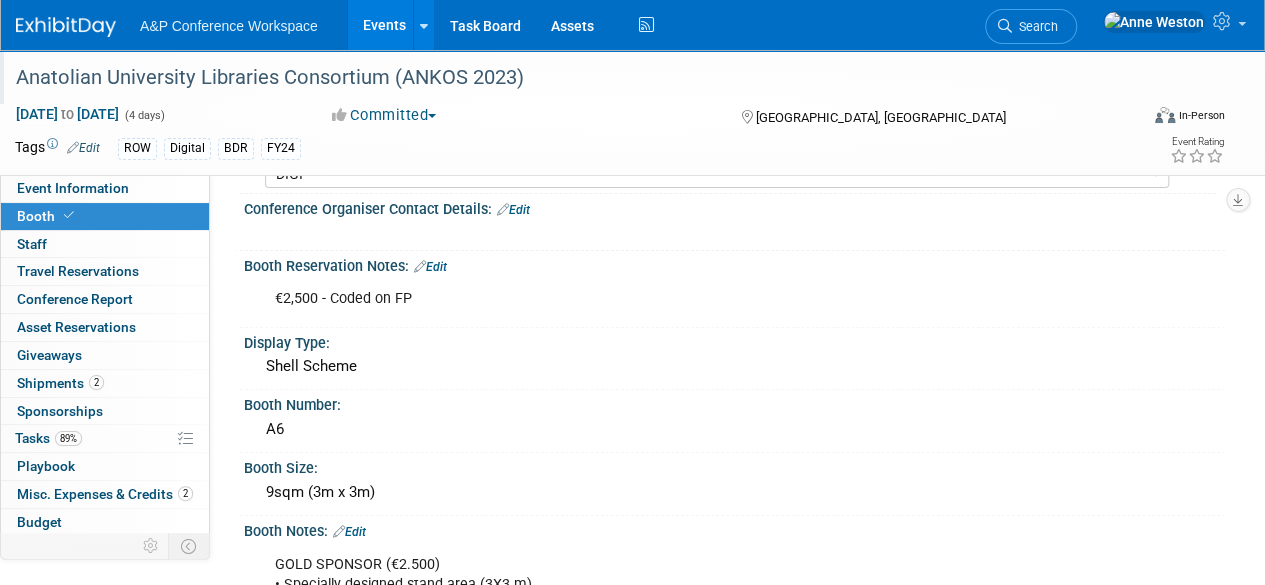 scroll, scrollTop: 0, scrollLeft: 0, axis: both 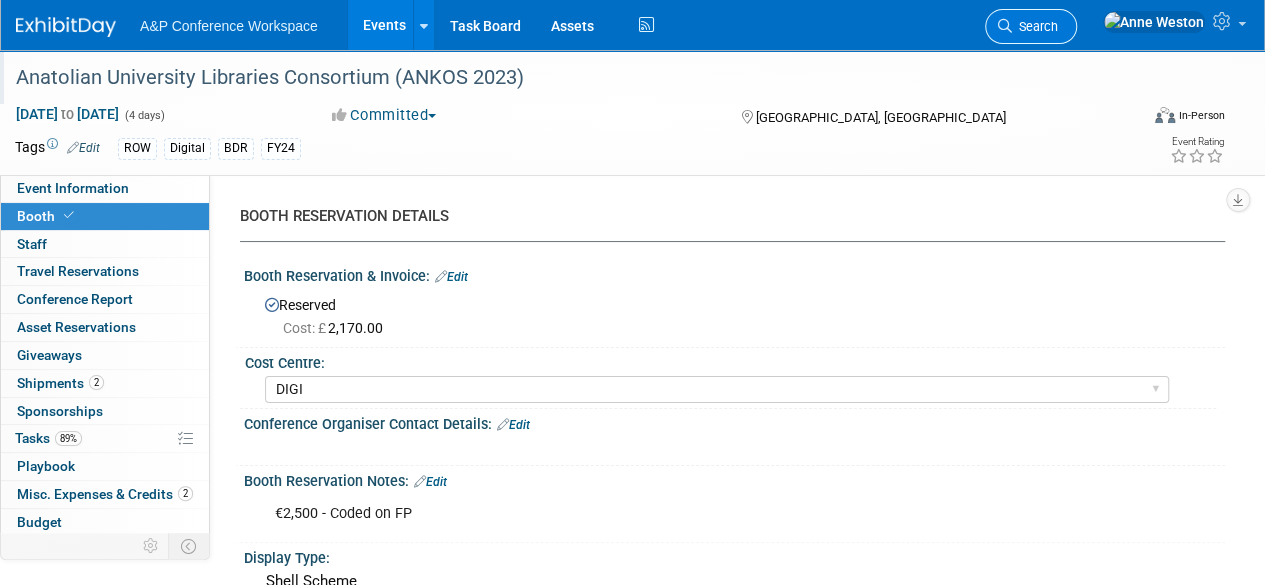 click on "Search" at bounding box center [1035, 26] 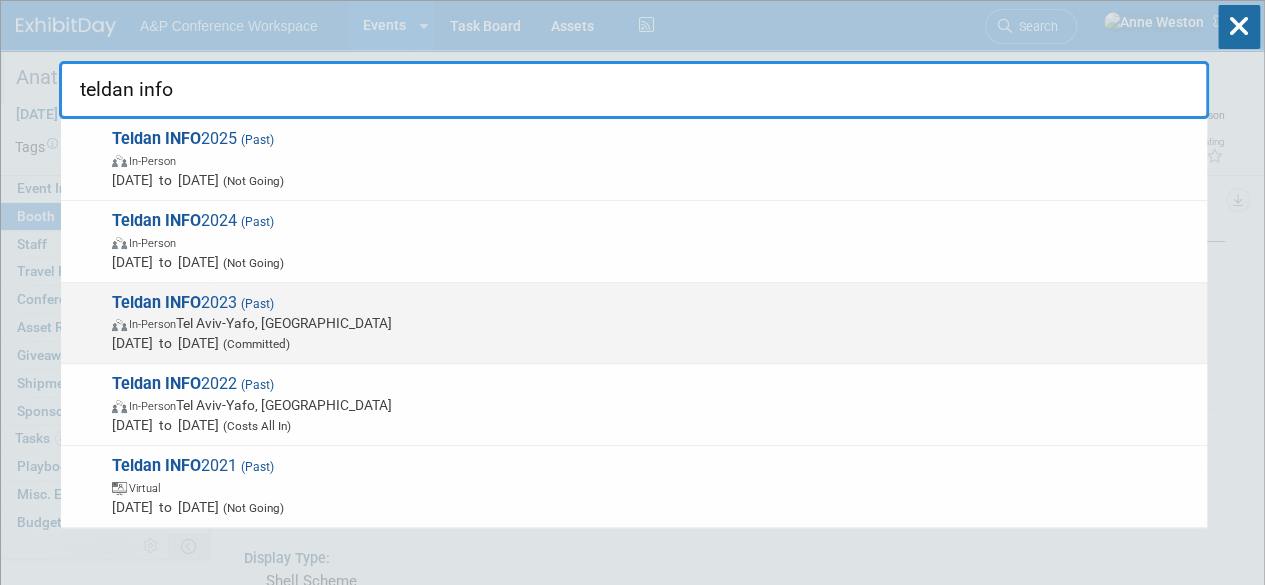 type on "teldan info" 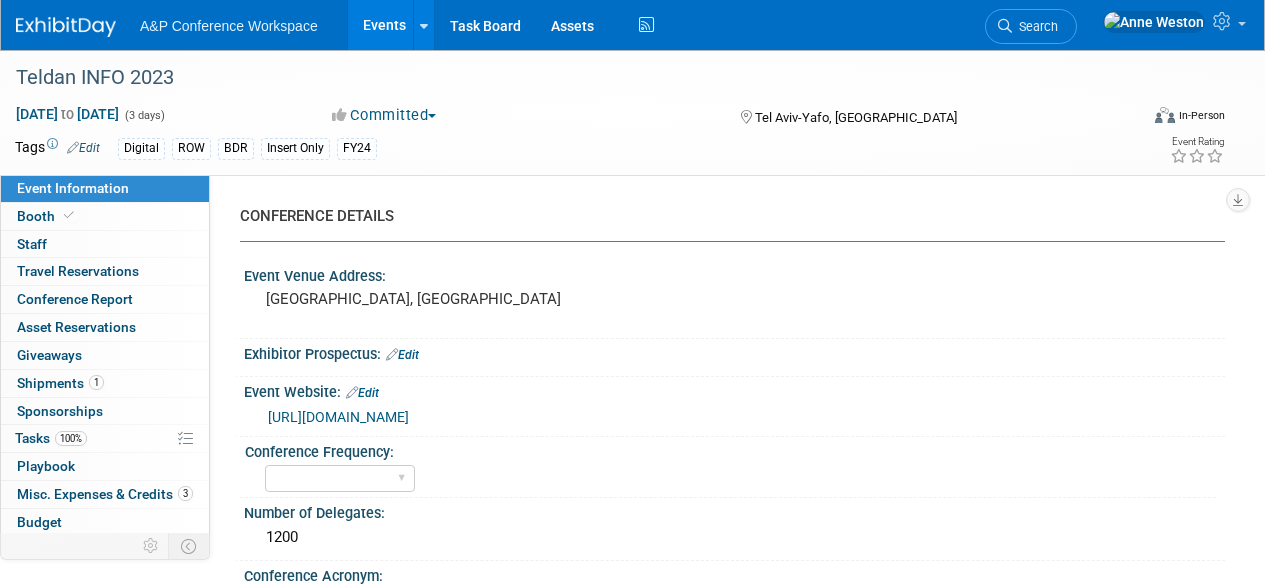 select on "Level 3" 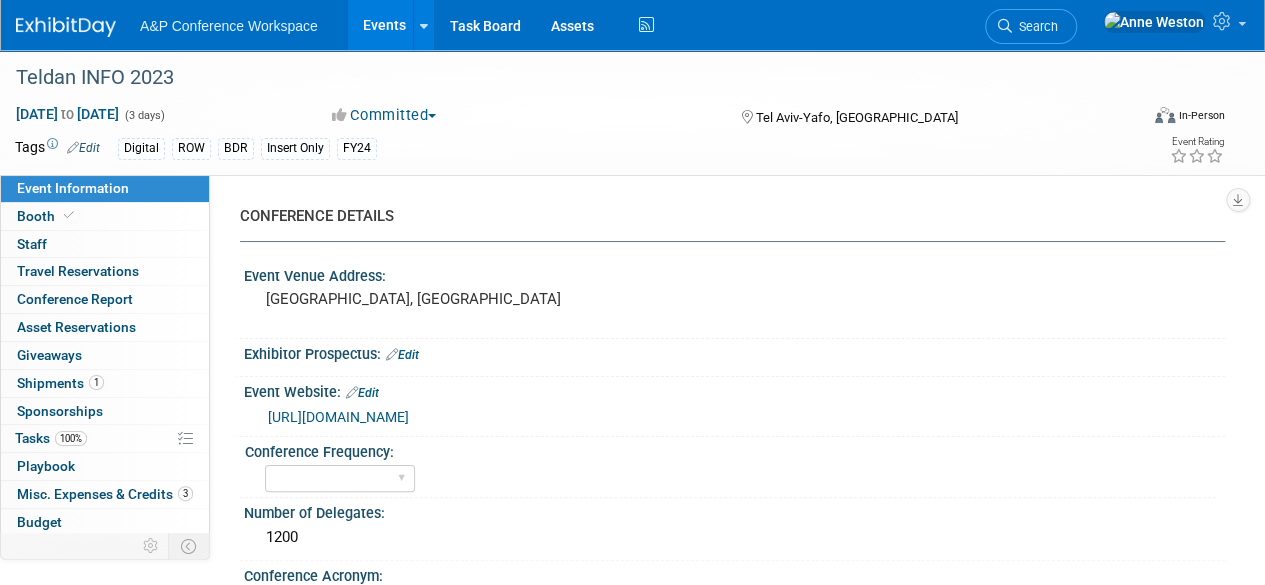 scroll, scrollTop: 0, scrollLeft: 0, axis: both 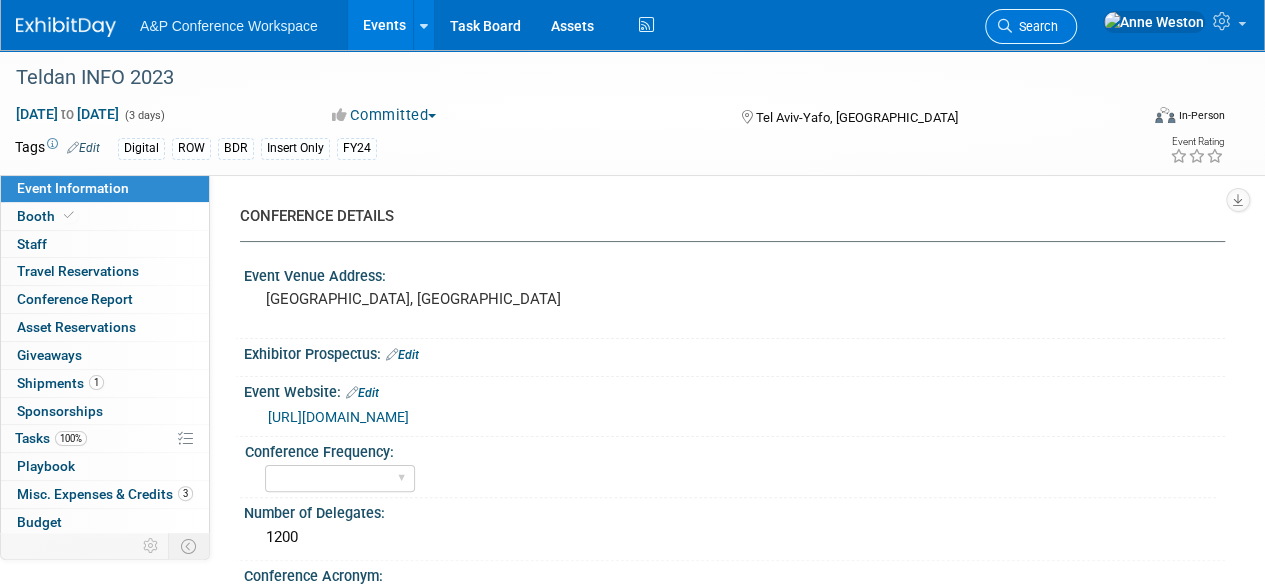 click on "Search" at bounding box center [1035, 26] 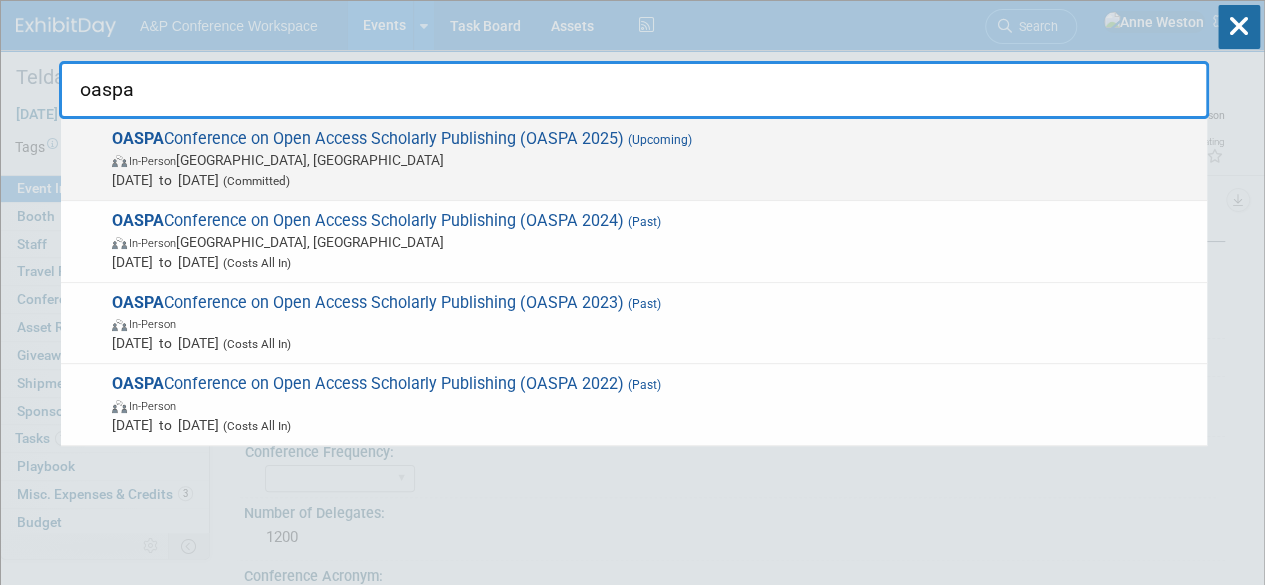 type on "oaspa" 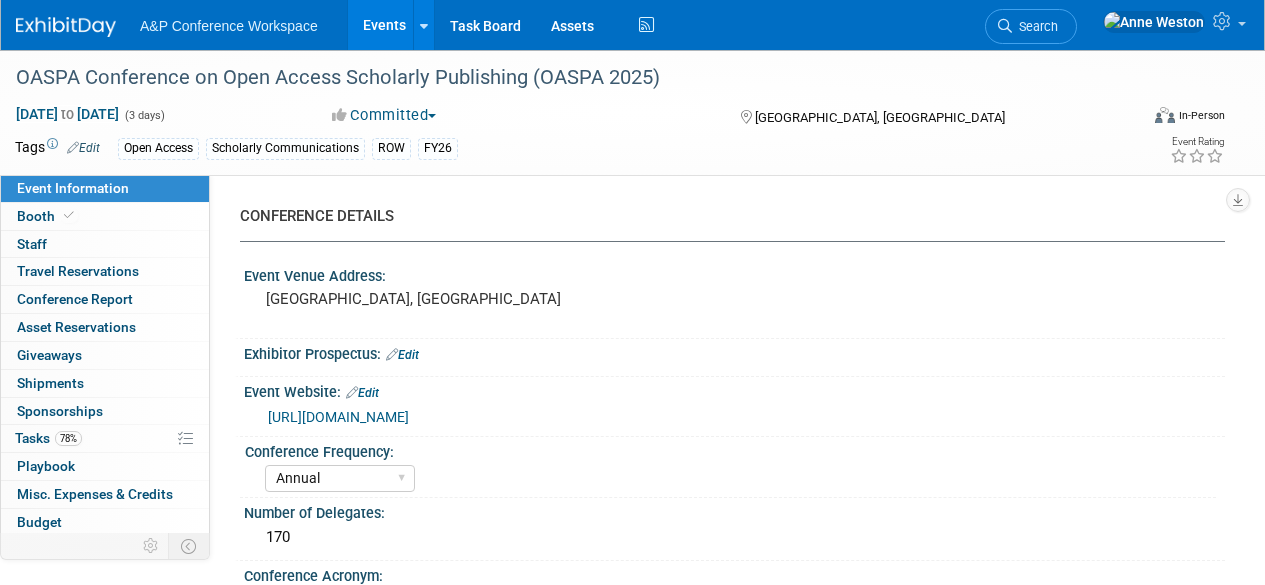 select on "Annual" 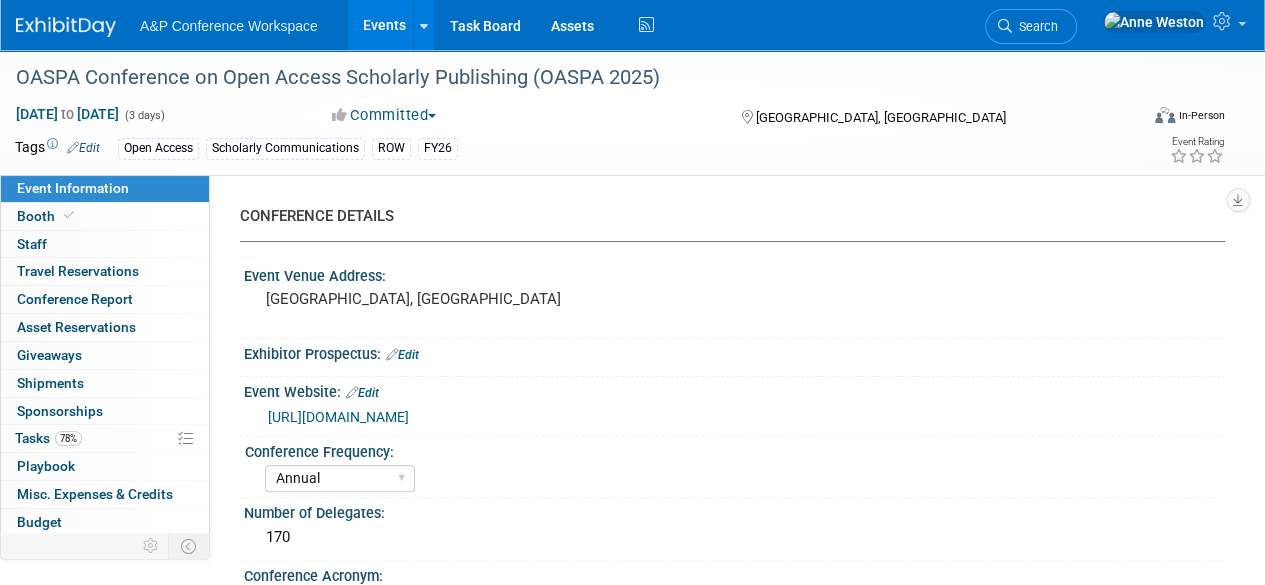 scroll, scrollTop: 0, scrollLeft: 0, axis: both 